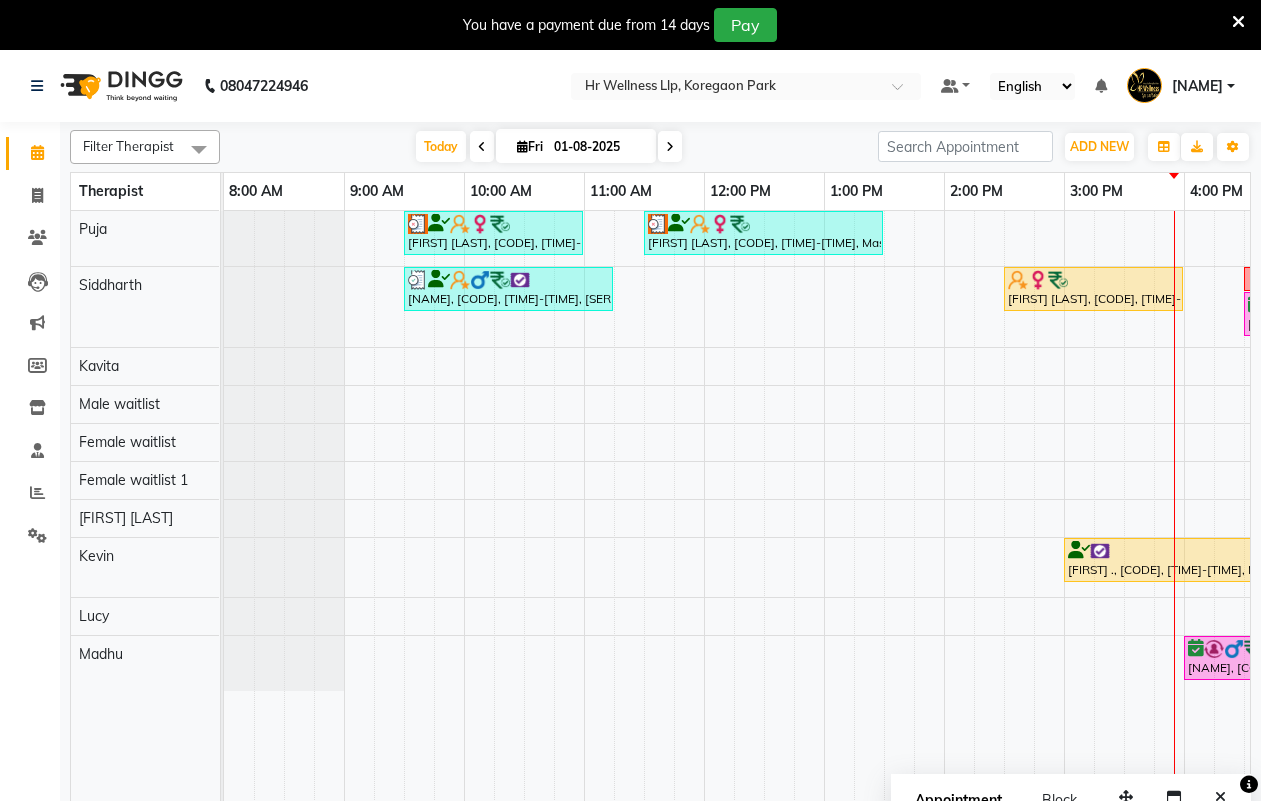 scroll, scrollTop: 0, scrollLeft: 0, axis: both 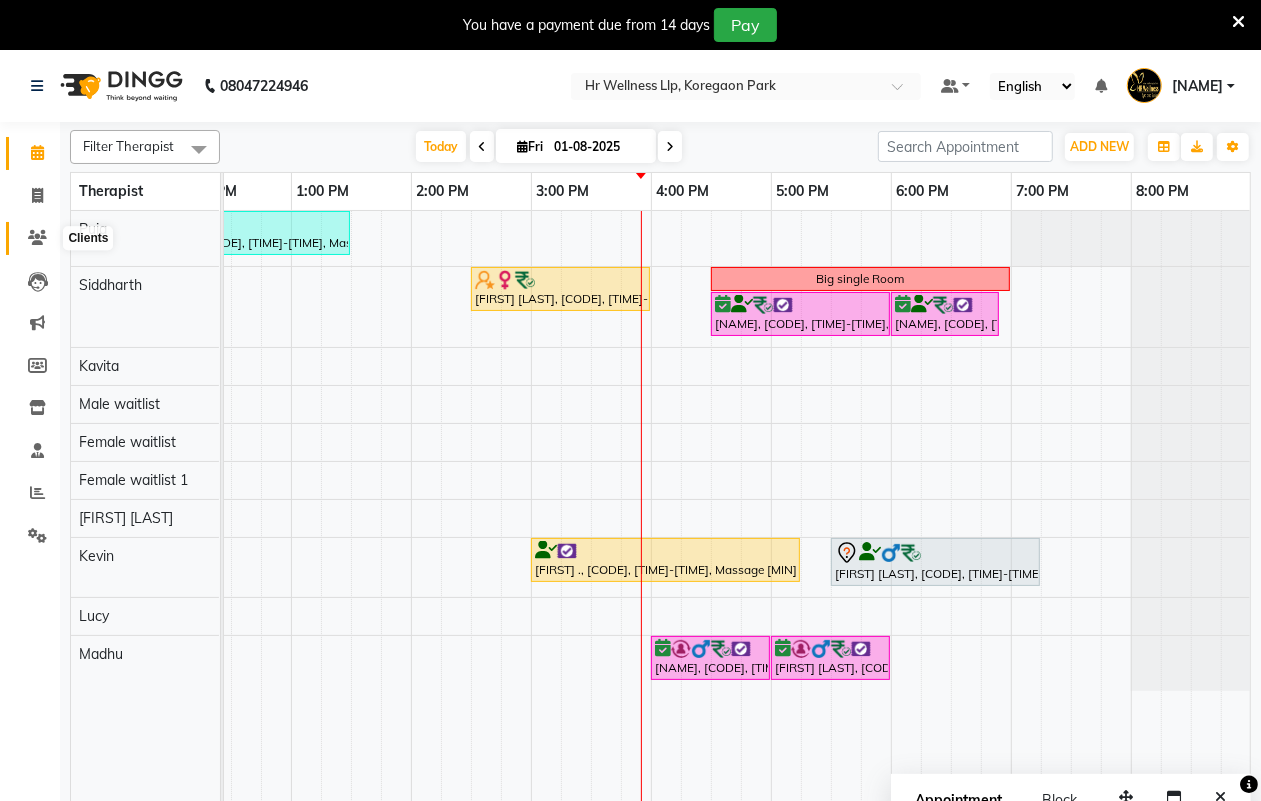 click 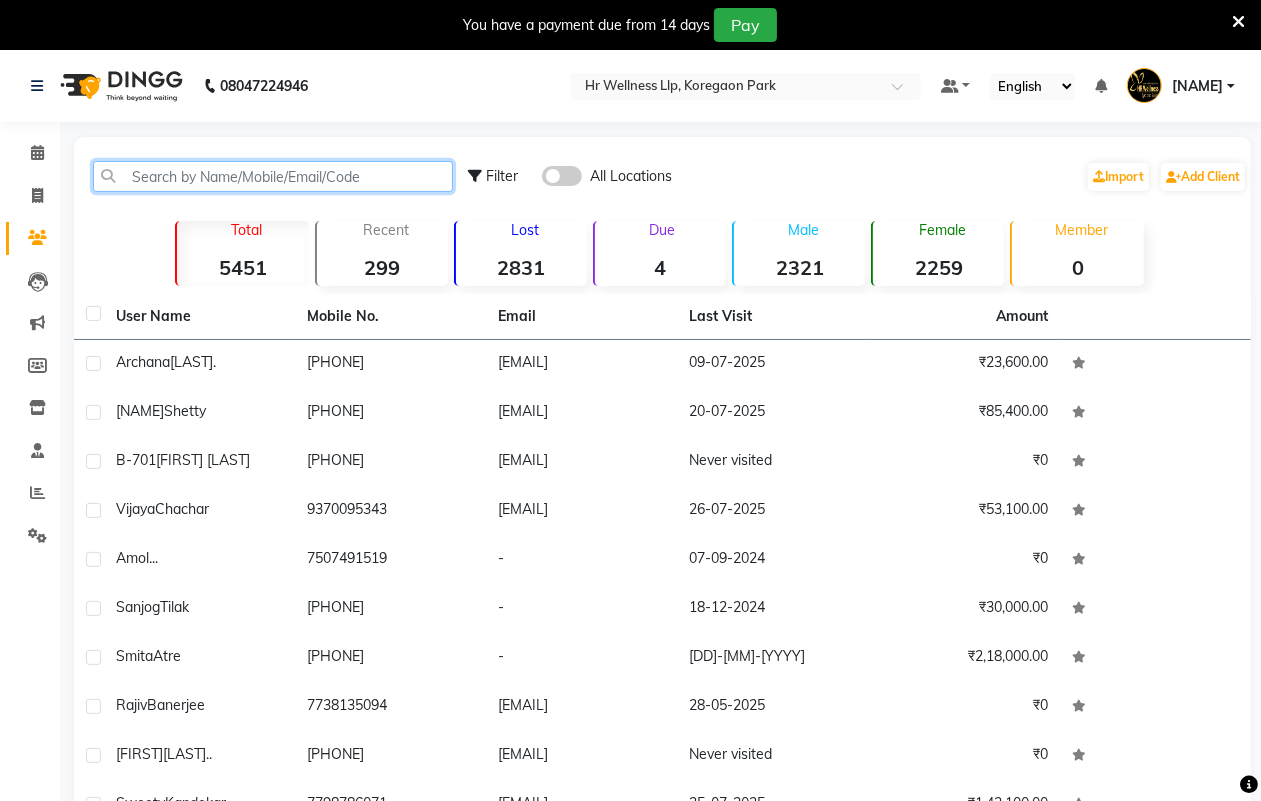 click 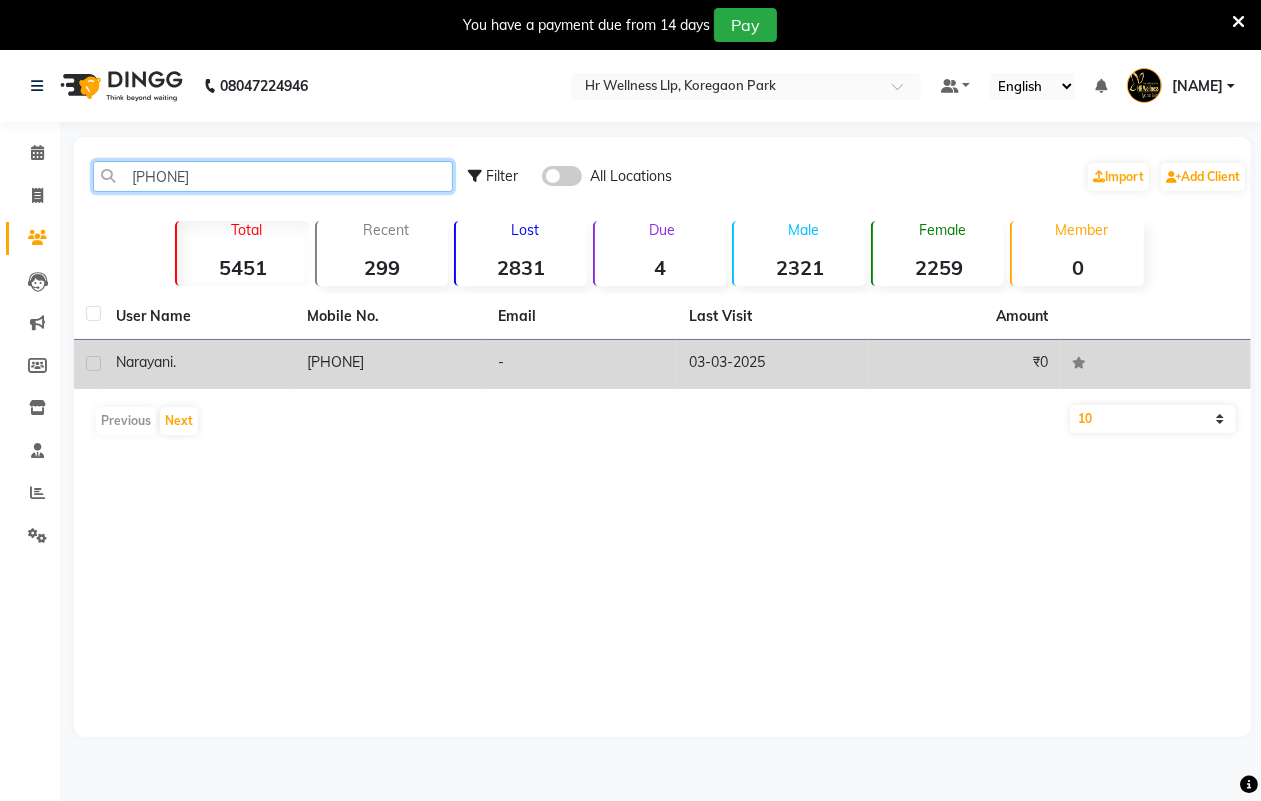 type on "[PHONE]" 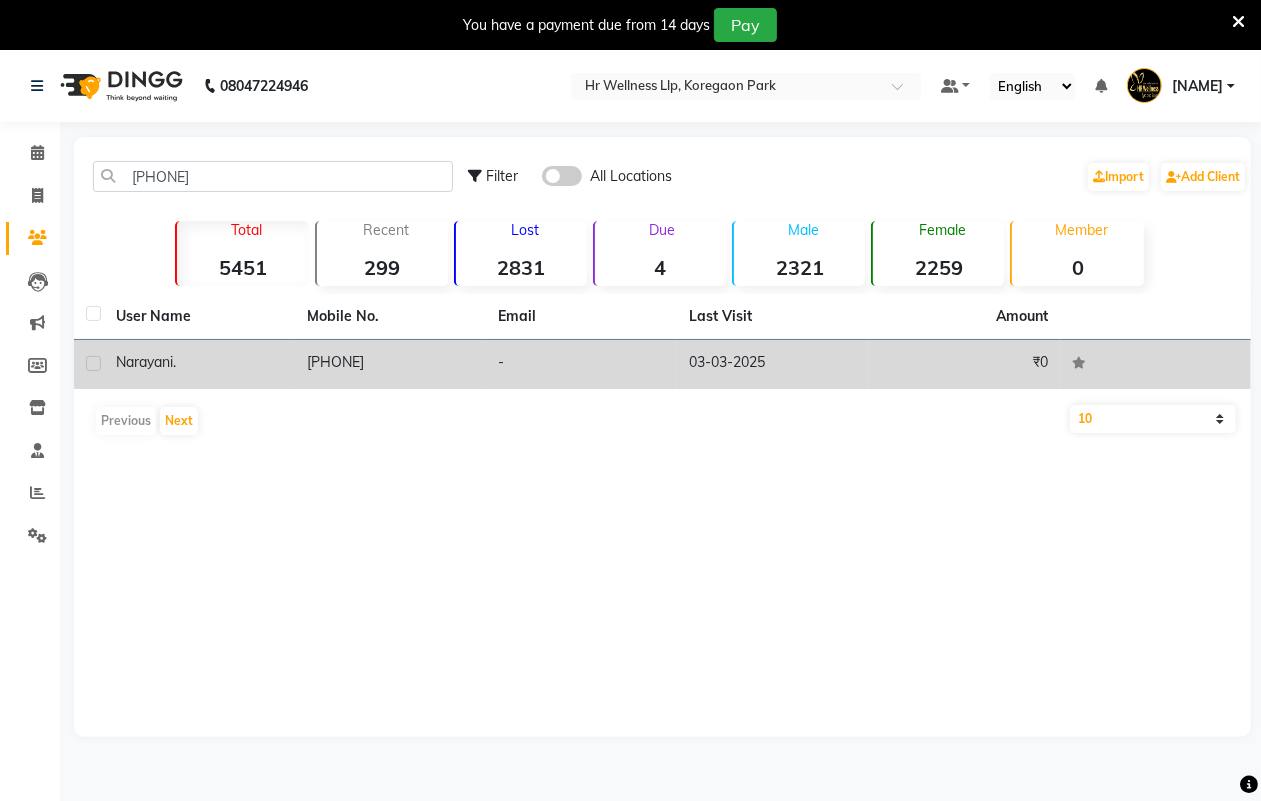 click on "[PHONE]" 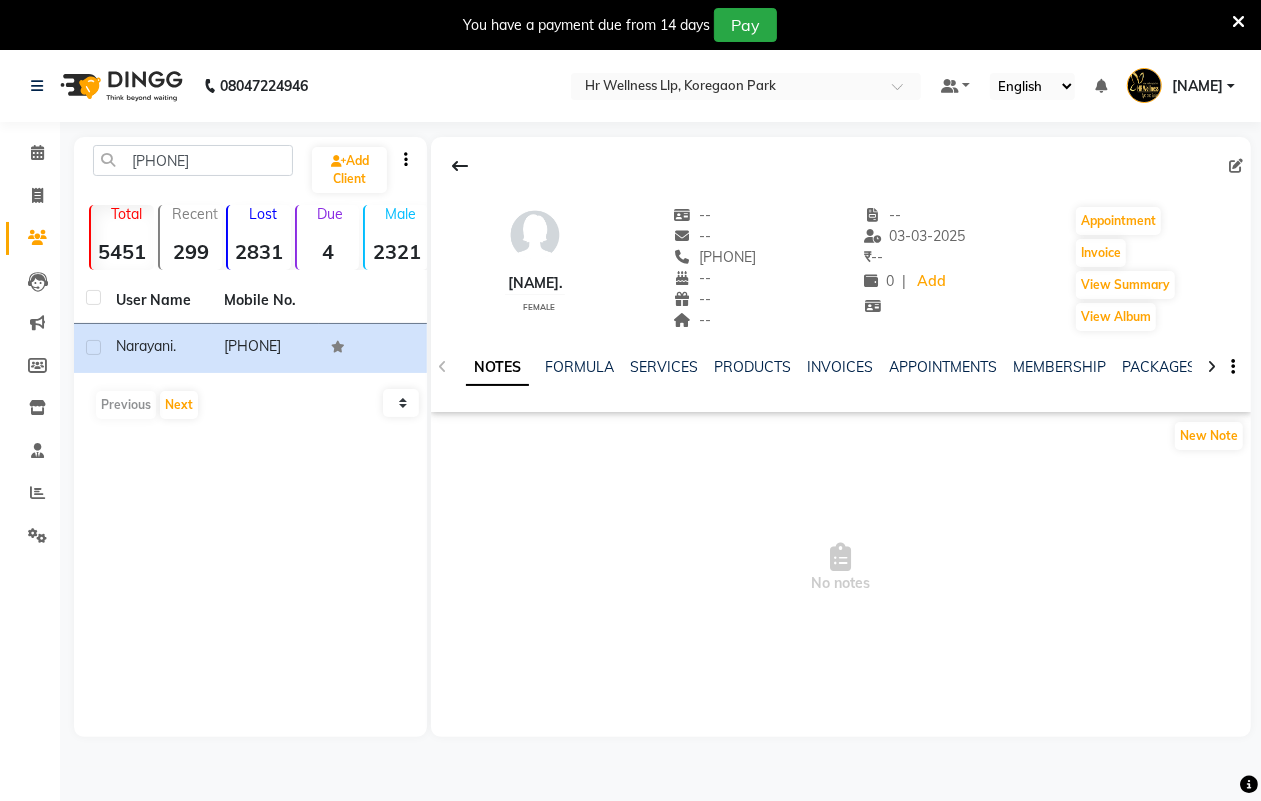 click 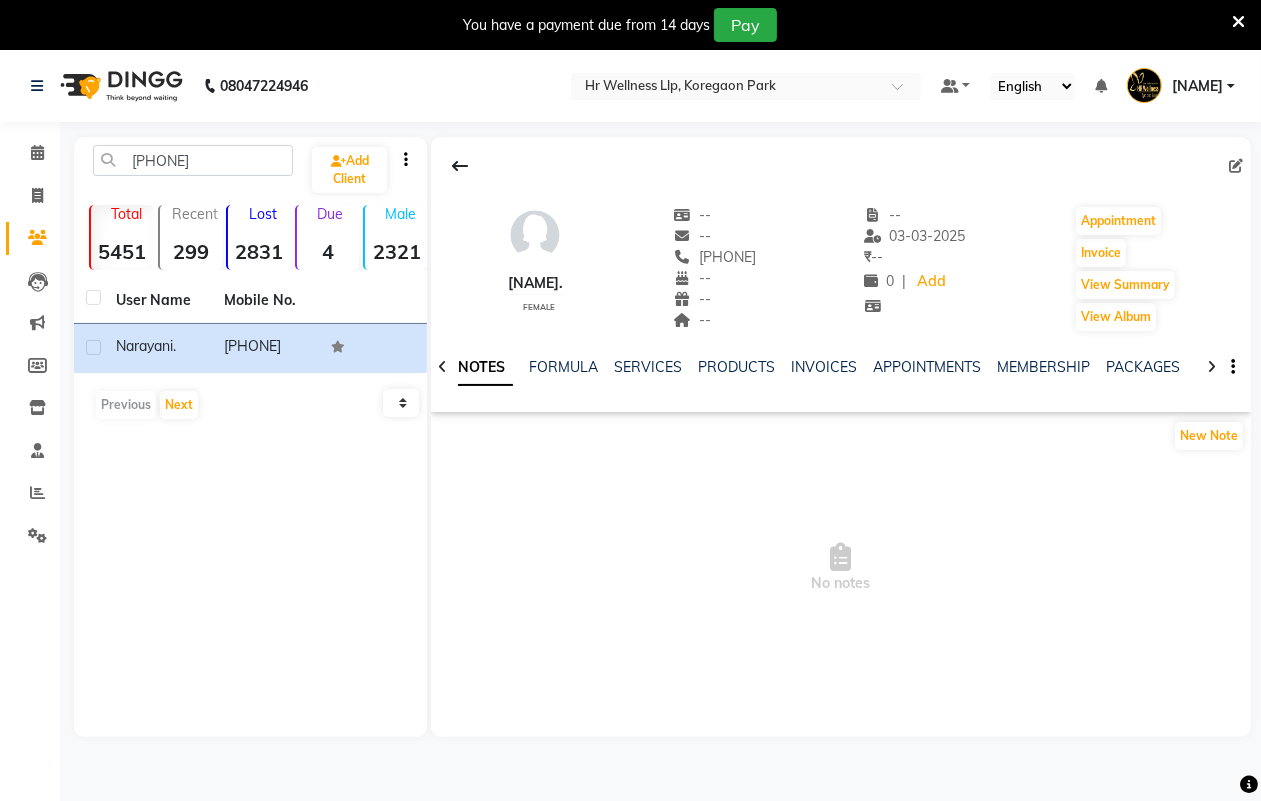 click 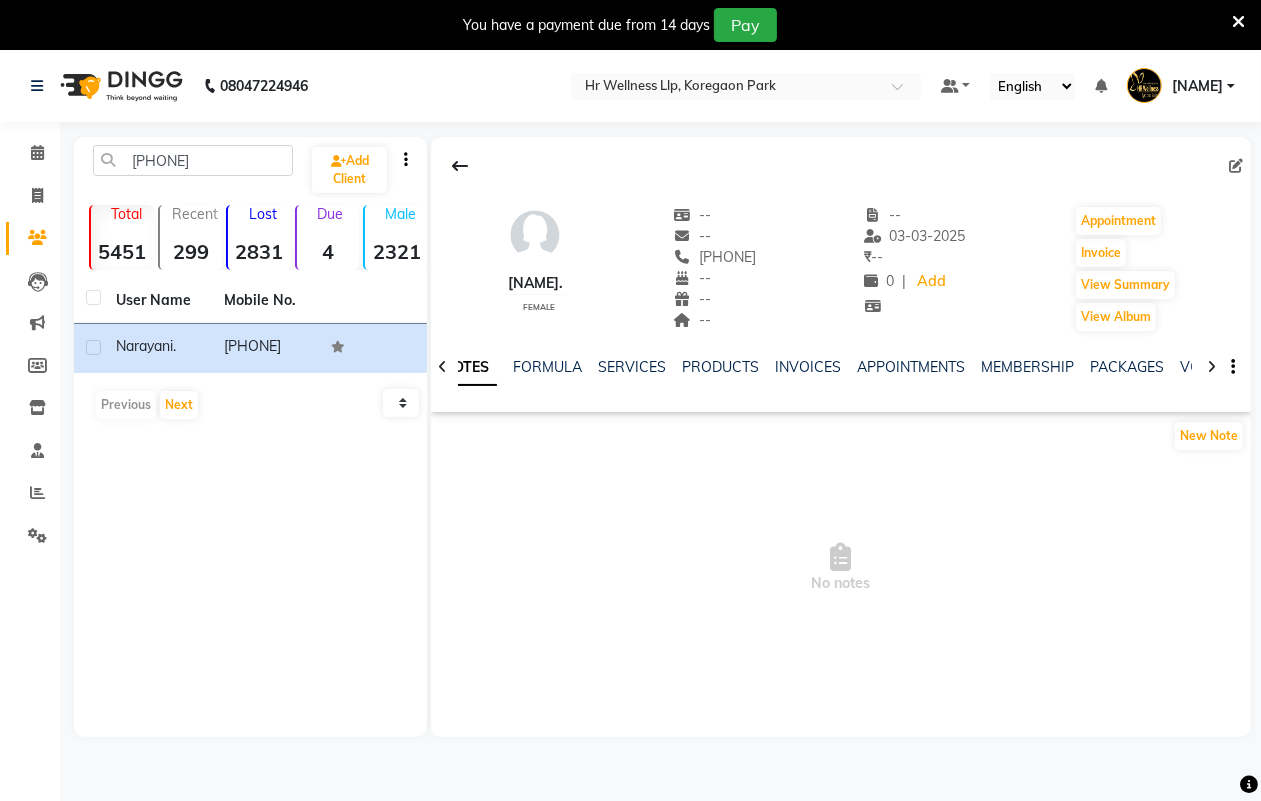 click 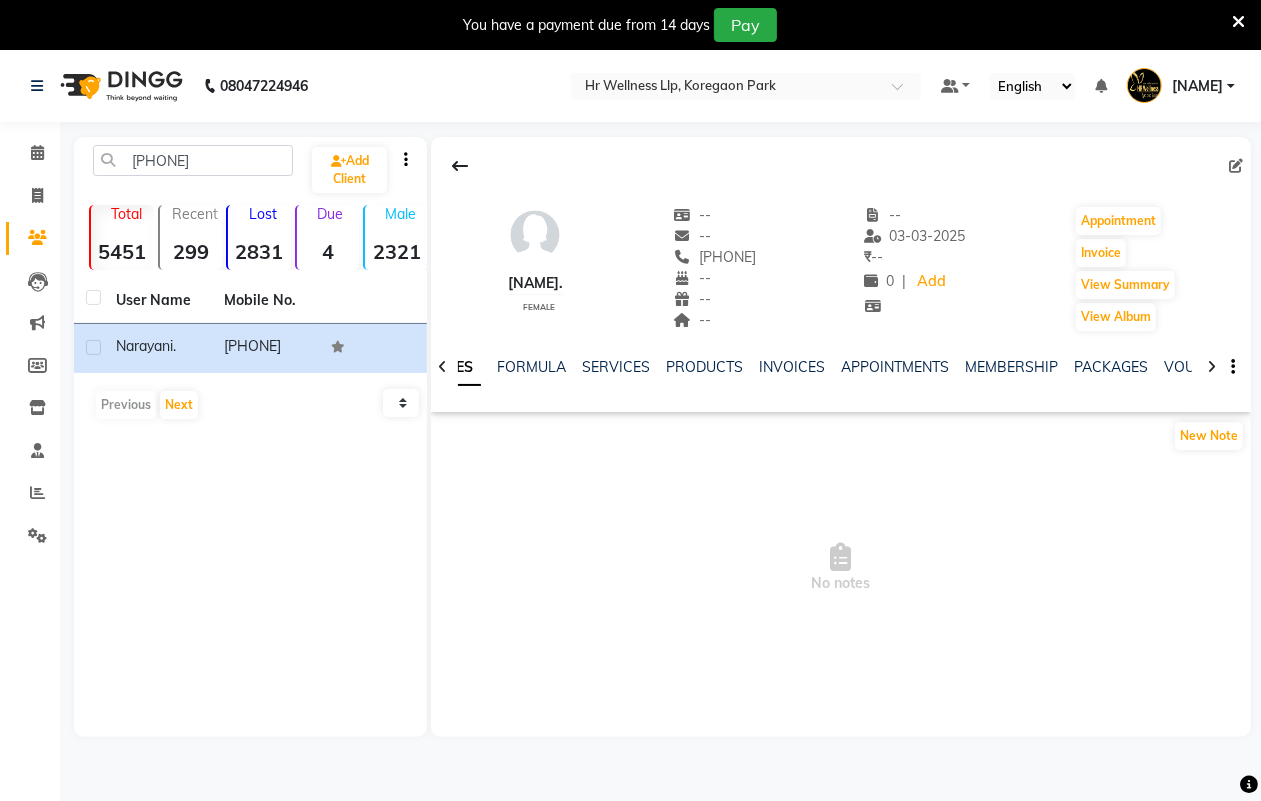 click 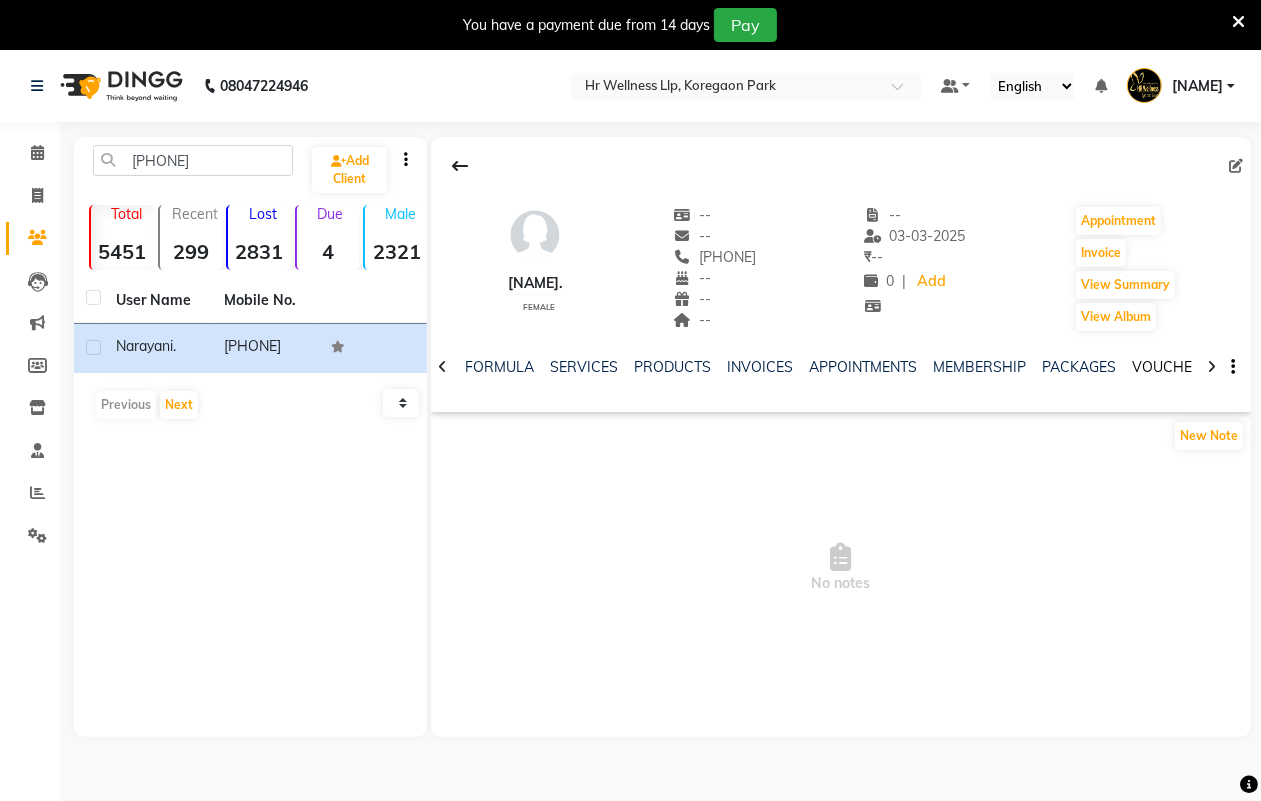 click on "VOUCHERS" 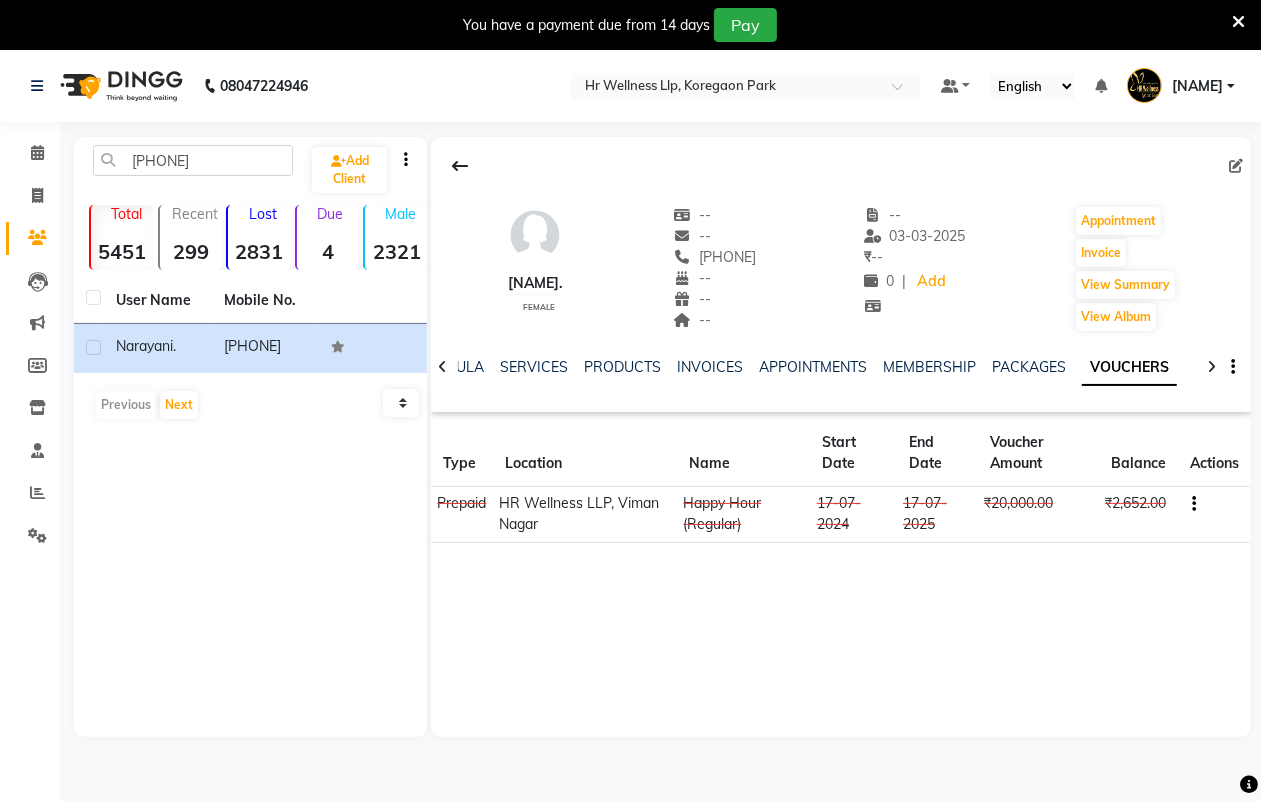 click at bounding box center [1238, 22] 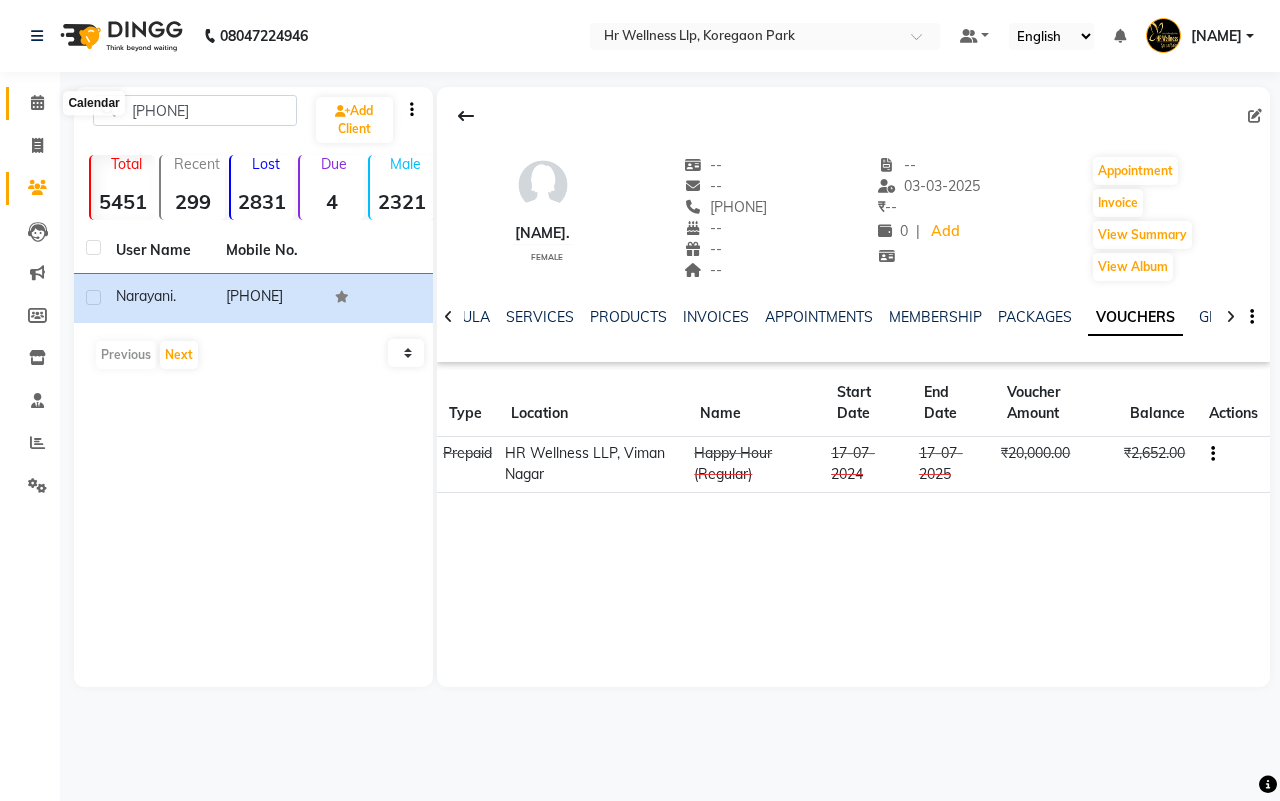 click 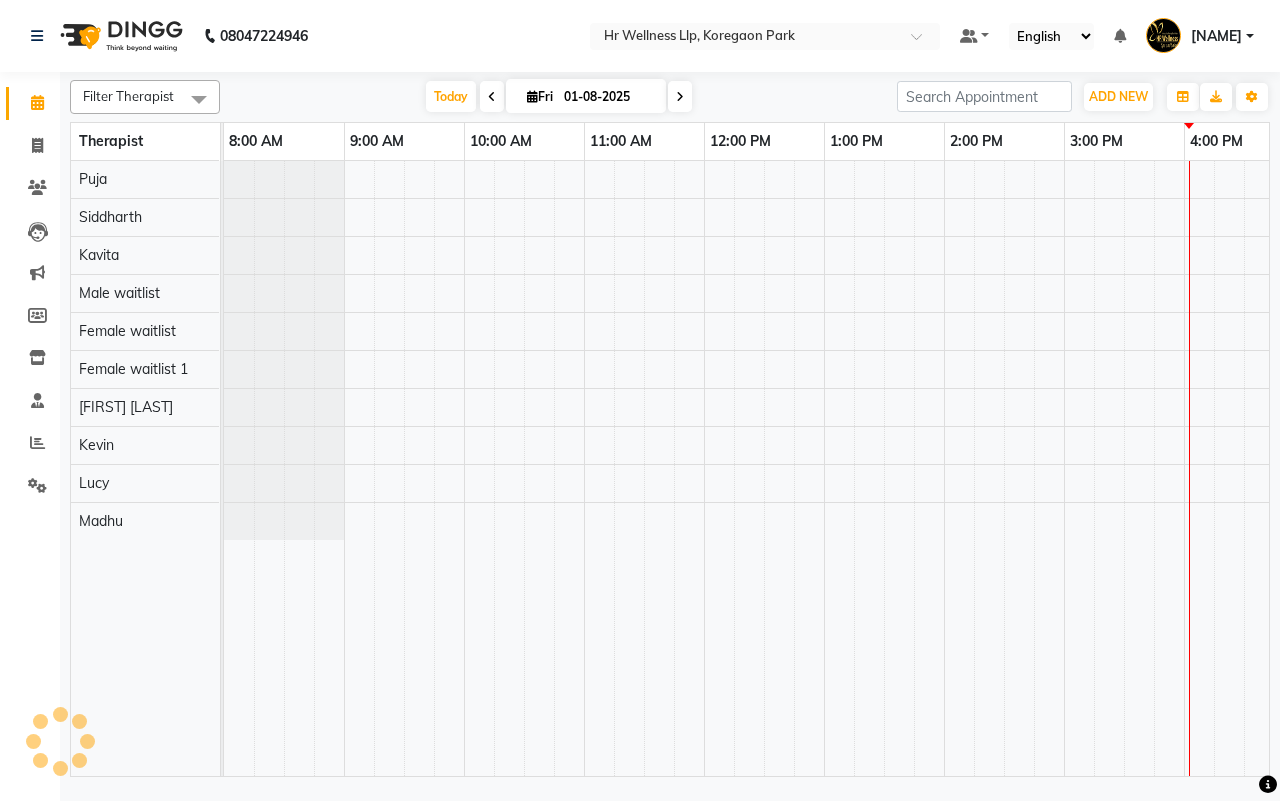 scroll, scrollTop: 0, scrollLeft: 515, axis: horizontal 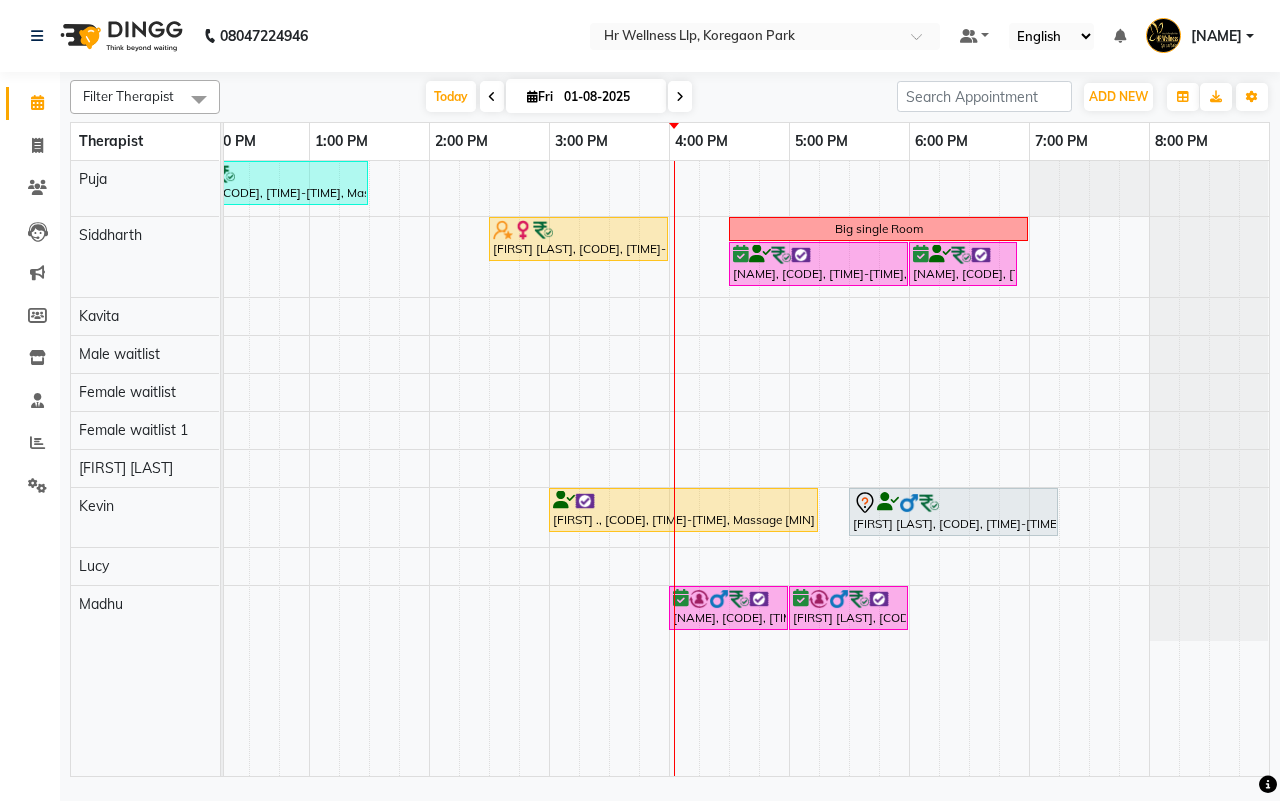 click at bounding box center [680, 97] 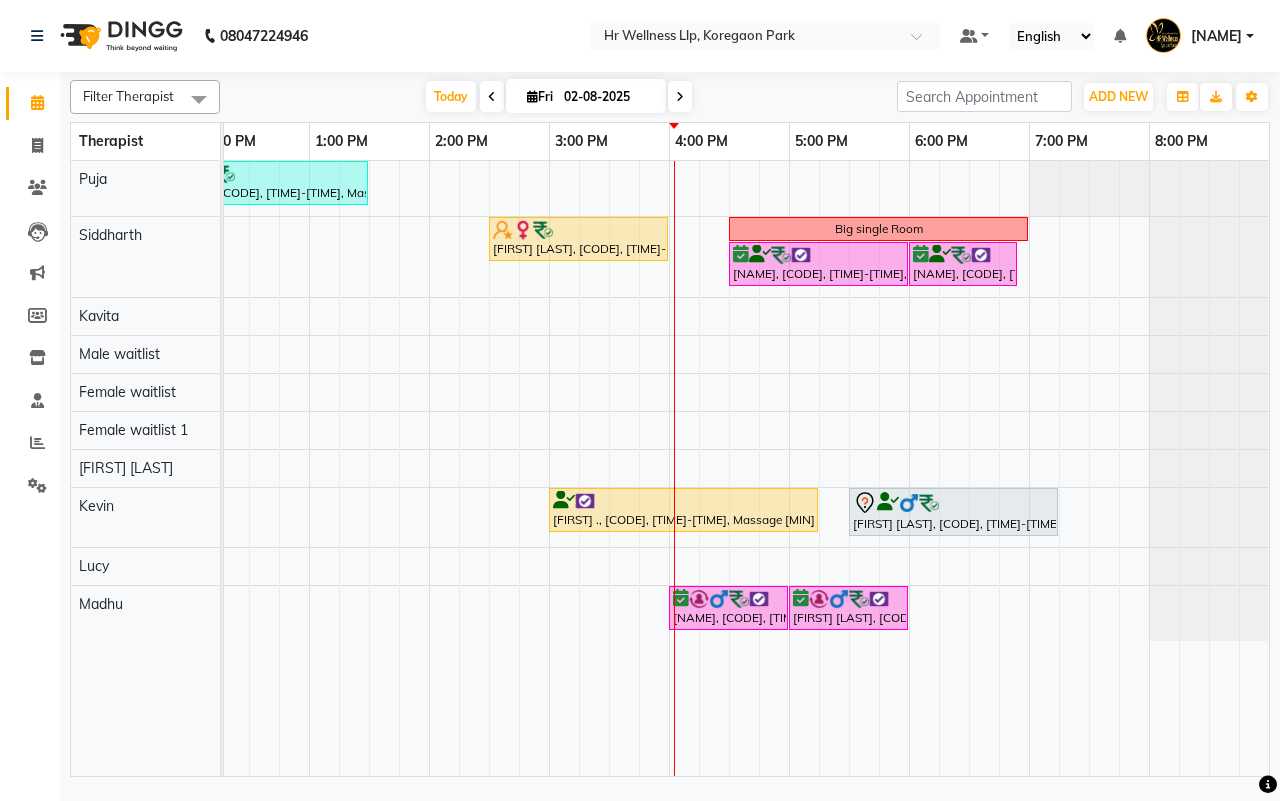 scroll, scrollTop: 0, scrollLeft: 515, axis: horizontal 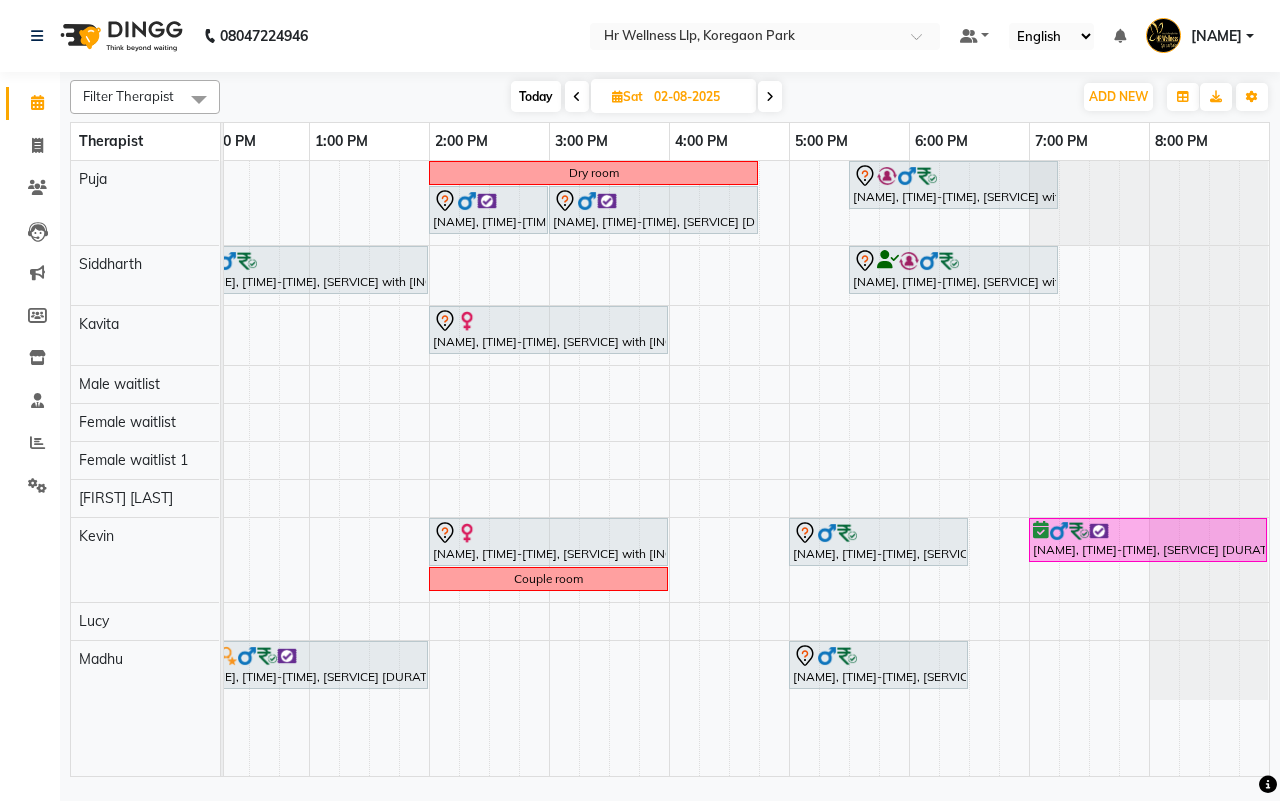 click at bounding box center [770, 97] 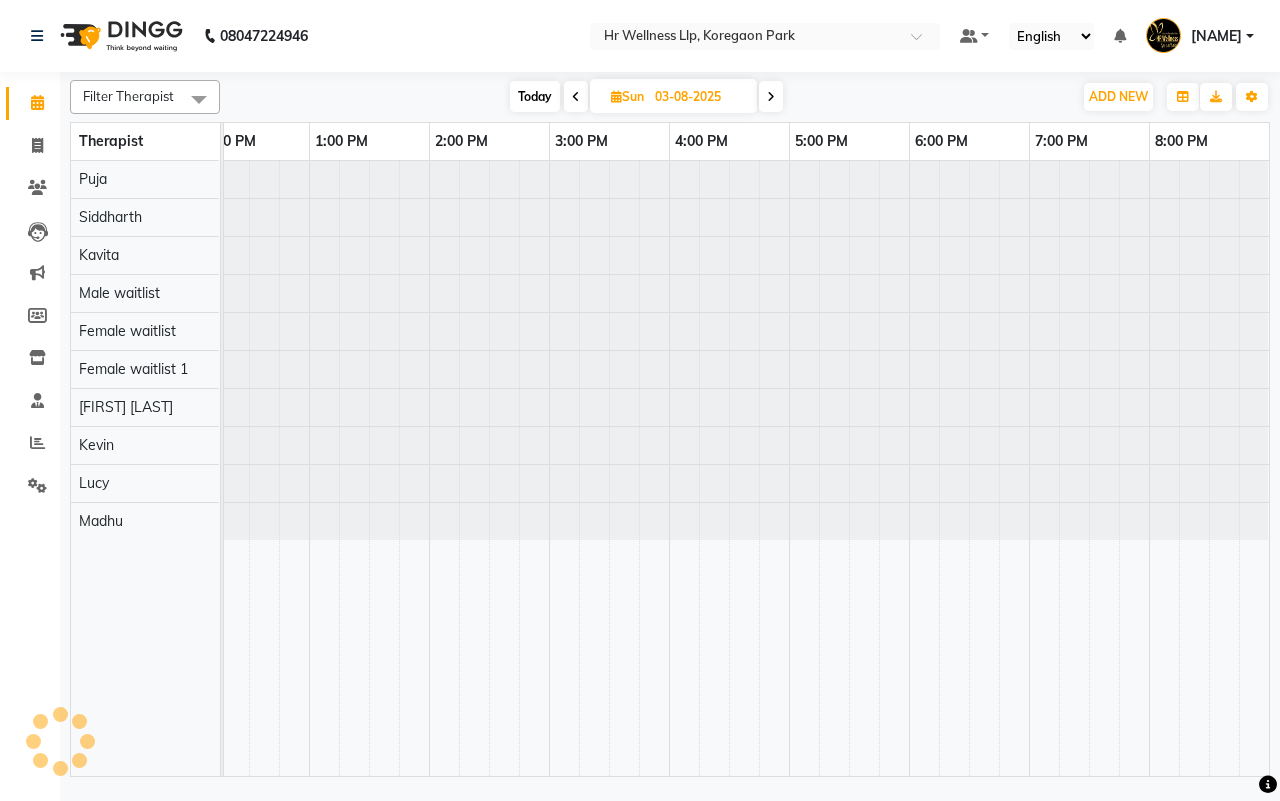 scroll, scrollTop: 0, scrollLeft: 0, axis: both 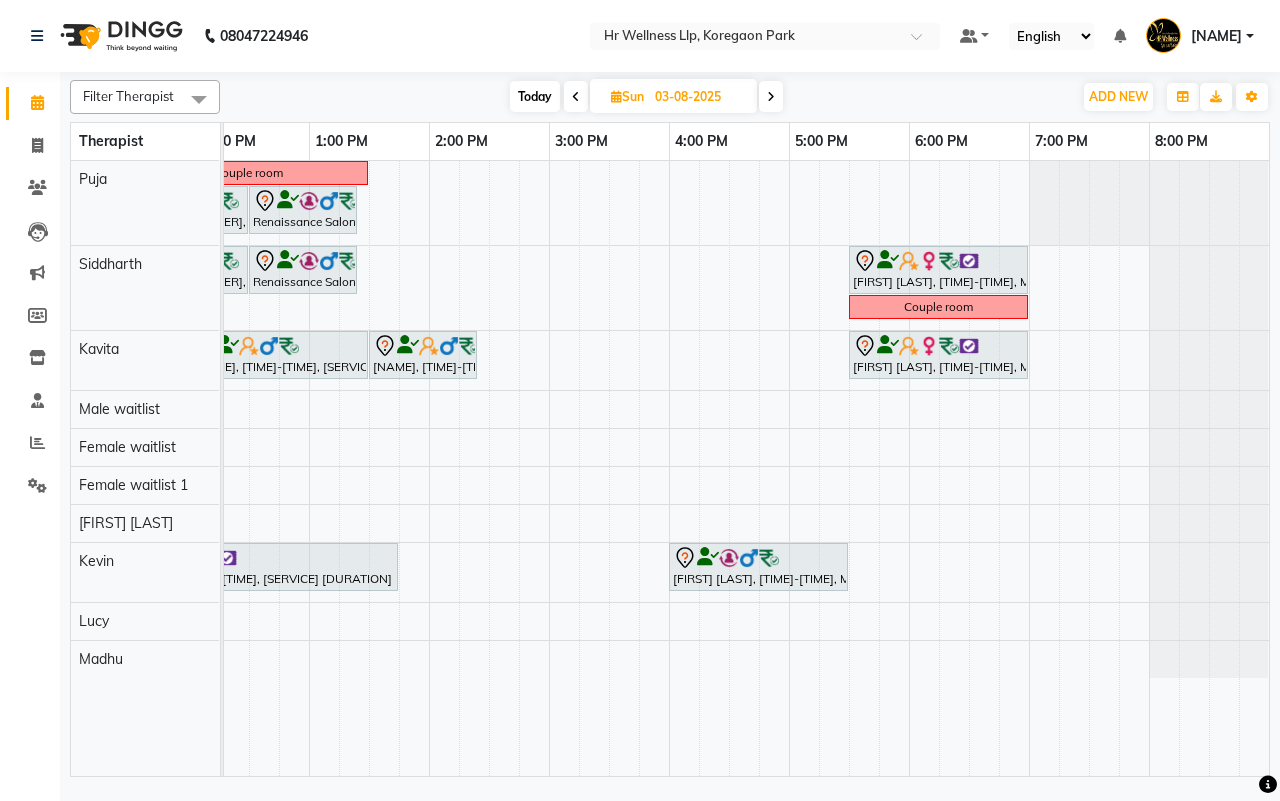click at bounding box center (771, 97) 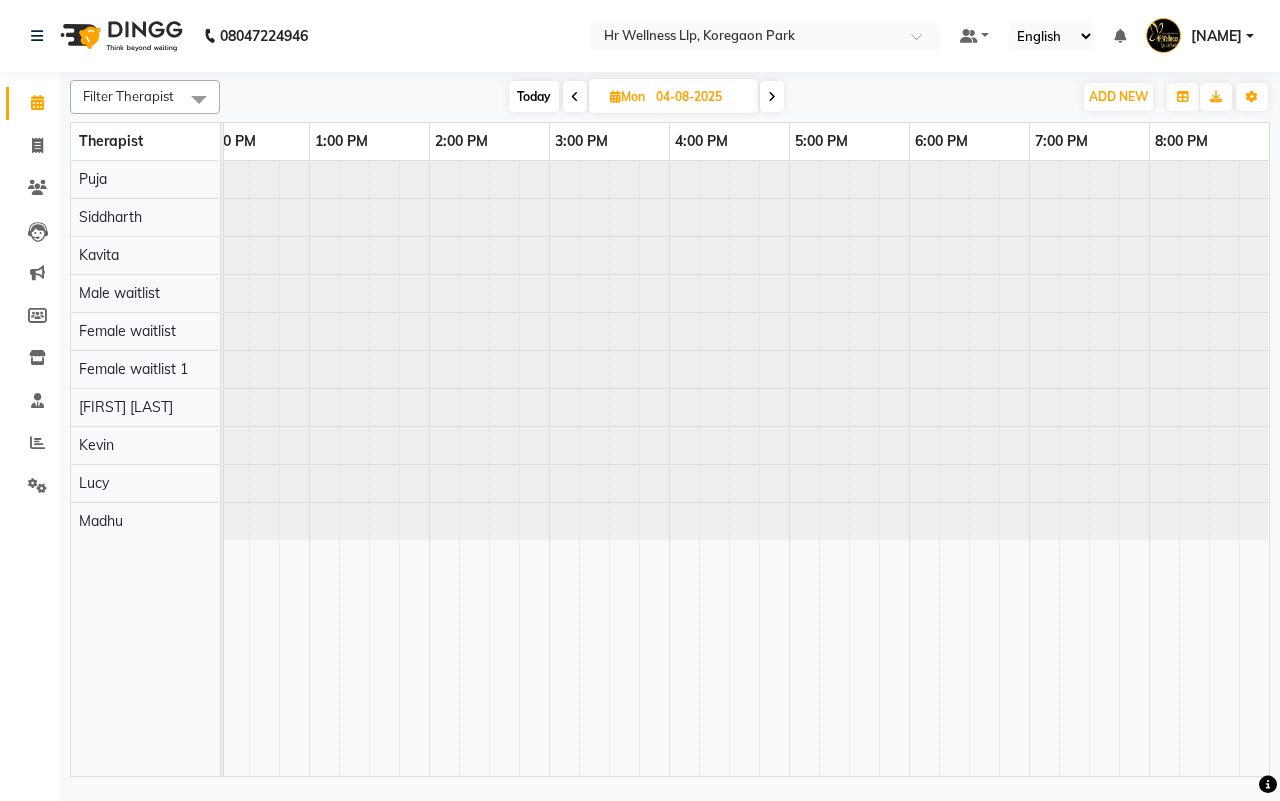 scroll, scrollTop: 0, scrollLeft: 515, axis: horizontal 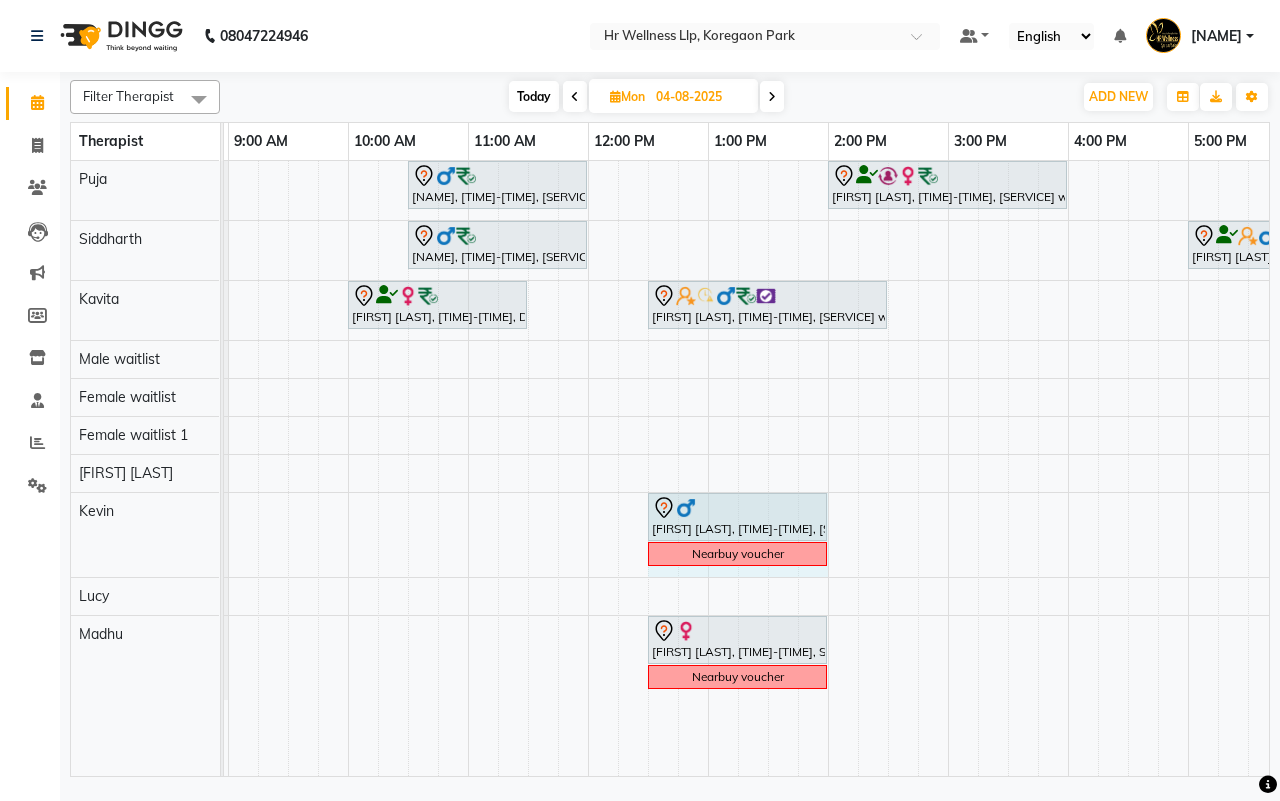 drag, startPoint x: 650, startPoint y: 573, endPoint x: 803, endPoint y: 578, distance: 153.08168 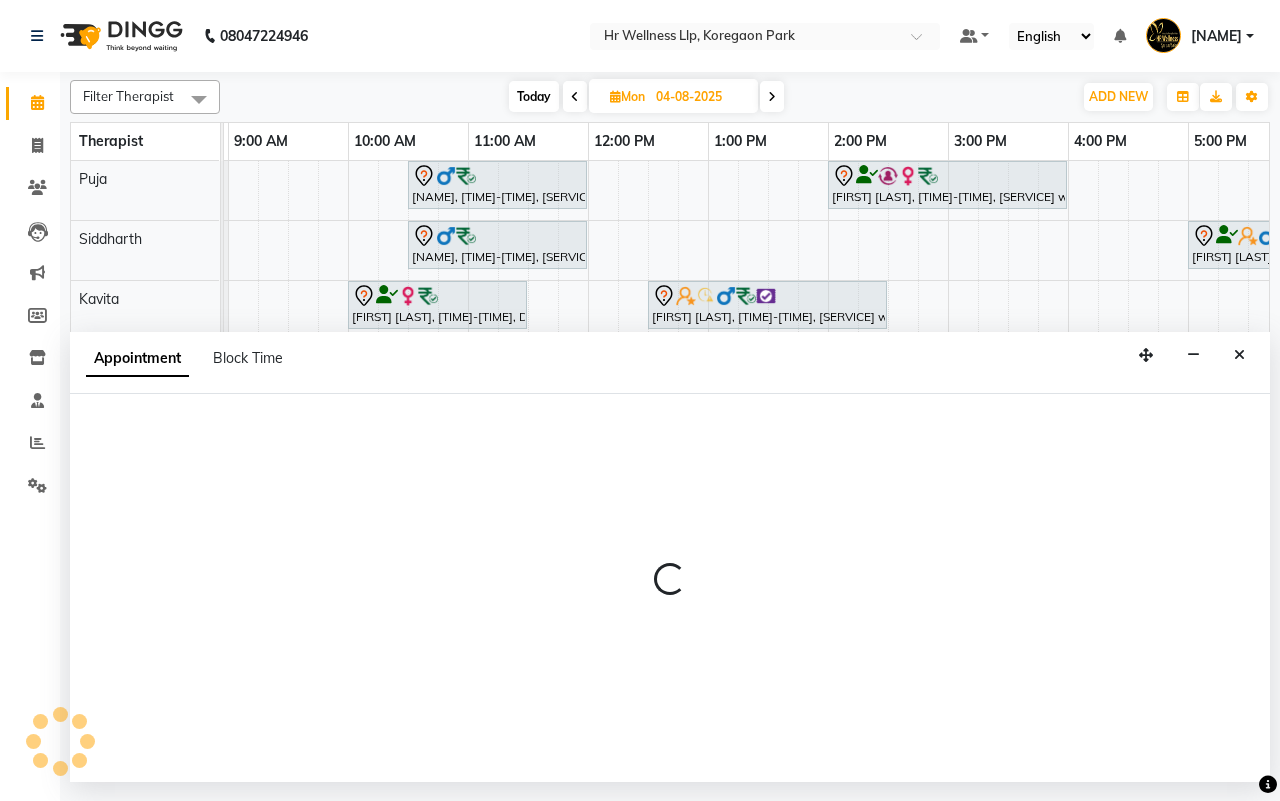 select on "85702" 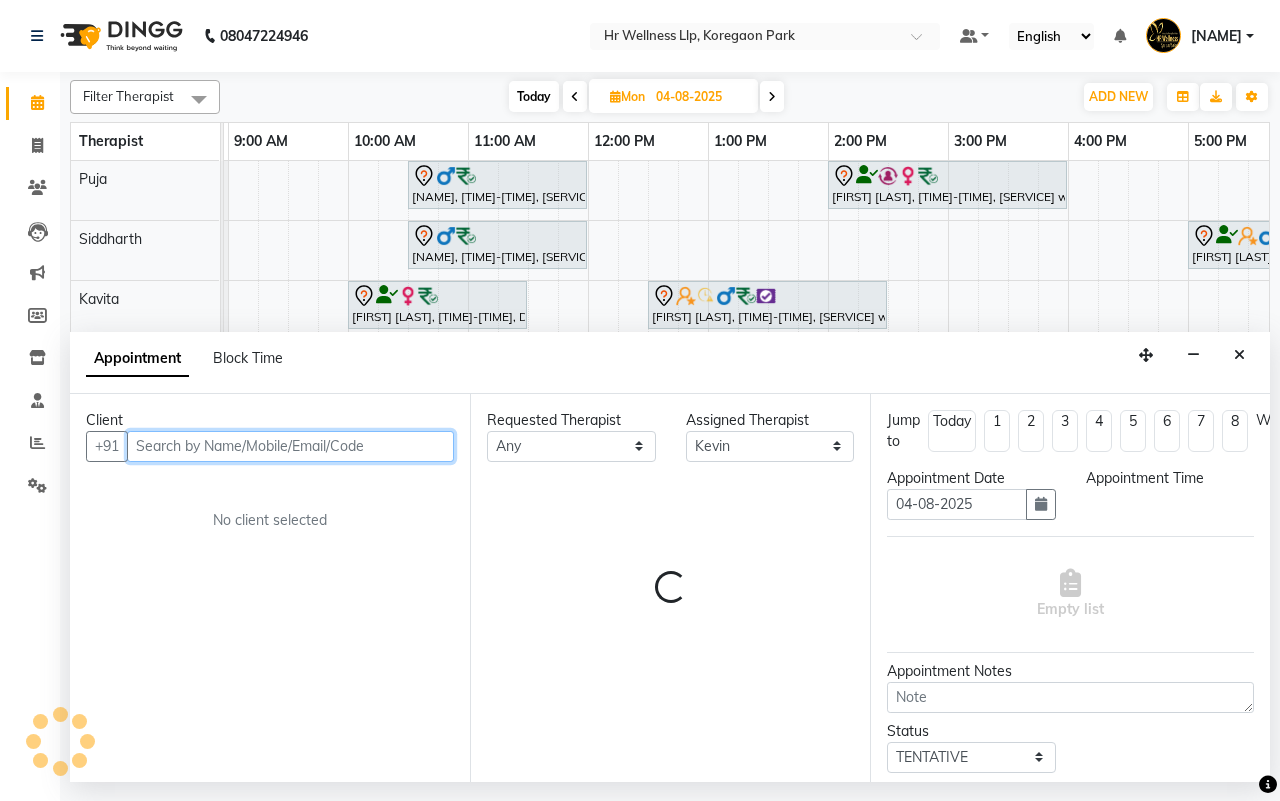 select on "750" 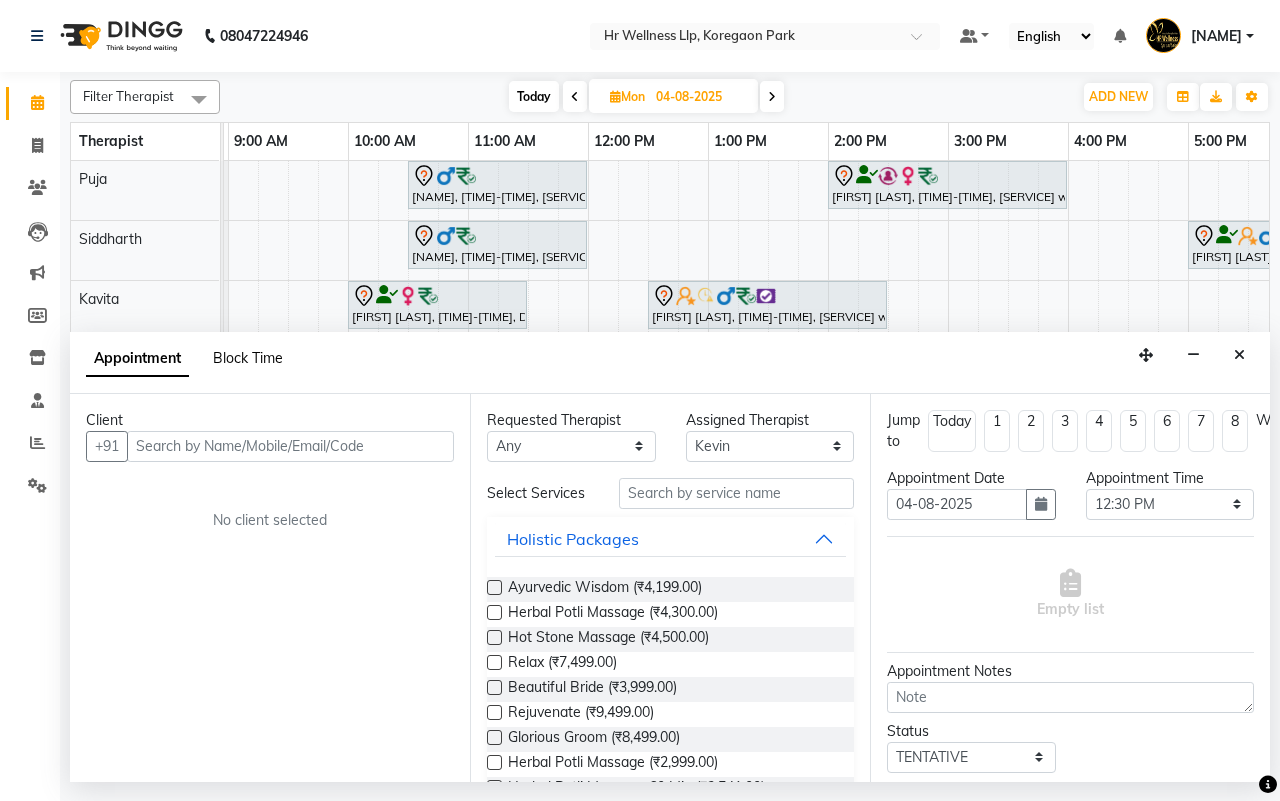 click on "Block Time" at bounding box center (248, 358) 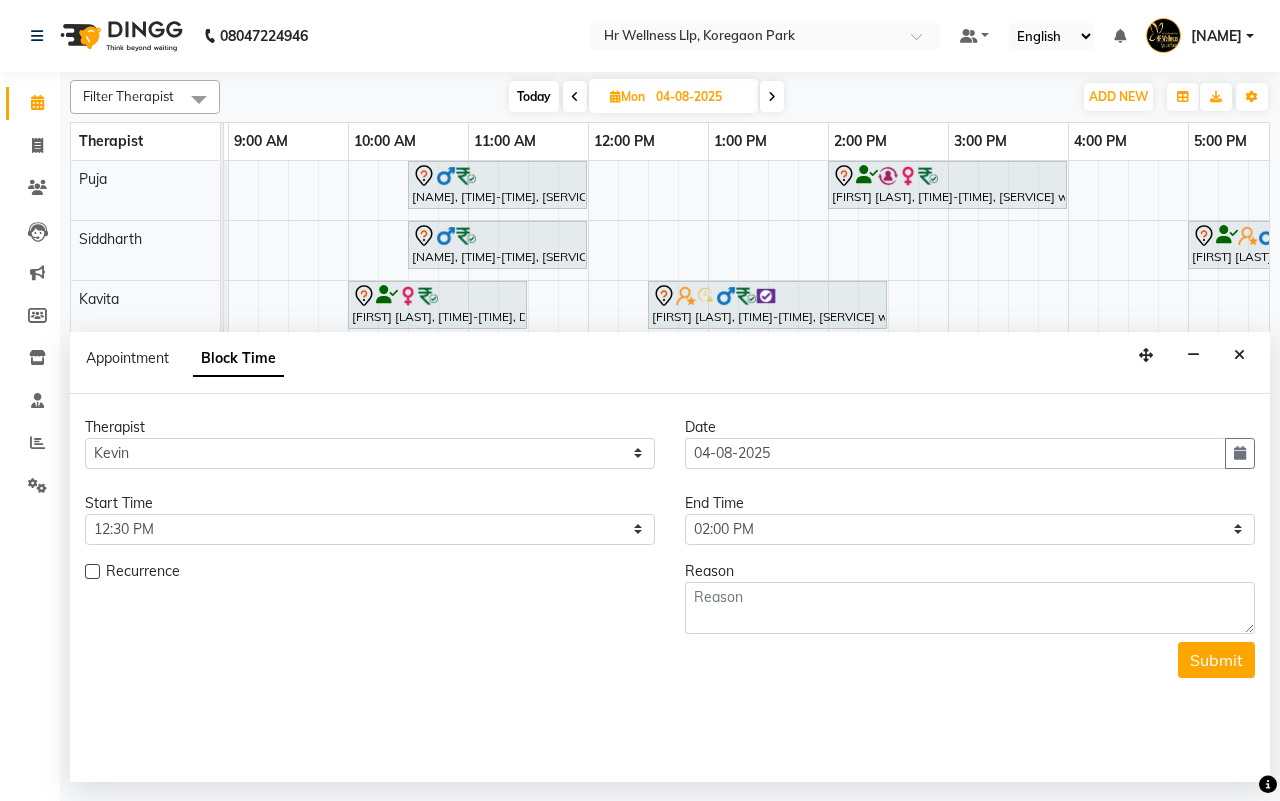 scroll, scrollTop: 0, scrollLeft: 0, axis: both 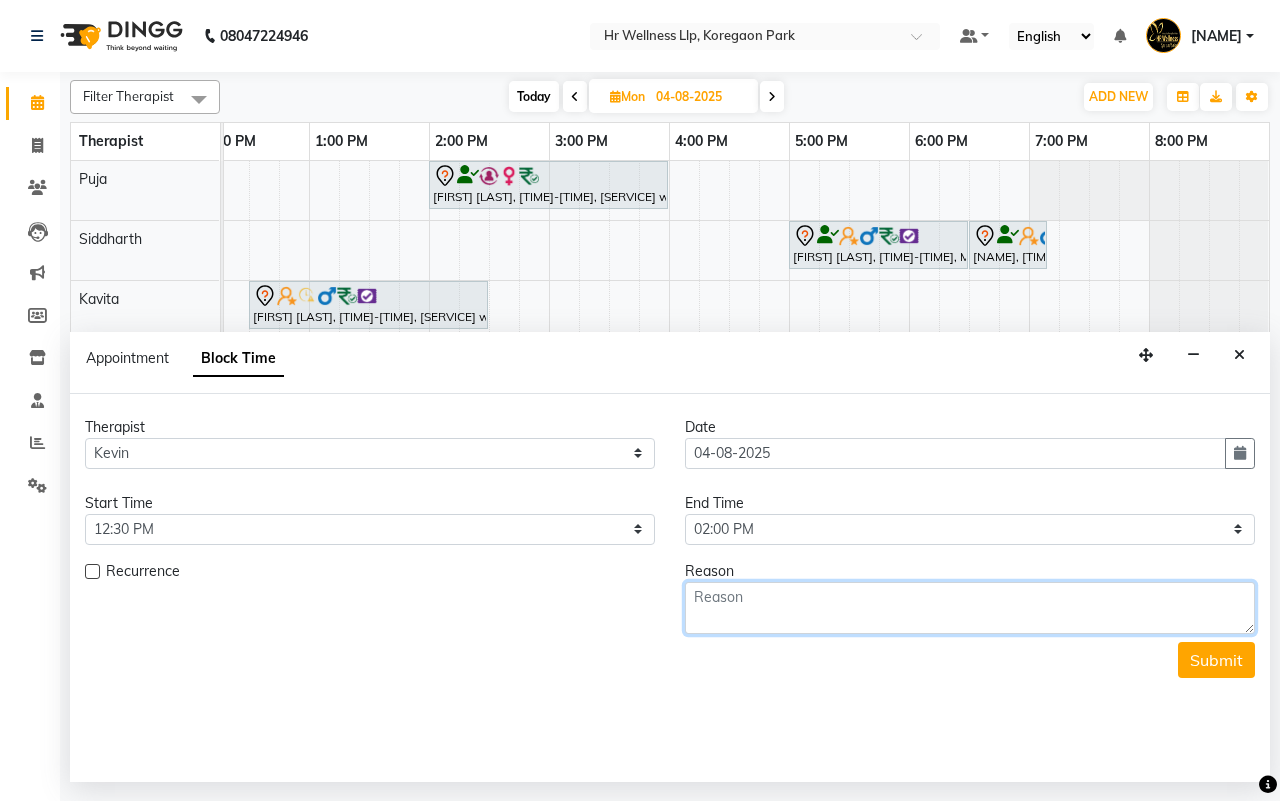 click at bounding box center [970, 608] 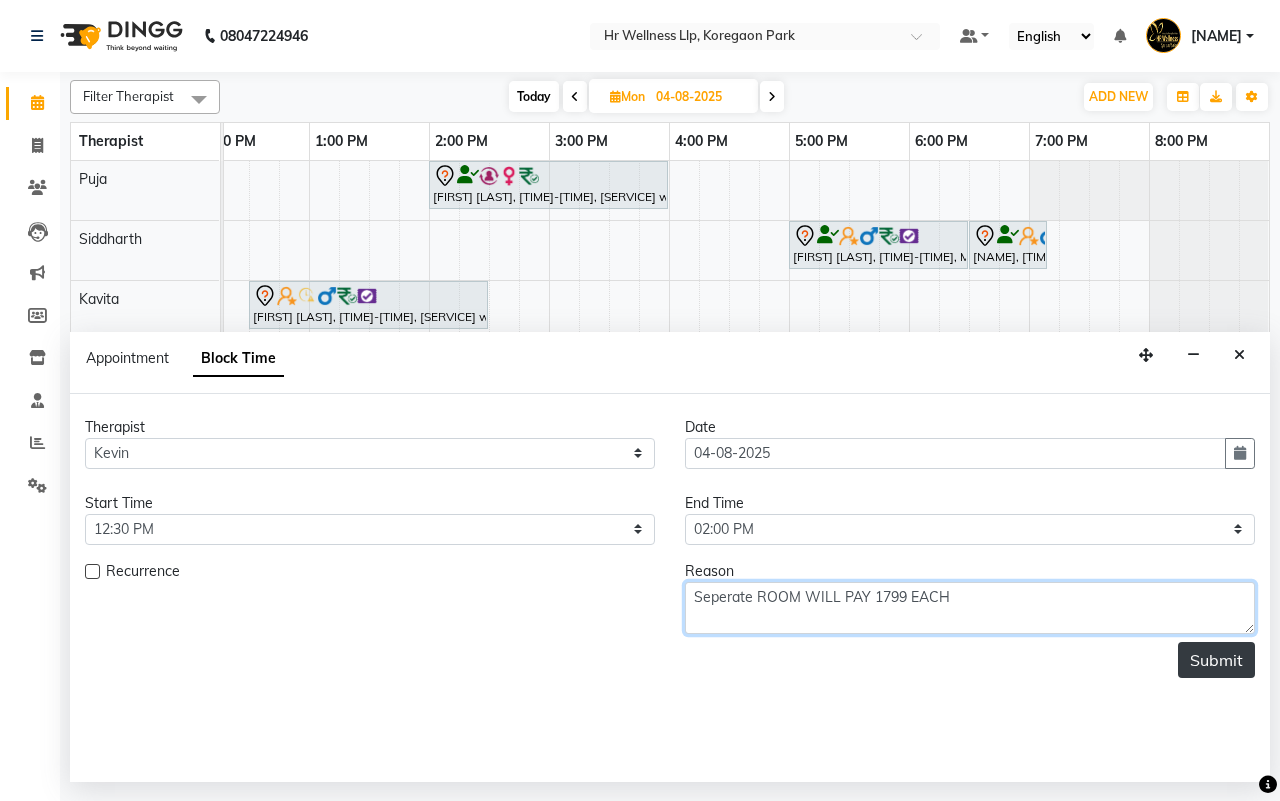 type on "Seperate ROOM WILL PAY 1799 EACH" 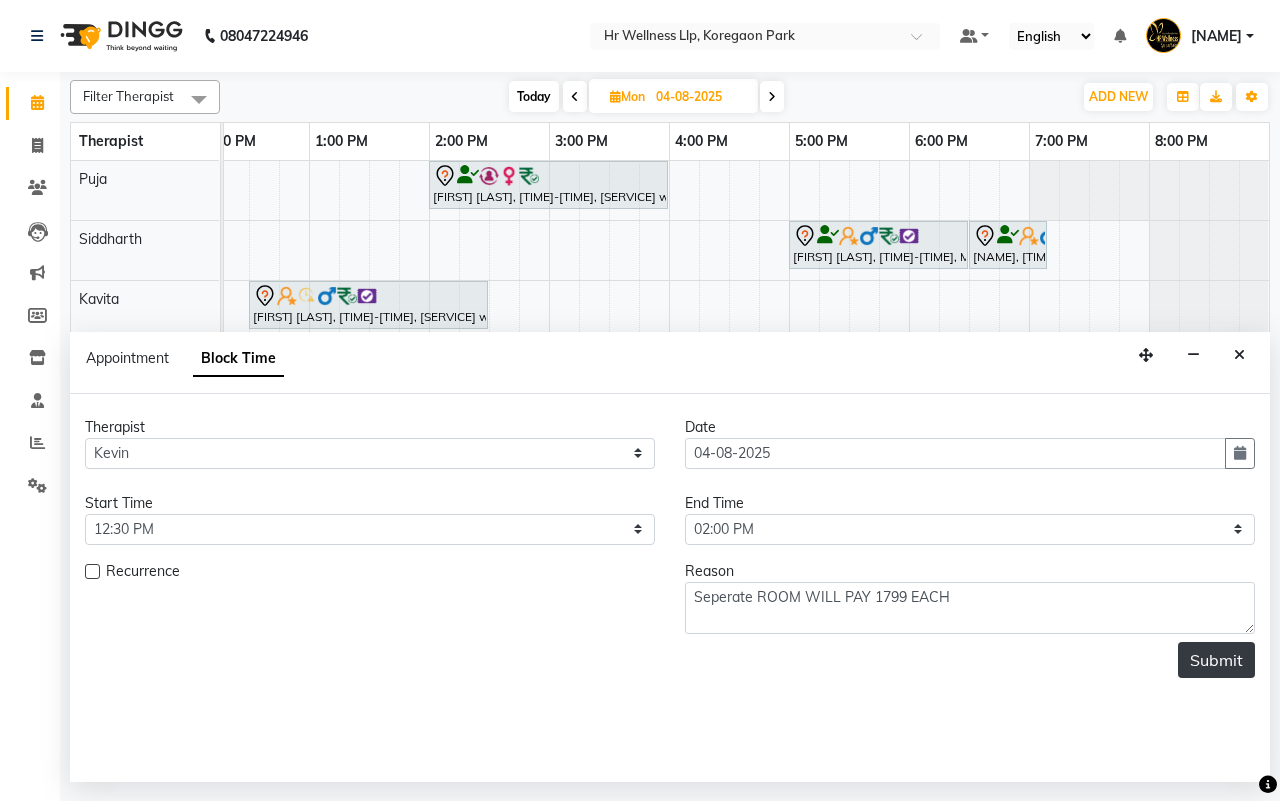 click on "Submit" at bounding box center (1216, 660) 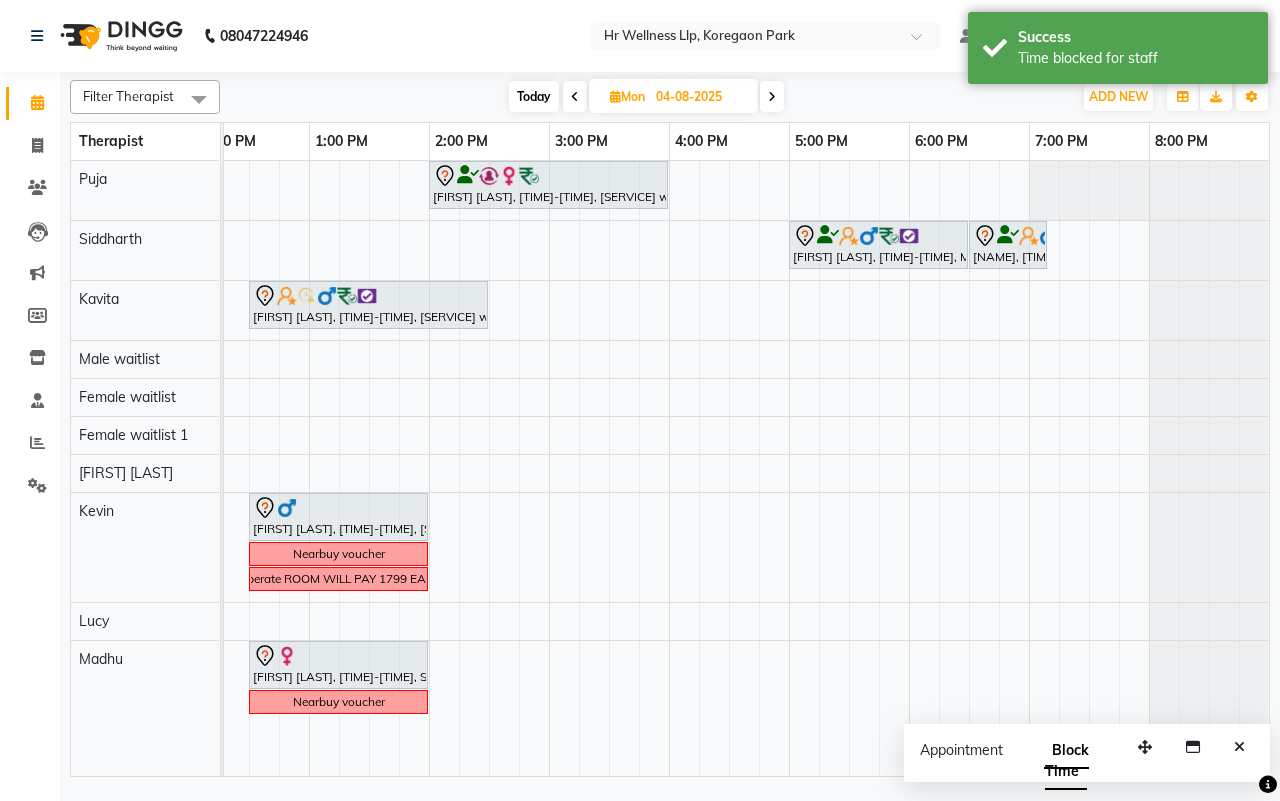 click on "[FIRST] [LAST], [TIME]-[TIME], Swedish Massage [MIN]             [FIRST] [LAST], [TIME]-[TIME], Swedish Massage with Wintergreen, Bayleaf & Clove [MIN]             [FIRST] [LAST], [TIME]-[TIME], Swedish Massage with Wintergreen, Bayleaf & Clove [MIN]             [FIRST] [LAST], [TIME]-[TIME], Massage [MIN]             [FIRST] [LAST], [TIME]-[TIME], [MIN] complimentary Service             [FIRST] [LAST], [TIME]-[TIME], Deep Tissue Massage with Wintergreen oil [MIN]             [FIRST] [LAST], [TIME]-[TIME], Swedish Massage with Wintergreen, Bayleaf & Clove [MIN]             [FIRST] [LAST], [TIME]-[TIME], Swedish Massage [MIN]  Nearbuy voucher   Seperate ROOM WILL PAY [PRICE]              [FIRST] [LAST], [TIME]-[TIME], Swedish Massage [MIN]  Nearbuy voucher   Seperate ROOM WILL PAY [PRICE]              [FIRST] [LAST], [TIME]-[TIME], Swedish Massage [MIN]  Nearbuy voucher" at bounding box center [489, 468] 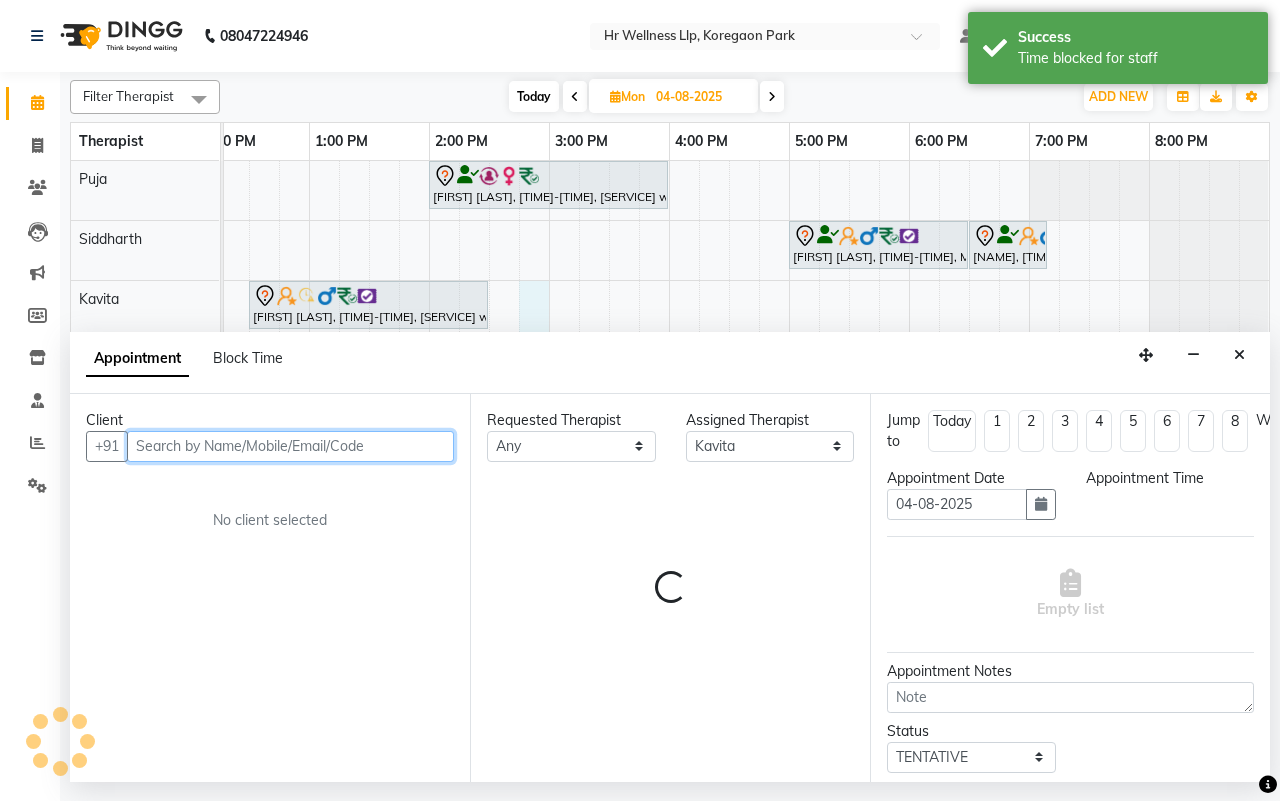 select on "885" 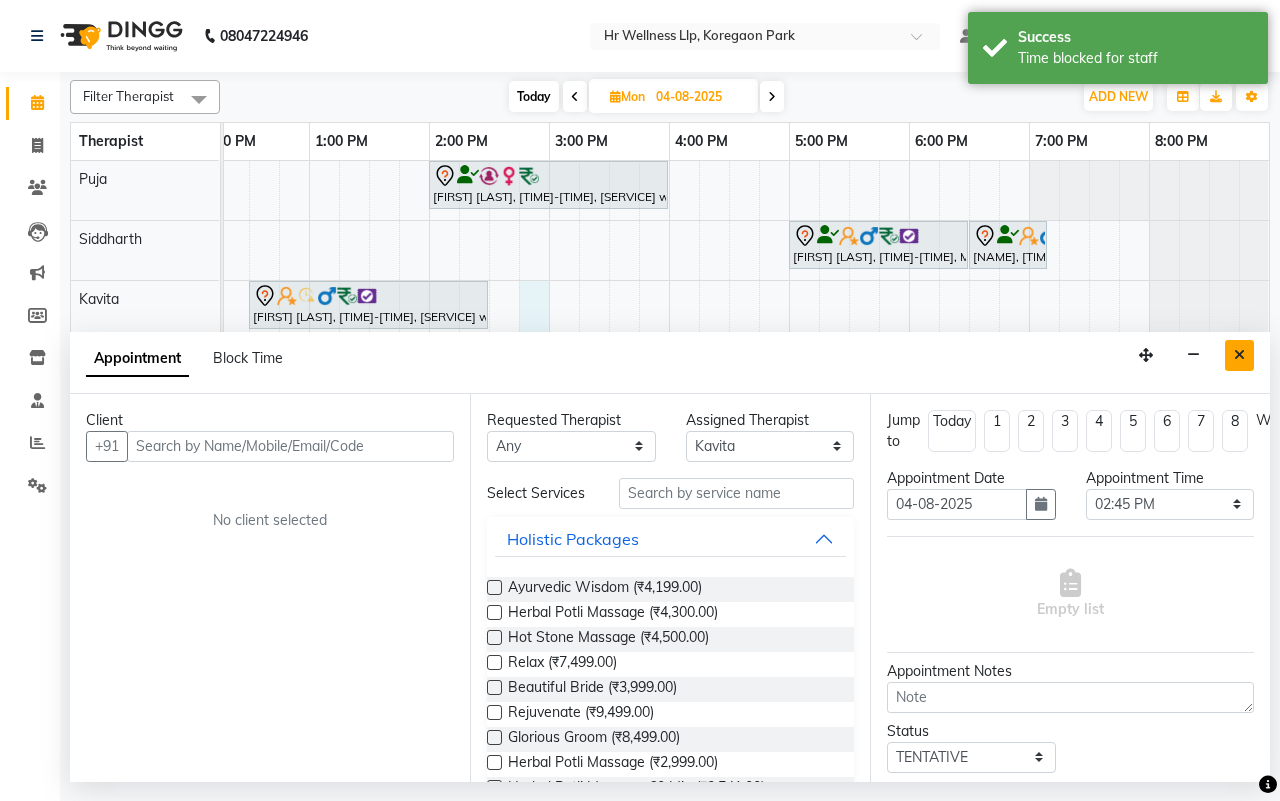 click at bounding box center (1239, 355) 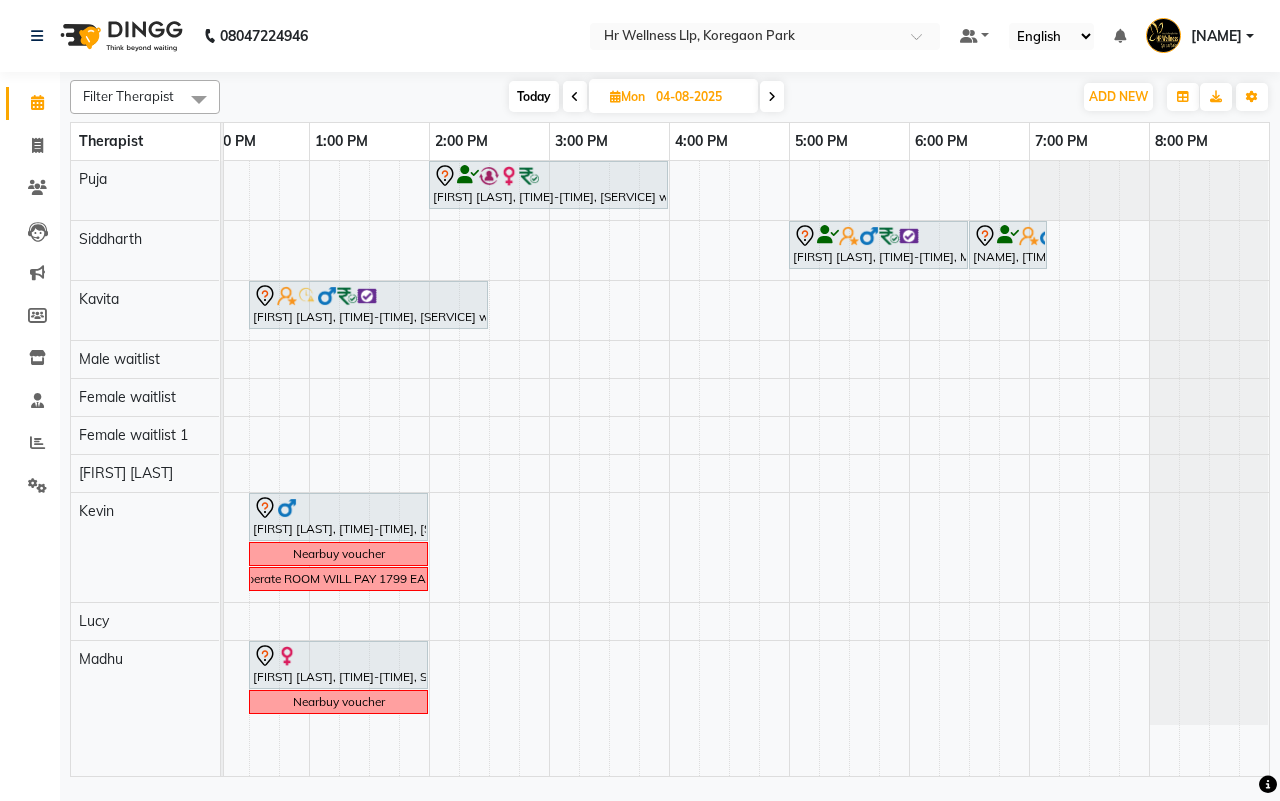 click on "04-08-2025" at bounding box center (700, 97) 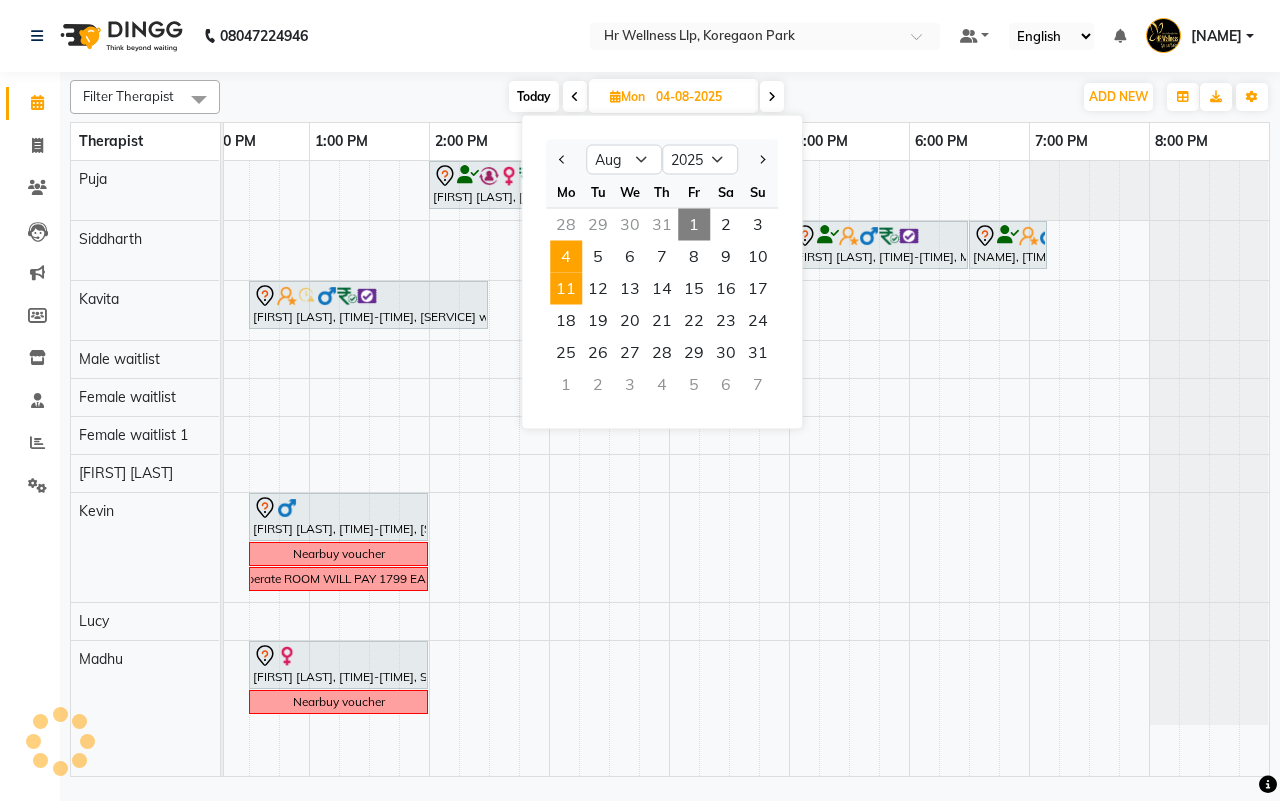 click on "11" at bounding box center [566, 289] 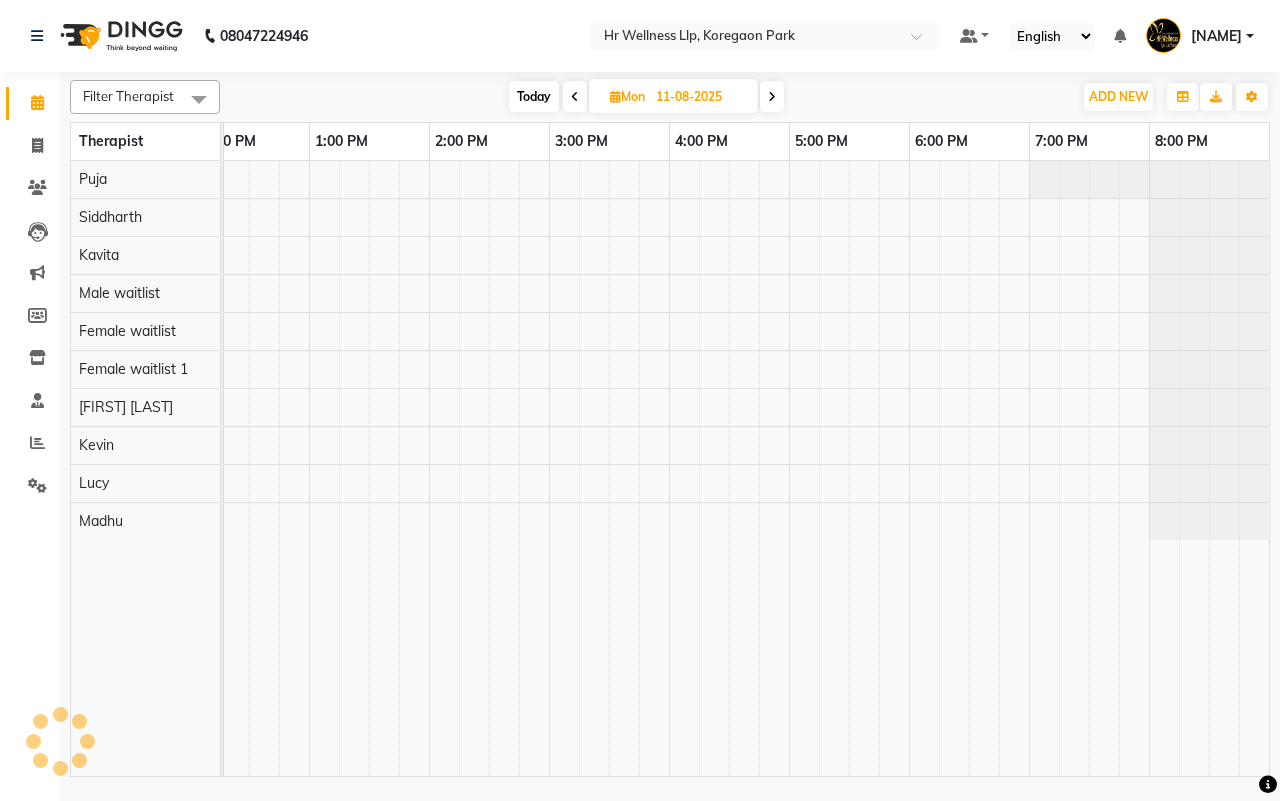 scroll, scrollTop: 0, scrollLeft: 0, axis: both 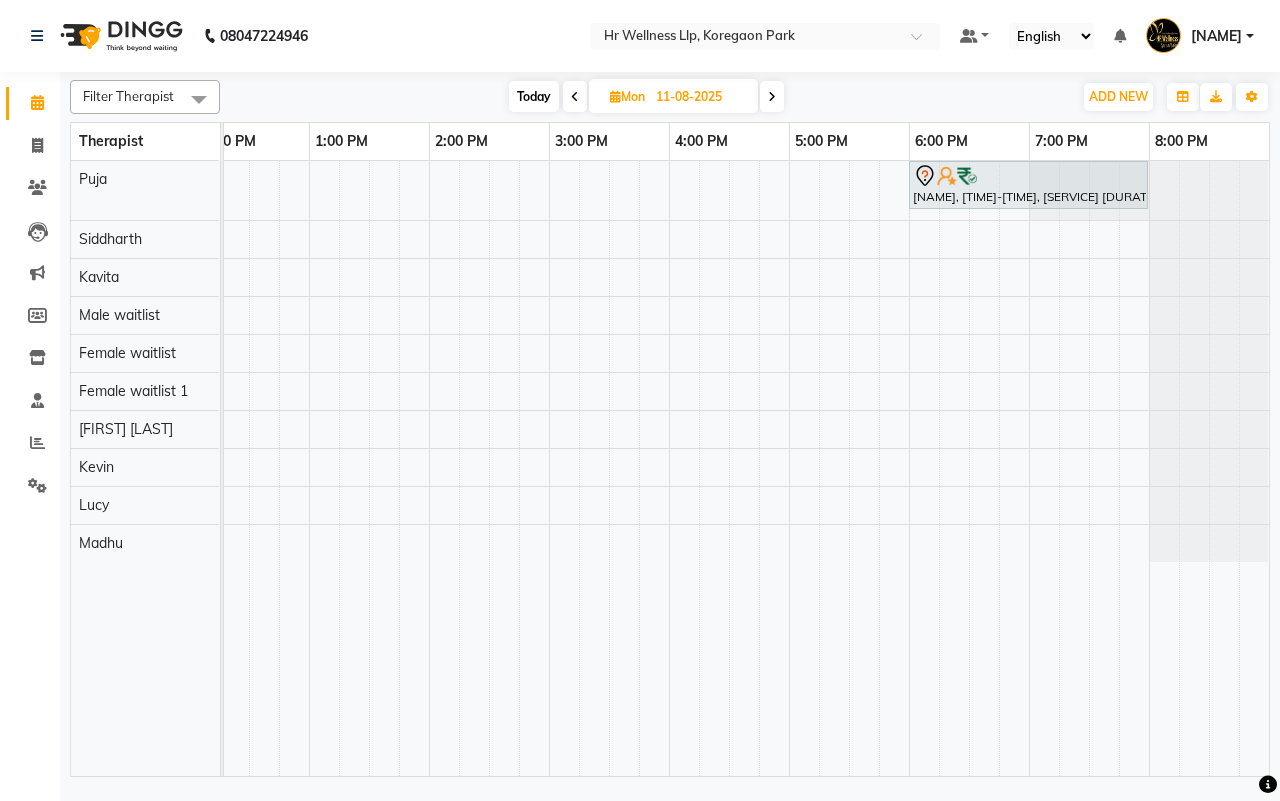 click on "11-08-2025" at bounding box center [700, 97] 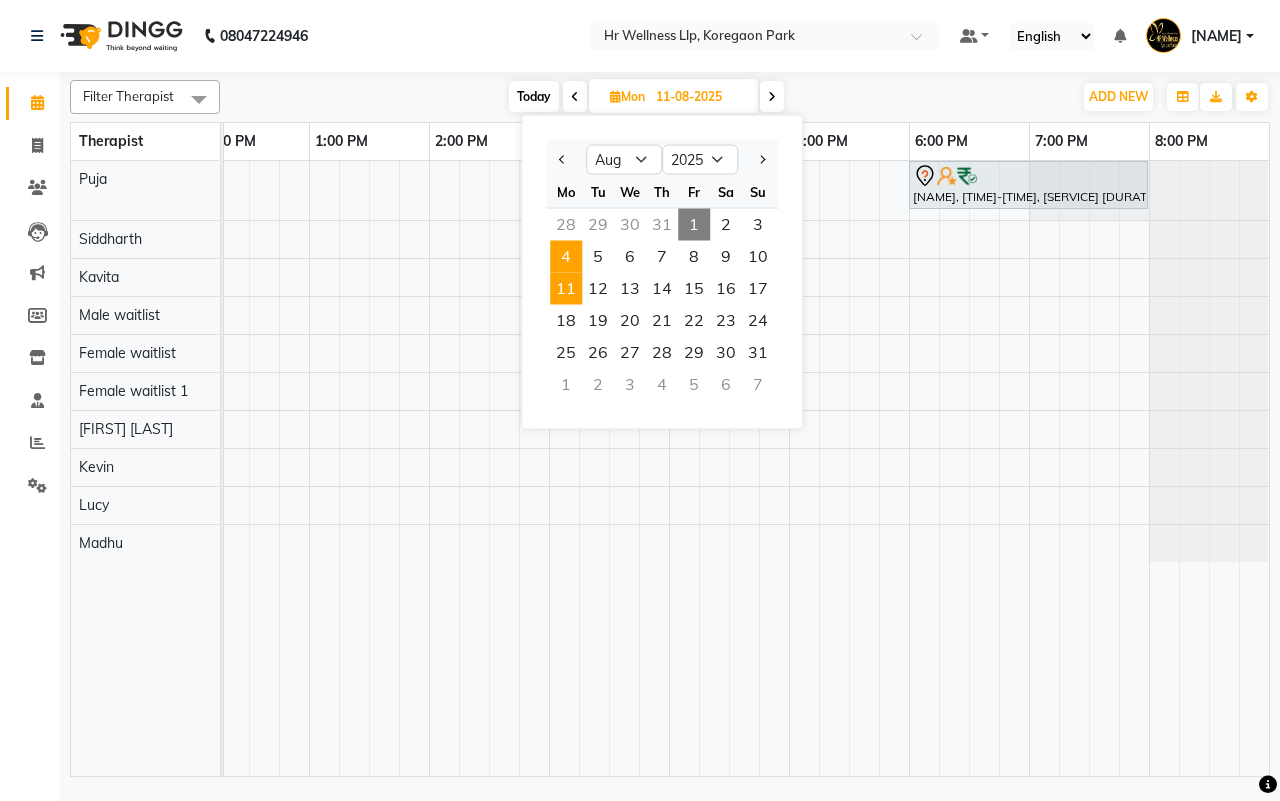 click on "4" at bounding box center (566, 257) 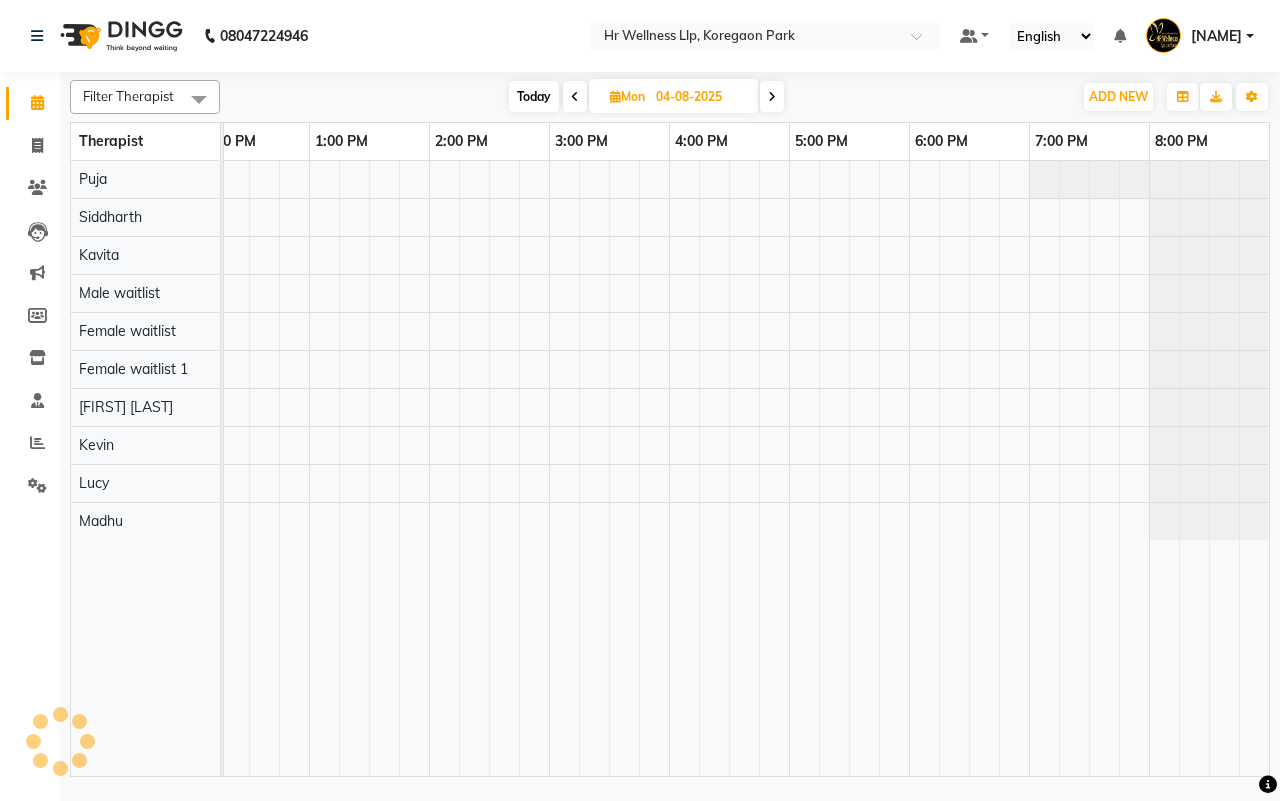 scroll, scrollTop: 0, scrollLeft: 515, axis: horizontal 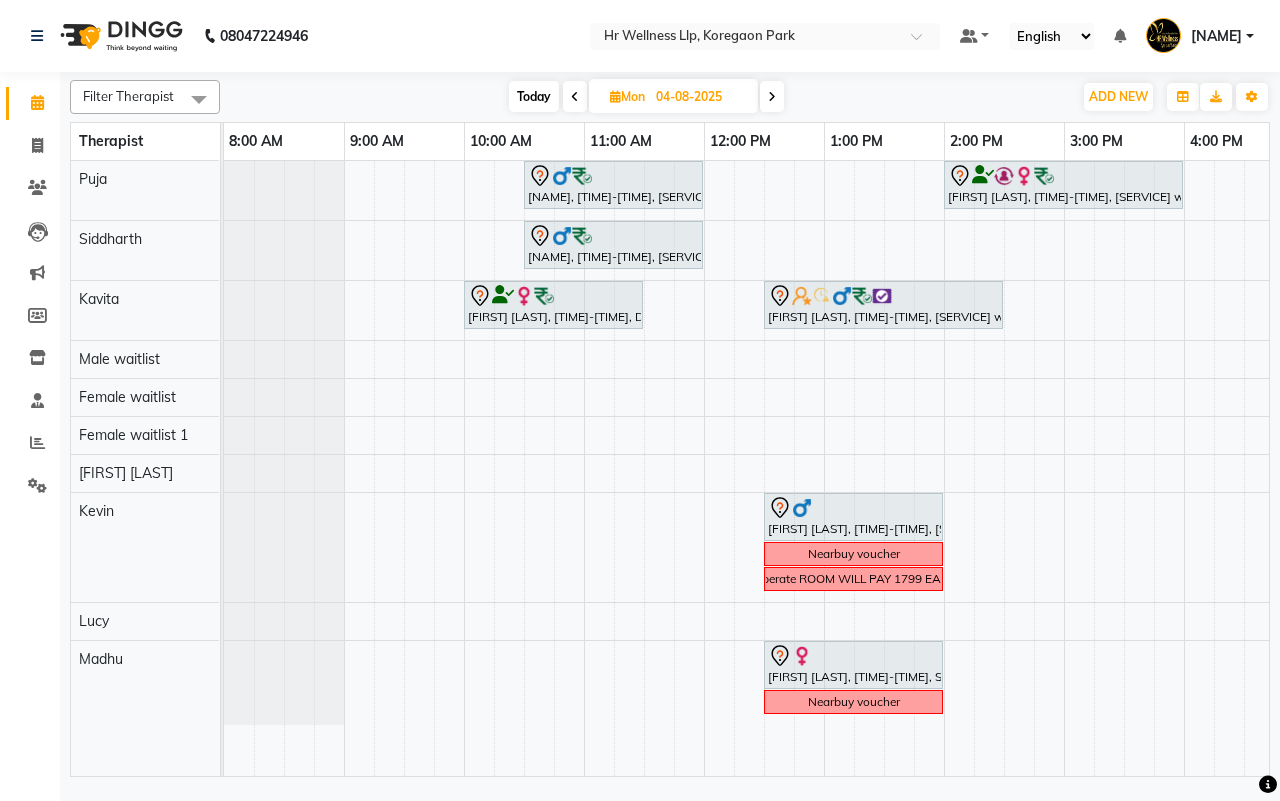 click at bounding box center (575, 97) 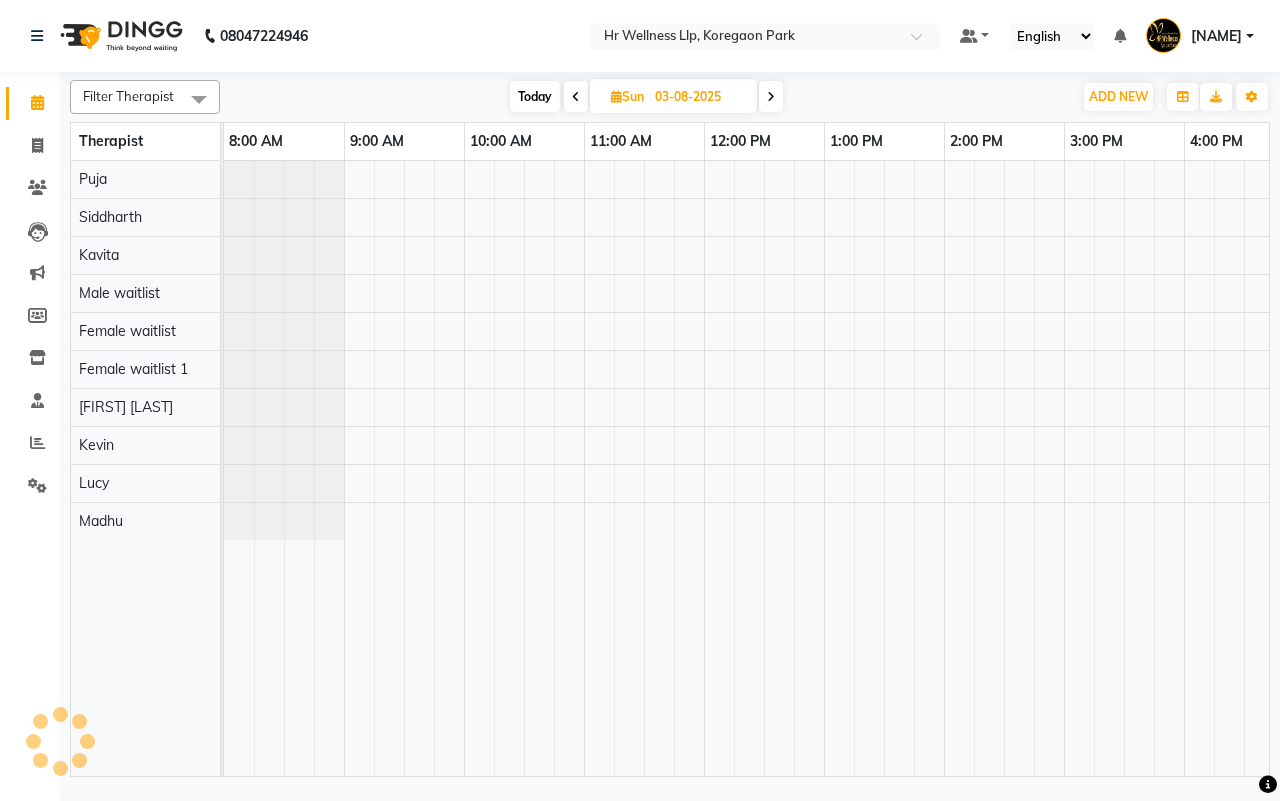 scroll, scrollTop: 0, scrollLeft: 515, axis: horizontal 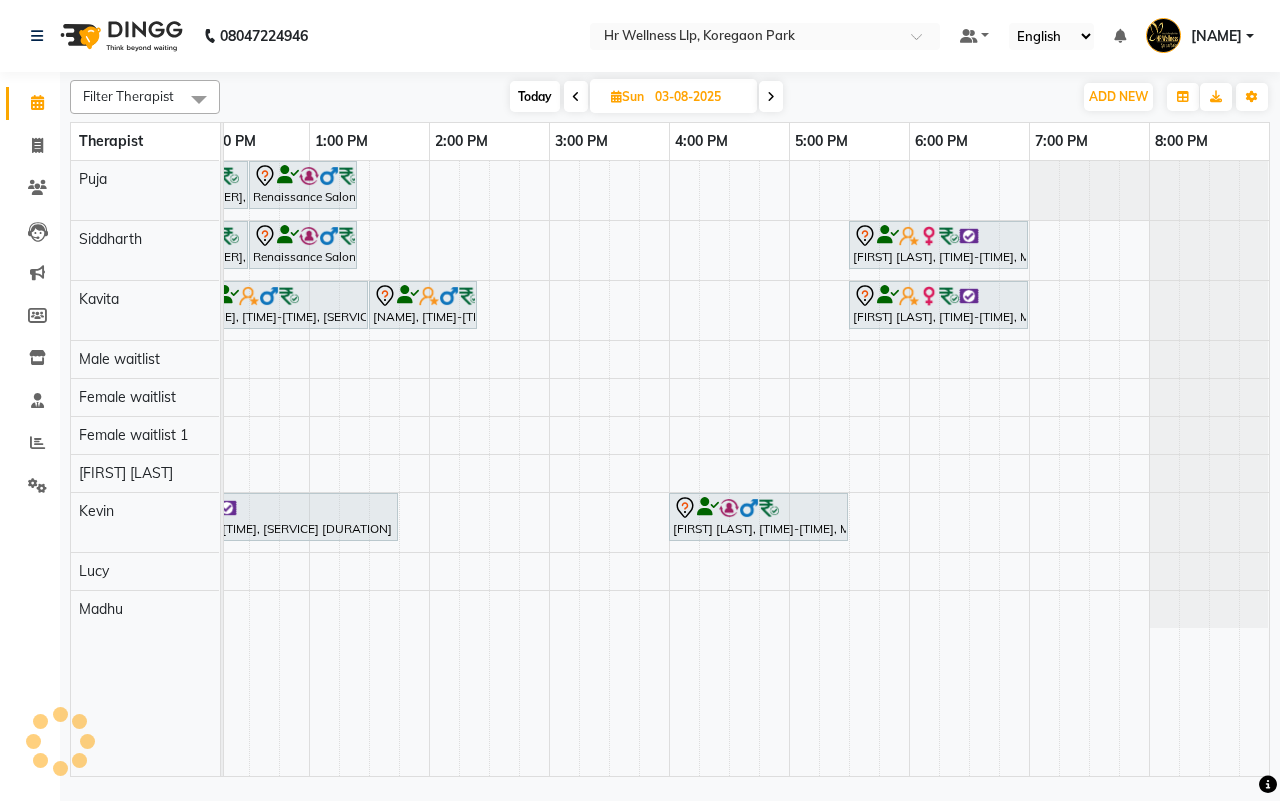 click at bounding box center (771, 96) 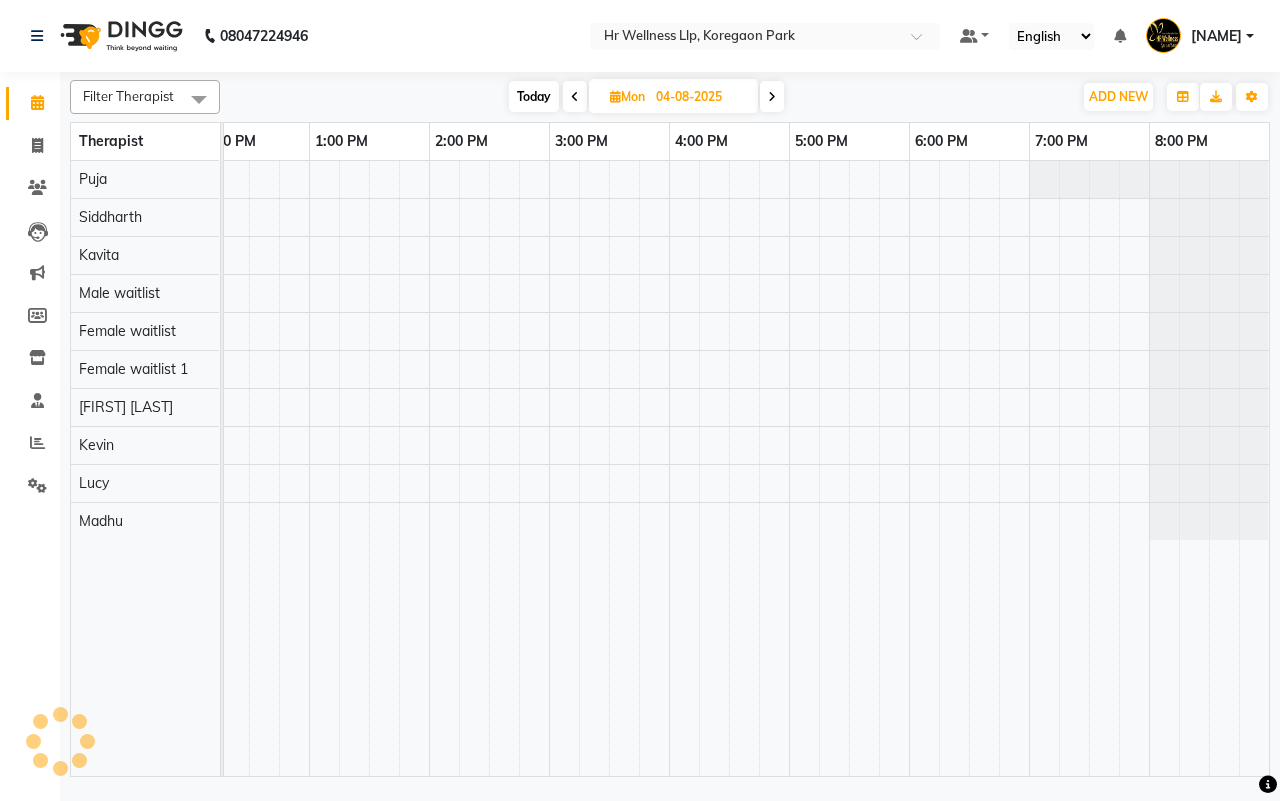 scroll, scrollTop: 0, scrollLeft: 515, axis: horizontal 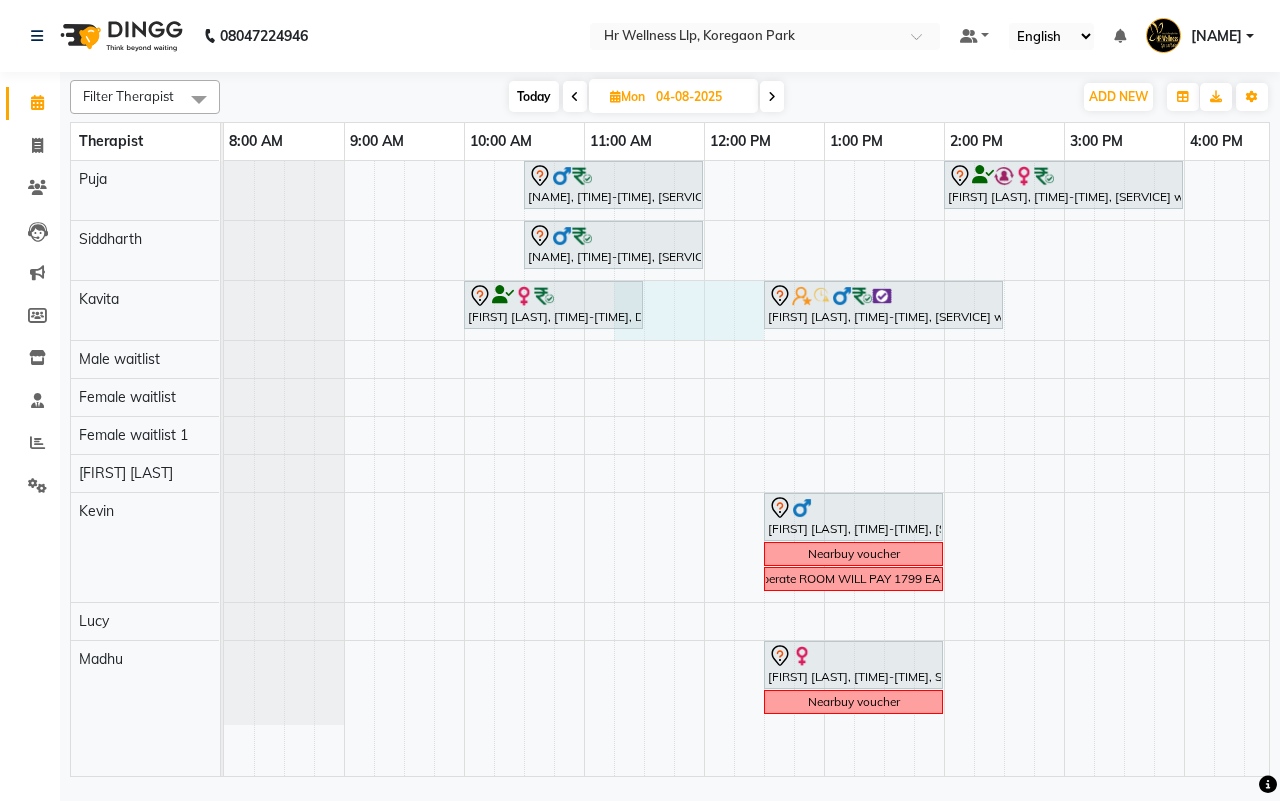 drag, startPoint x: 643, startPoint y: 300, endPoint x: 737, endPoint y: 303, distance: 94.04786 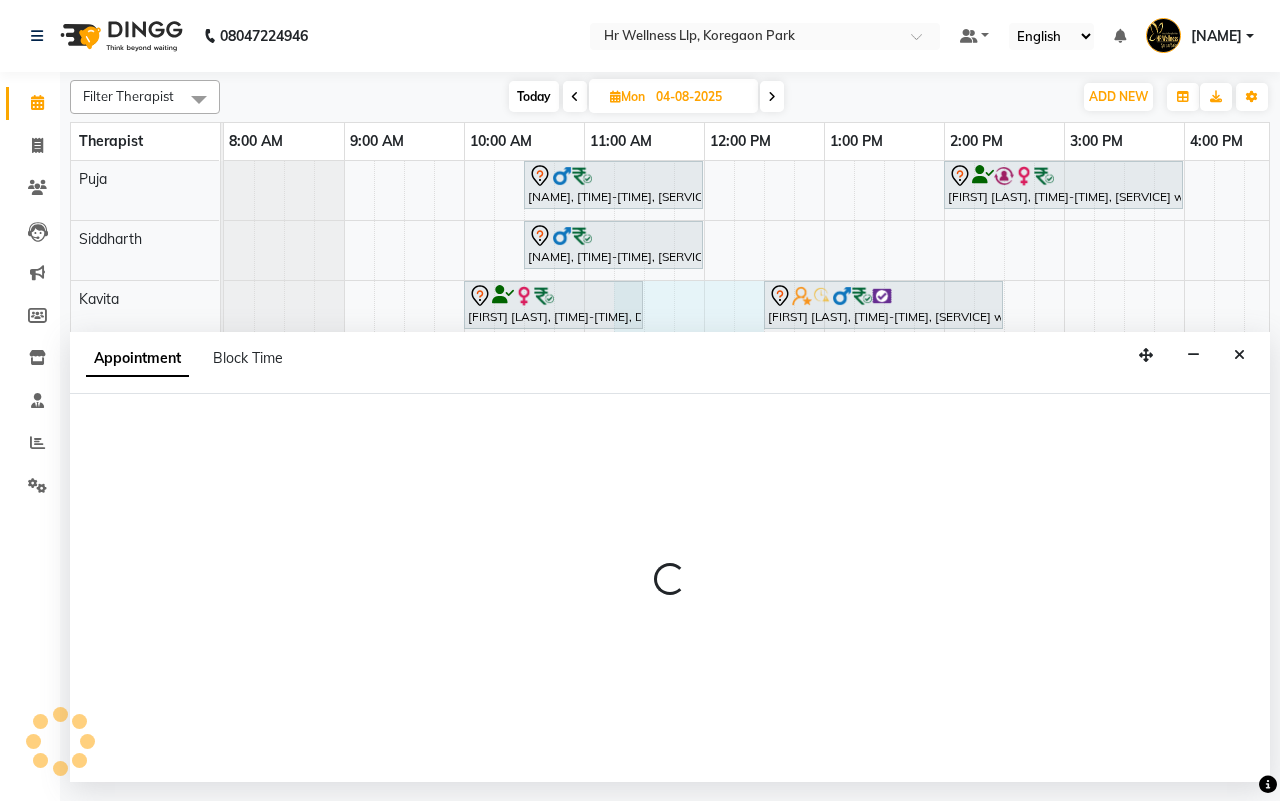 select on "19506" 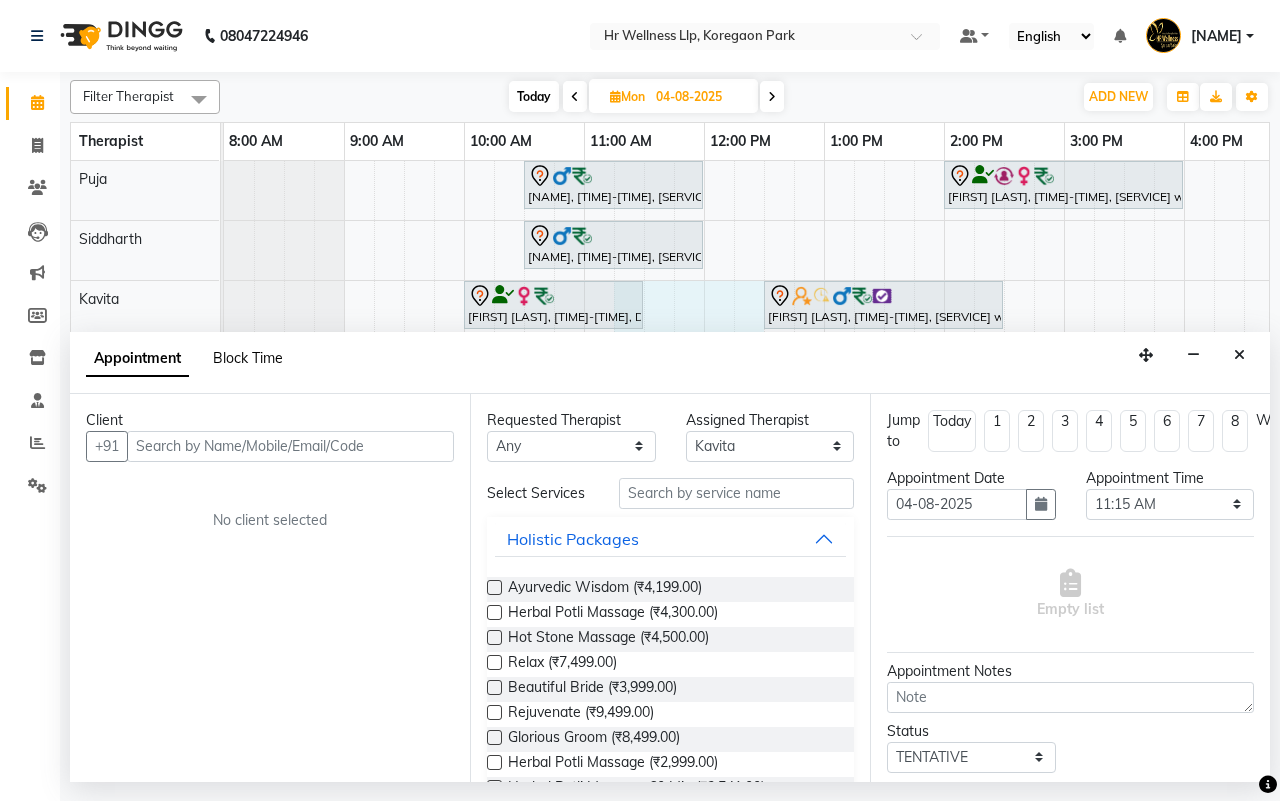 click on "Block Time" at bounding box center (248, 358) 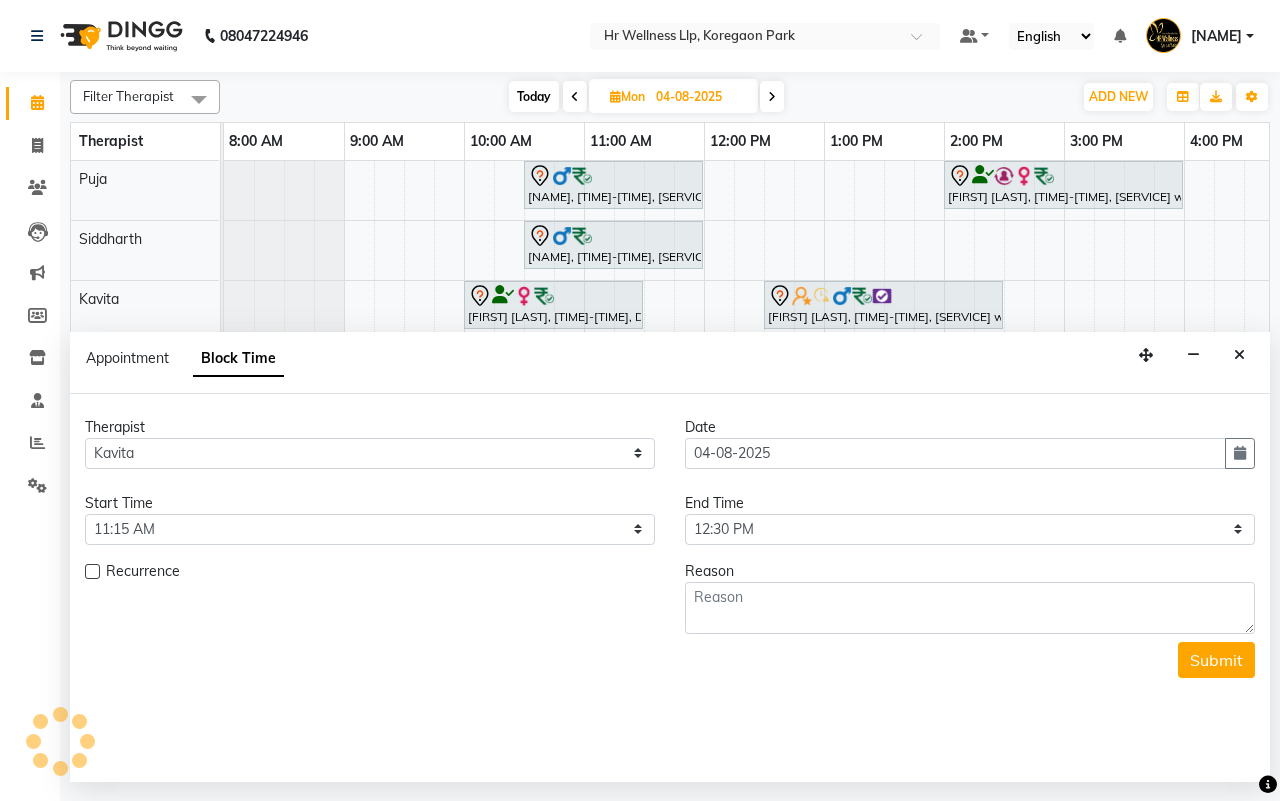 scroll, scrollTop: 0, scrollLeft: 515, axis: horizontal 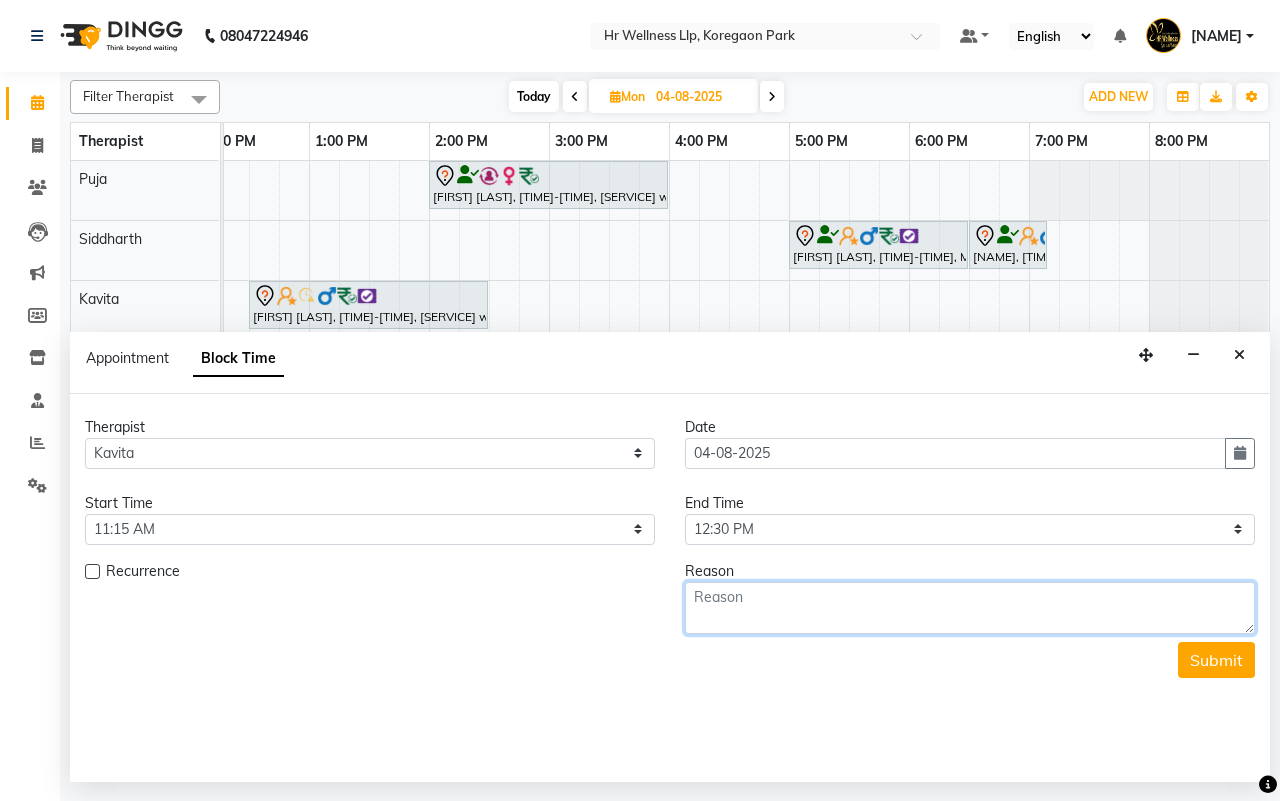 click at bounding box center (970, 608) 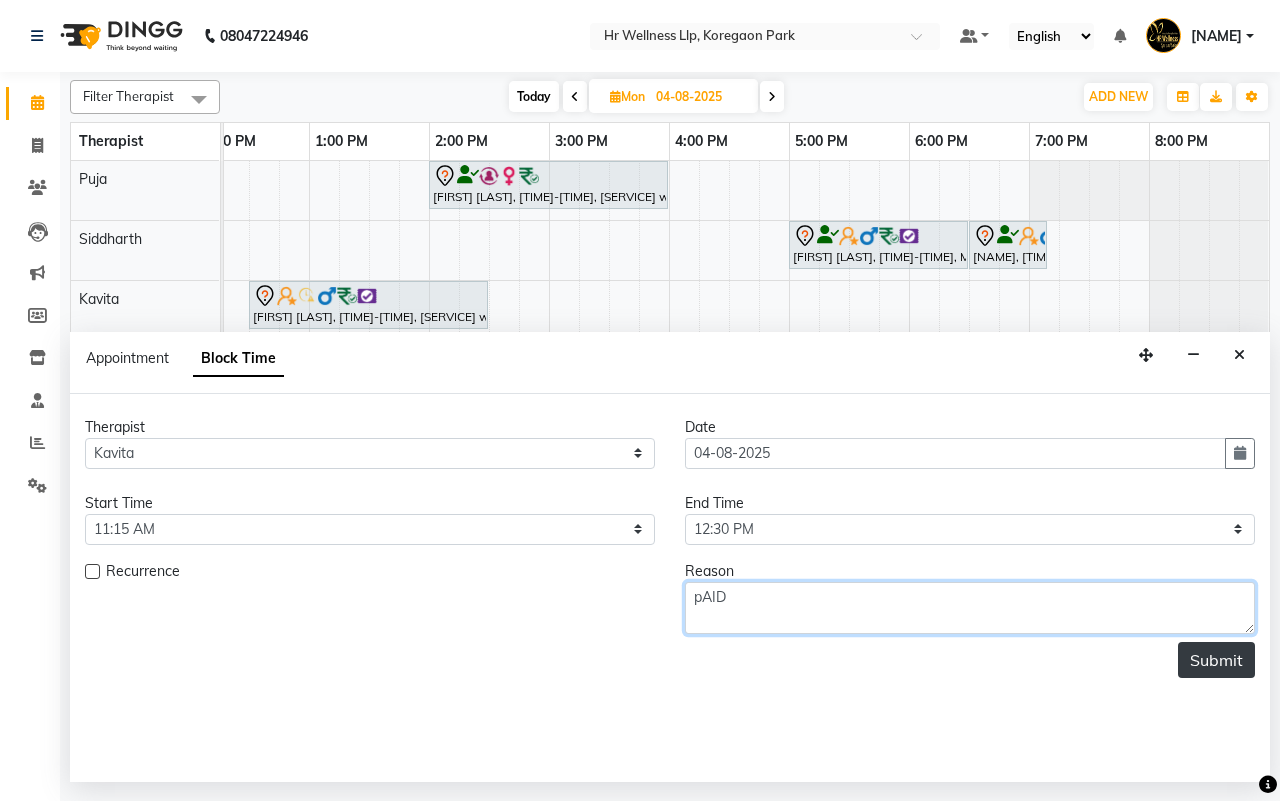 type on "pAID" 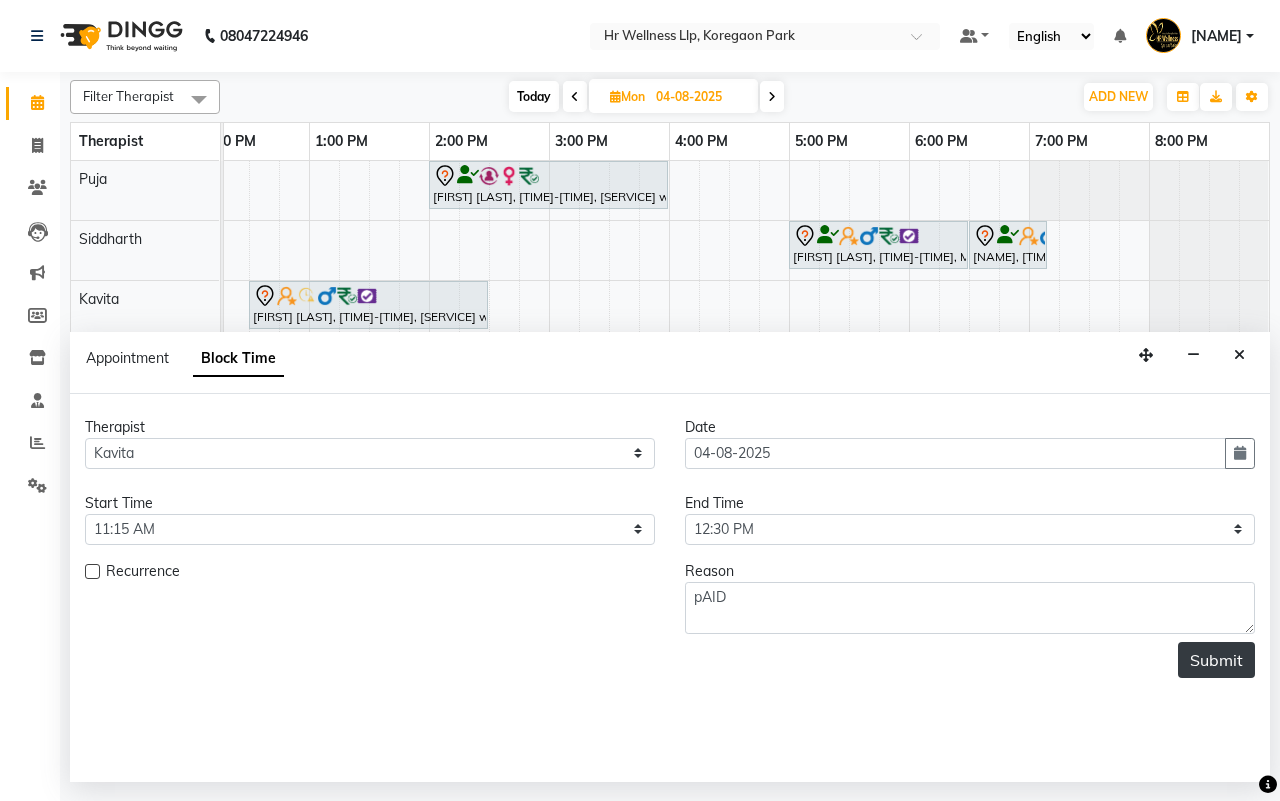 click on "Submit" at bounding box center (1216, 660) 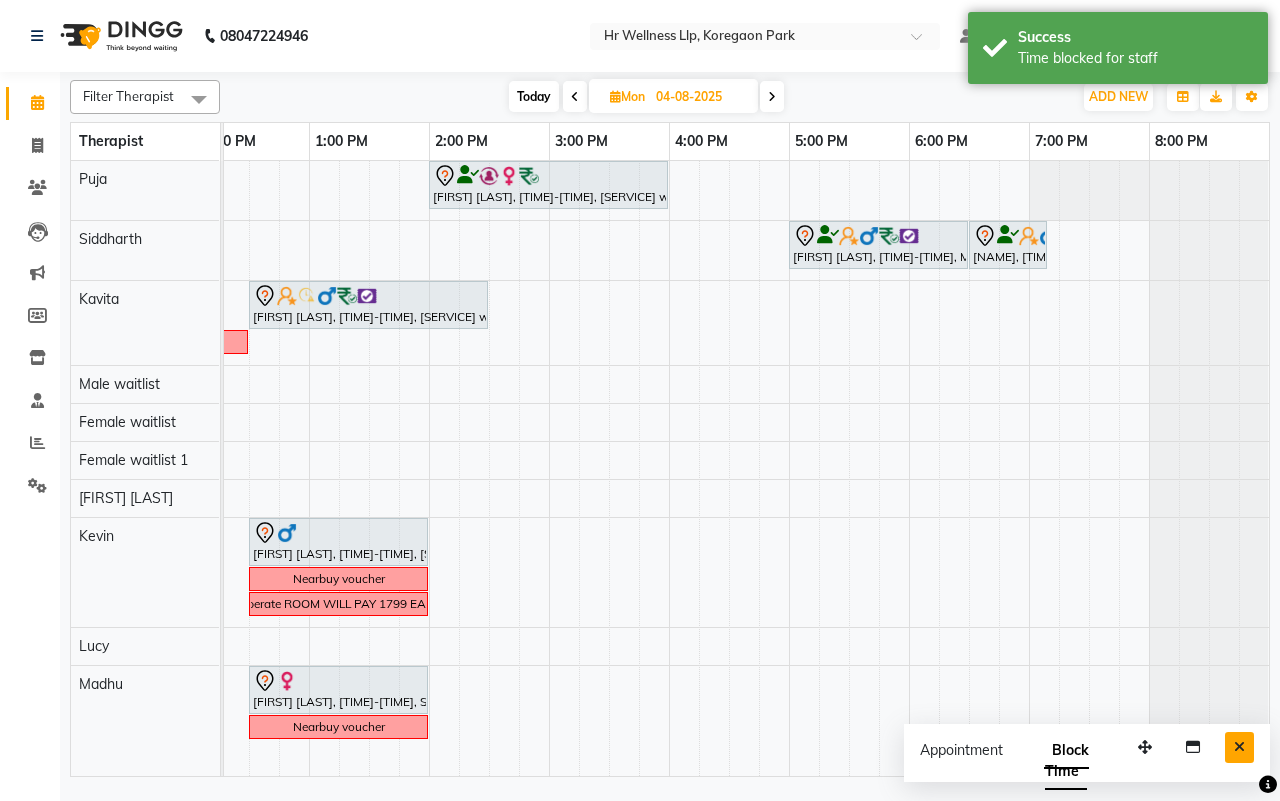 click at bounding box center (1239, 747) 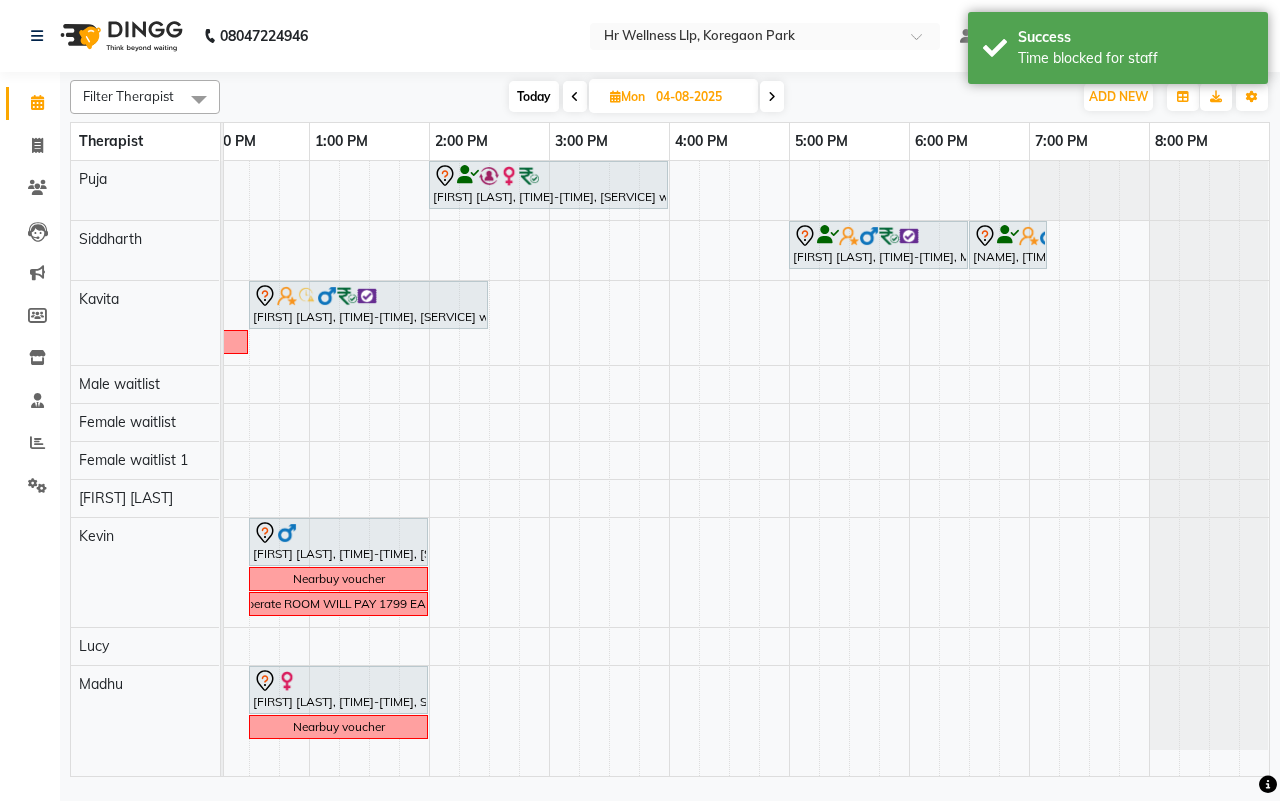 scroll, scrollTop: 0, scrollLeft: 161, axis: horizontal 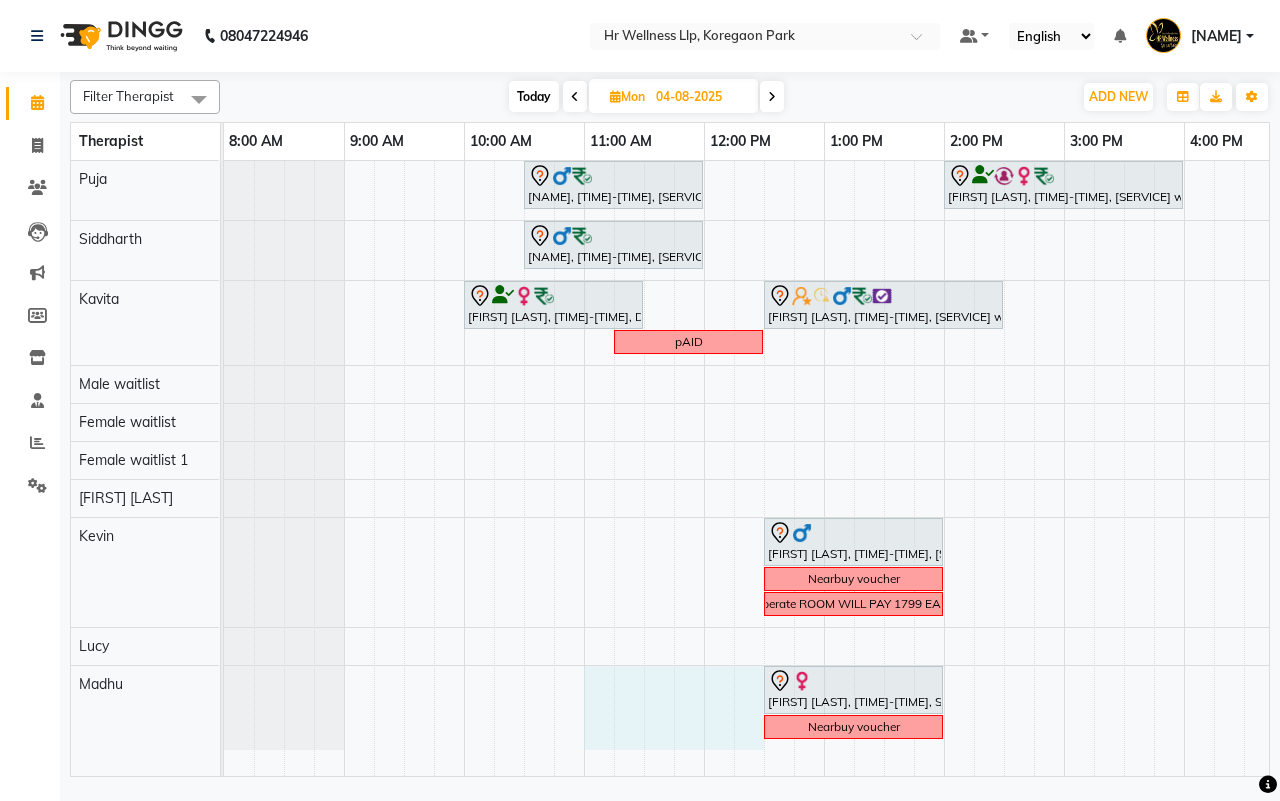 drag, startPoint x: 597, startPoint y: 685, endPoint x: 736, endPoint y: 693, distance: 139.23003 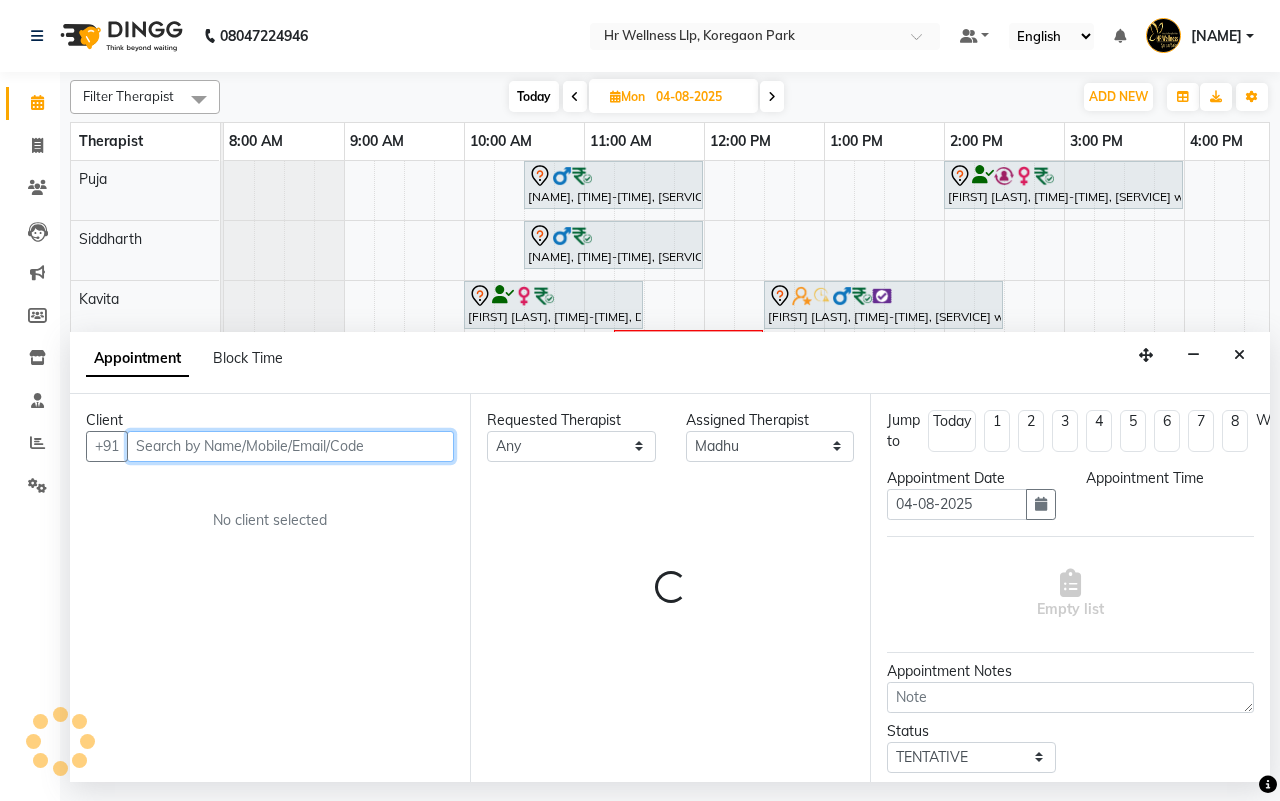 select on "660" 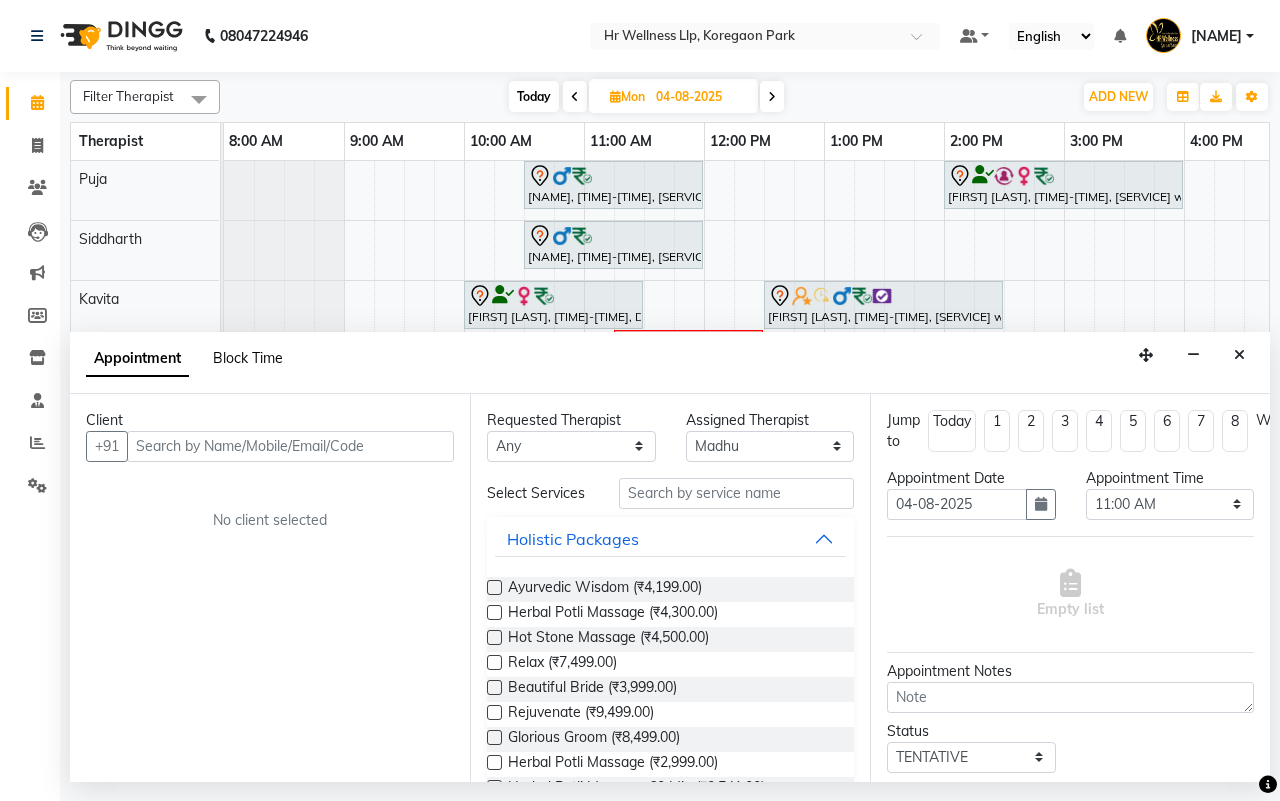 click on "Block Time" at bounding box center (248, 358) 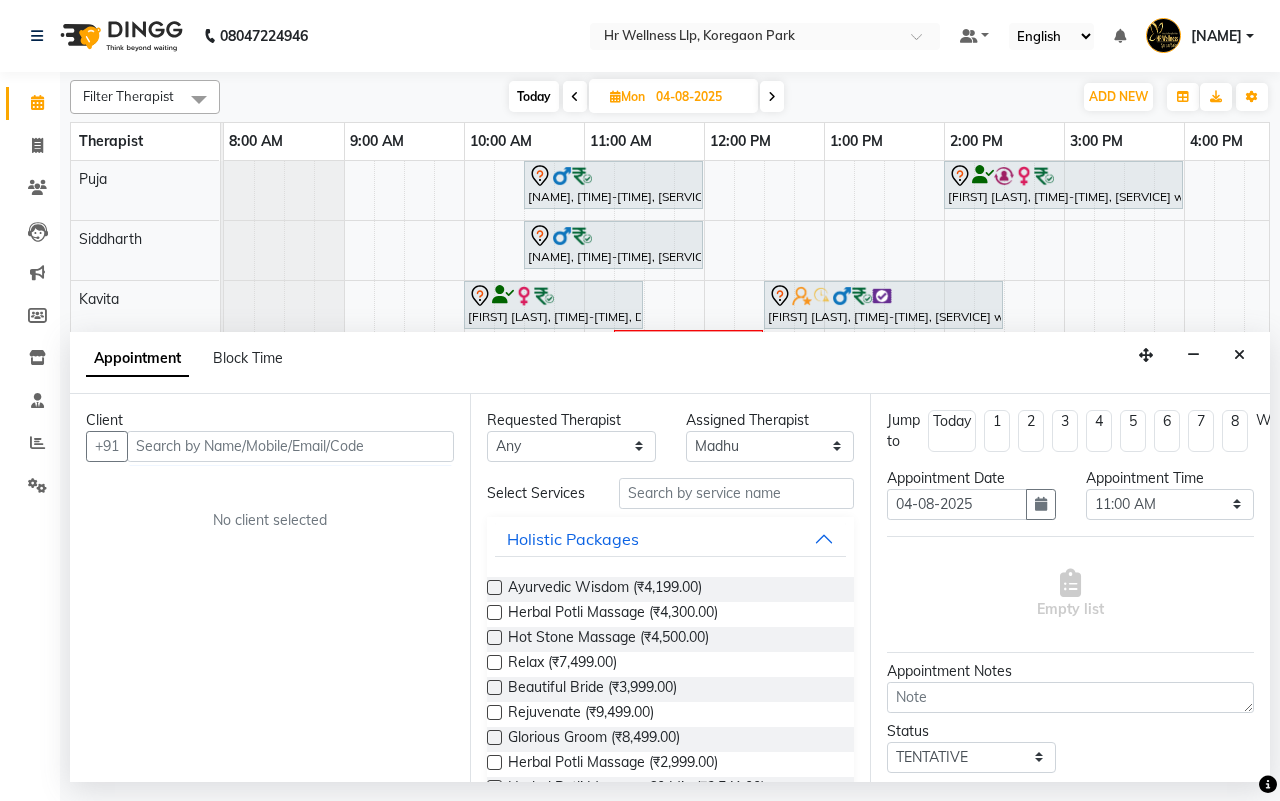 select on "86787" 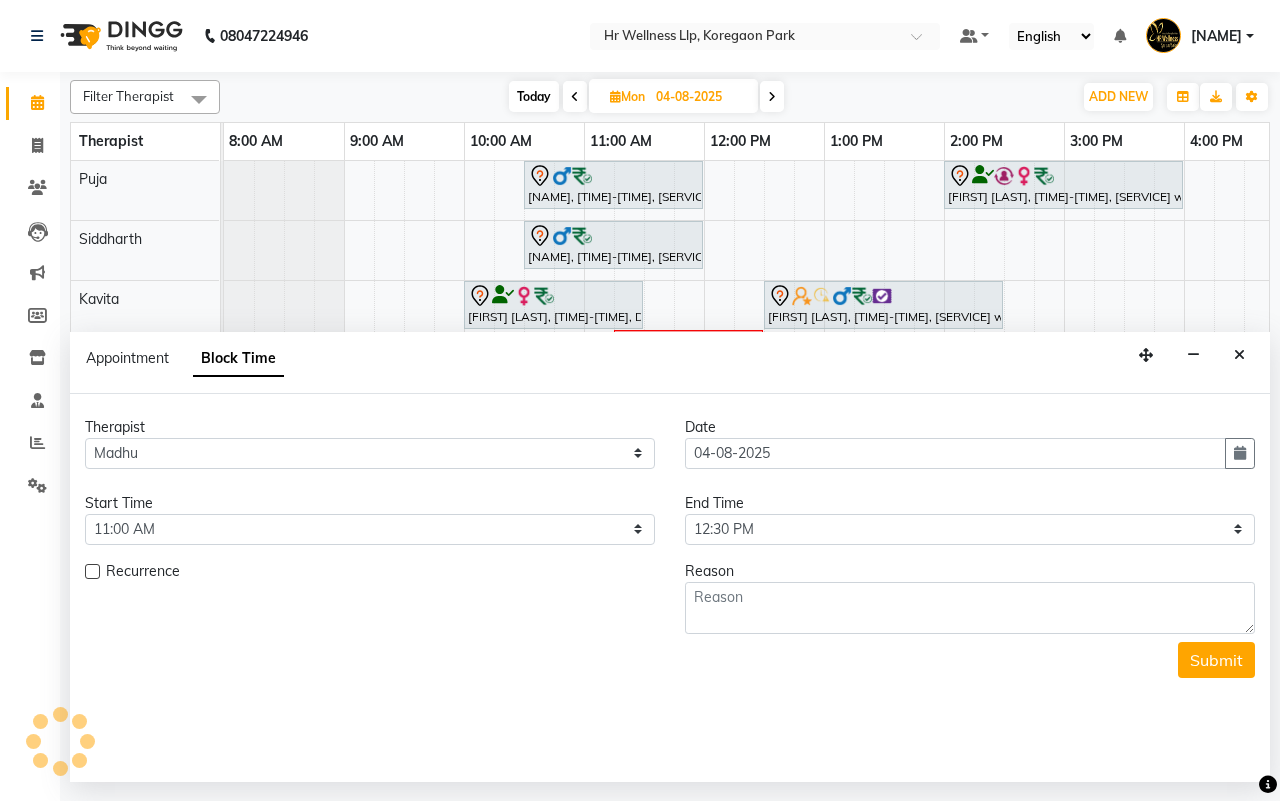 scroll, scrollTop: 0, scrollLeft: 515, axis: horizontal 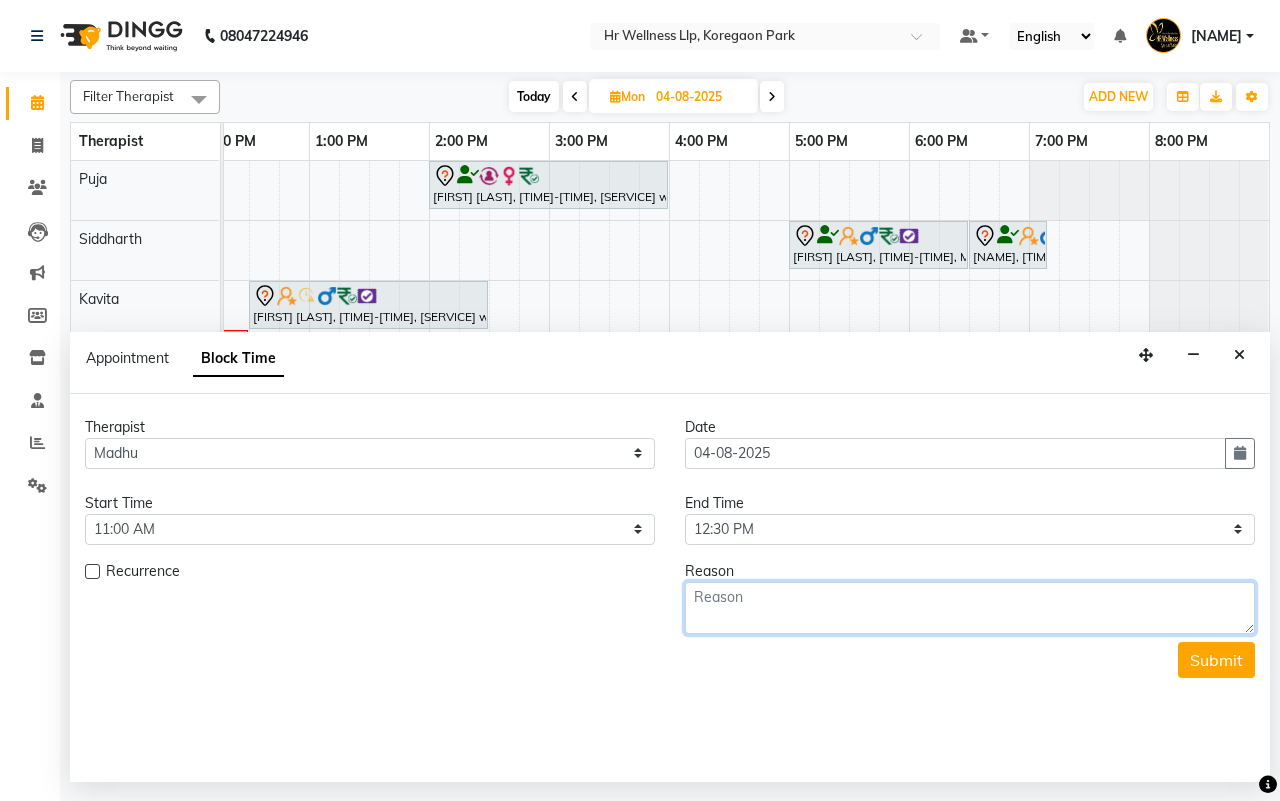 click at bounding box center [970, 608] 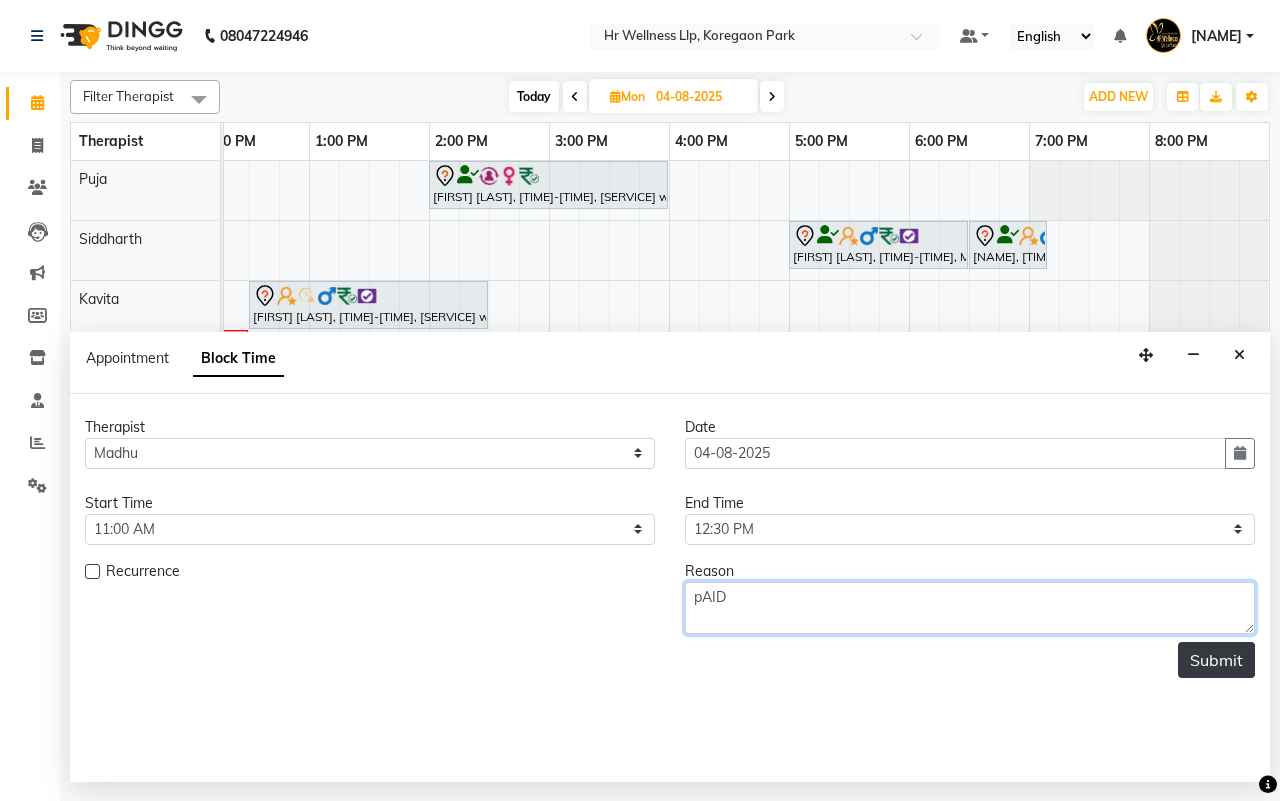 type on "pAID" 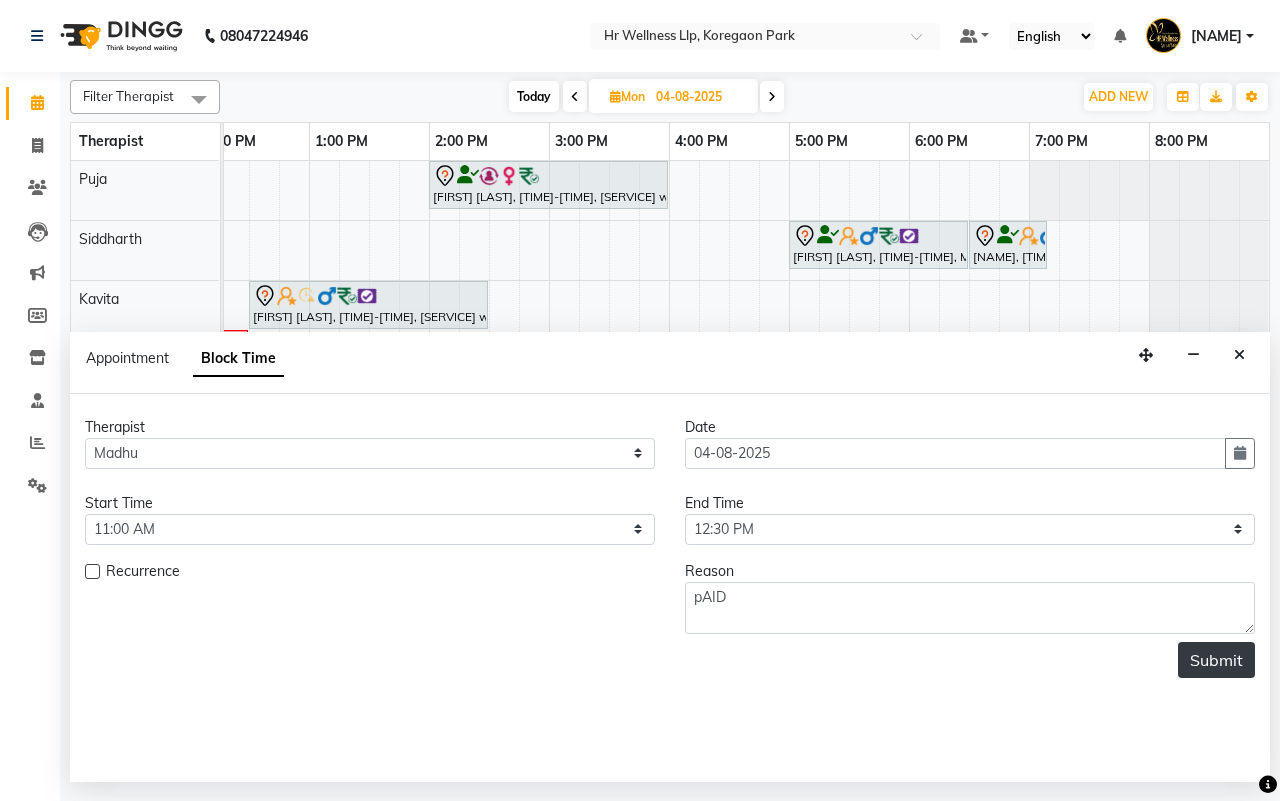 click on "Submit" at bounding box center (1216, 660) 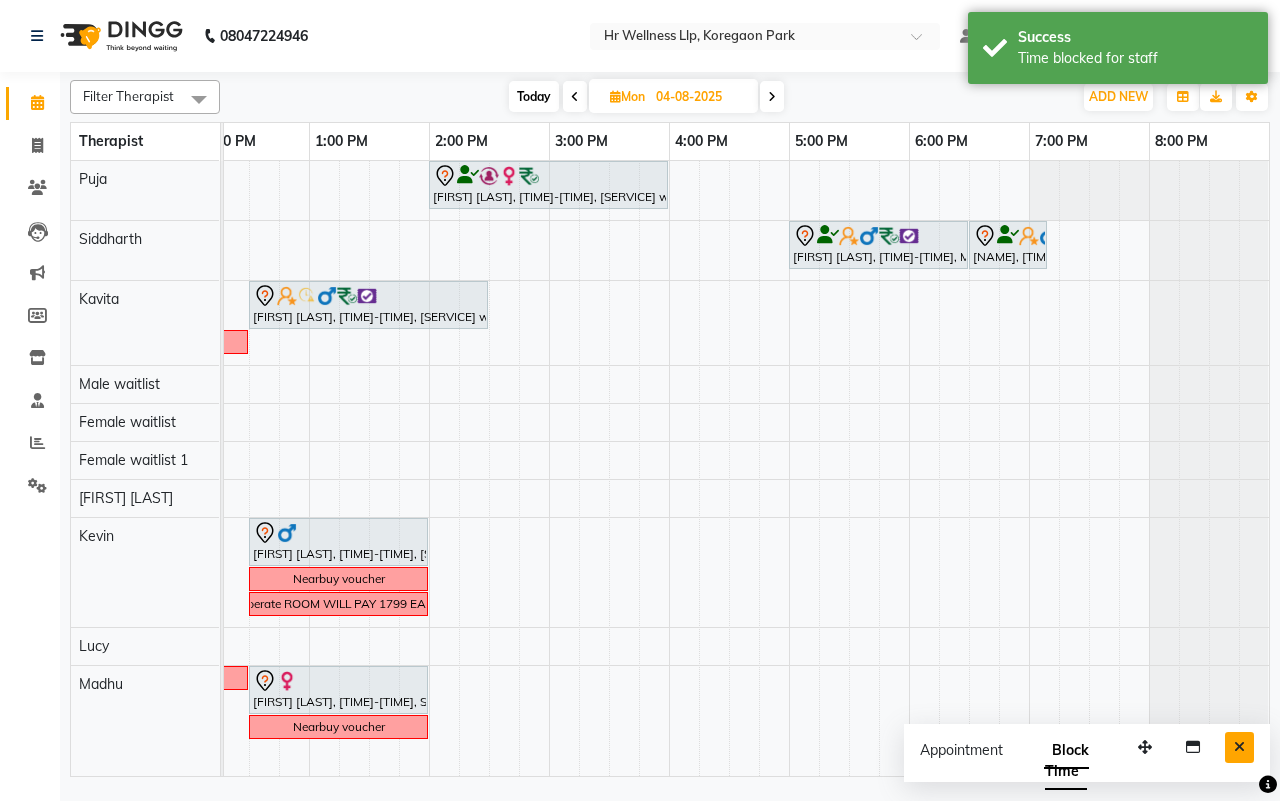 click at bounding box center [1239, 747] 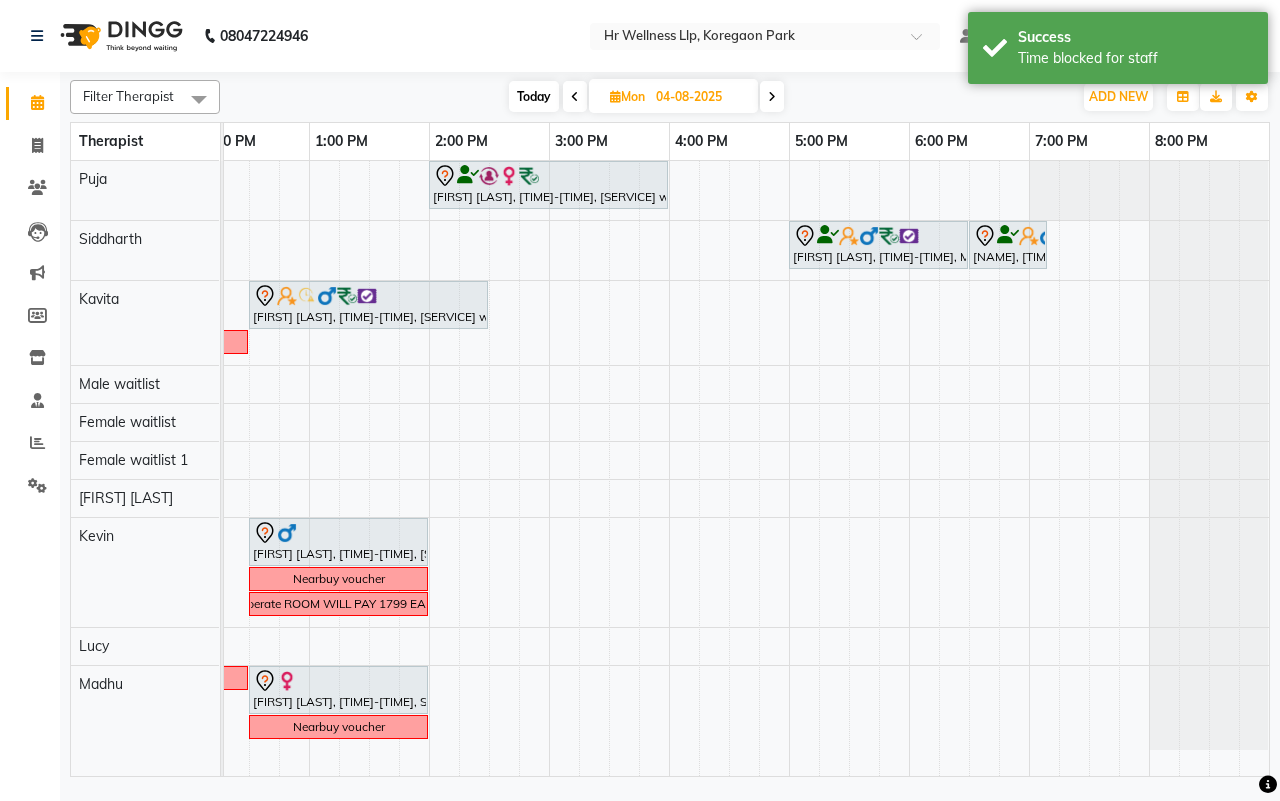 scroll, scrollTop: 0, scrollLeft: 363, axis: horizontal 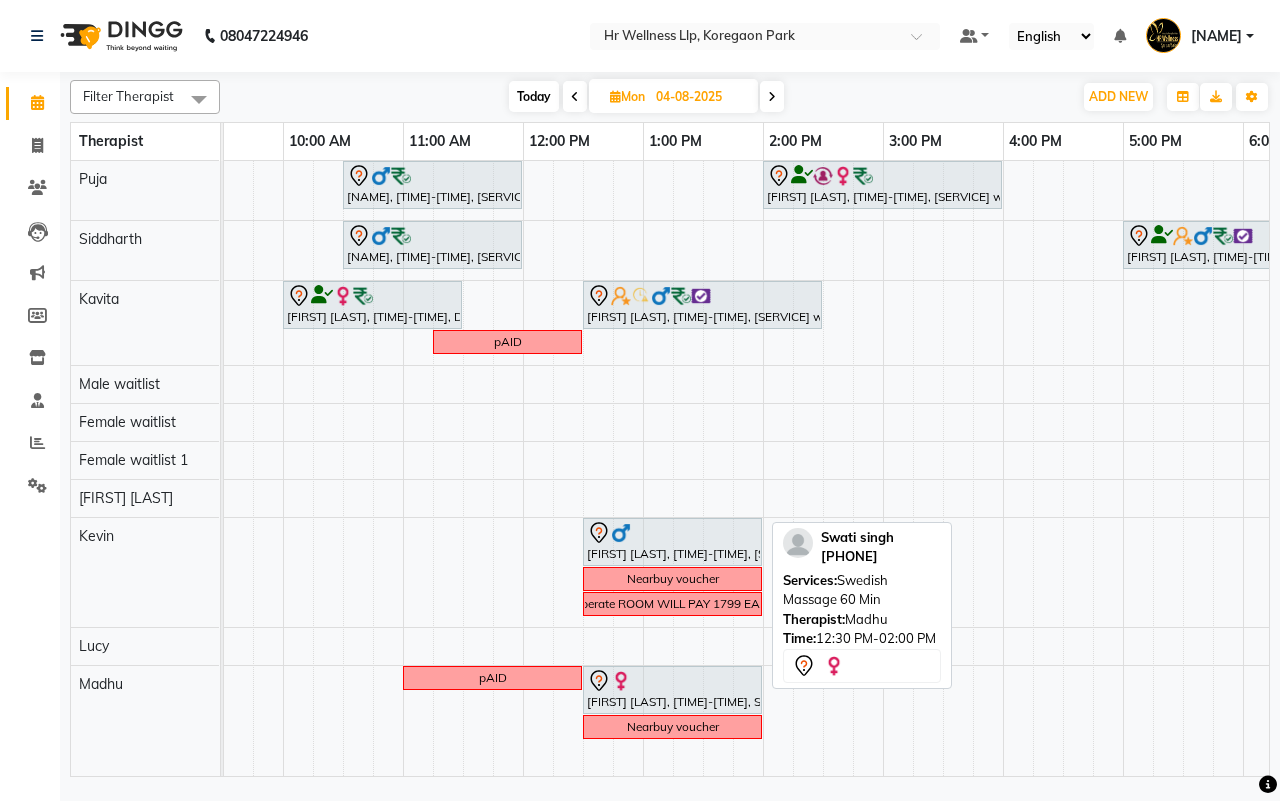click on "[FIRST] [LAST], [TIME]-[TIME], Swedish Massage [MIN]" at bounding box center (672, 690) 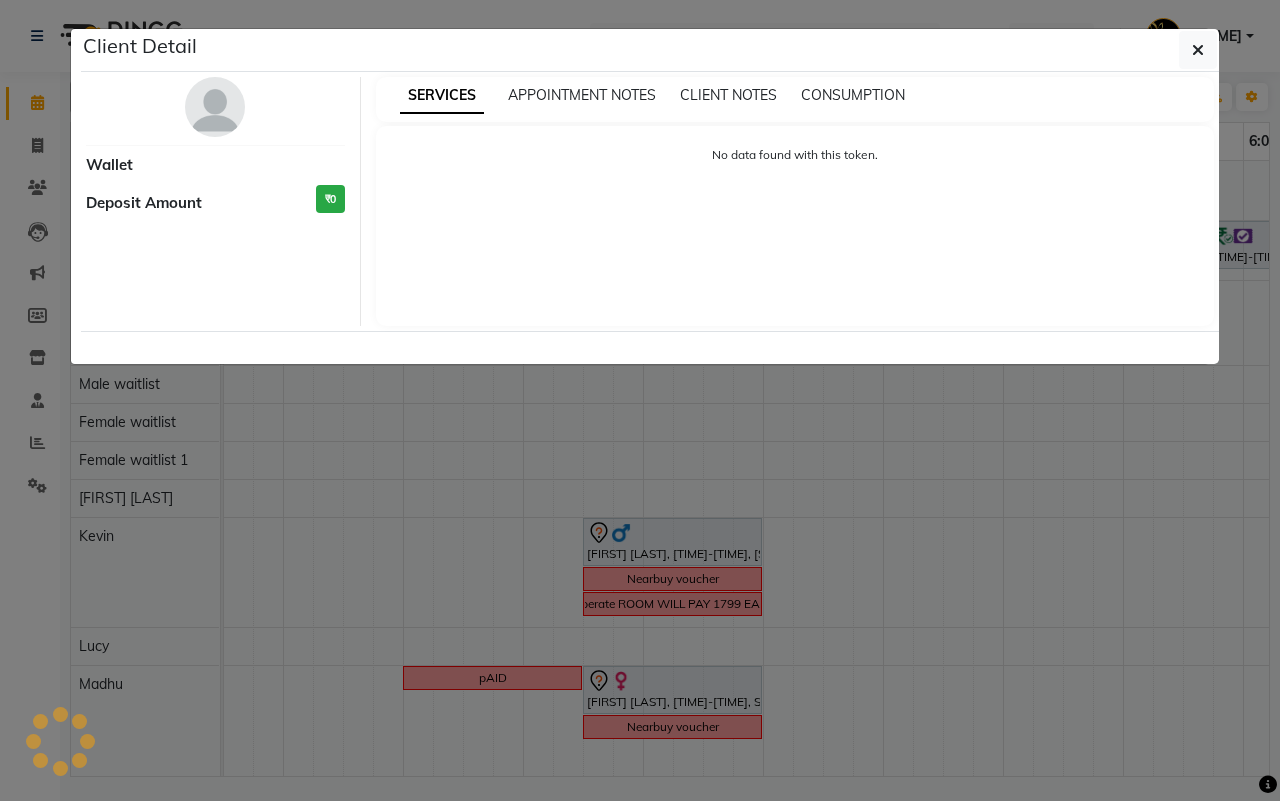 select on "7" 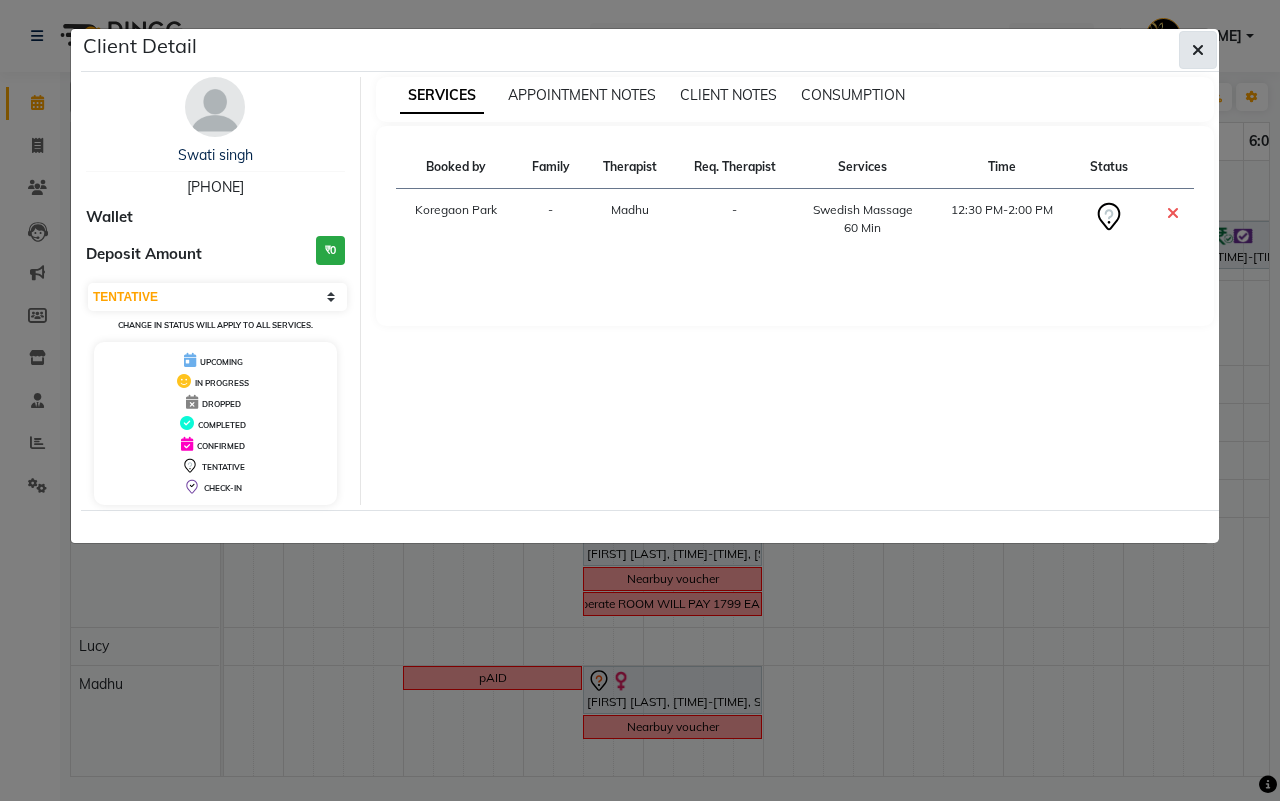 click 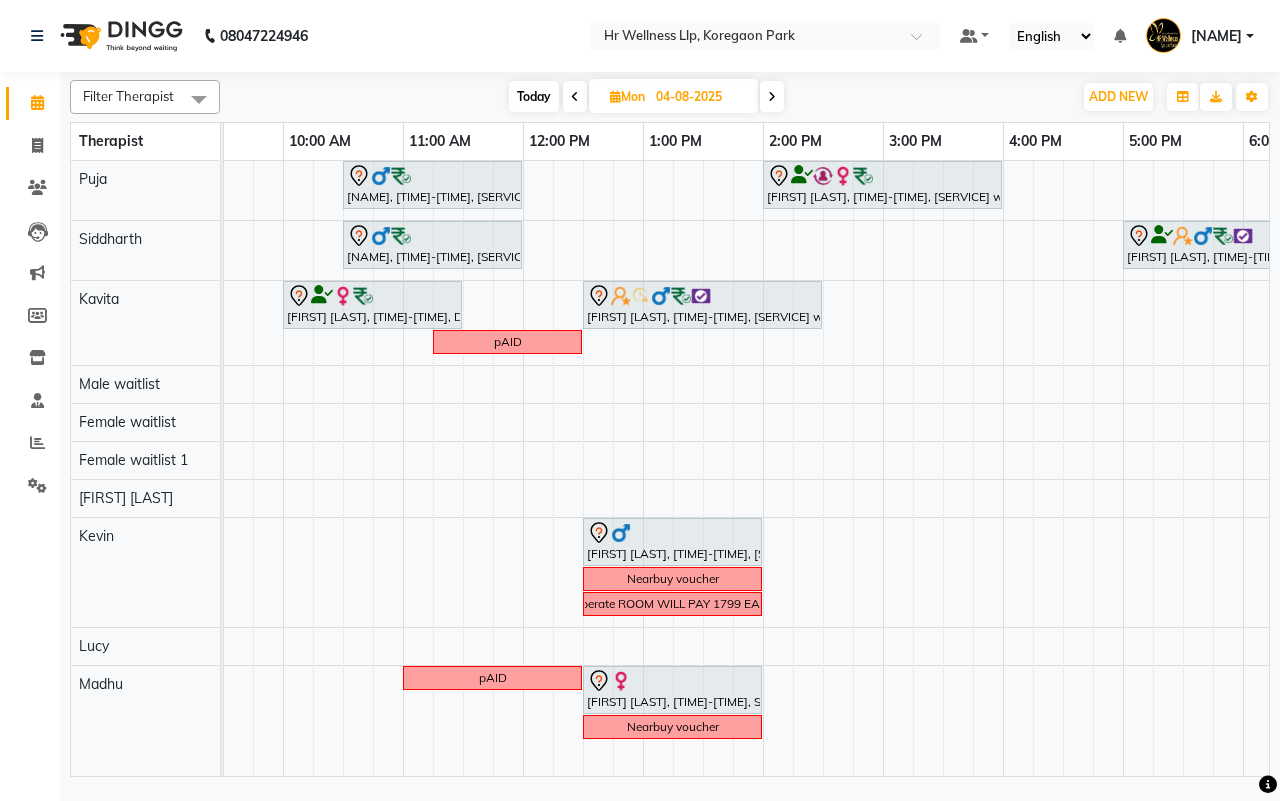 scroll, scrollTop: 0, scrollLeft: 533, axis: horizontal 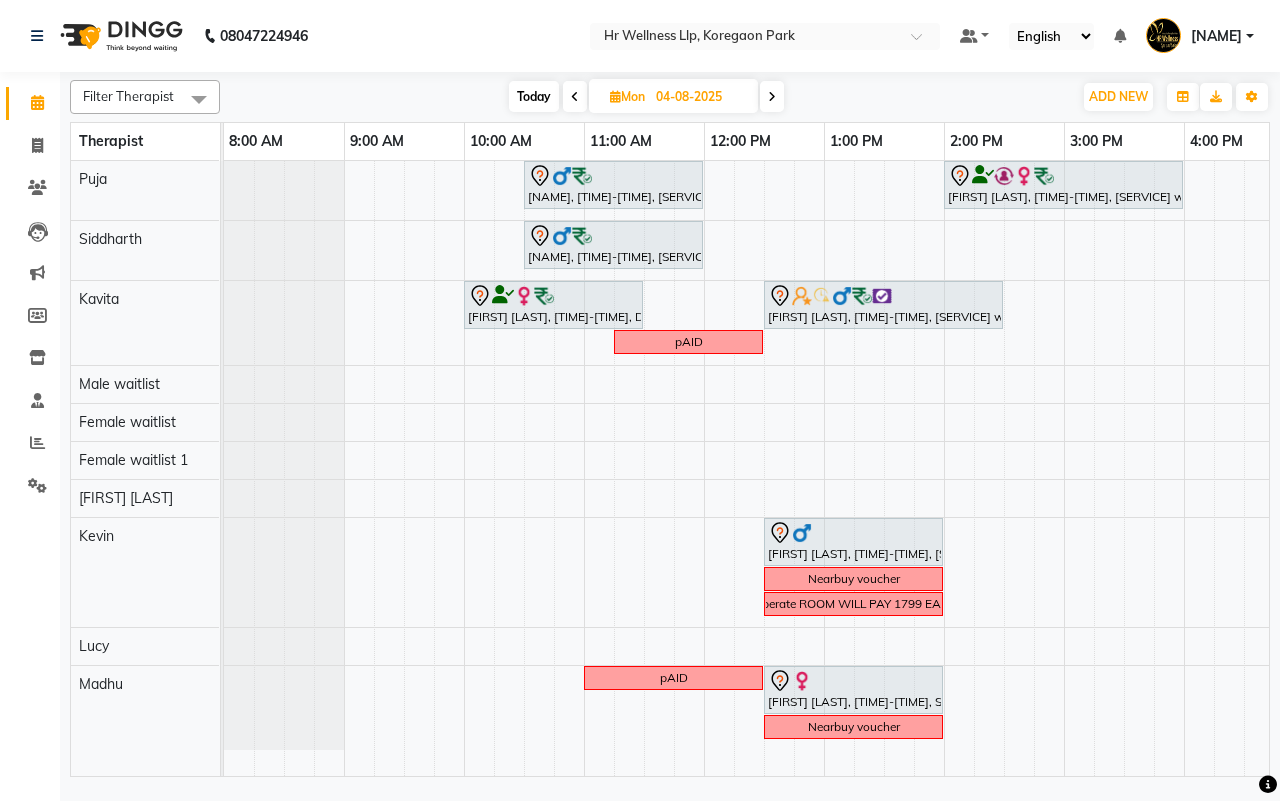 click on "Today" at bounding box center [534, 96] 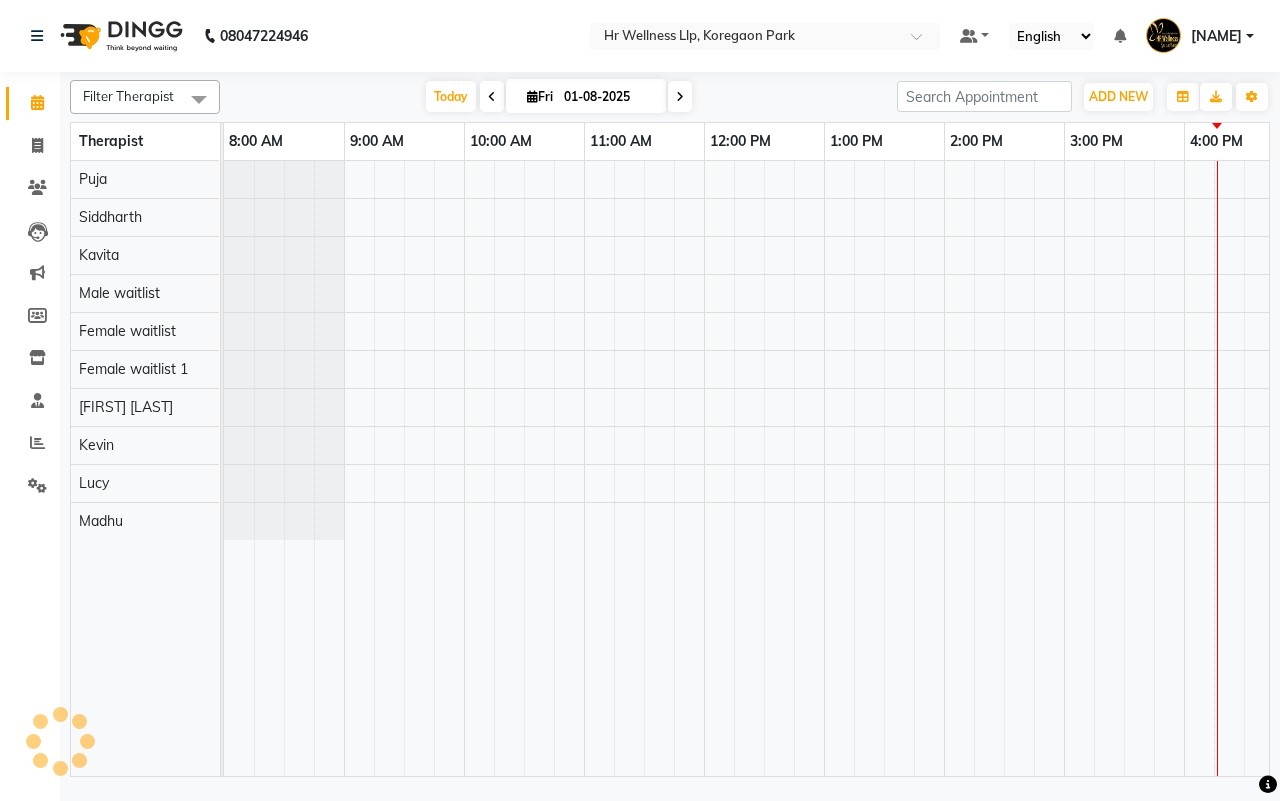 scroll, scrollTop: 0, scrollLeft: 515, axis: horizontal 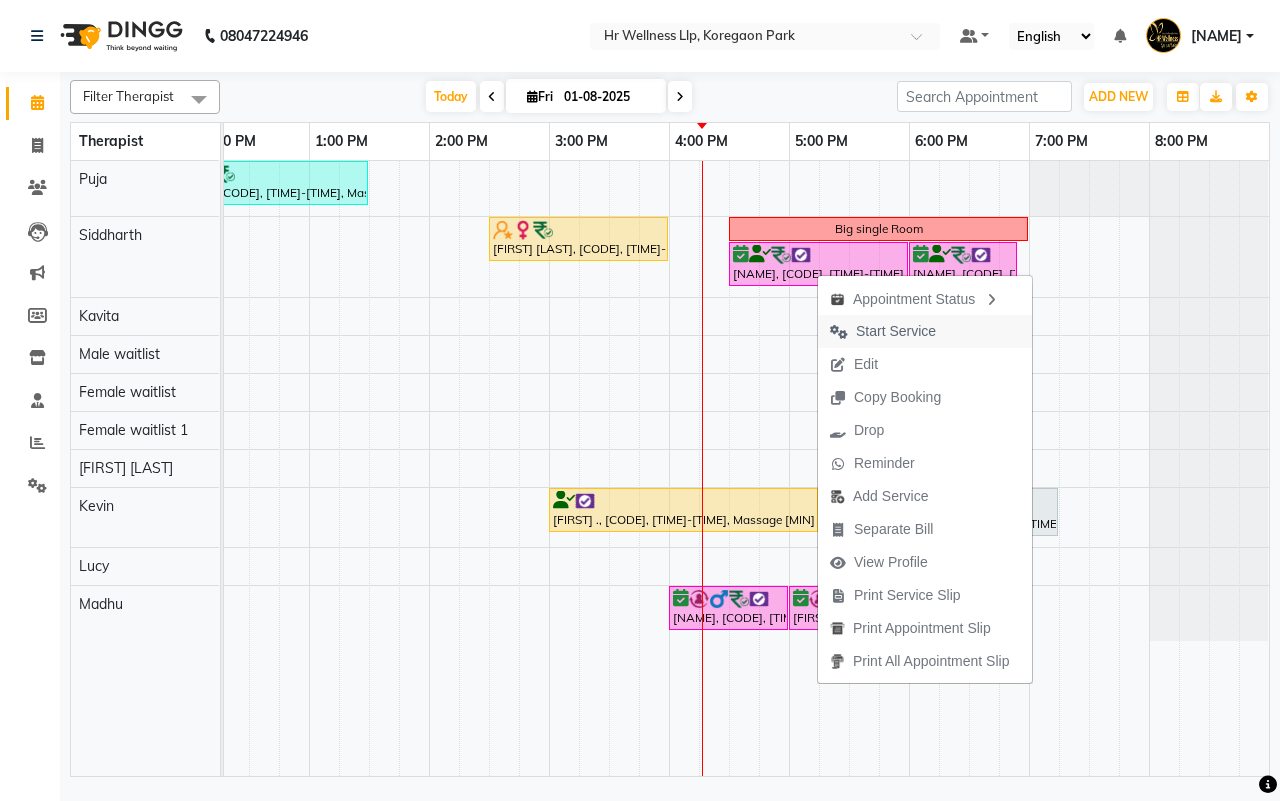 click on "Start Service" at bounding box center (896, 331) 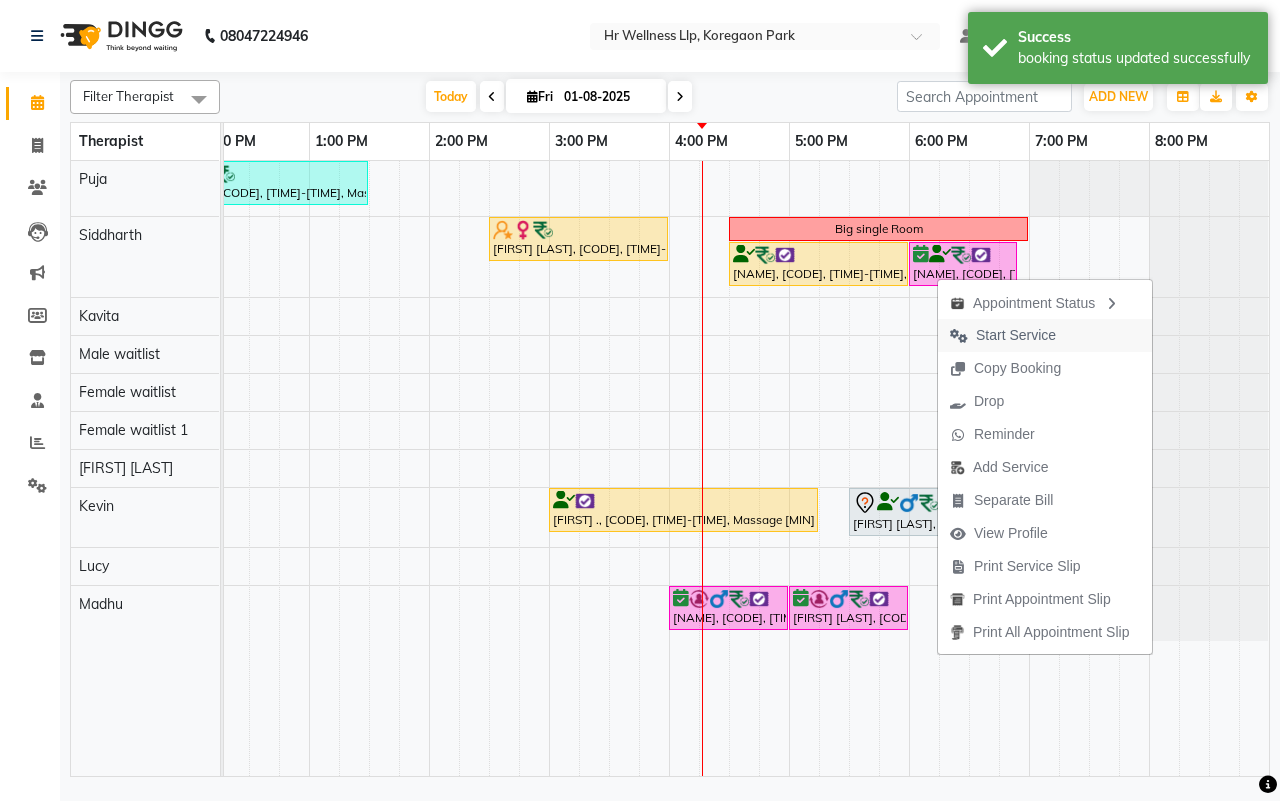 click on "Start Service" at bounding box center [1016, 335] 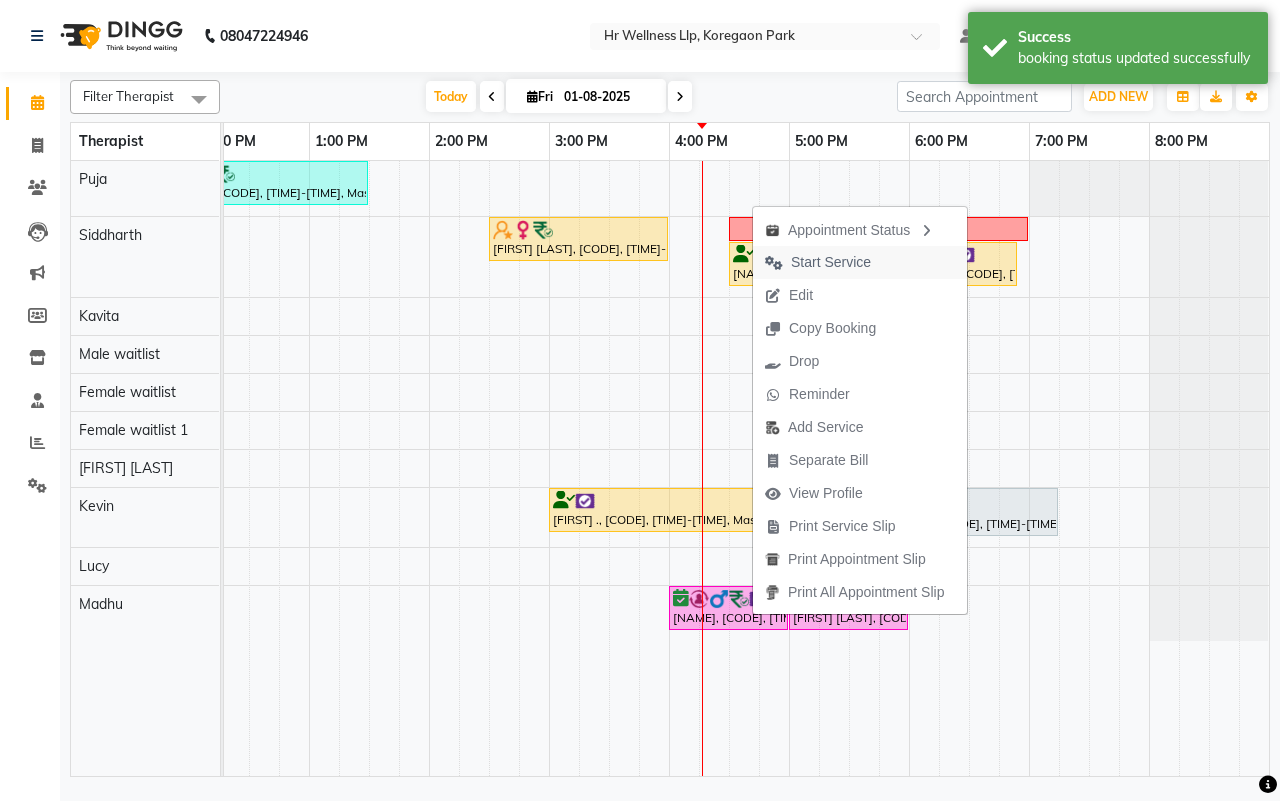 click on "Start Service" at bounding box center [831, 262] 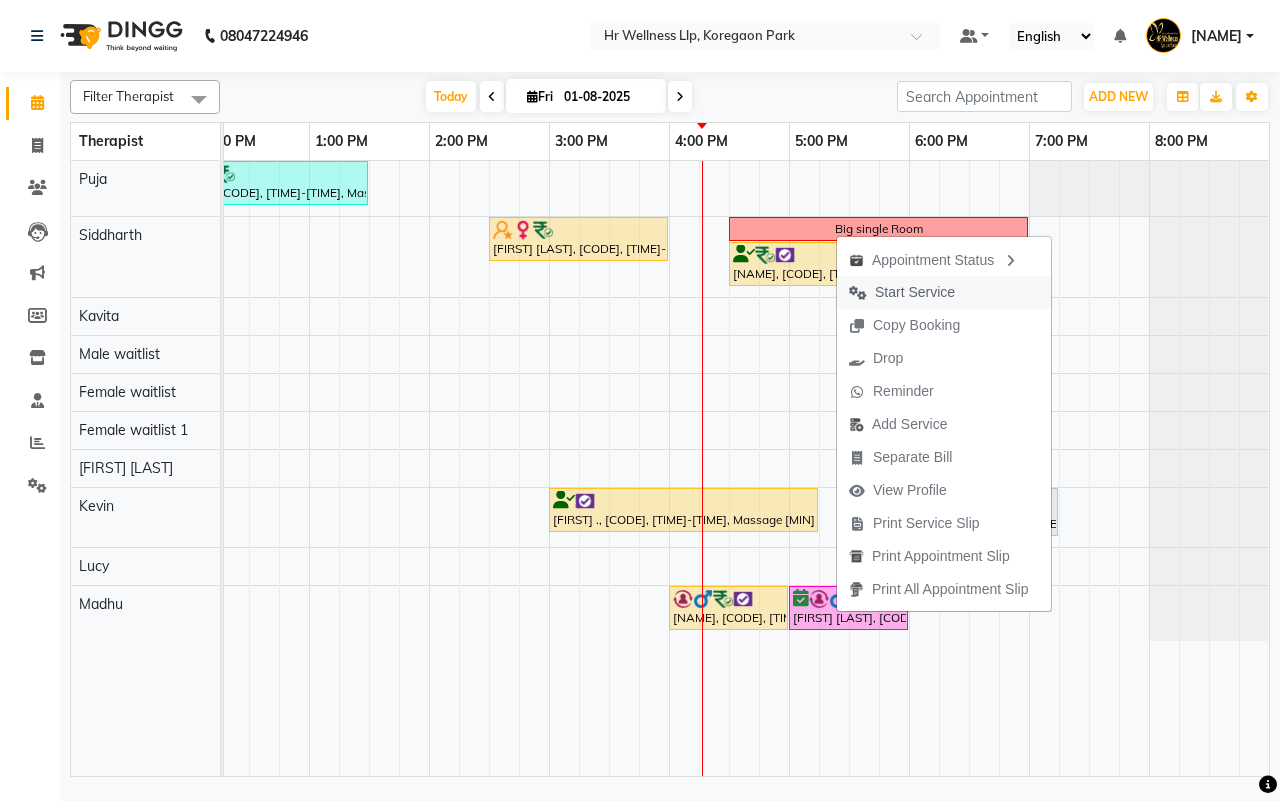 click on "Start Service" at bounding box center [915, 292] 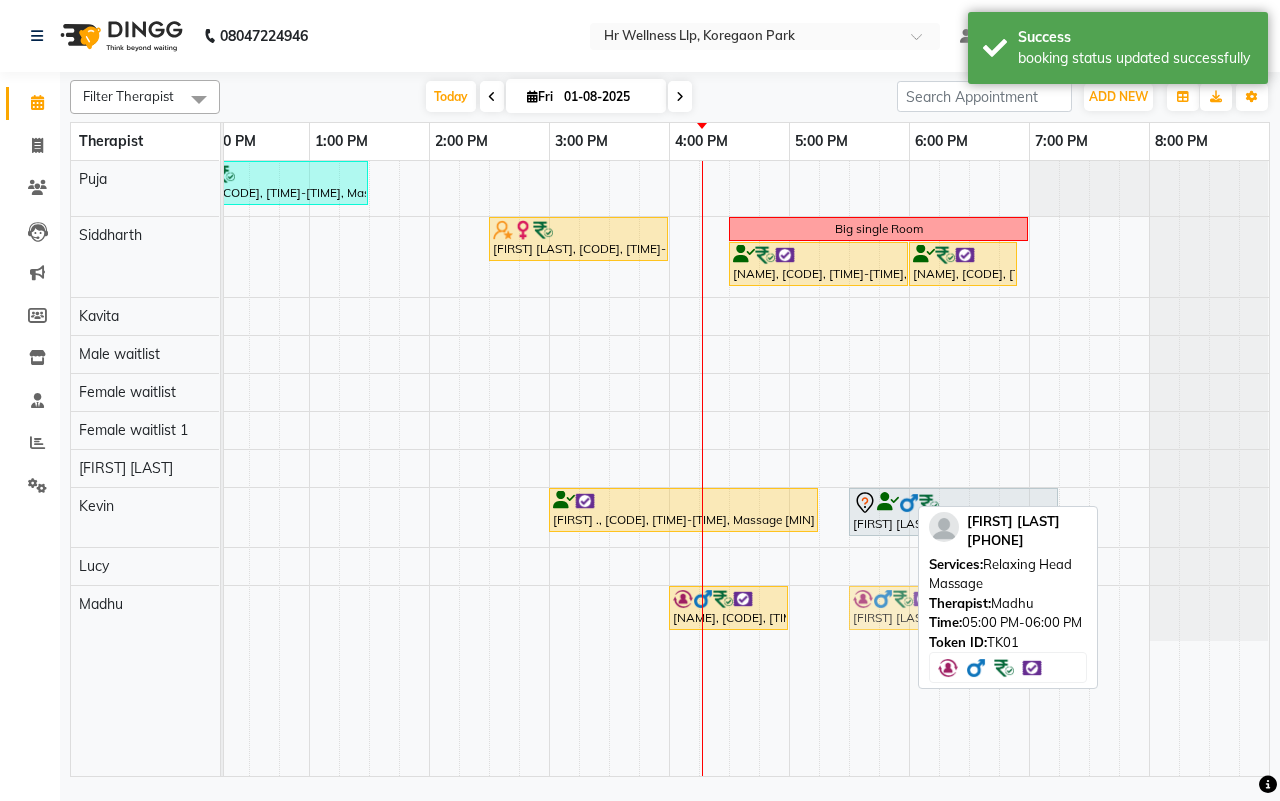 click on "[FIRST] [LAST], [CODE], [TIME]-[TIME], [SERVICE] with [INGREDIENT], [INGREDIENT] & [INGREDIENT] [DURATION]     [FIRST] [LAST], [CODE], [TIME]-[TIME], [SERVICE]     [FIRST] [LAST], [CODE], [TIME]-[TIME], [SERVICE]" at bounding box center (-291, 613) 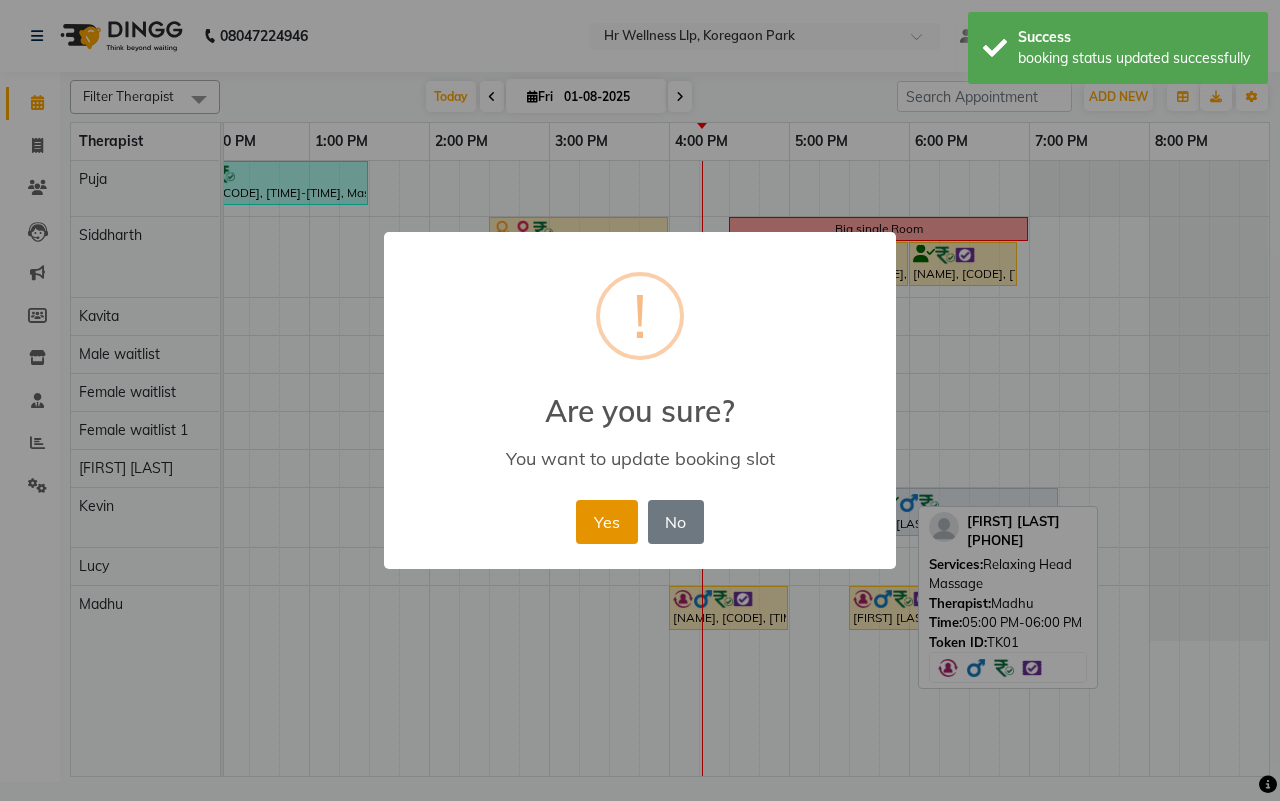 click on "Yes" at bounding box center (606, 522) 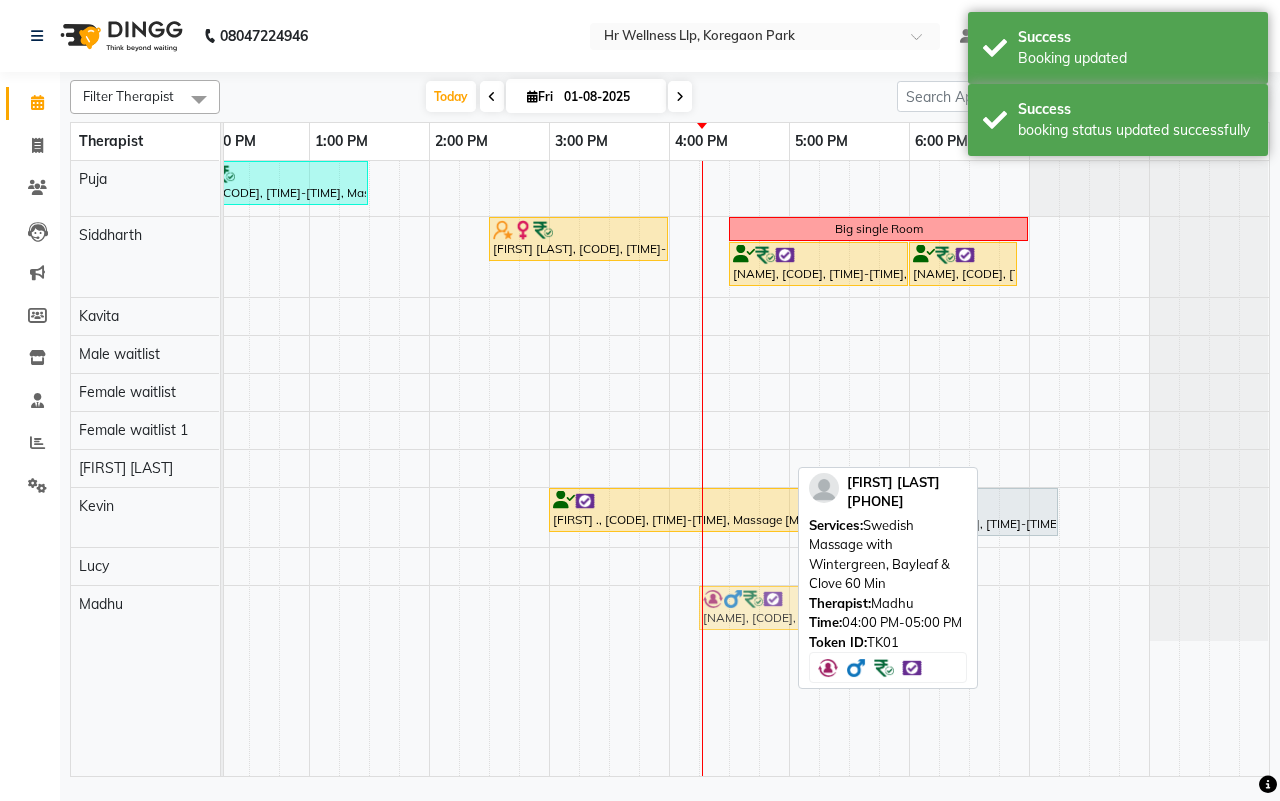 drag, startPoint x: 735, startPoint y: 611, endPoint x: 765, endPoint y: 611, distance: 30 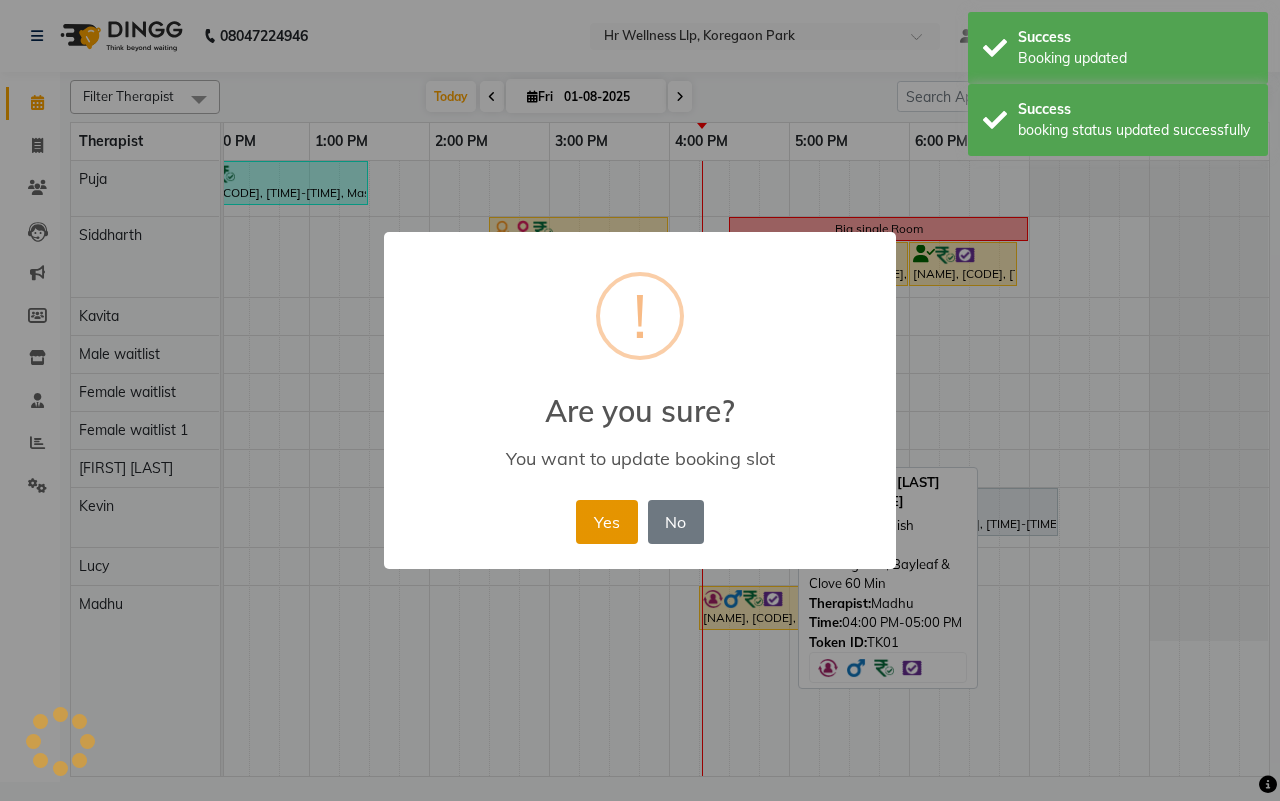 click on "Yes" at bounding box center (606, 522) 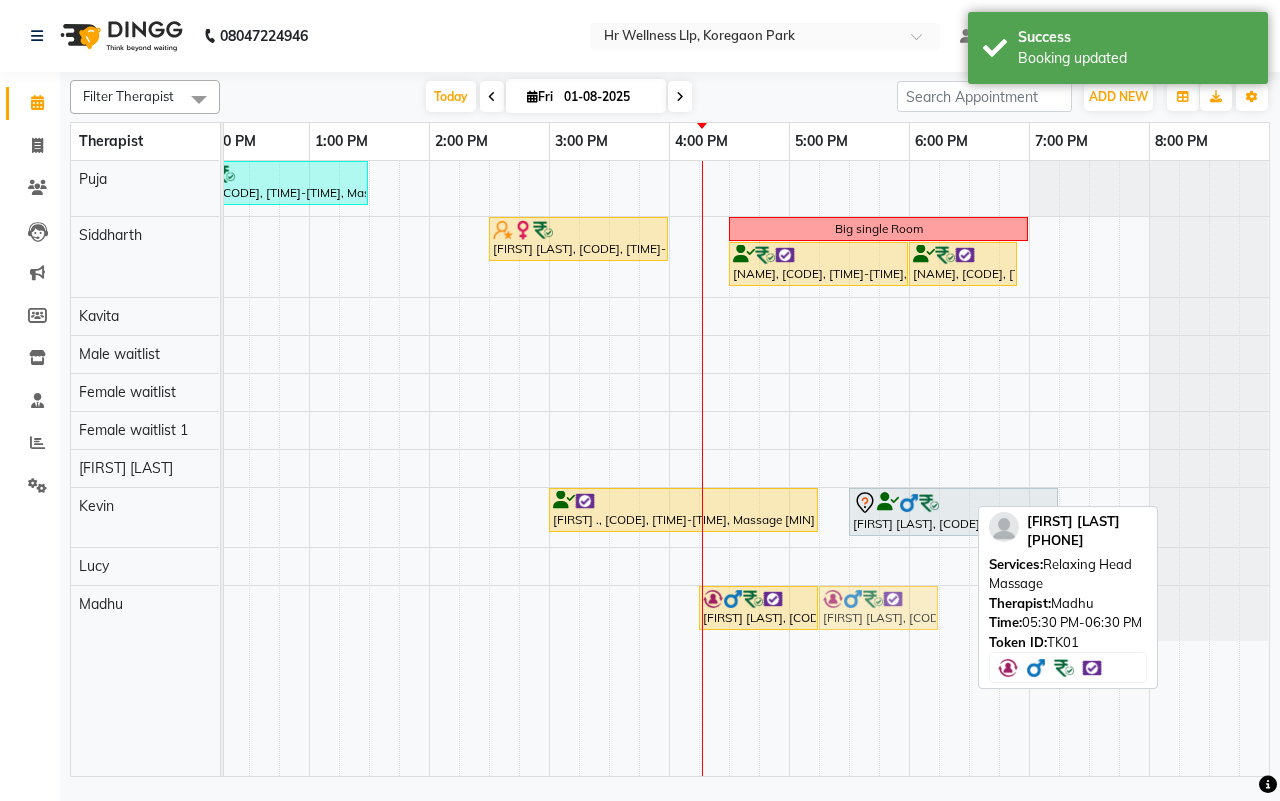 click on "[FIRST] [LAST], [CODE], [TIME]-[TIME], Swedish Massage with Wintergreen, Bayleaf & Clove [MIN]     [FIRST] [LAST], [CODE], [TIME]-[TIME], Relaxing Head Massage     [FIRST] [LAST], [CODE], [TIME]-[TIME], Relaxing Head Massage" at bounding box center (-291, 613) 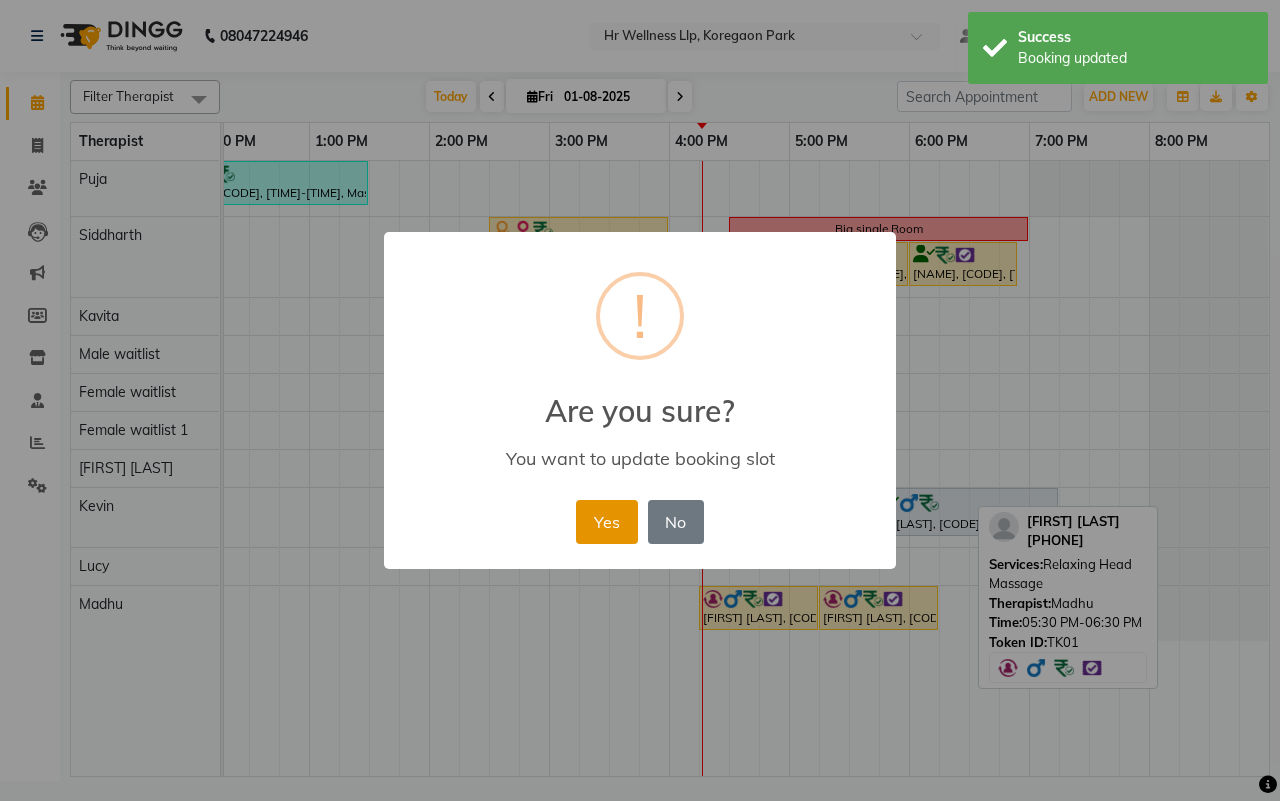 click on "Yes" at bounding box center [606, 522] 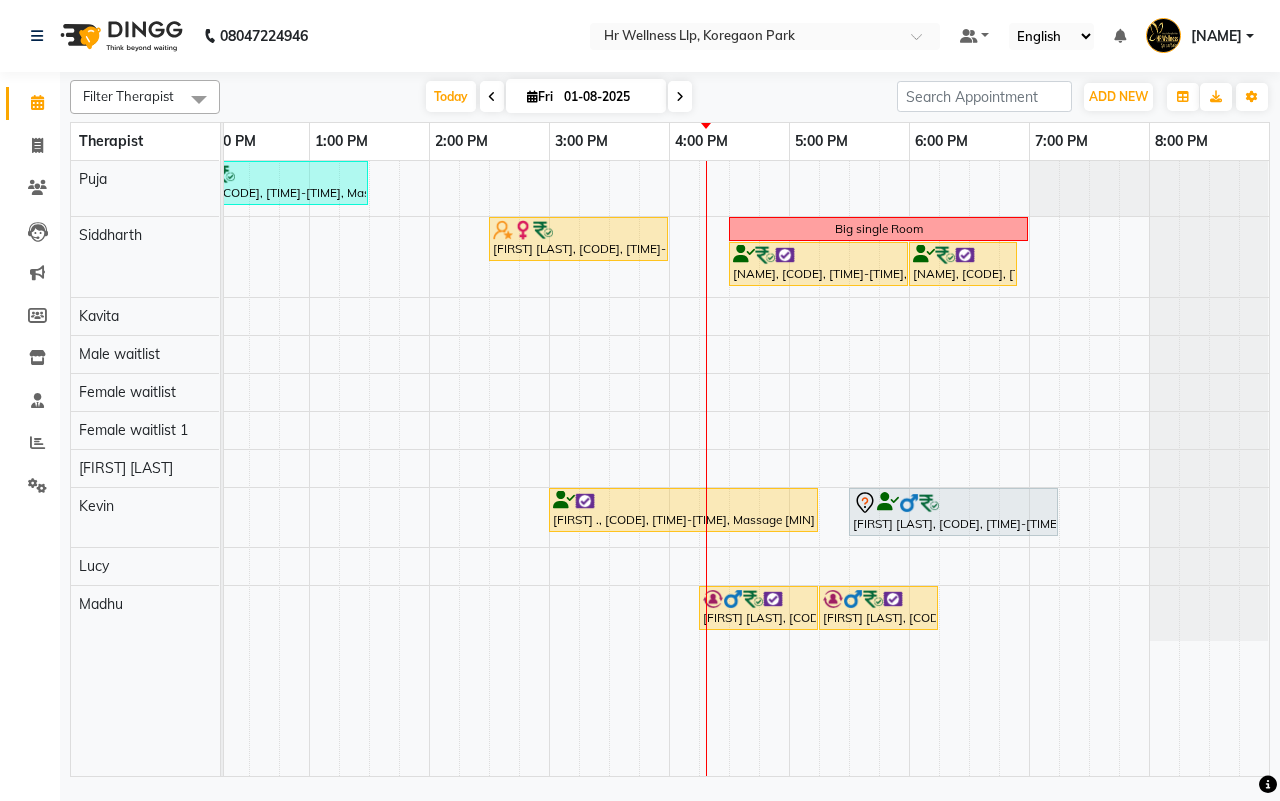 click at bounding box center [680, 97] 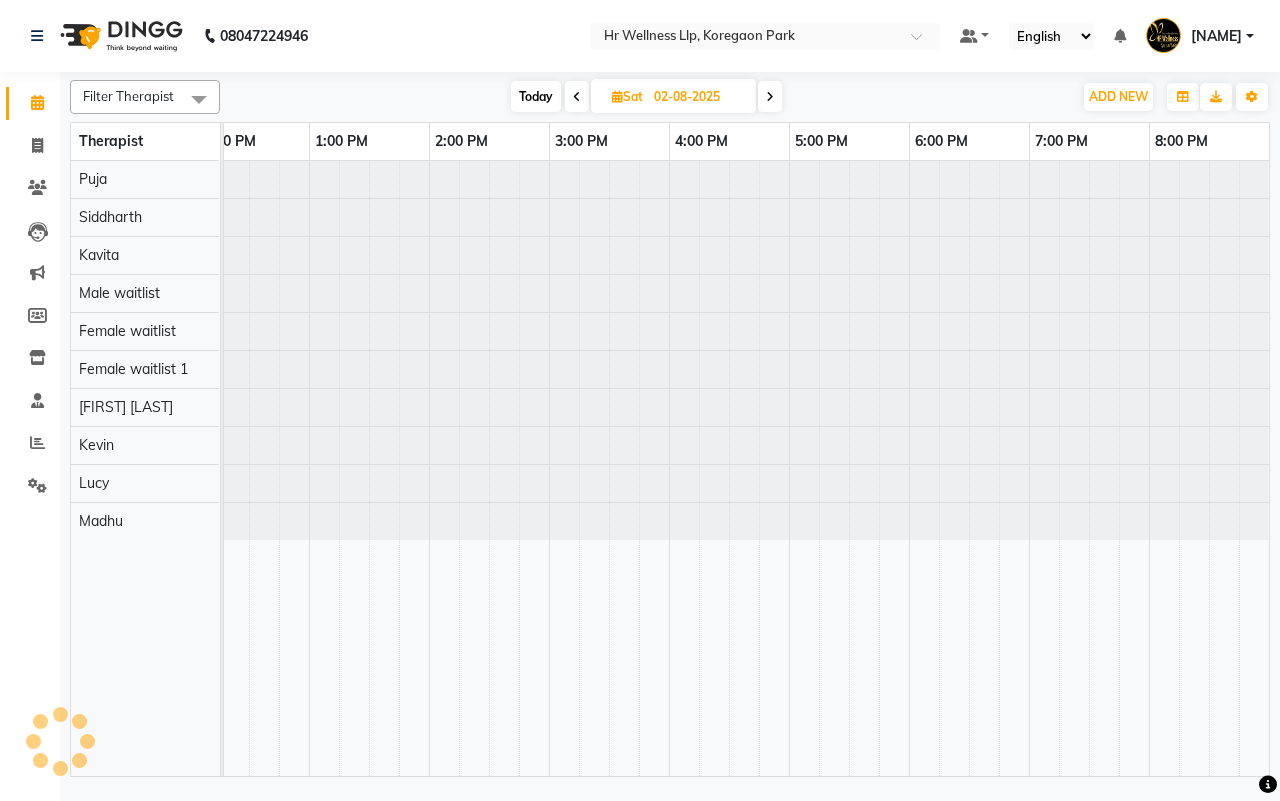scroll, scrollTop: 0, scrollLeft: 515, axis: horizontal 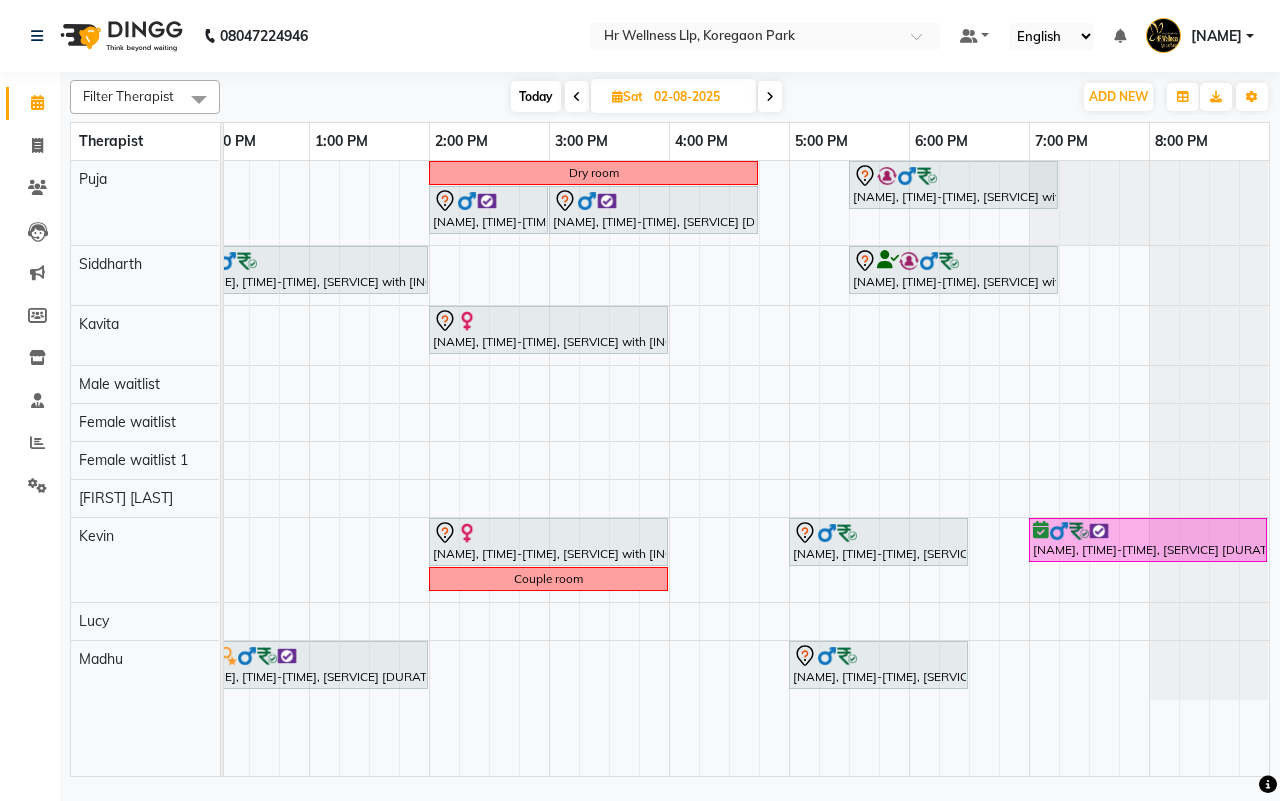 click at bounding box center [770, 97] 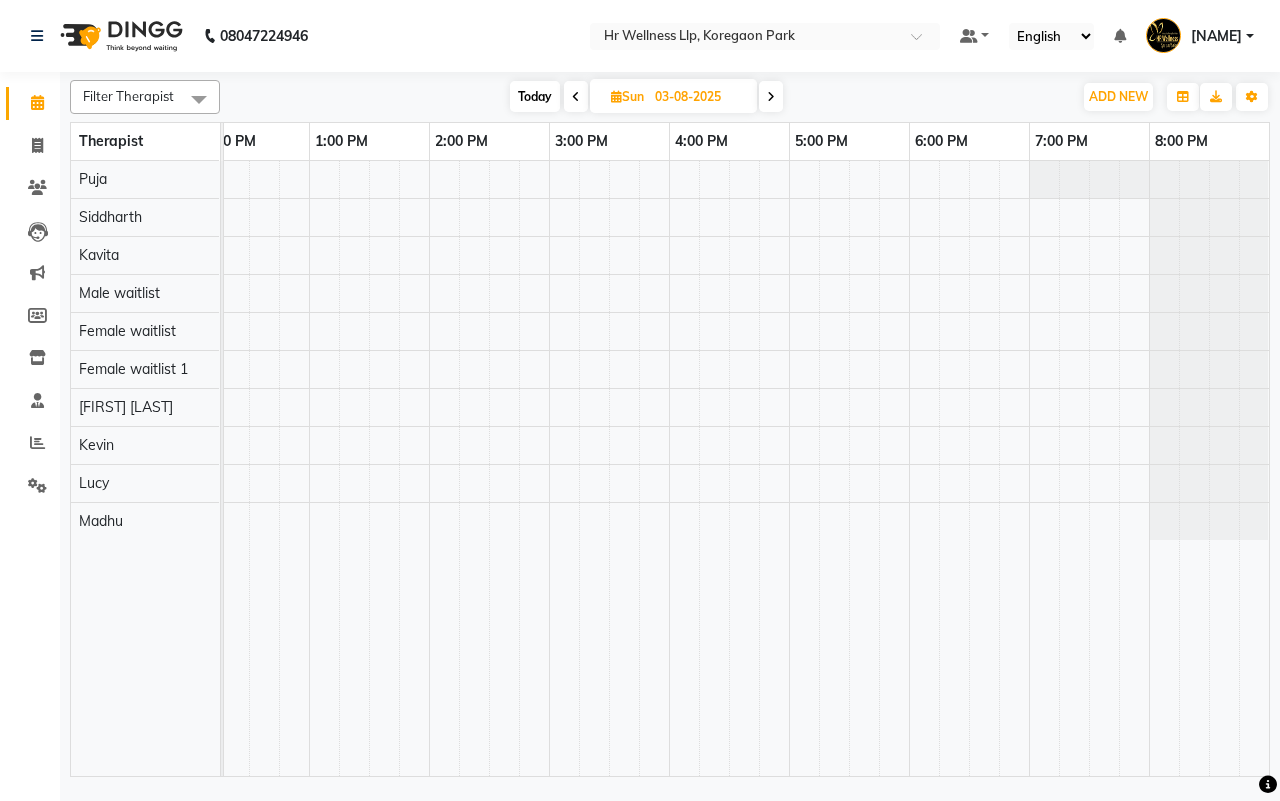 scroll, scrollTop: 0, scrollLeft: 515, axis: horizontal 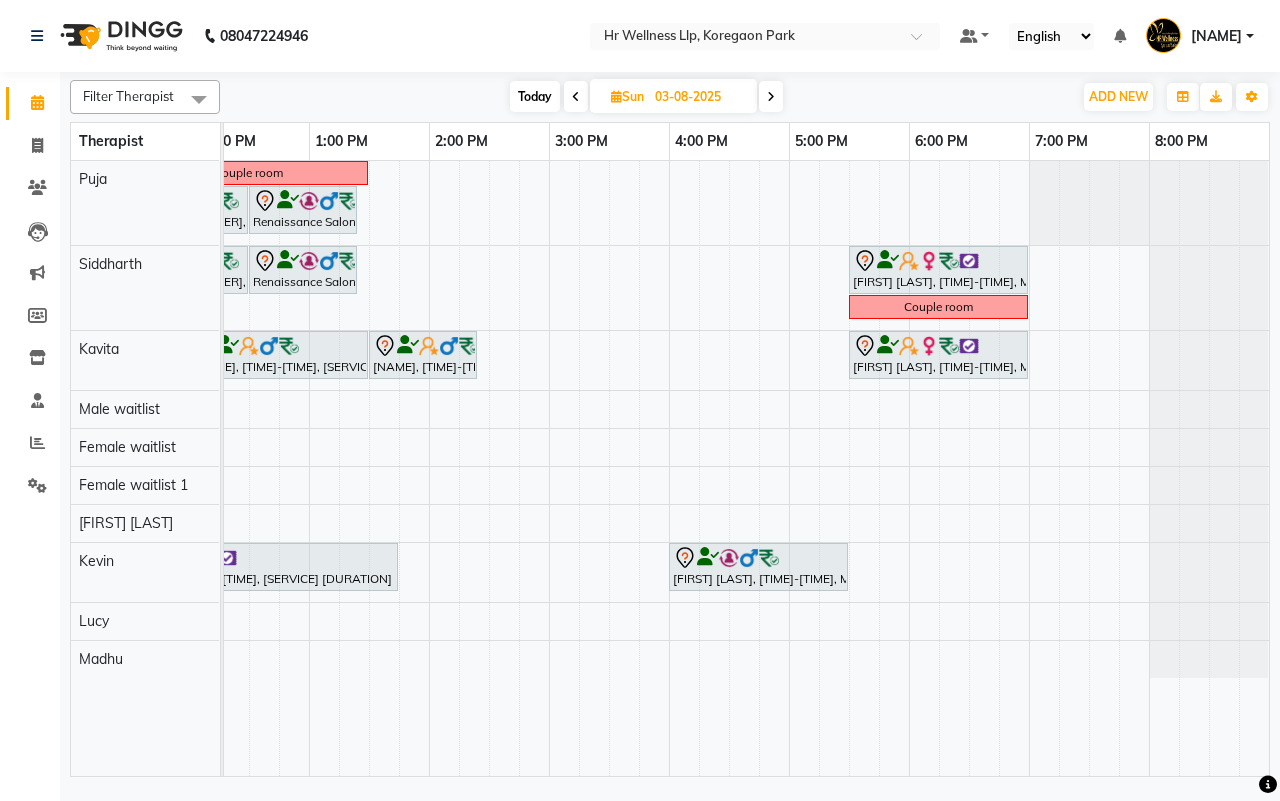 click at bounding box center (771, 97) 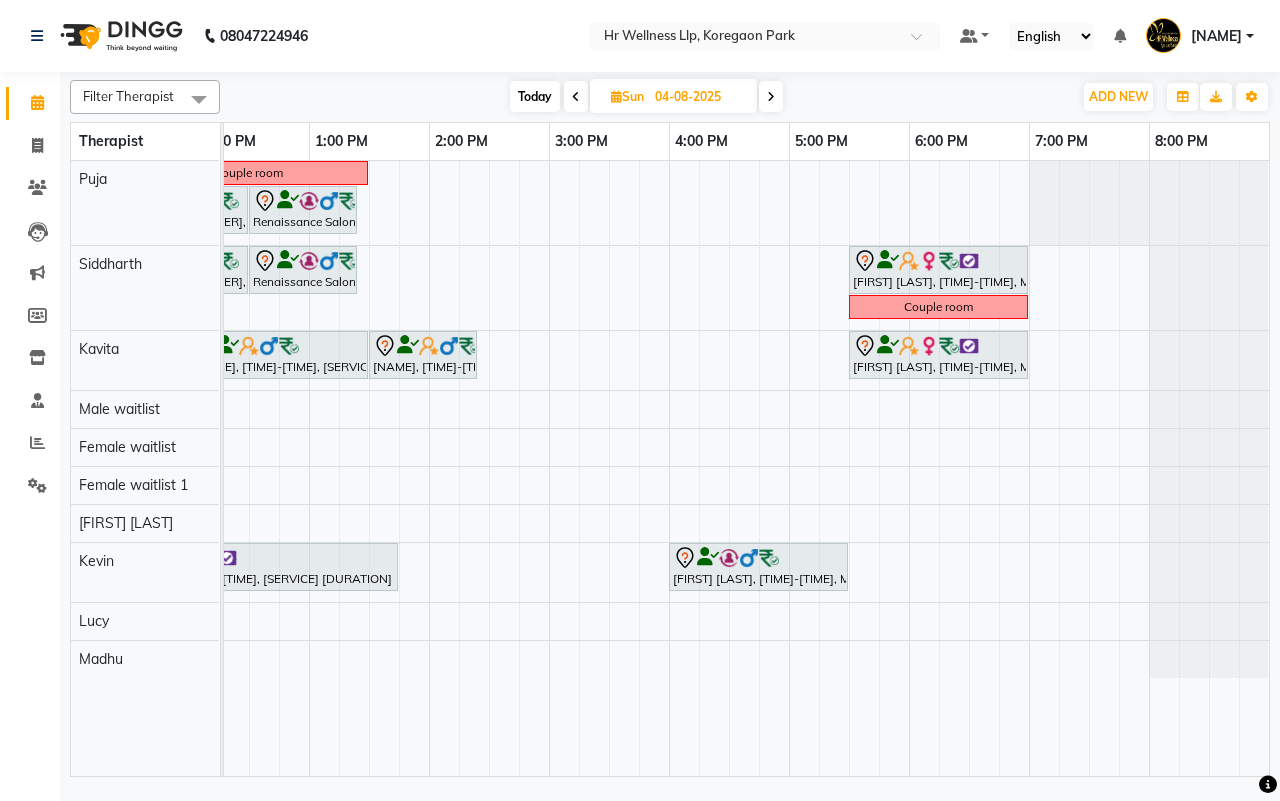 scroll, scrollTop: 0, scrollLeft: 515, axis: horizontal 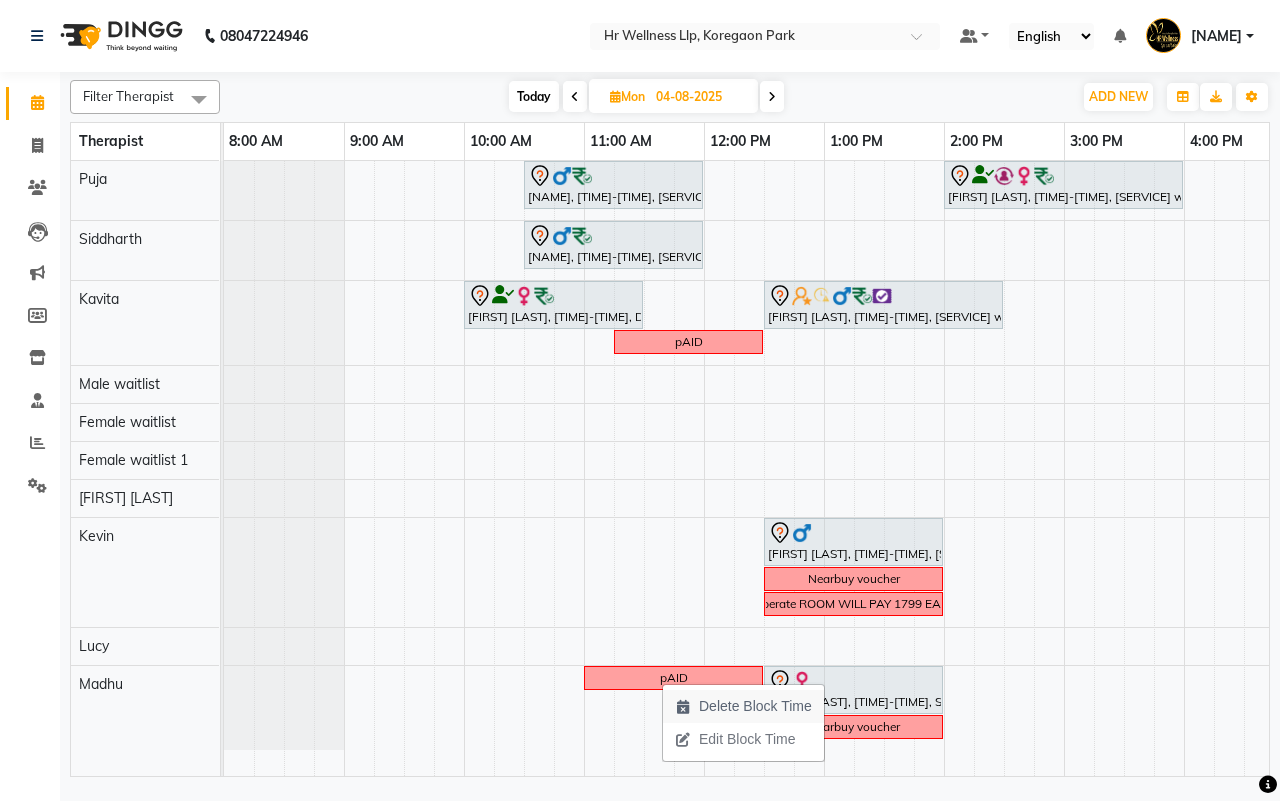 click on "Delete Block Time" at bounding box center (755, 706) 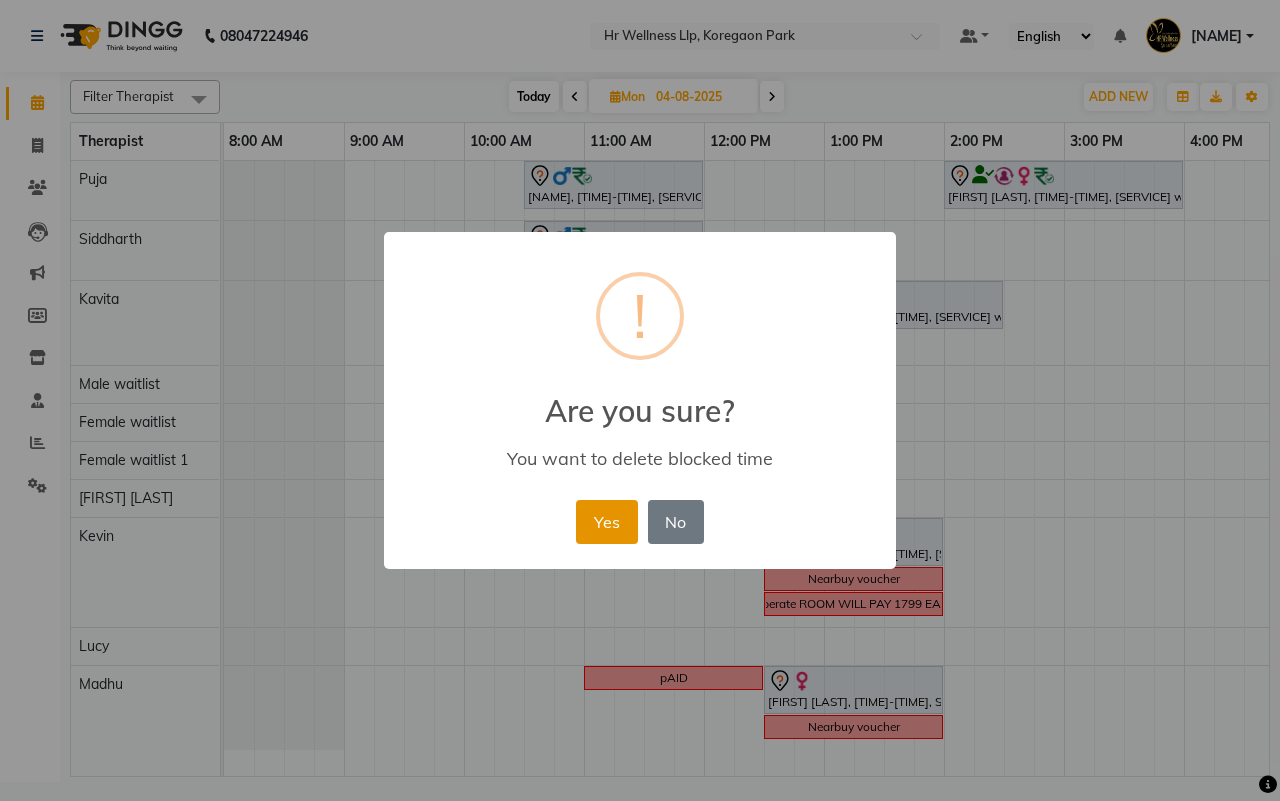 click on "Yes" at bounding box center [606, 522] 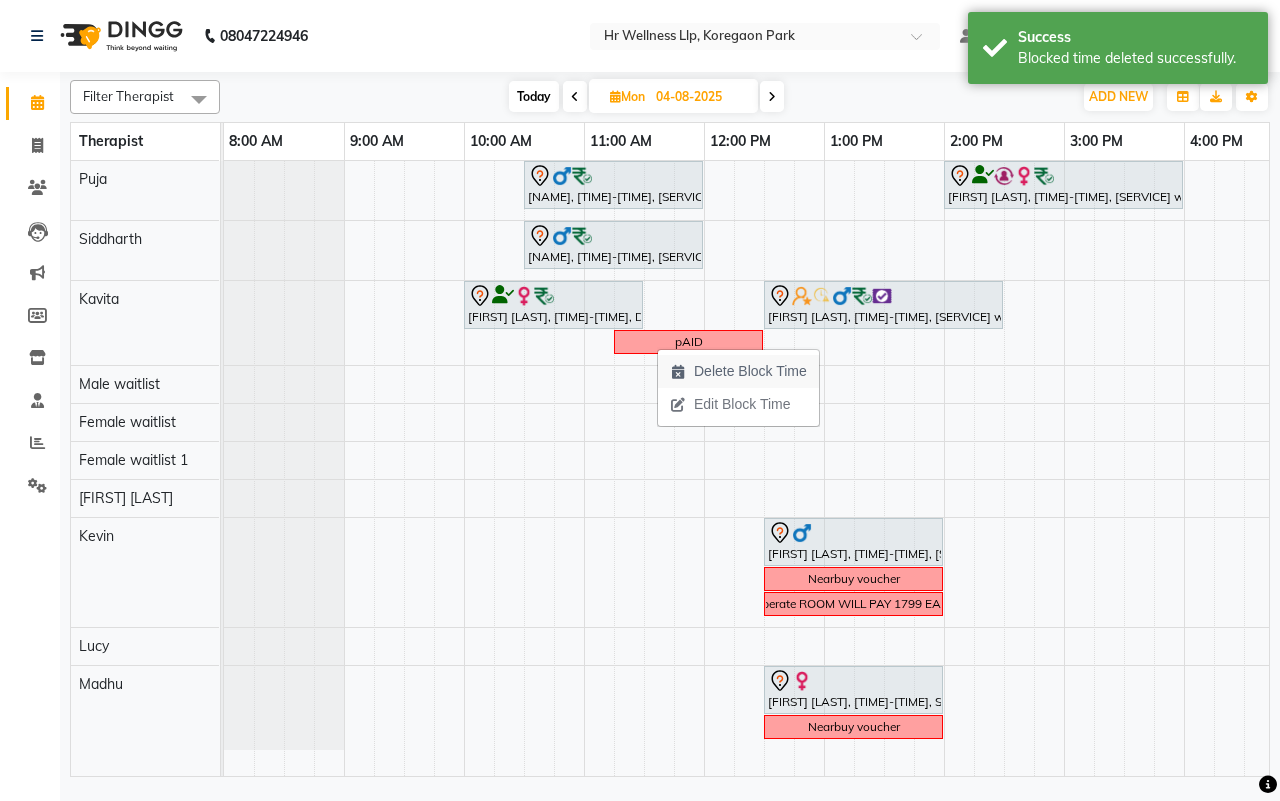 click on "Delete Block Time" at bounding box center [750, 371] 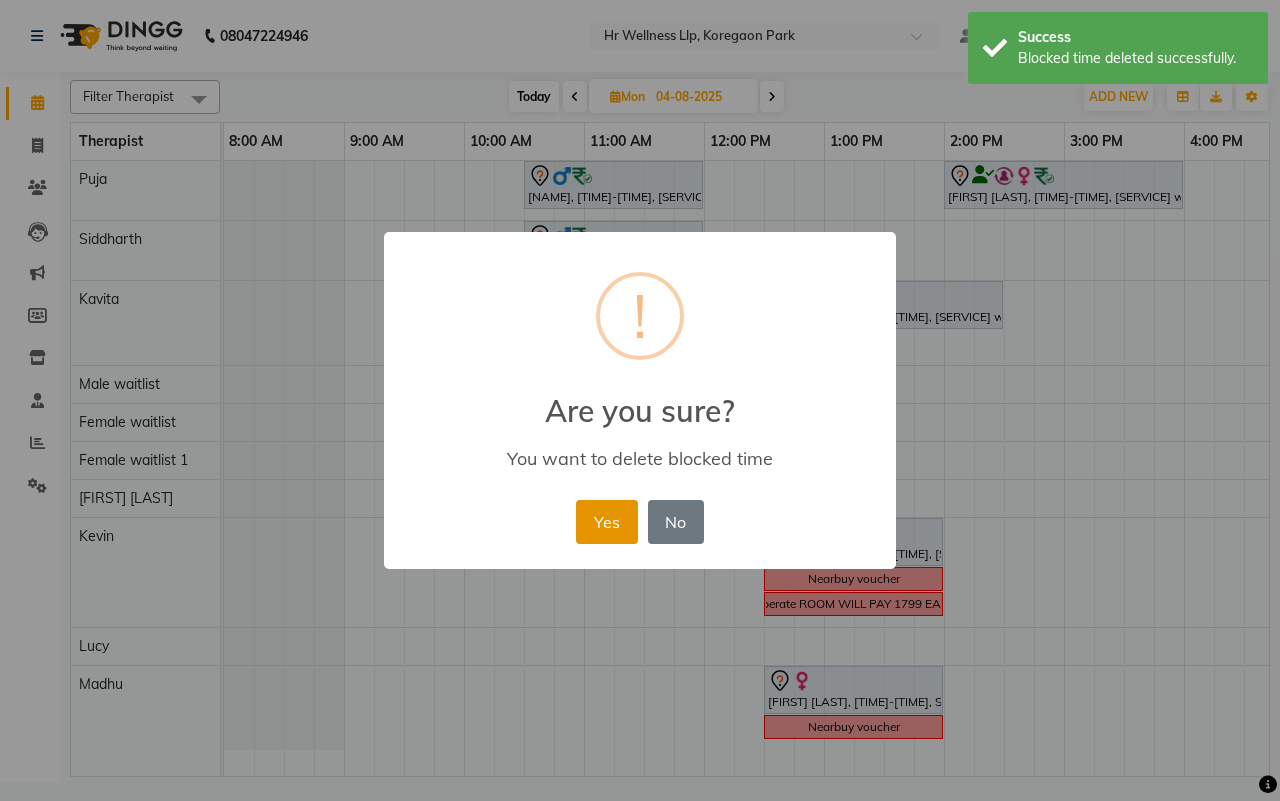 click on "Yes" at bounding box center (606, 522) 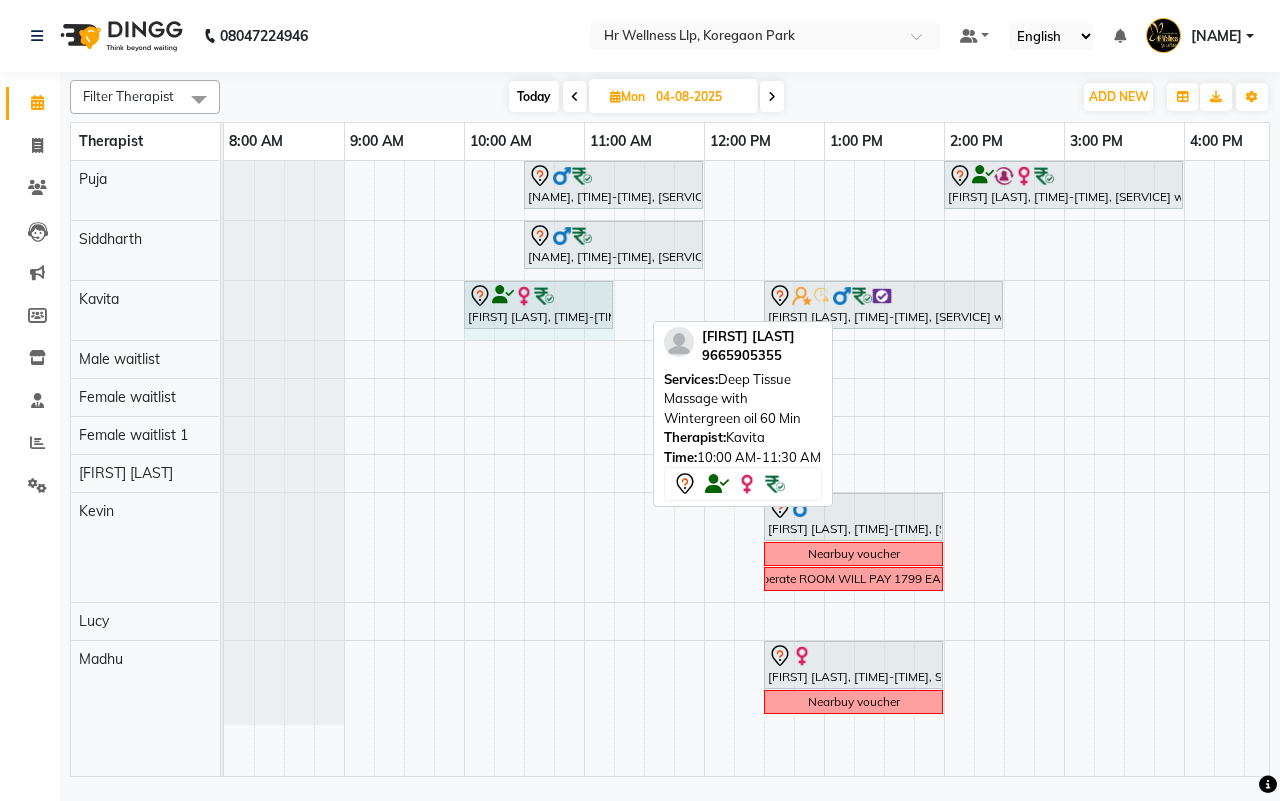 drag, startPoint x: 645, startPoint y: 301, endPoint x: 622, endPoint y: 303, distance: 23.086792 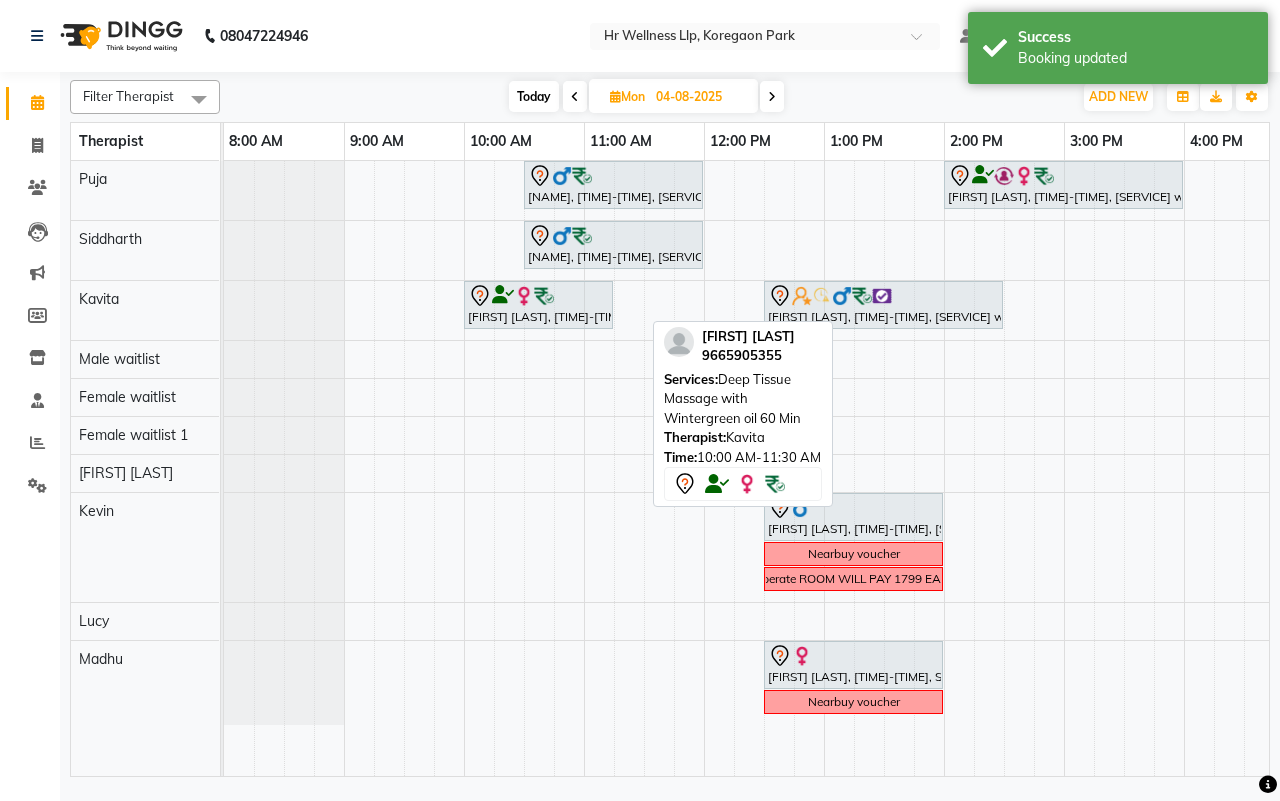 click on "[NAME], [TIME]-[TIME], [SERVICE] [DURATION]             [NAME], [TIME]-[TIME], [SERVICE] with [INGREDIENTS] [DURATION]             [NAME], [TIME]-[TIME], [SERVICE] [DURATION]             [NAME], [TIME]-[TIME], [SERVICE] [DURATION]             [NAME], [TIME]-[TIME], [DURATION] [SERVICE]             [NAME], [TIME]-[TIME], [SERVICE] [DURATION]             [NAME], [TIME]-[TIME], [SERVICE] with [INGREDIENTS] [DURATION]             [NAME], [TIME]-[TIME], [SERVICE] [DURATION]  Nearbuy voucher   [TEXT]              [NAME], [TIME]-[TIME], [SERVICE] [DURATION]  Nearbuy voucher" at bounding box center (1004, 468) 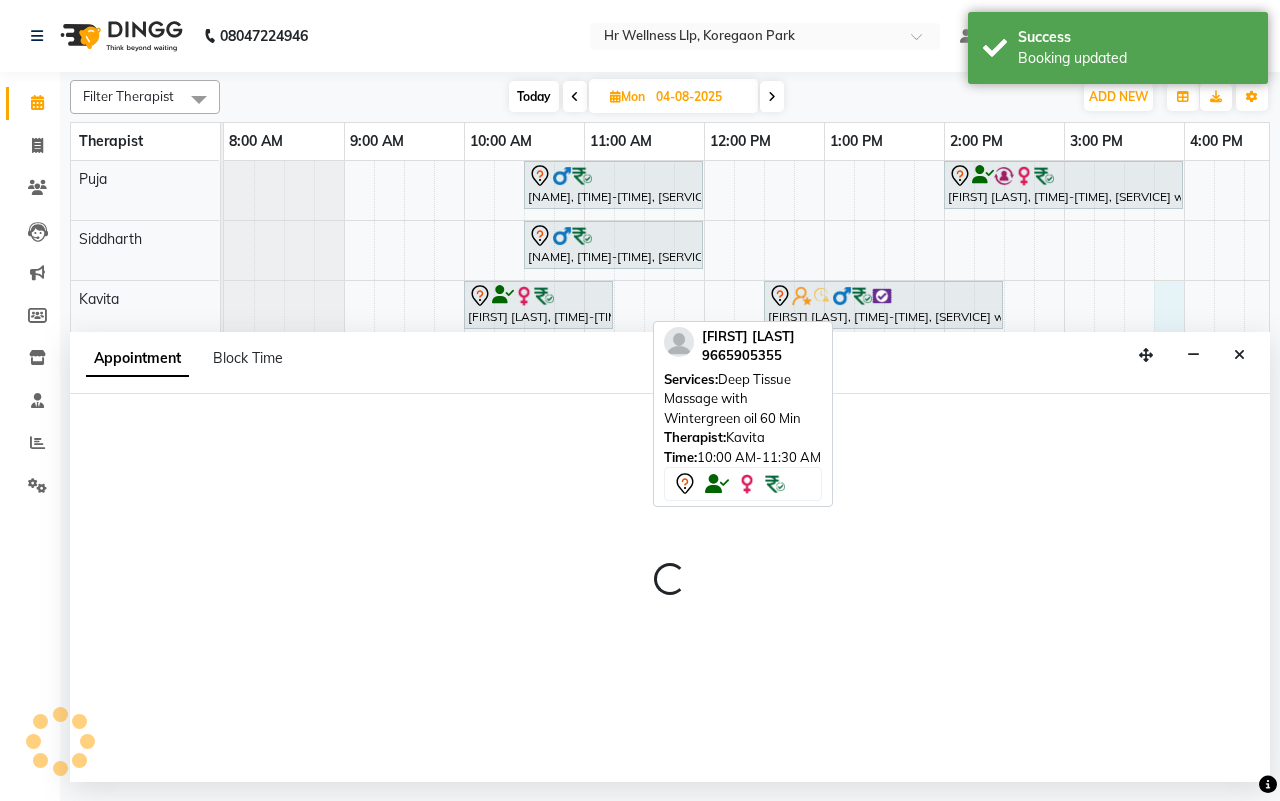 select on "19506" 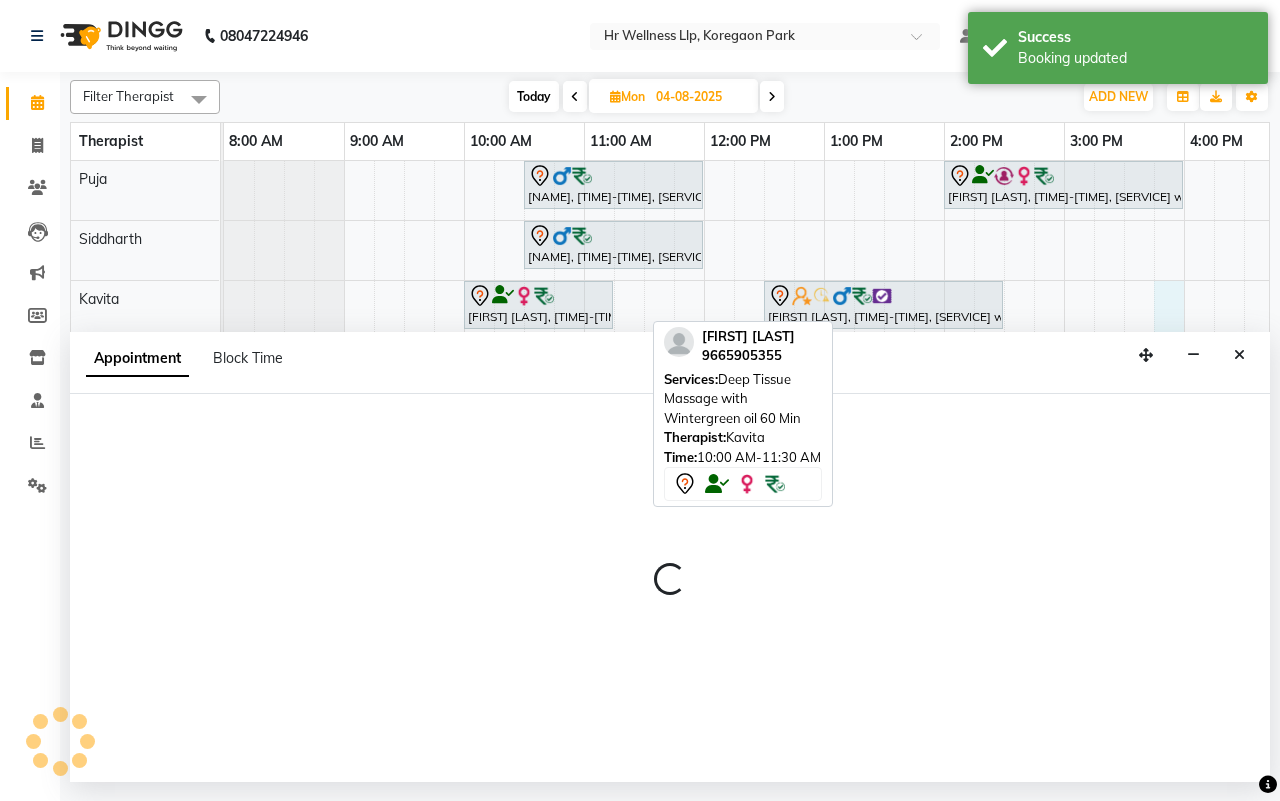 select on "945" 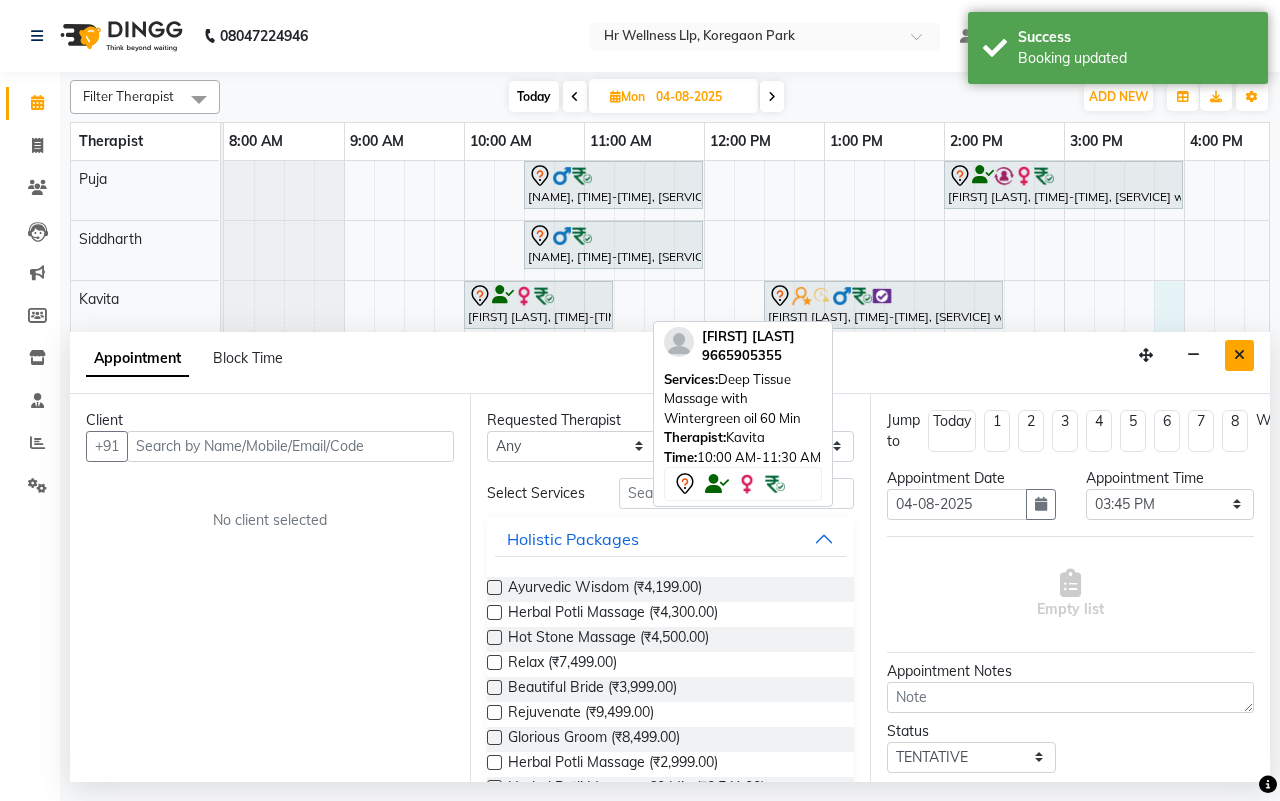click at bounding box center [1239, 355] 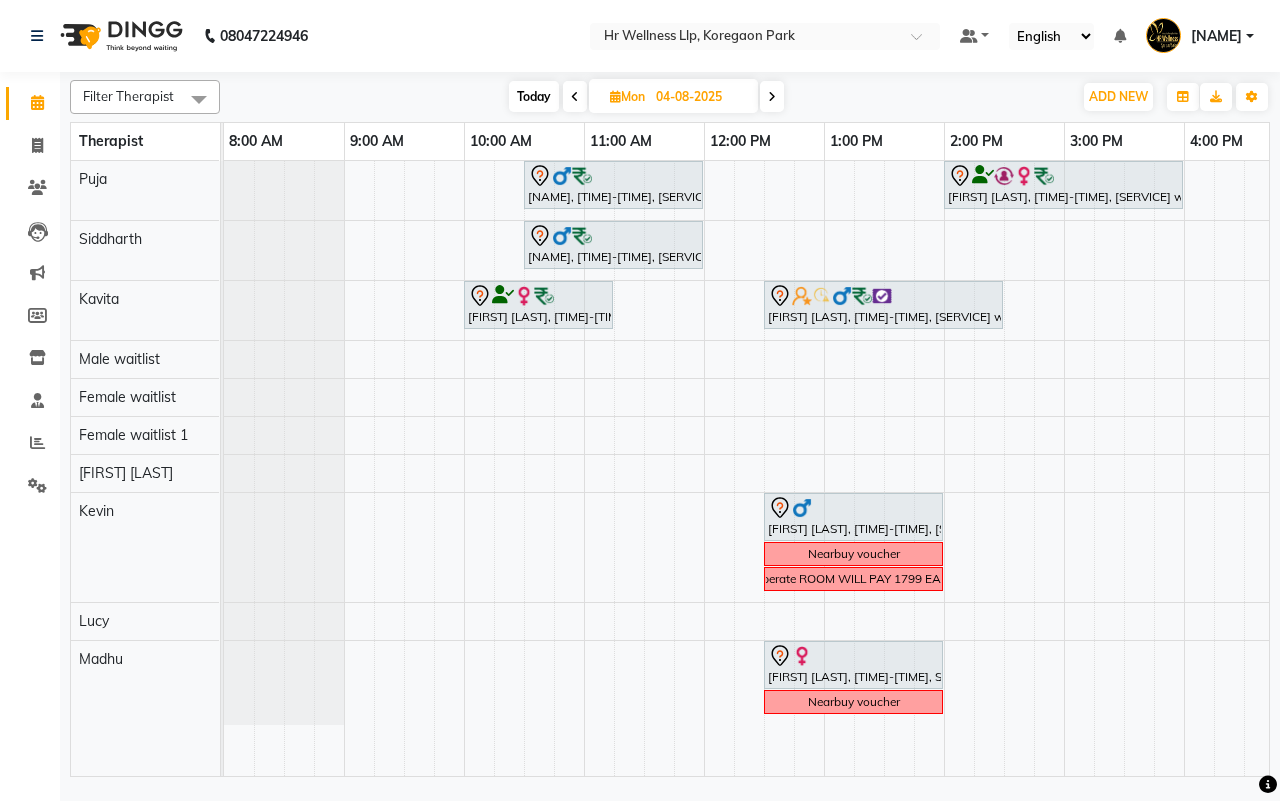 click on "[NAME], [TIME]-[TIME], [SERVICE] [DURATION]             [NAME], [TIME]-[TIME], [SERVICE] with [INGREDIENTS] [DURATION]             [NAME], [TIME]-[TIME], [SERVICE] [DURATION]             [NAME], [TIME]-[TIME], [SERVICE] [DURATION]             [NAME], [TIME]-[TIME], [DURATION] [SERVICE]             [NAME], [TIME]-[TIME], [SERVICE] [DURATION]             [NAME], [TIME]-[TIME], [SERVICE] with [INGREDIENTS] [DURATION]             [NAME], [TIME]-[TIME], [SERVICE] [DURATION]  Nearbuy voucher   [TEXT]              [NAME], [TIME]-[TIME], [SERVICE] [DURATION]  Nearbuy voucher" at bounding box center (1004, 468) 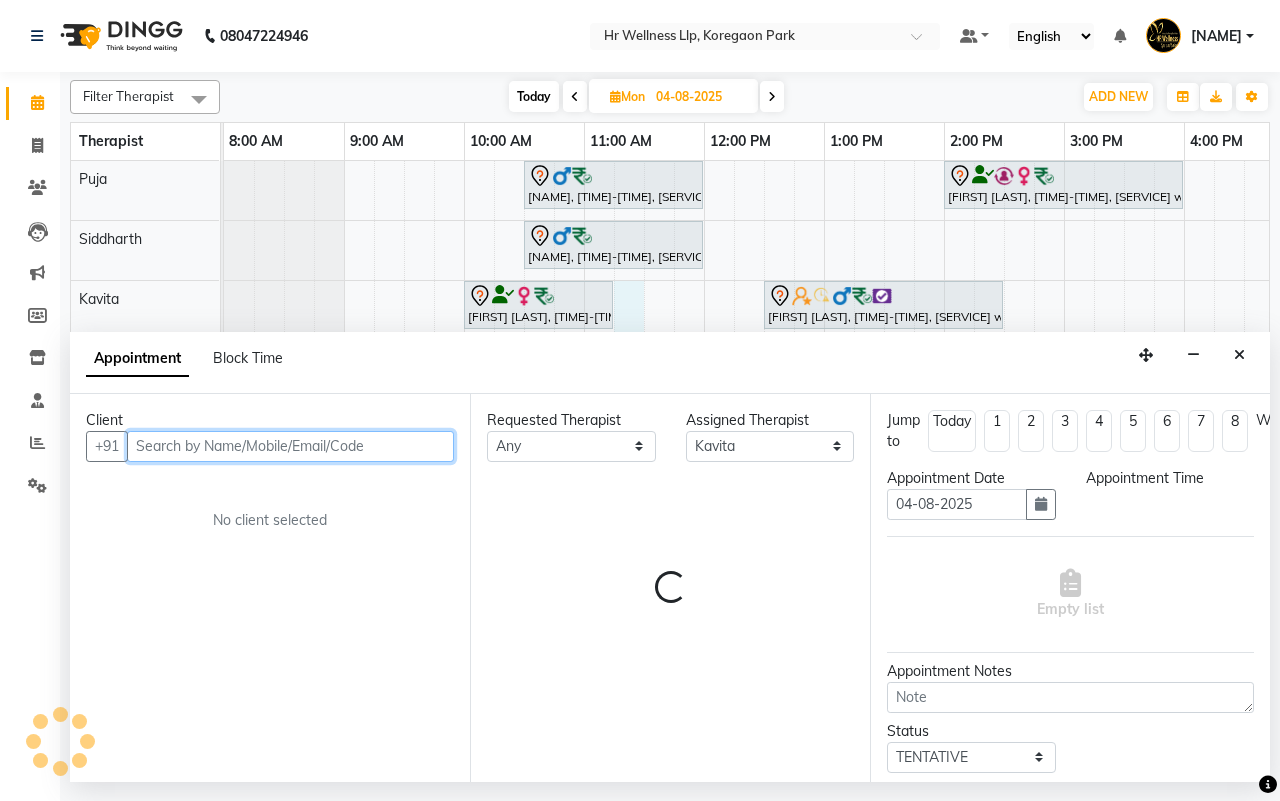 select on "675" 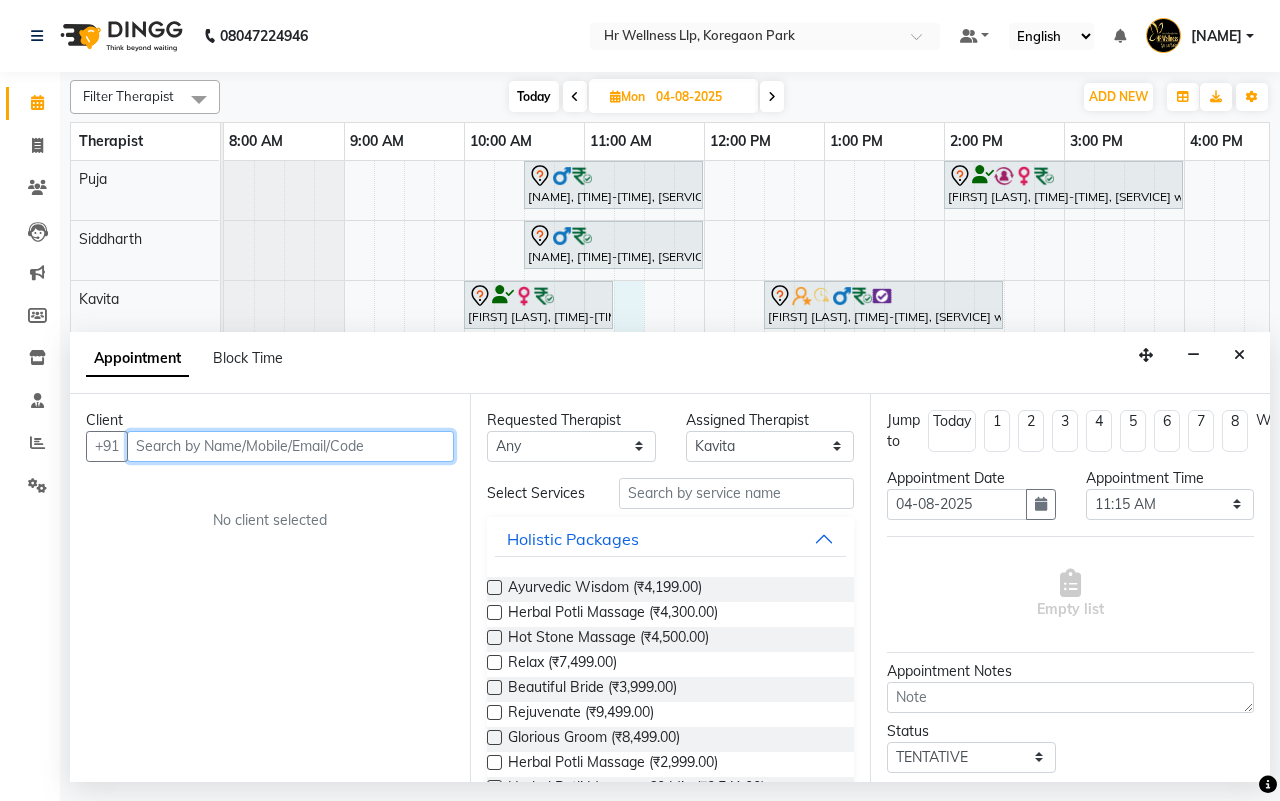 click at bounding box center (290, 446) 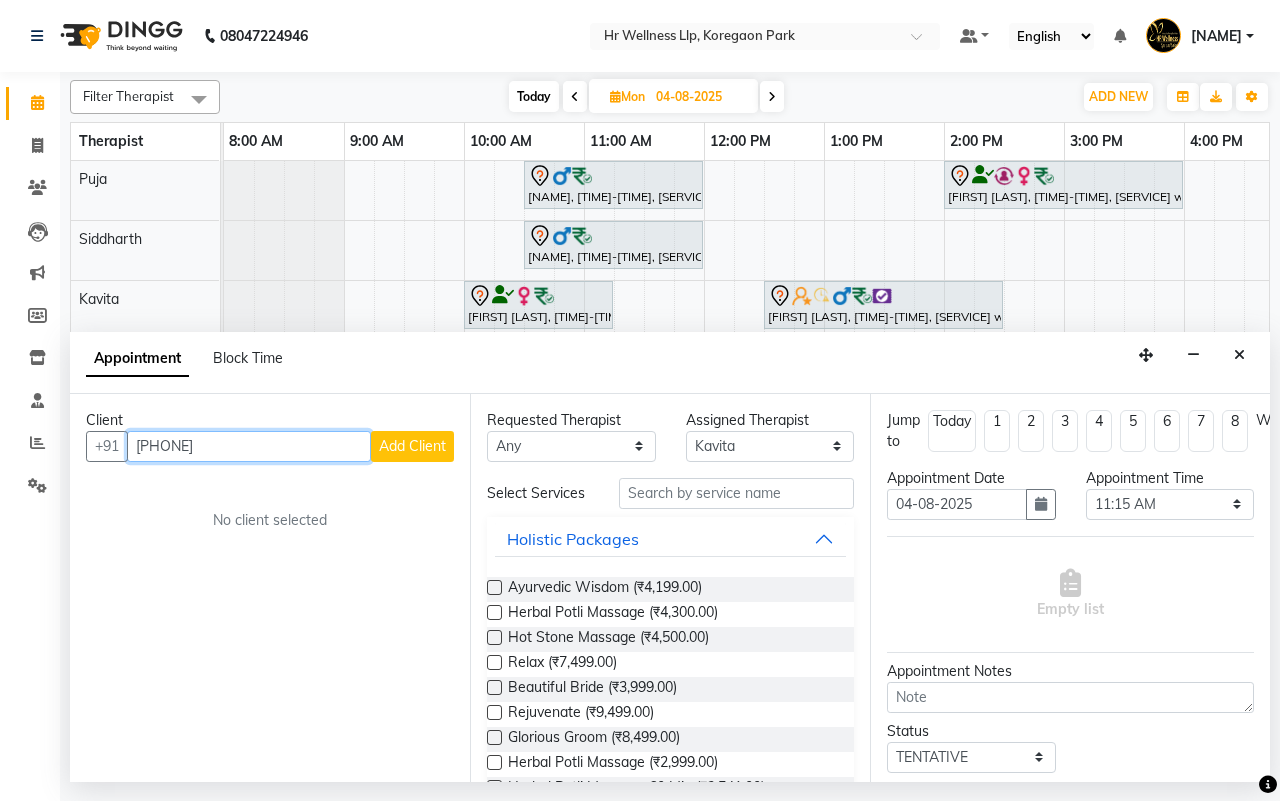 type on "[PHONE]" 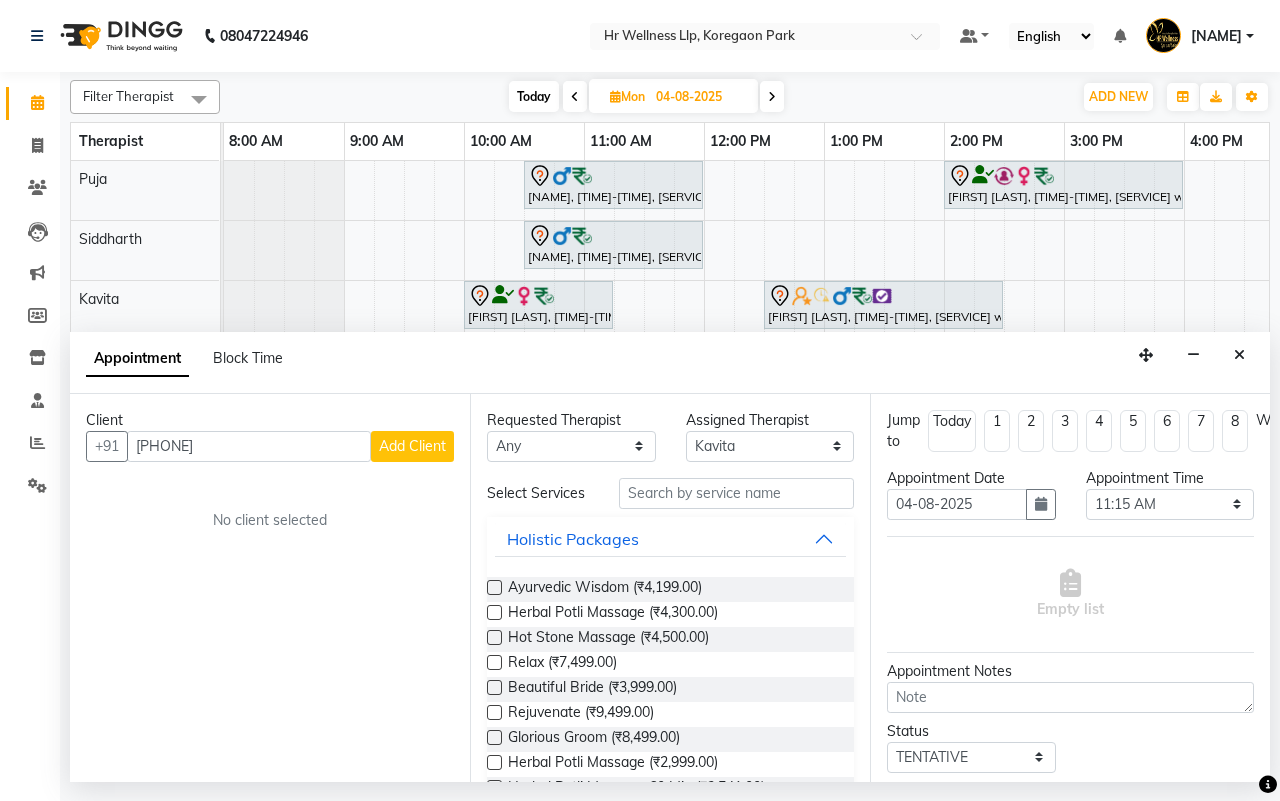 click on "Add Client" at bounding box center (412, 446) 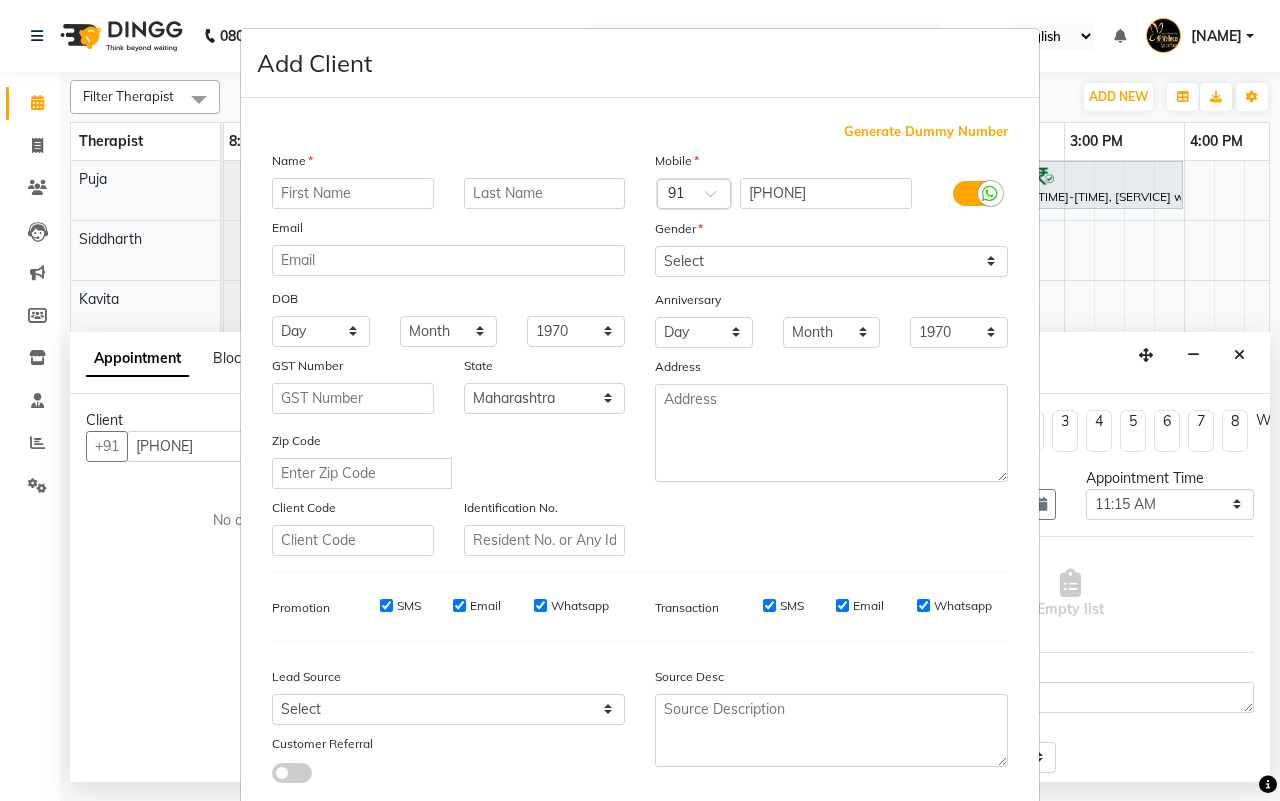 click at bounding box center (353, 193) 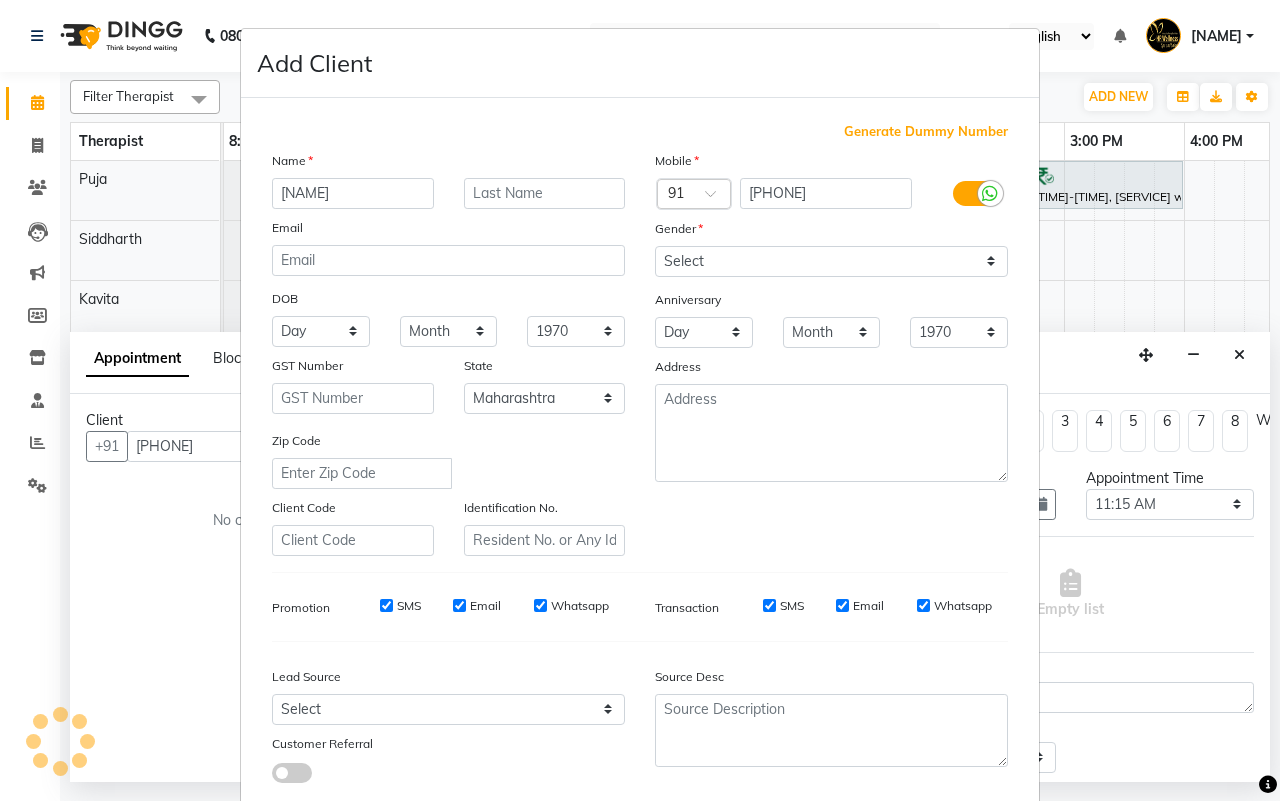 type on "[NAME]" 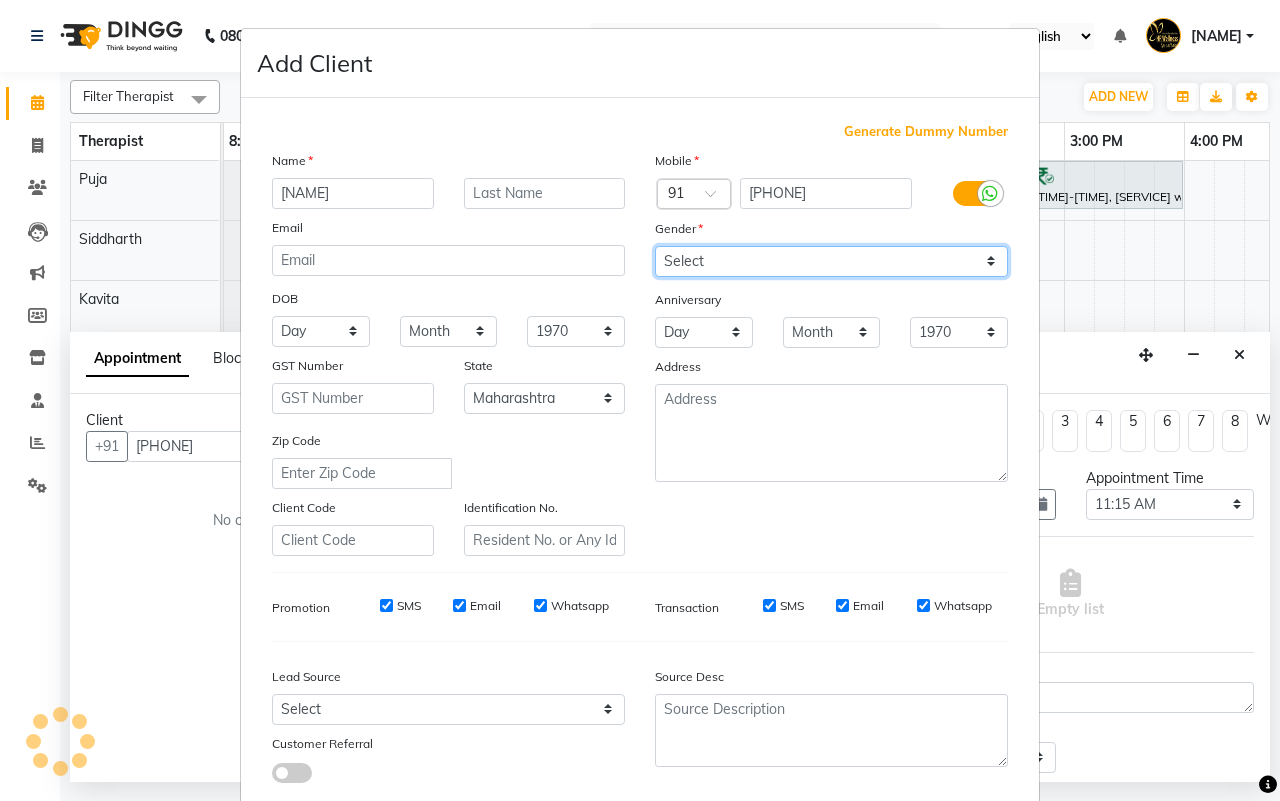 click on "Select Male Female Other Prefer Not To Say" at bounding box center [831, 261] 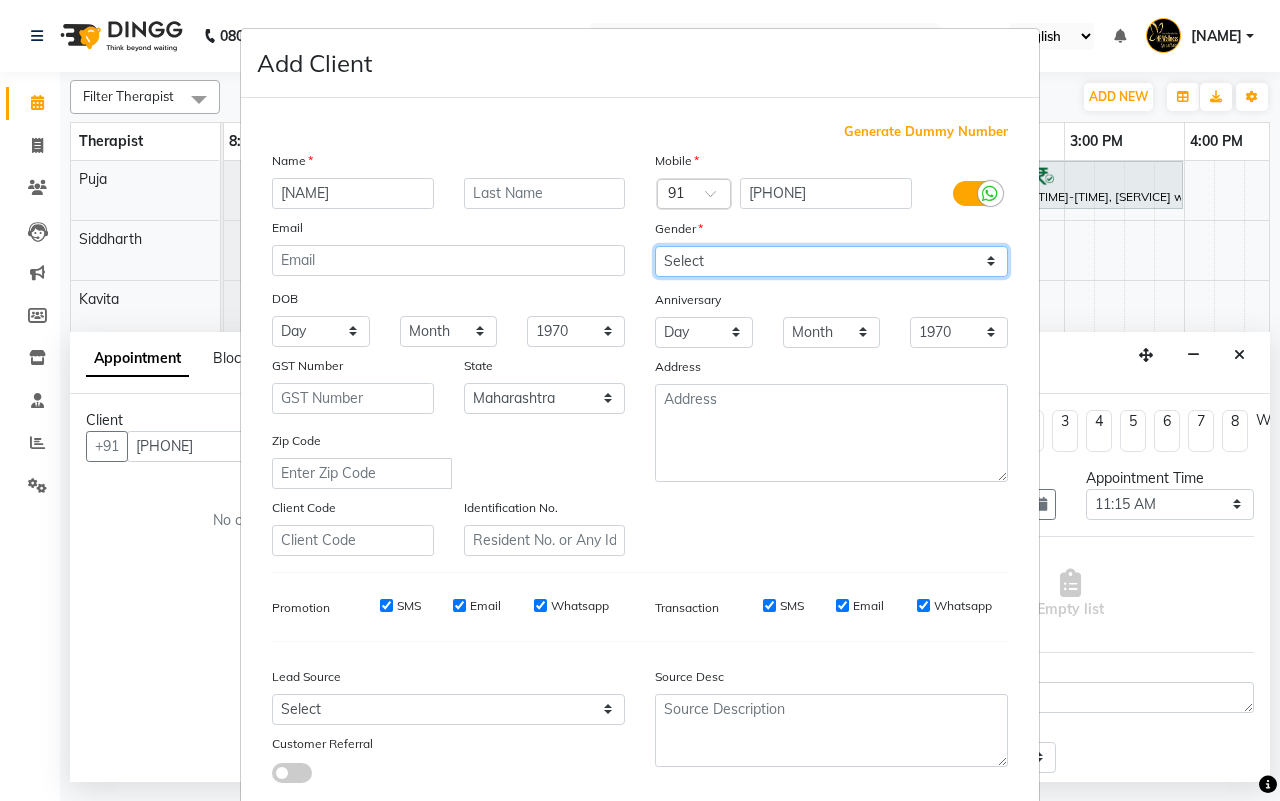 select on "female" 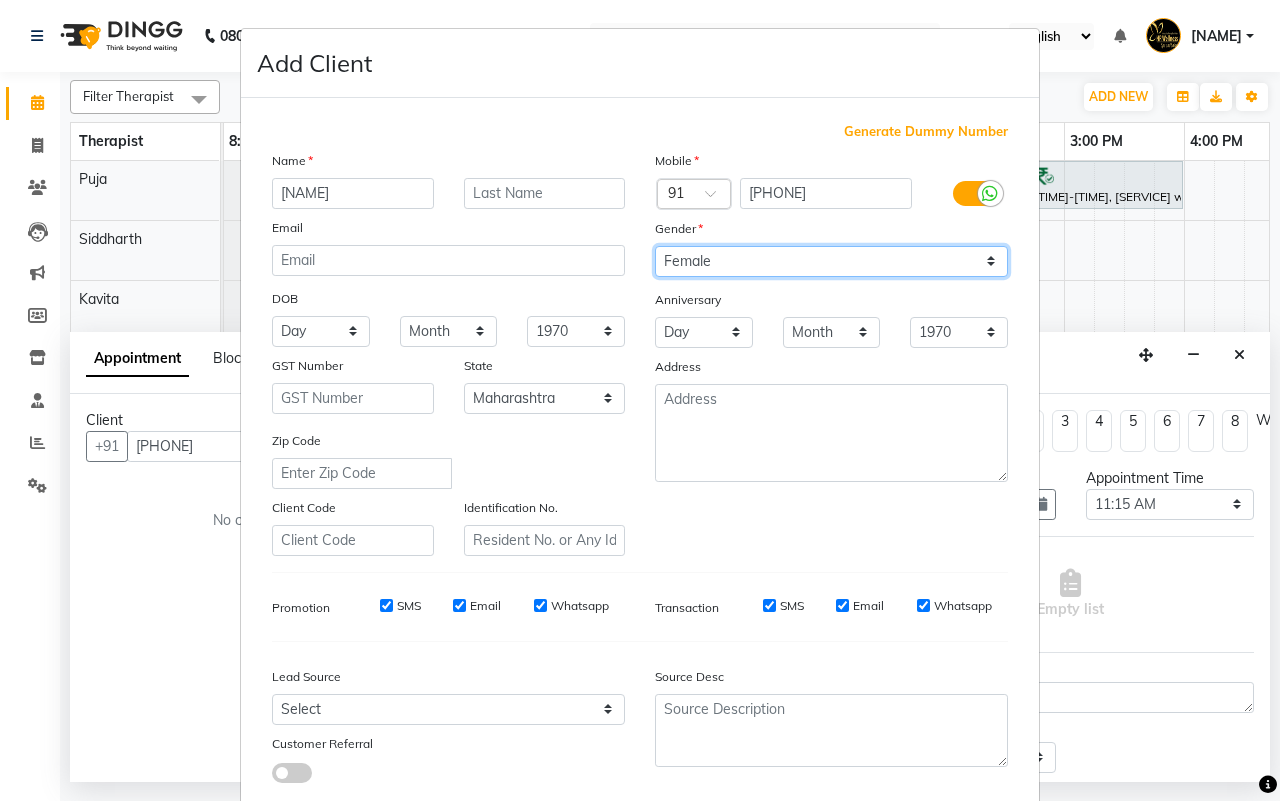click on "Select Male Female Other Prefer Not To Say" at bounding box center [831, 261] 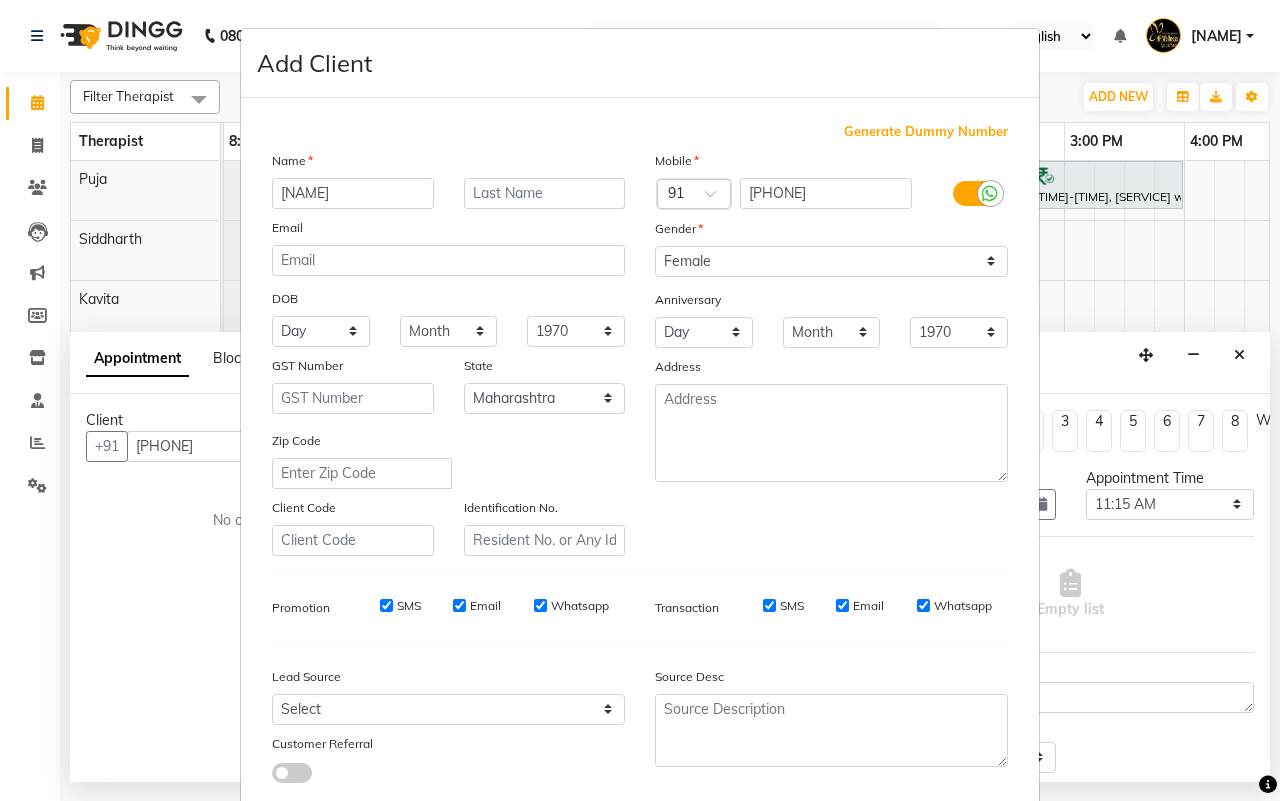 scroll, scrollTop: 115, scrollLeft: 0, axis: vertical 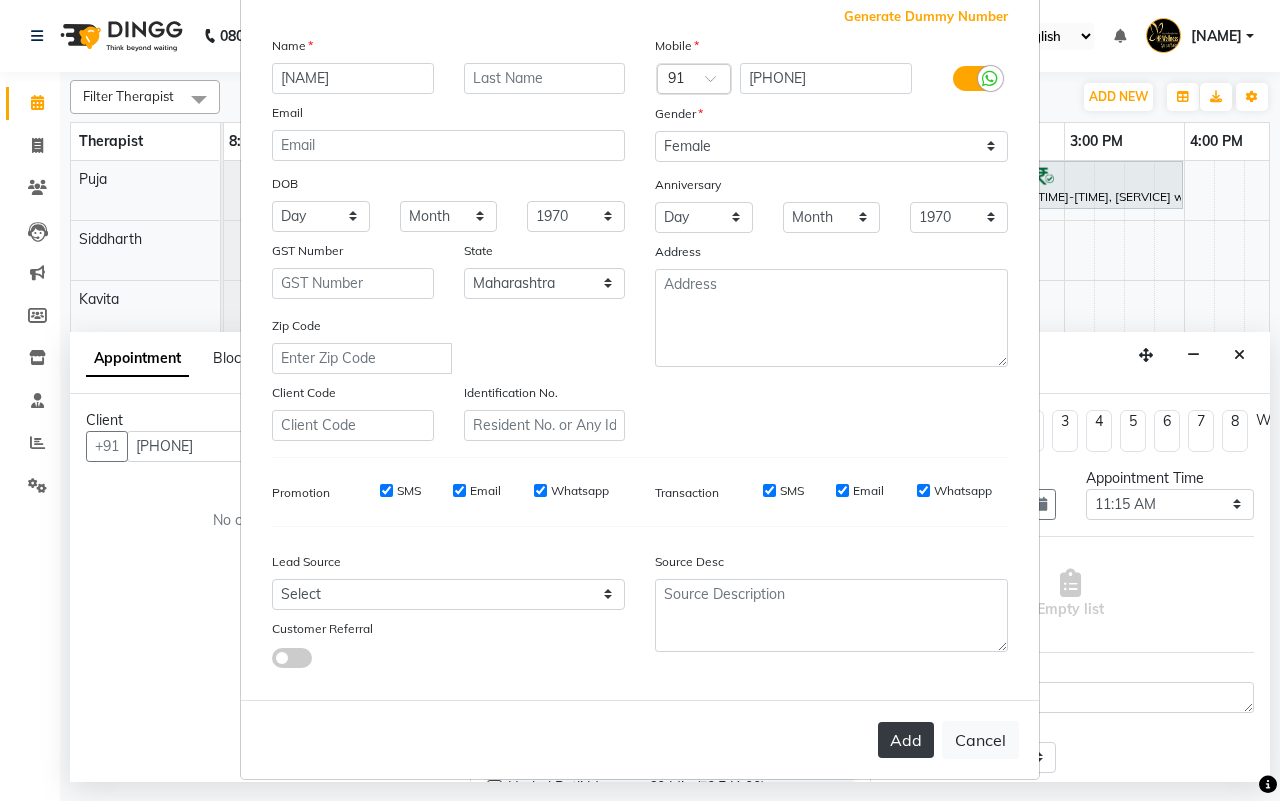 click on "Add" at bounding box center [906, 740] 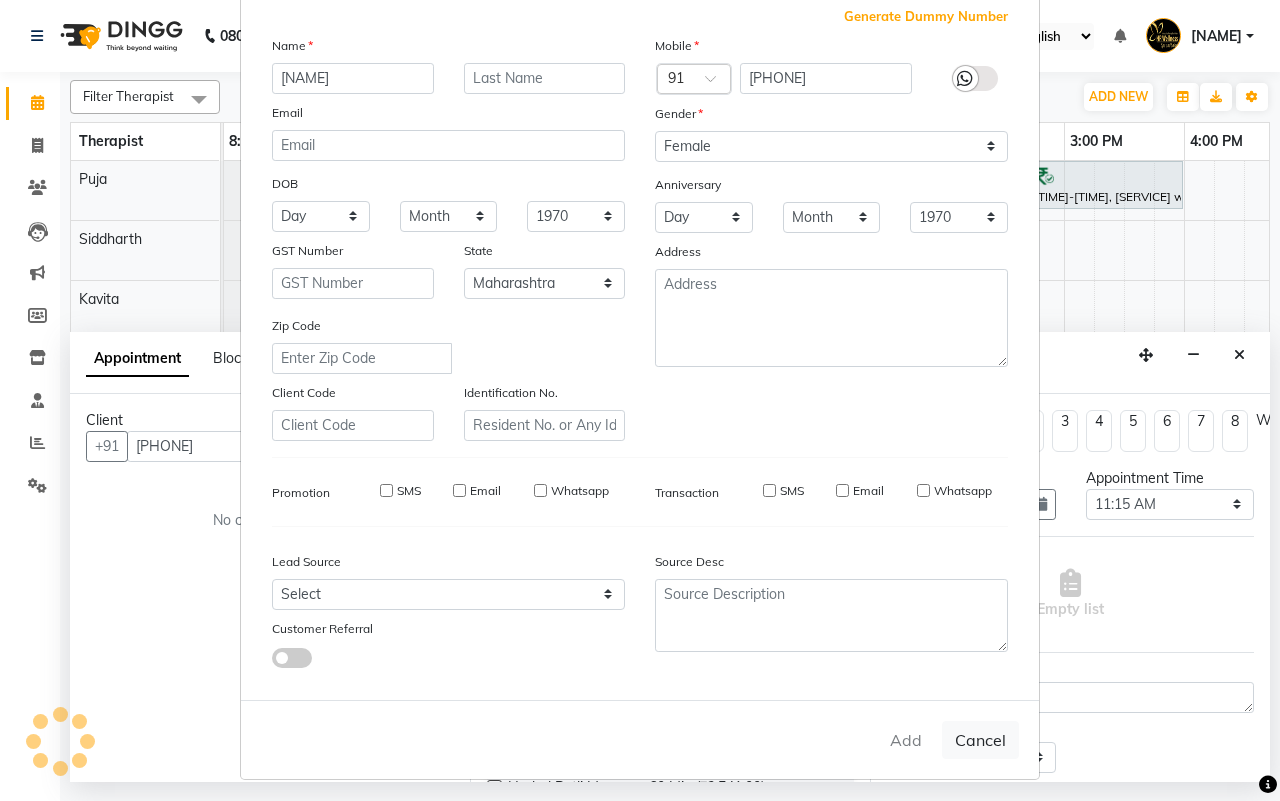 type 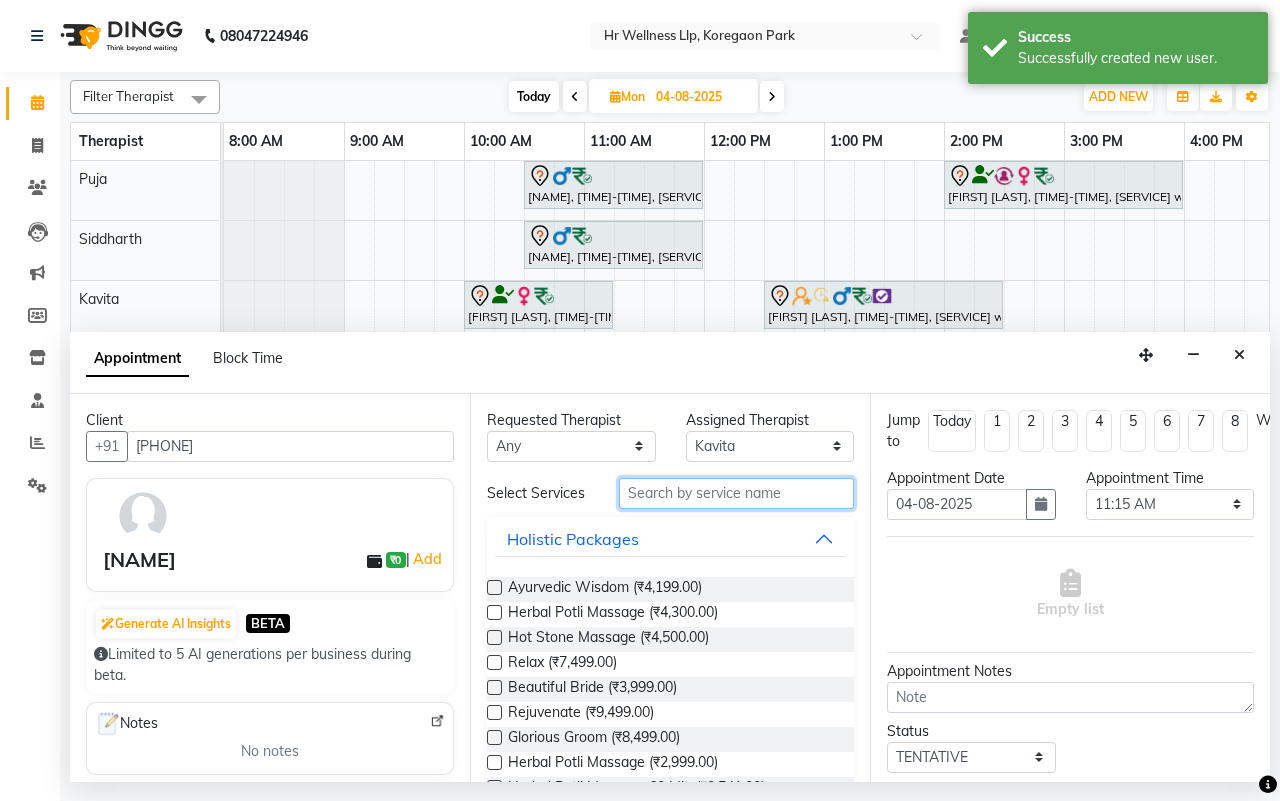 click at bounding box center (736, 493) 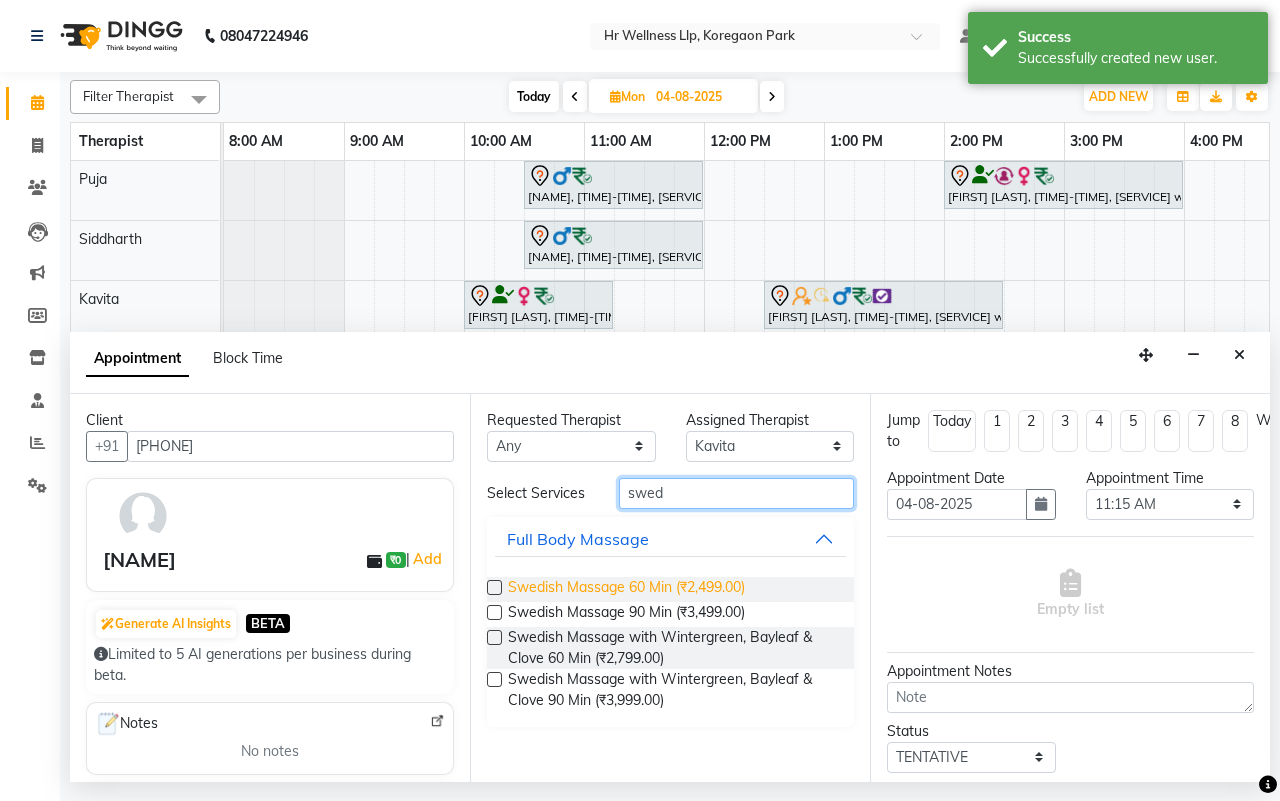 type on "swed" 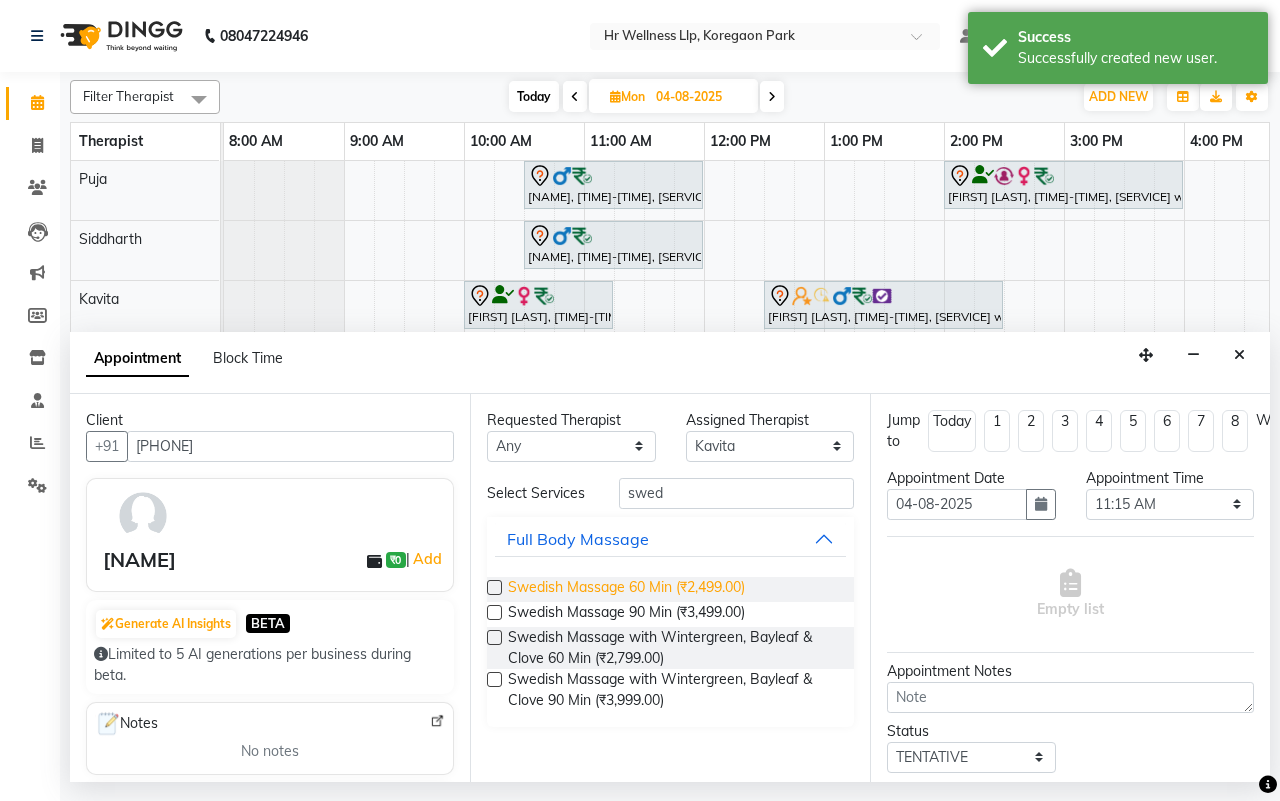 click on "Swedish Massage 60 Min (₹2,499.00)" at bounding box center [626, 589] 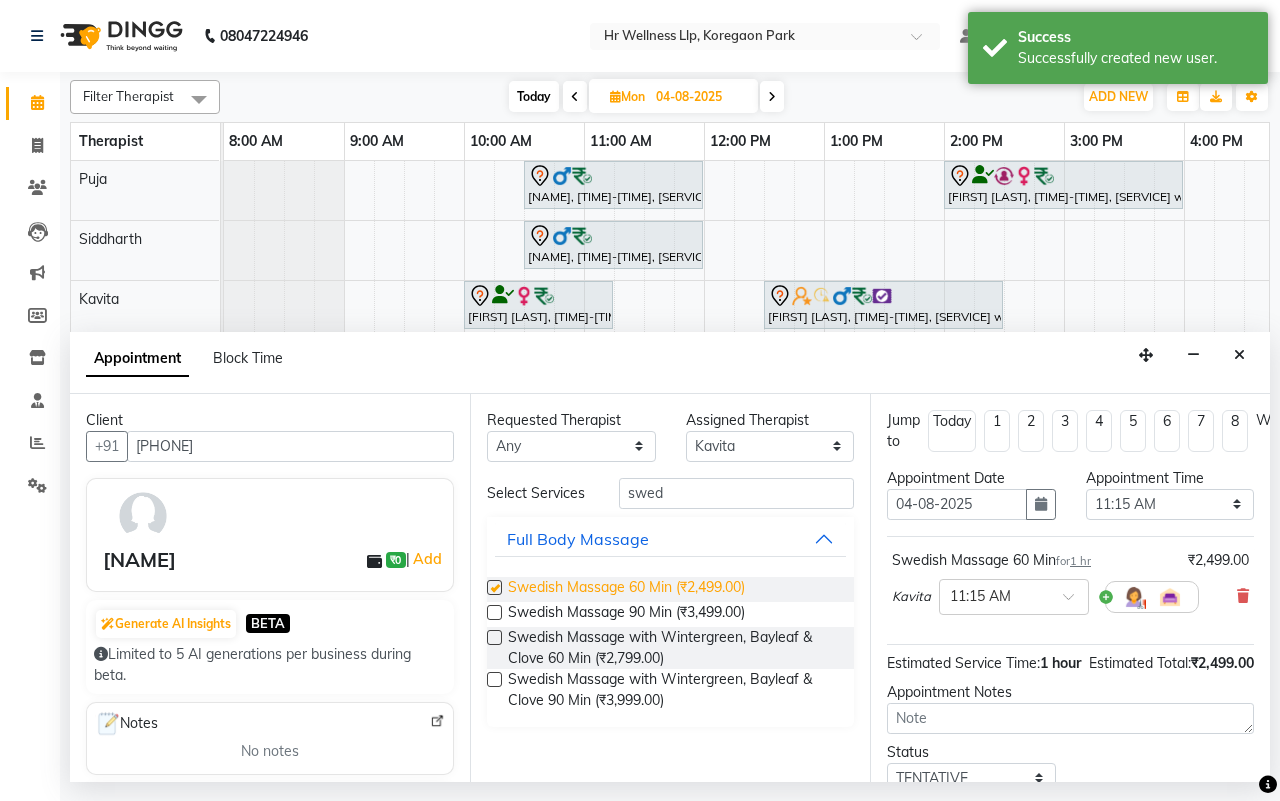 checkbox on "false" 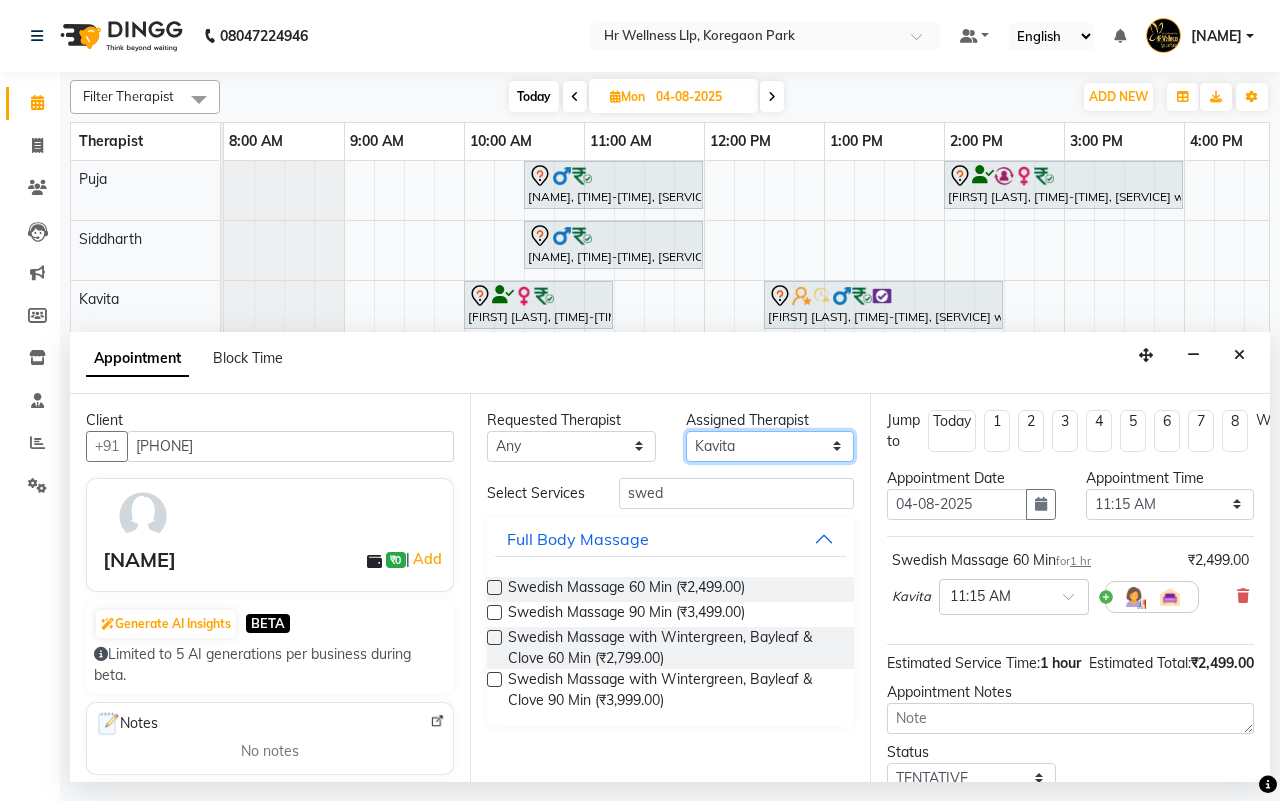 click on "Select Female waitlist Female waitlist 1 [FIRST] [FIRST] [FIRST]  Male waitlist [FIRST] [FIRST] [FIRST]" at bounding box center (770, 446) 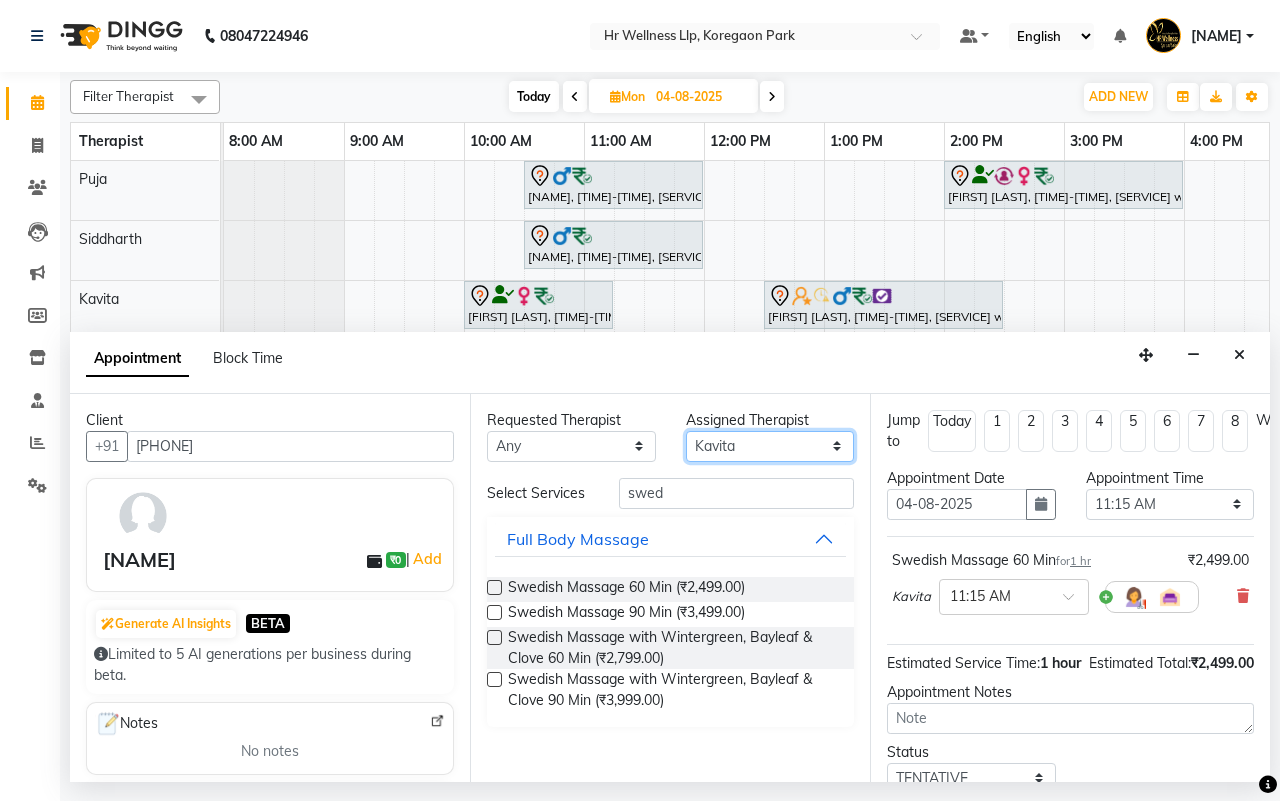 select on "86787" 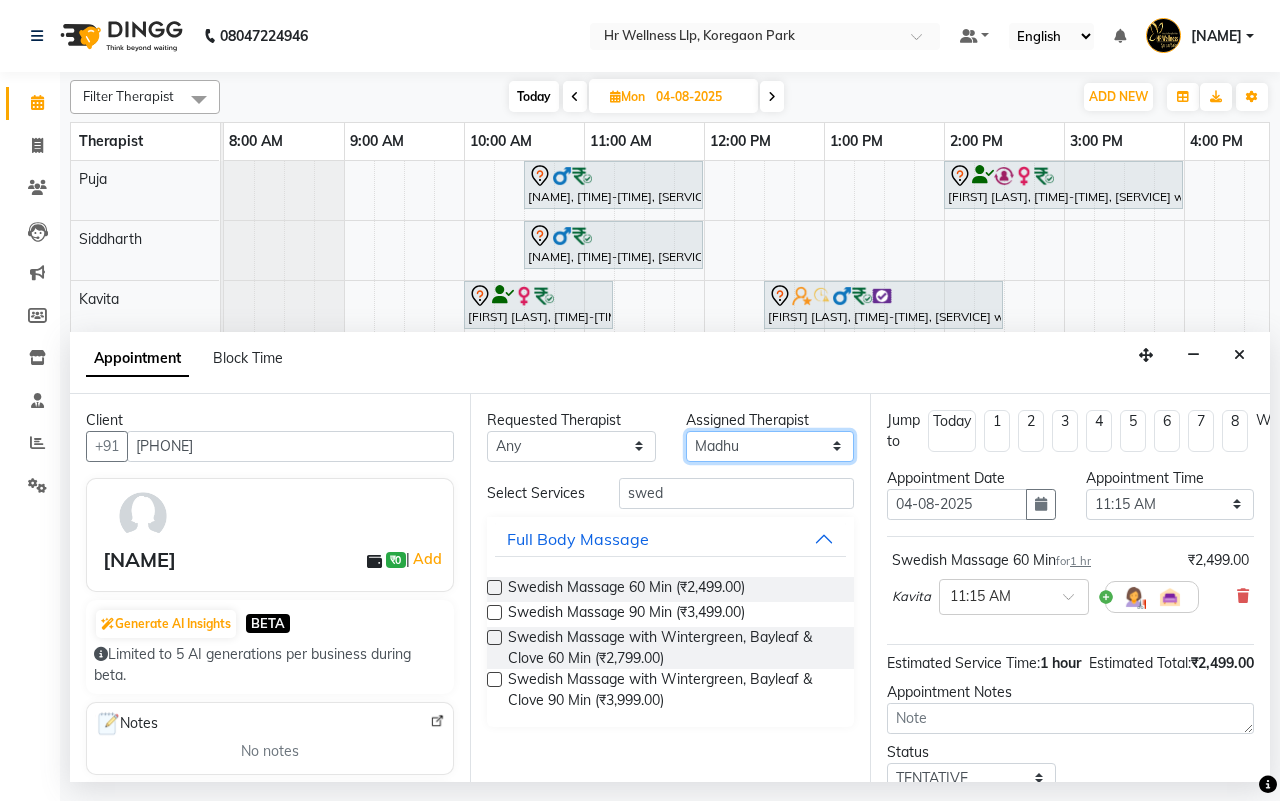 click on "Select Female waitlist Female waitlist 1 [FIRST] [FIRST] [FIRST]  Male waitlist [FIRST] [FIRST] [FIRST]" at bounding box center [770, 446] 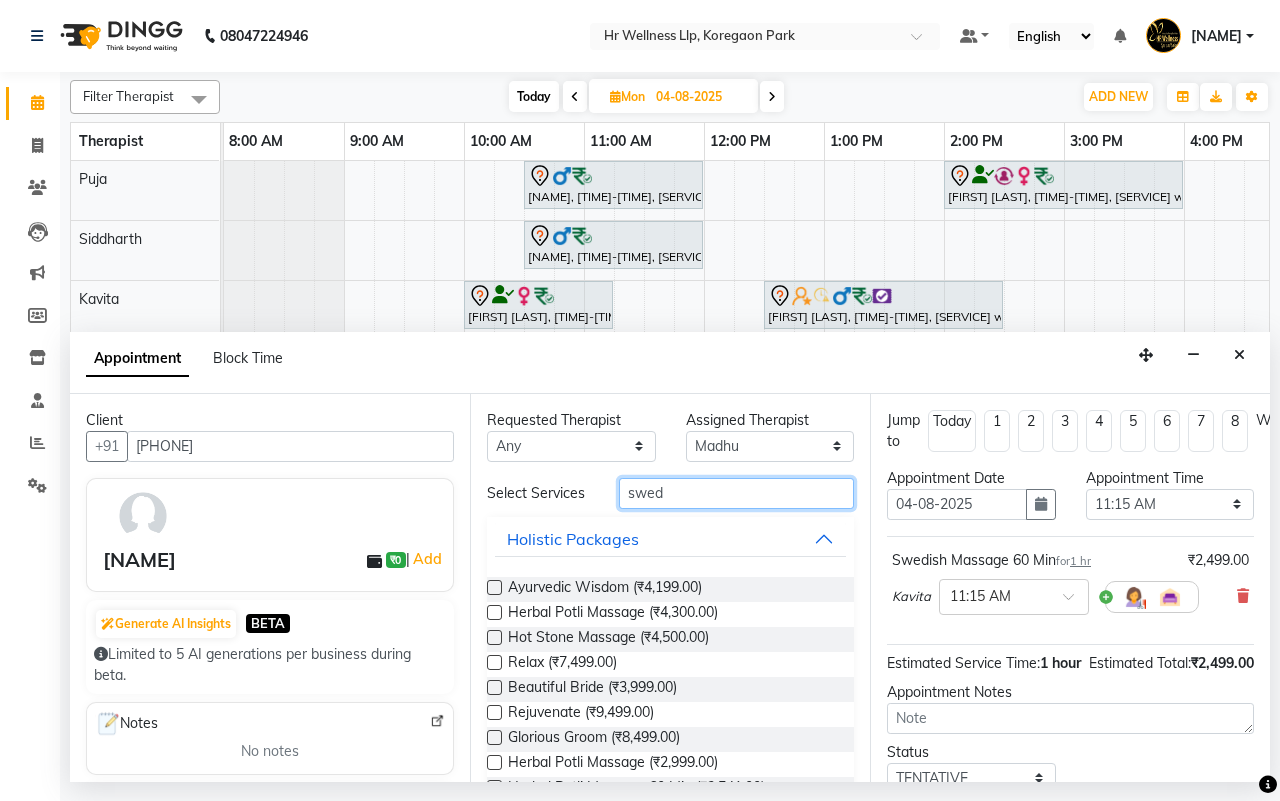 click on "swed" at bounding box center [736, 493] 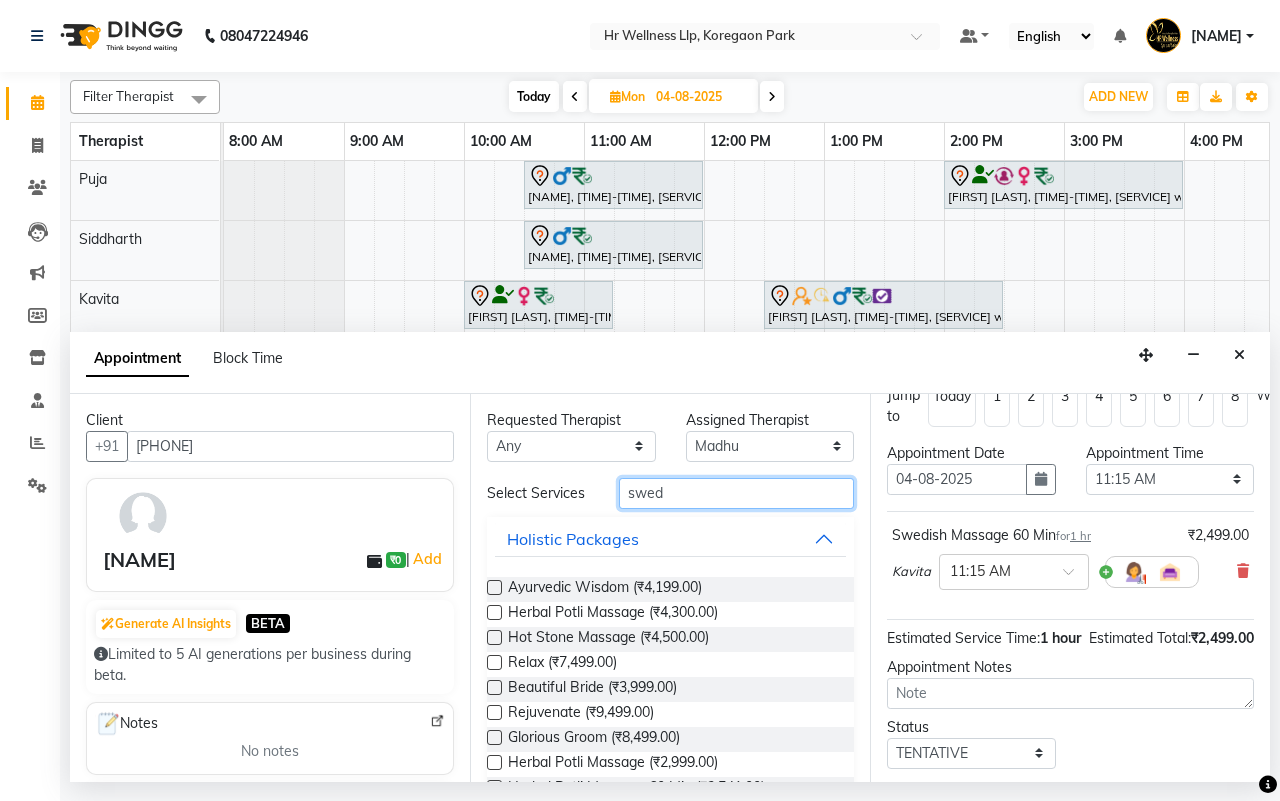 scroll, scrollTop: 0, scrollLeft: 0, axis: both 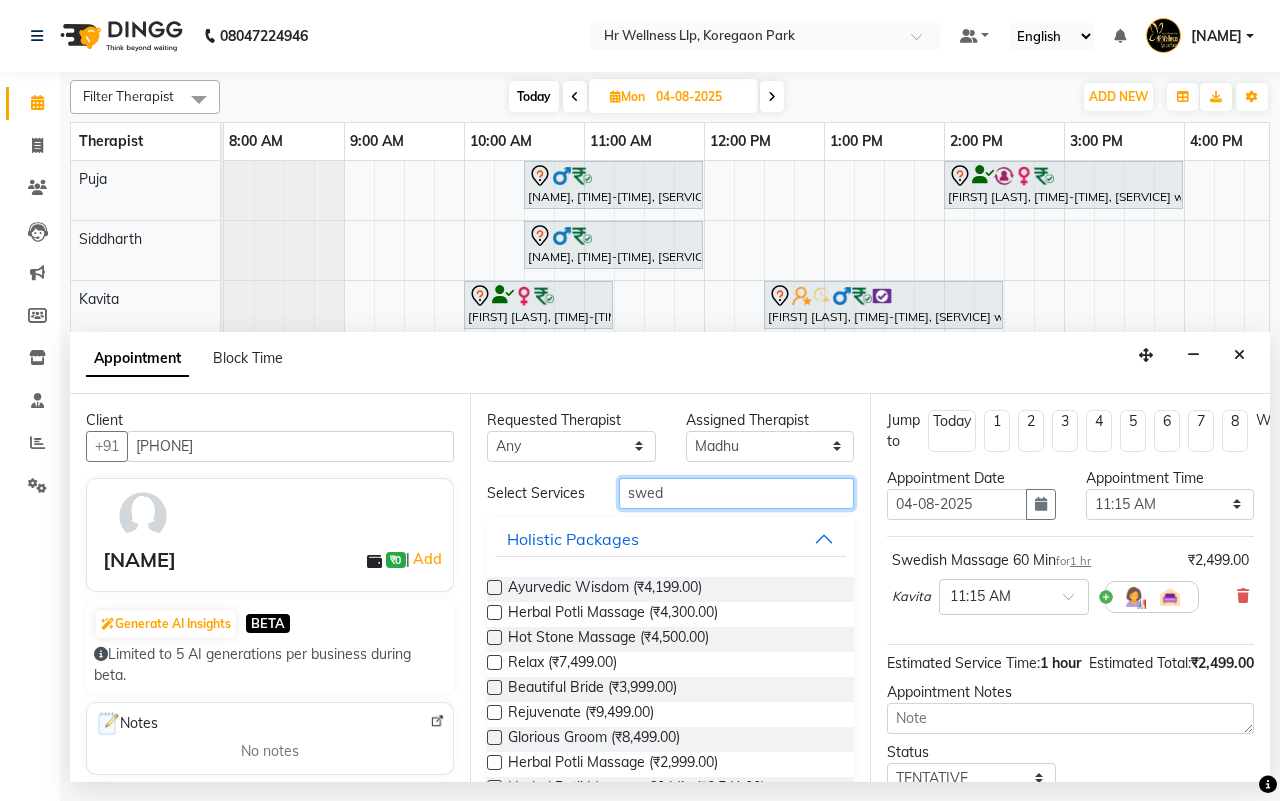 click on "swed" at bounding box center (736, 493) 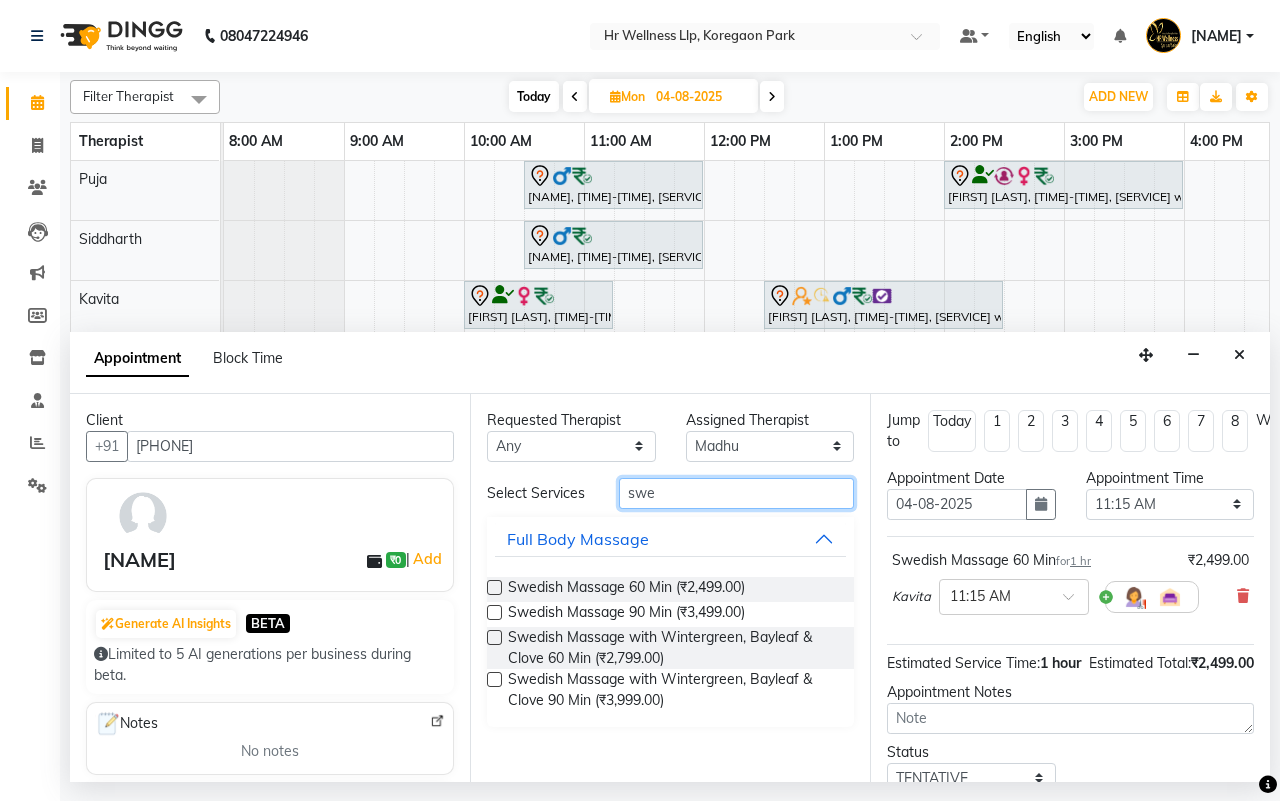 type on "swed" 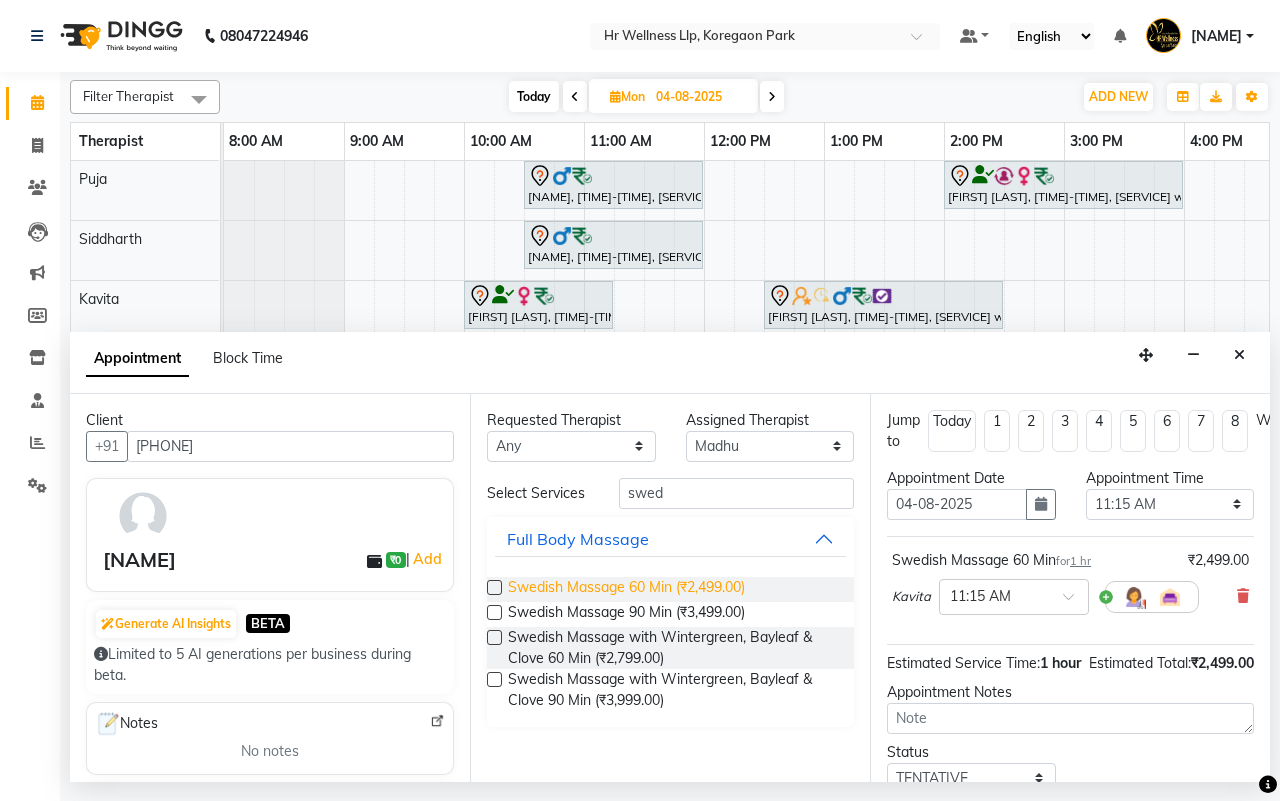 click on "Swedish Massage 60 Min (₹2,499.00)" at bounding box center (626, 589) 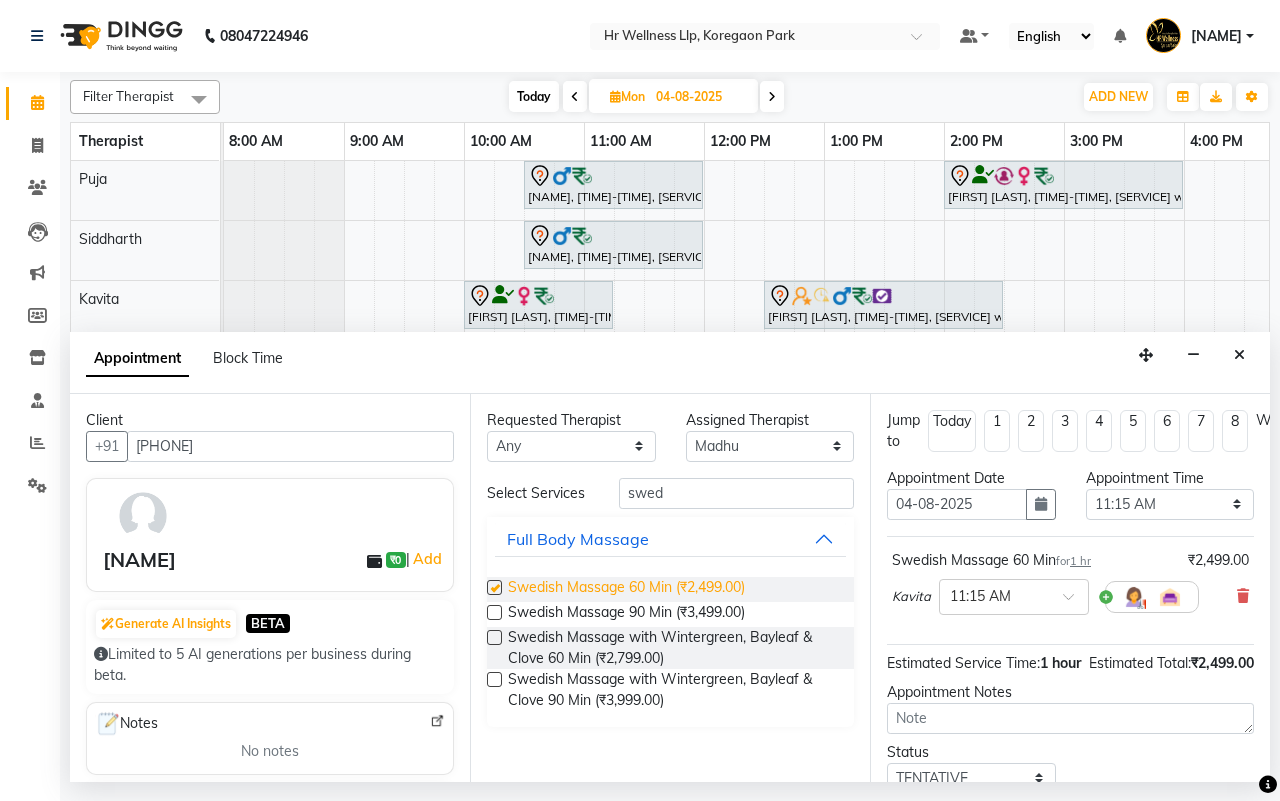 checkbox on "false" 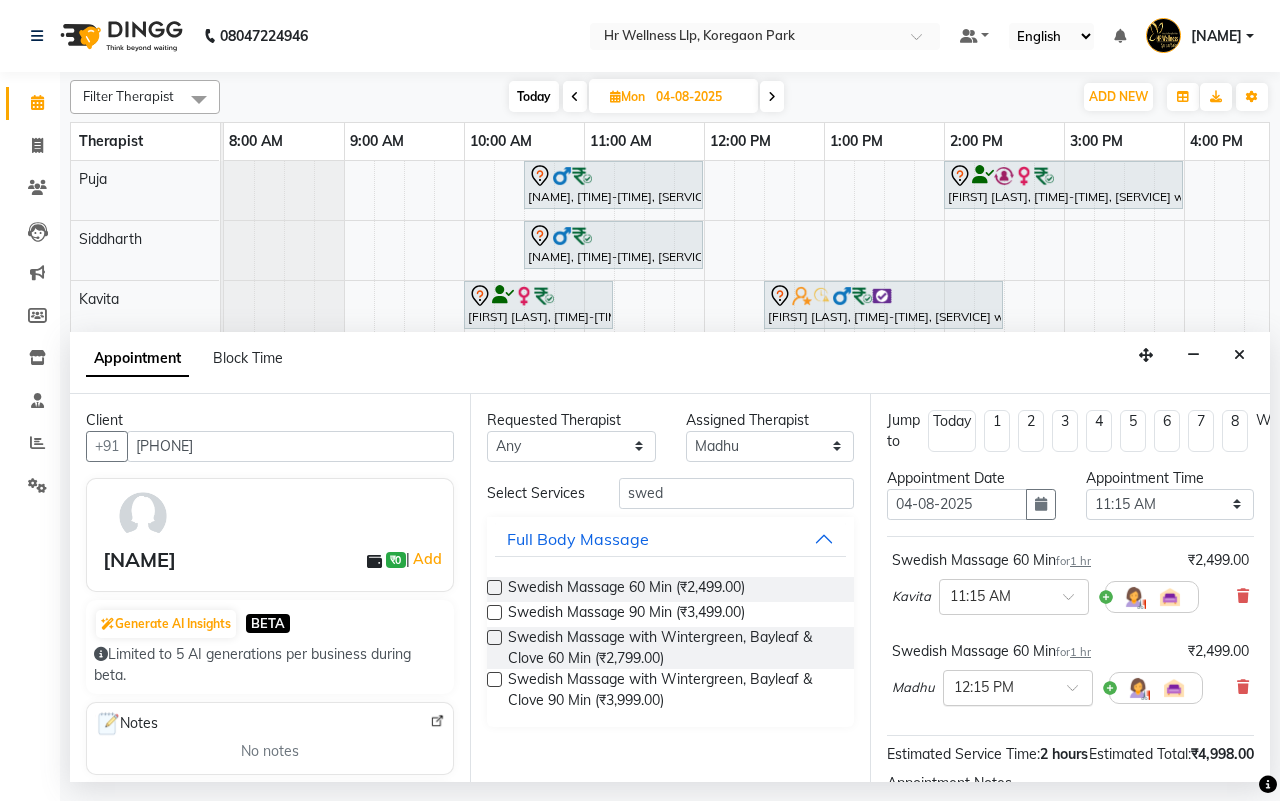 click at bounding box center [1079, 693] 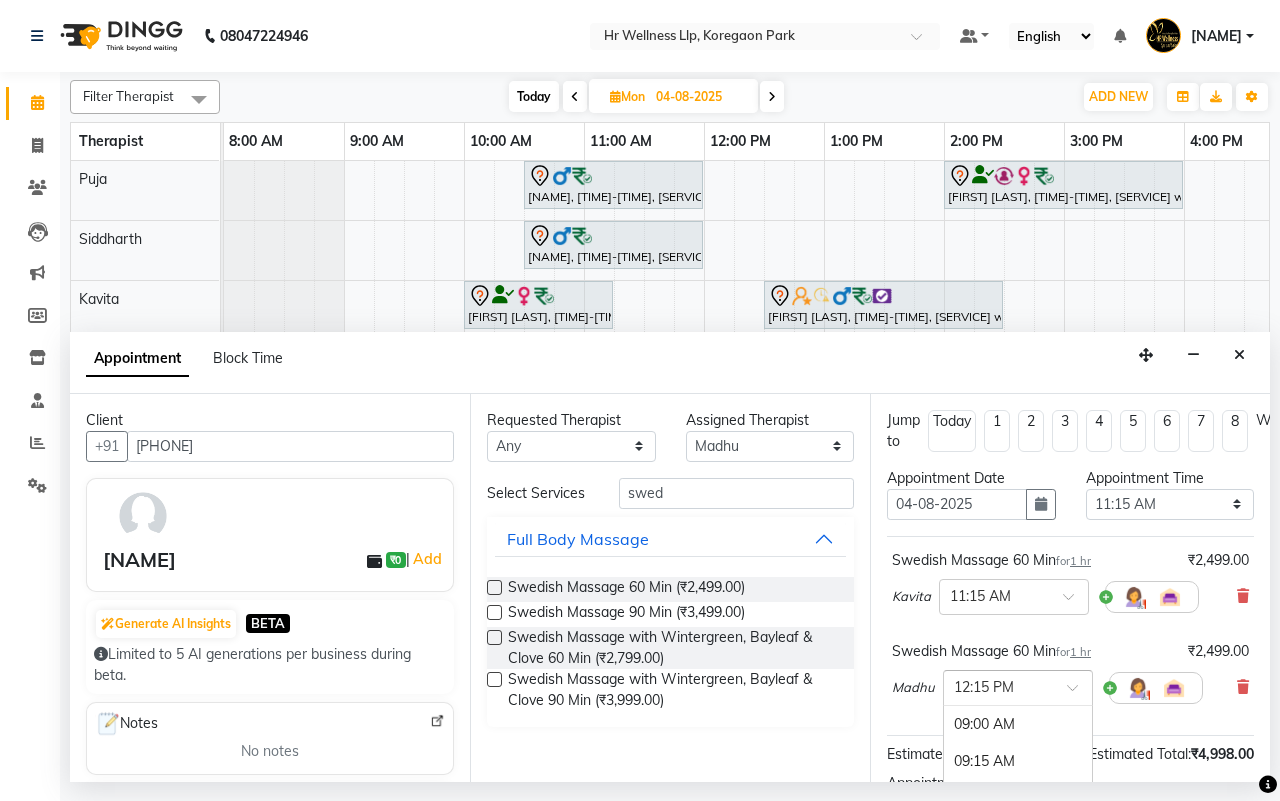 scroll, scrollTop: 481, scrollLeft: 0, axis: vertical 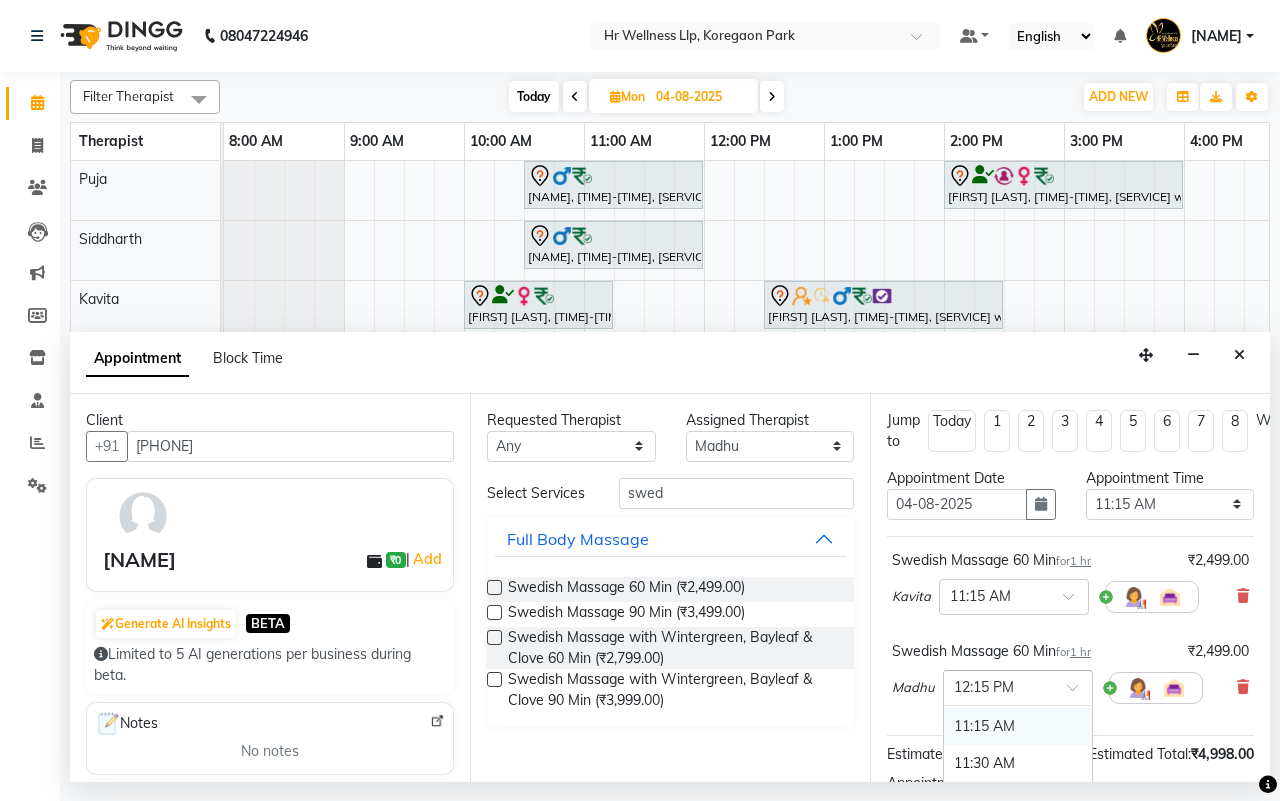 click on "11:15 AM" at bounding box center [1018, 726] 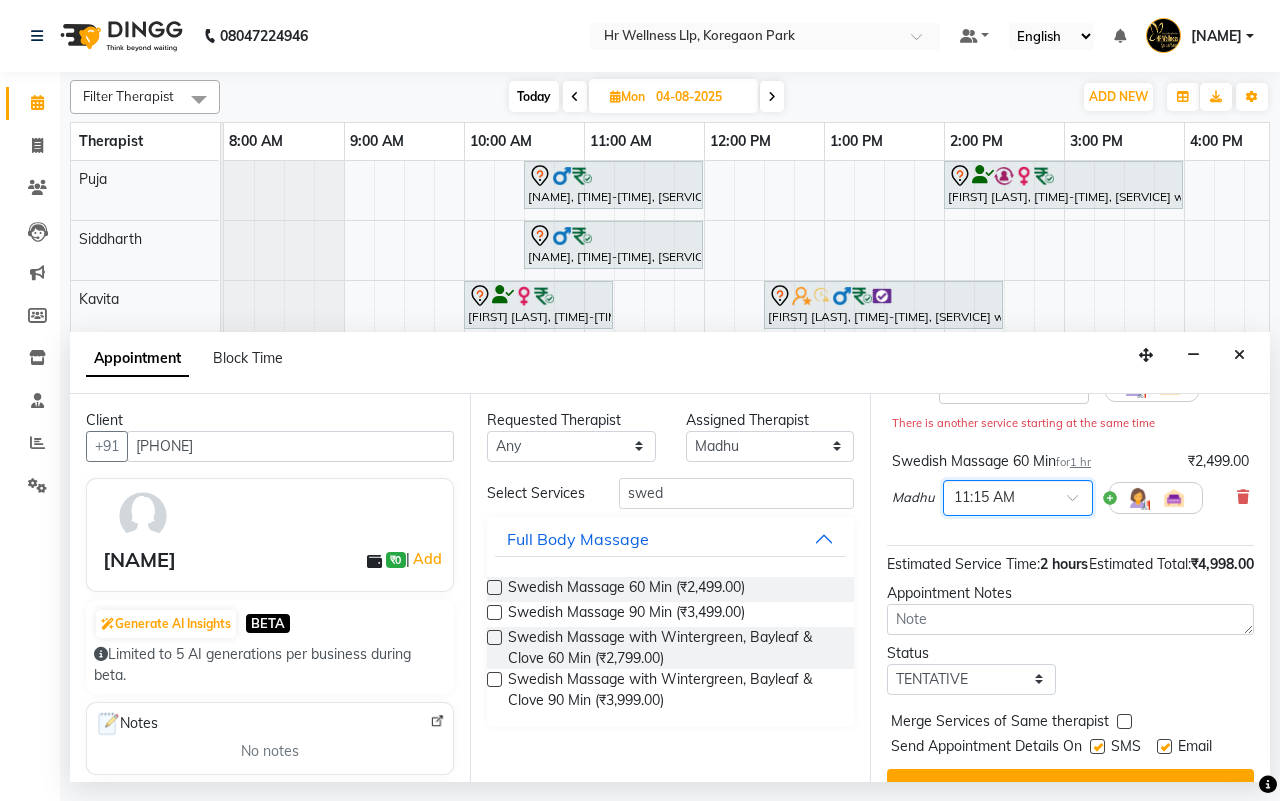 scroll, scrollTop: 290, scrollLeft: 0, axis: vertical 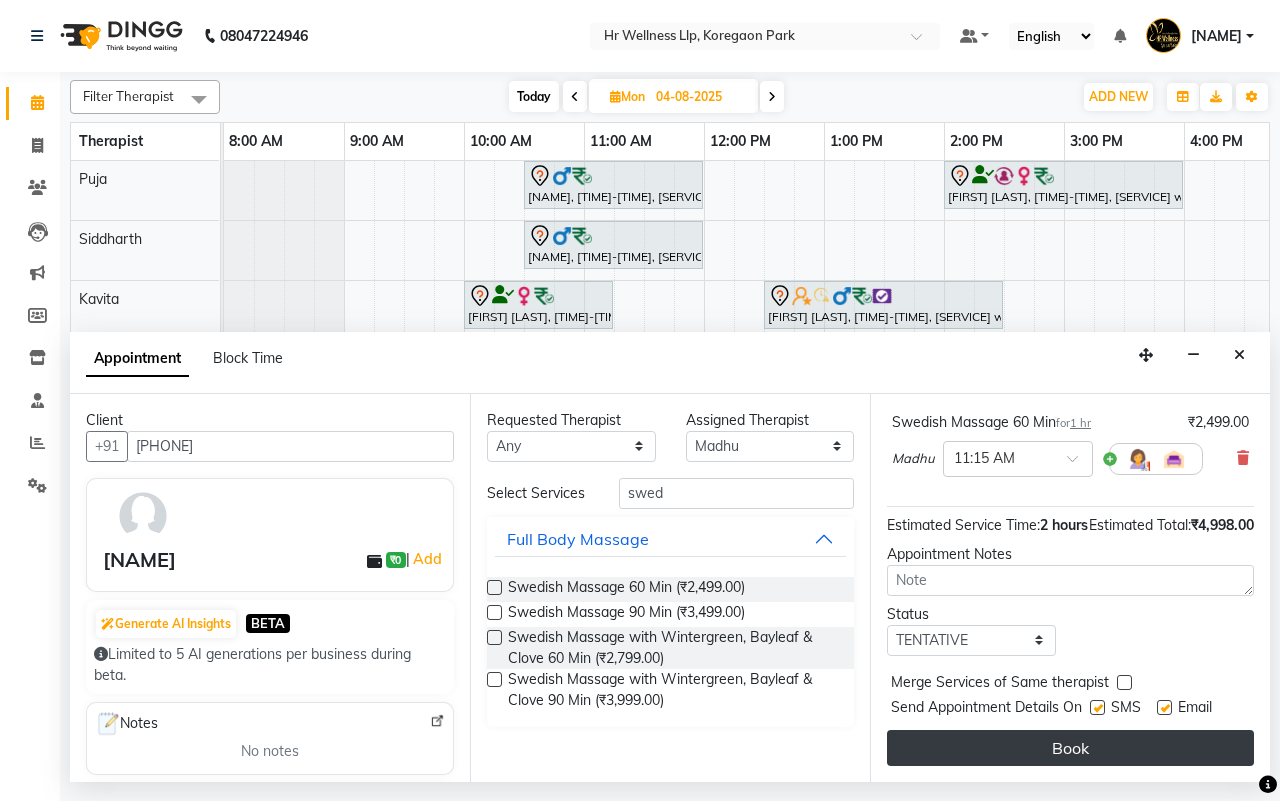 click on "Book" at bounding box center [1070, 748] 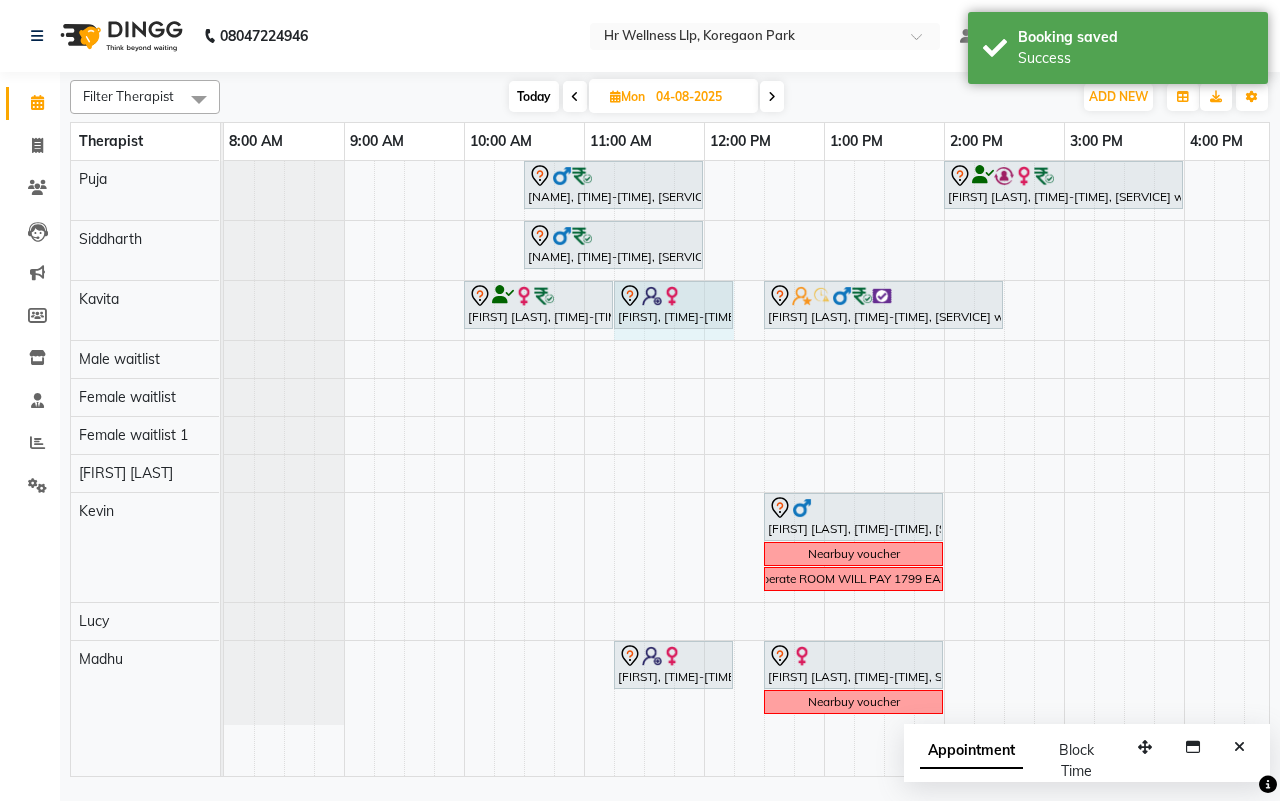 drag, startPoint x: 618, startPoint y: 336, endPoint x: 717, endPoint y: 347, distance: 99.60924 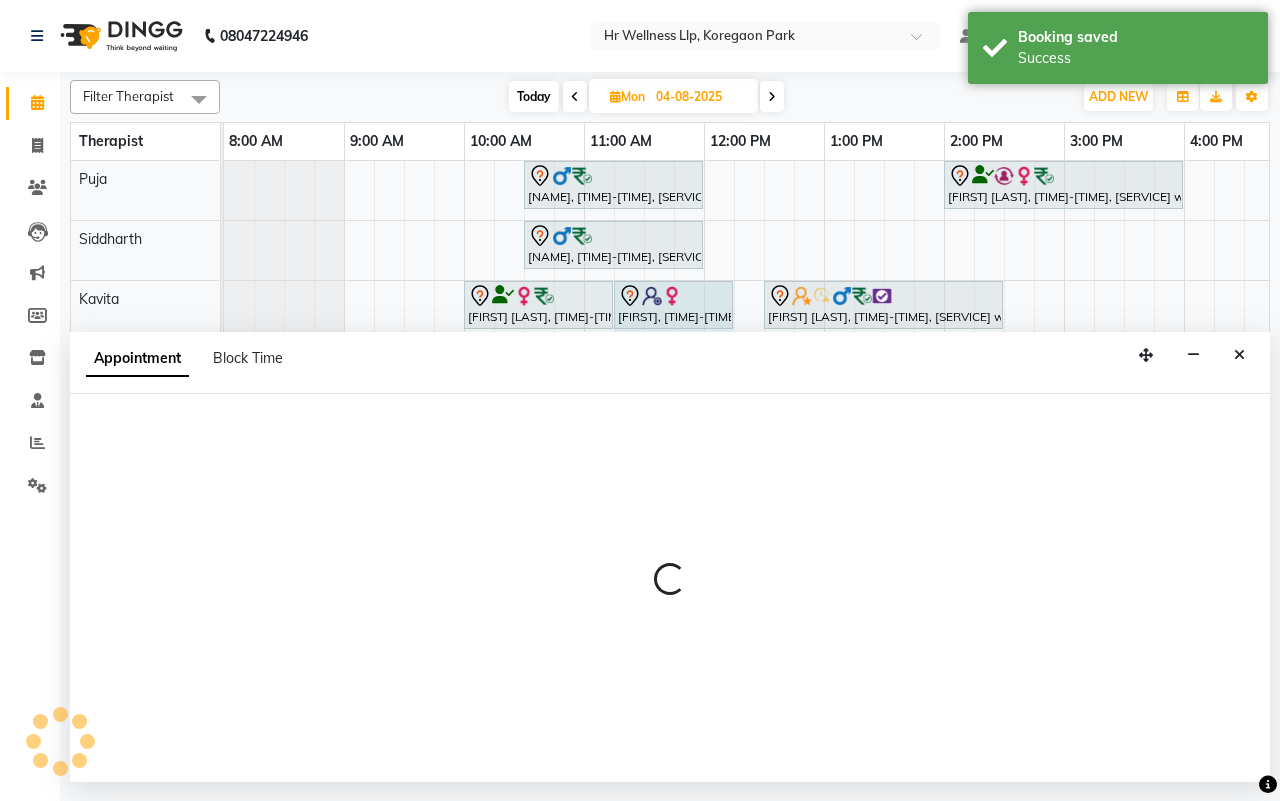 select on "19506" 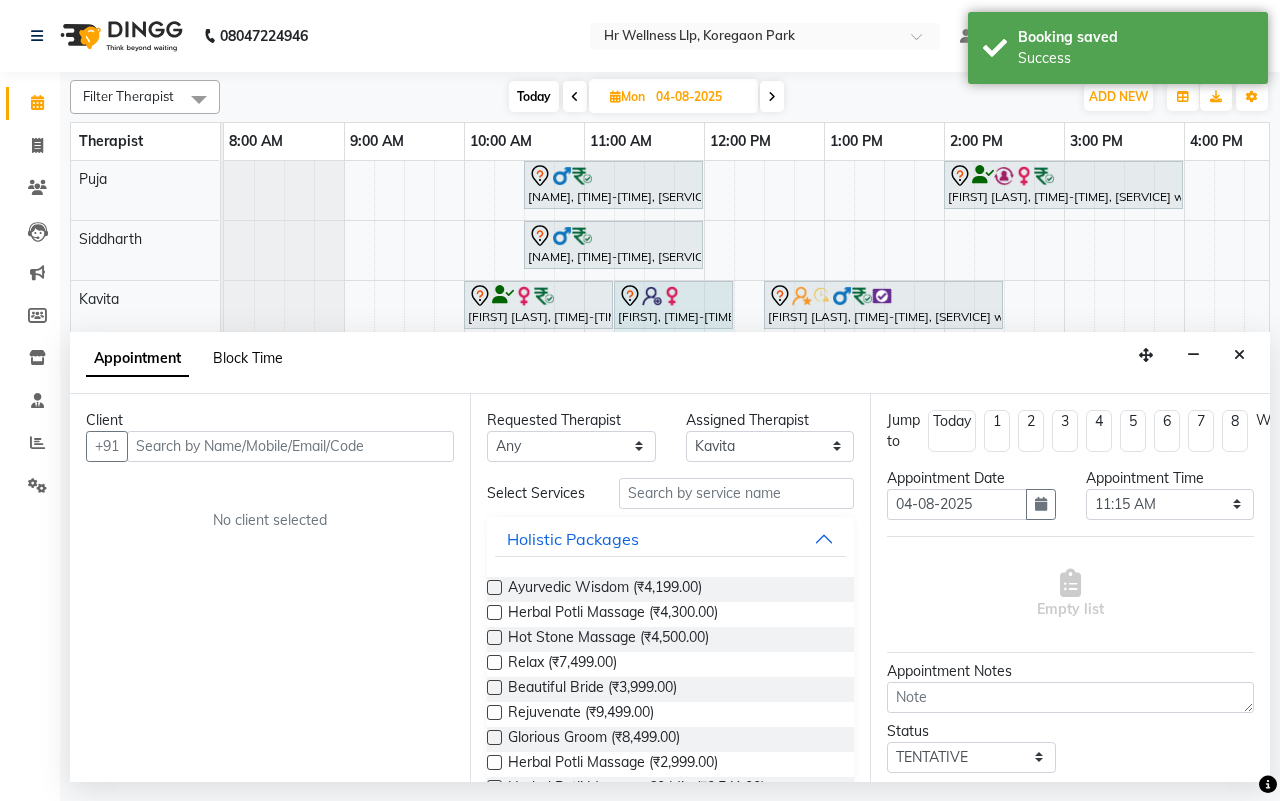click on "Block Time" at bounding box center (248, 358) 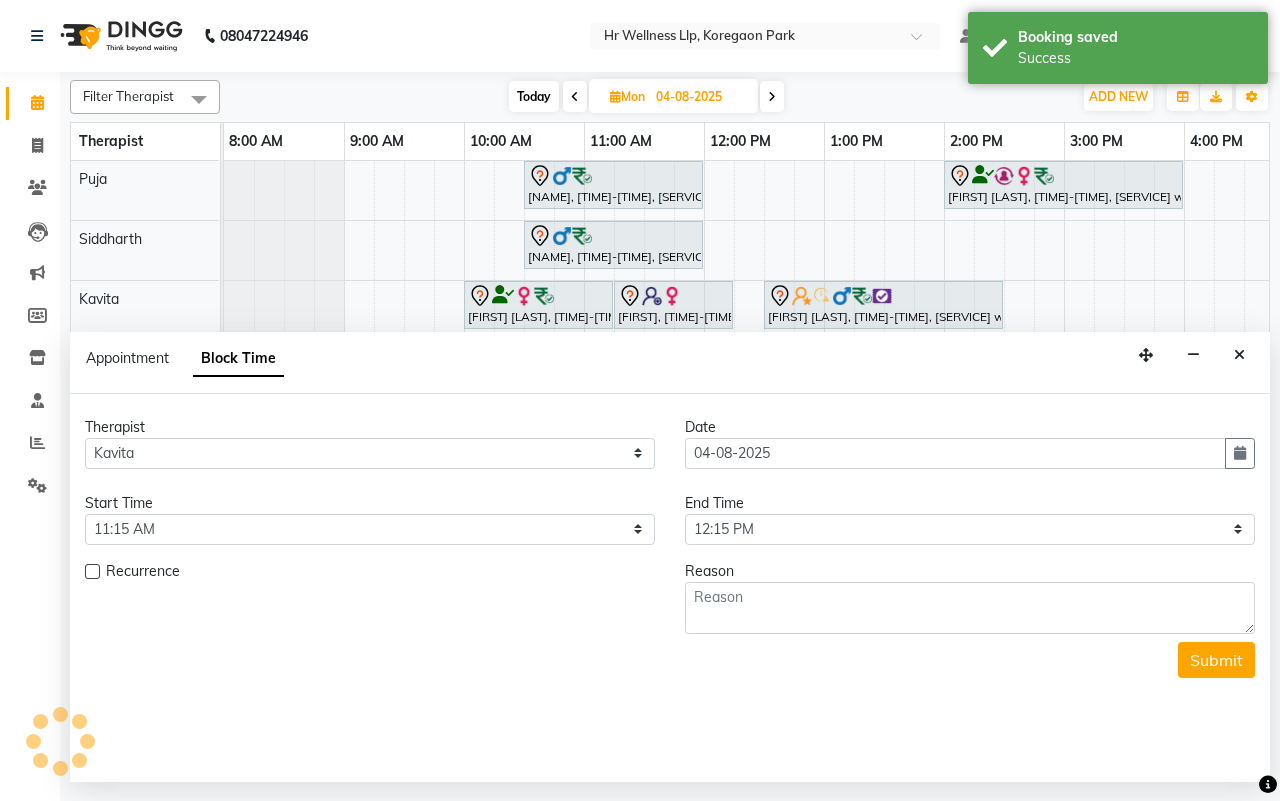 scroll, scrollTop: 0, scrollLeft: 515, axis: horizontal 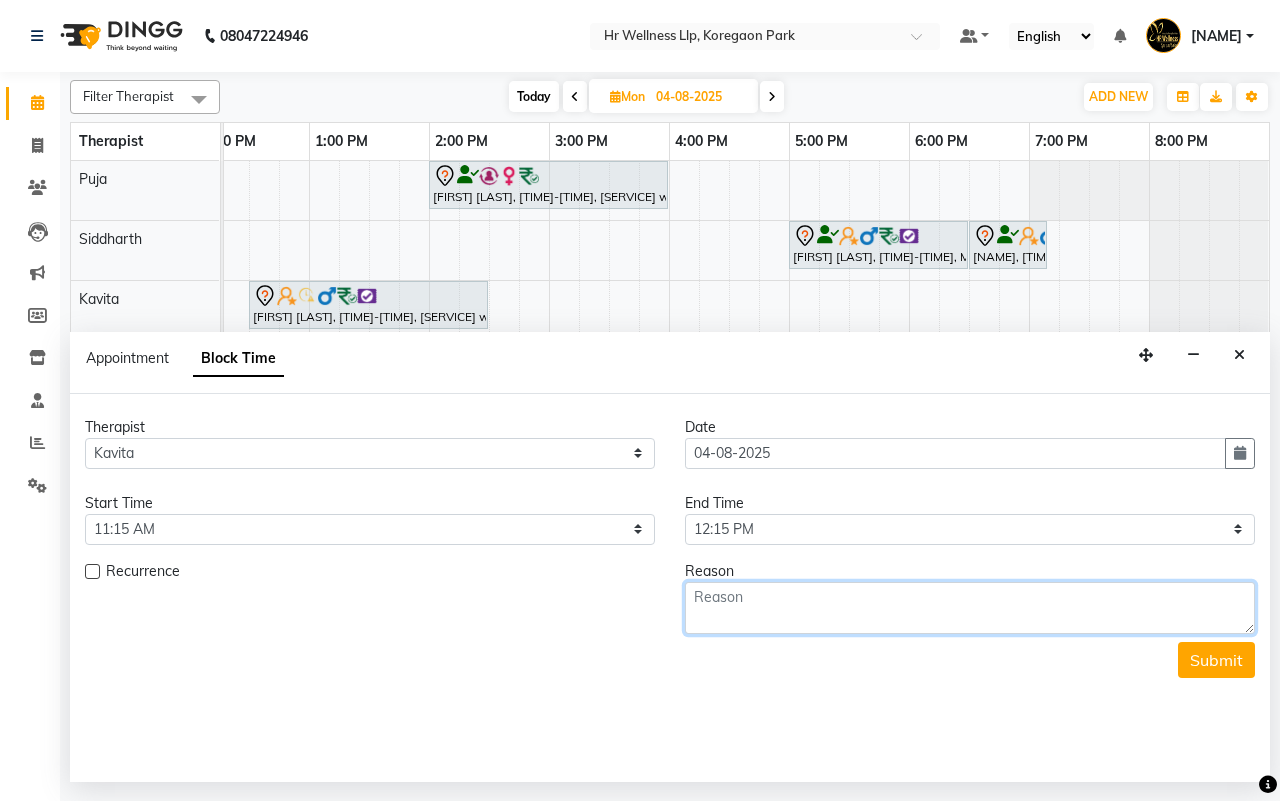 click at bounding box center (970, 608) 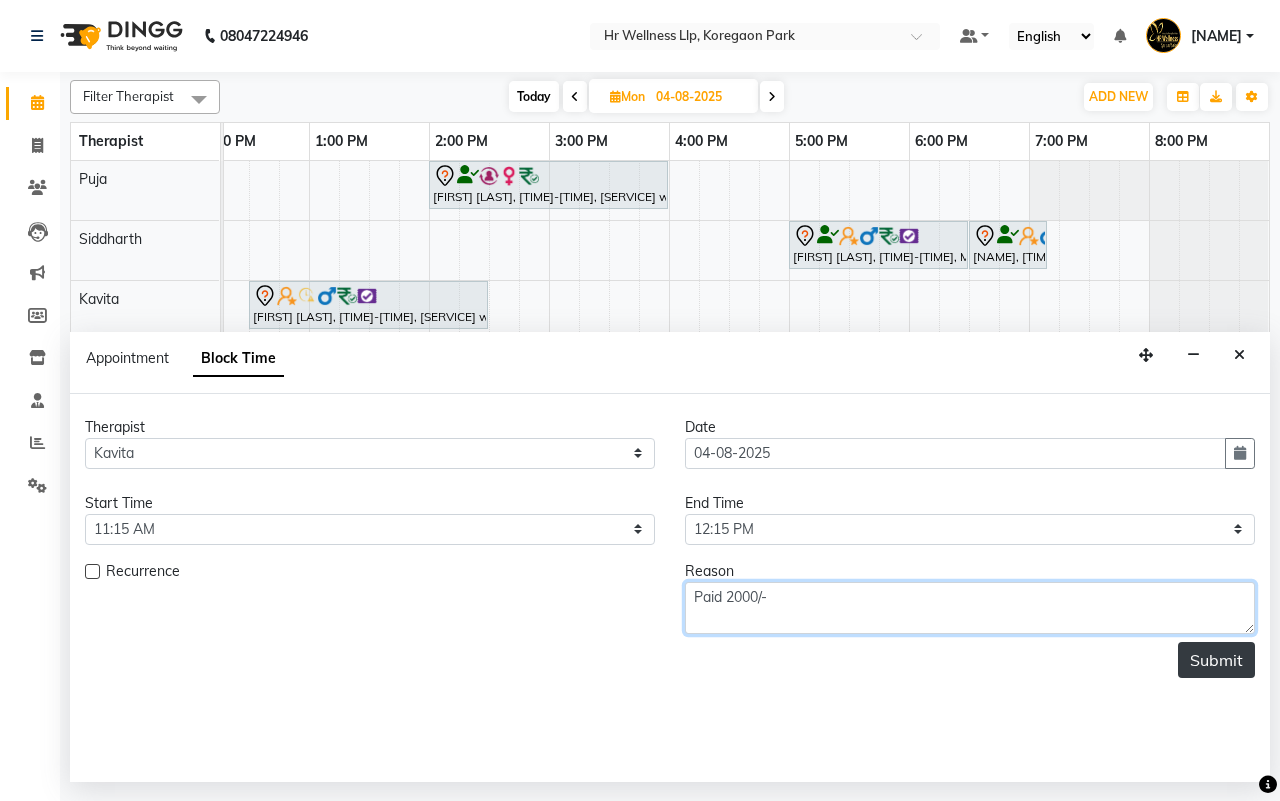 type on "Paid 2000/-" 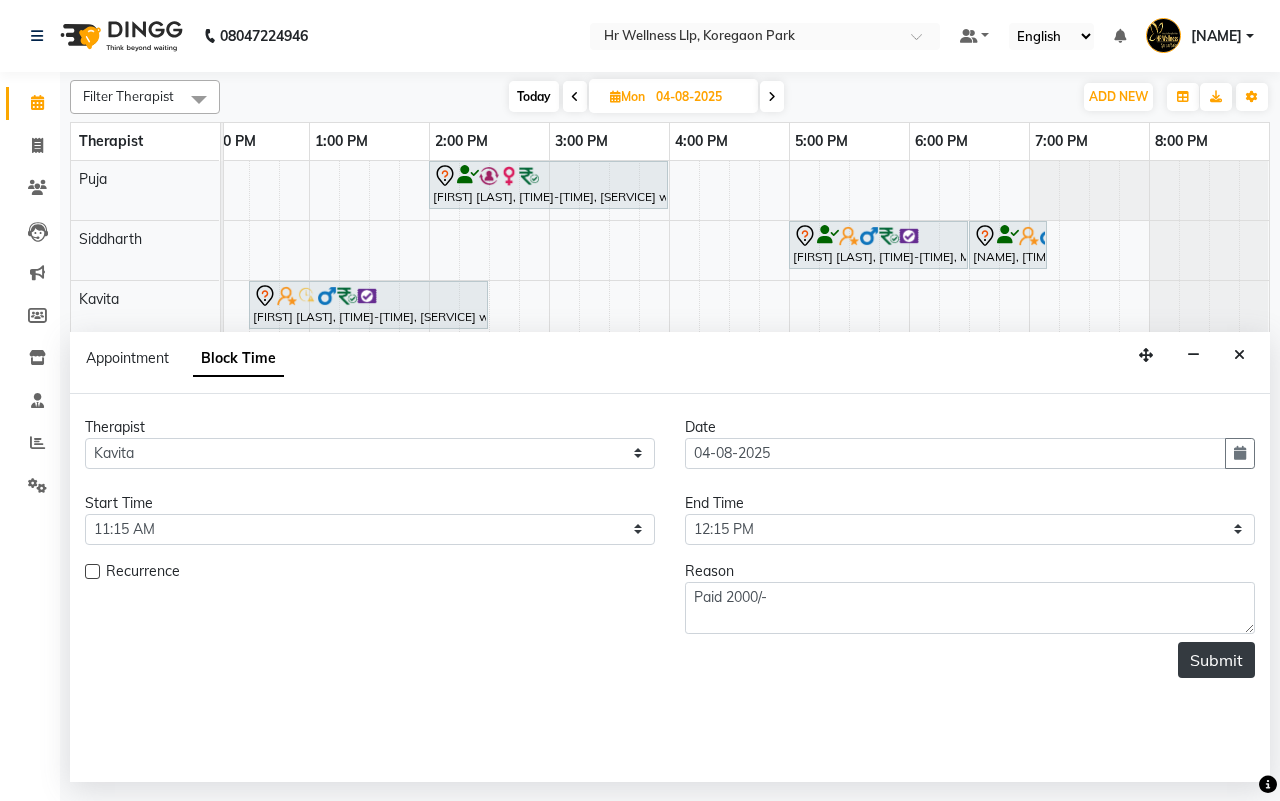 click on "Submit" at bounding box center [1216, 660] 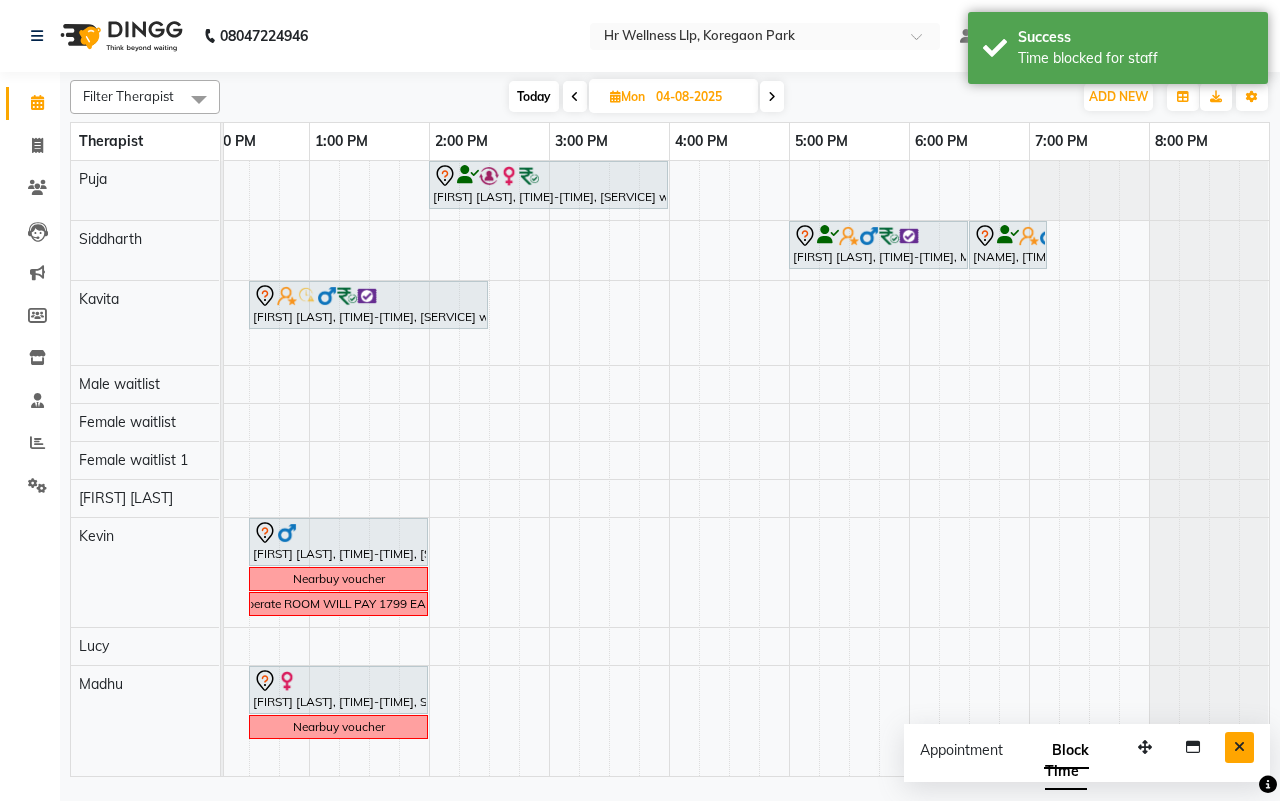 click at bounding box center [1239, 747] 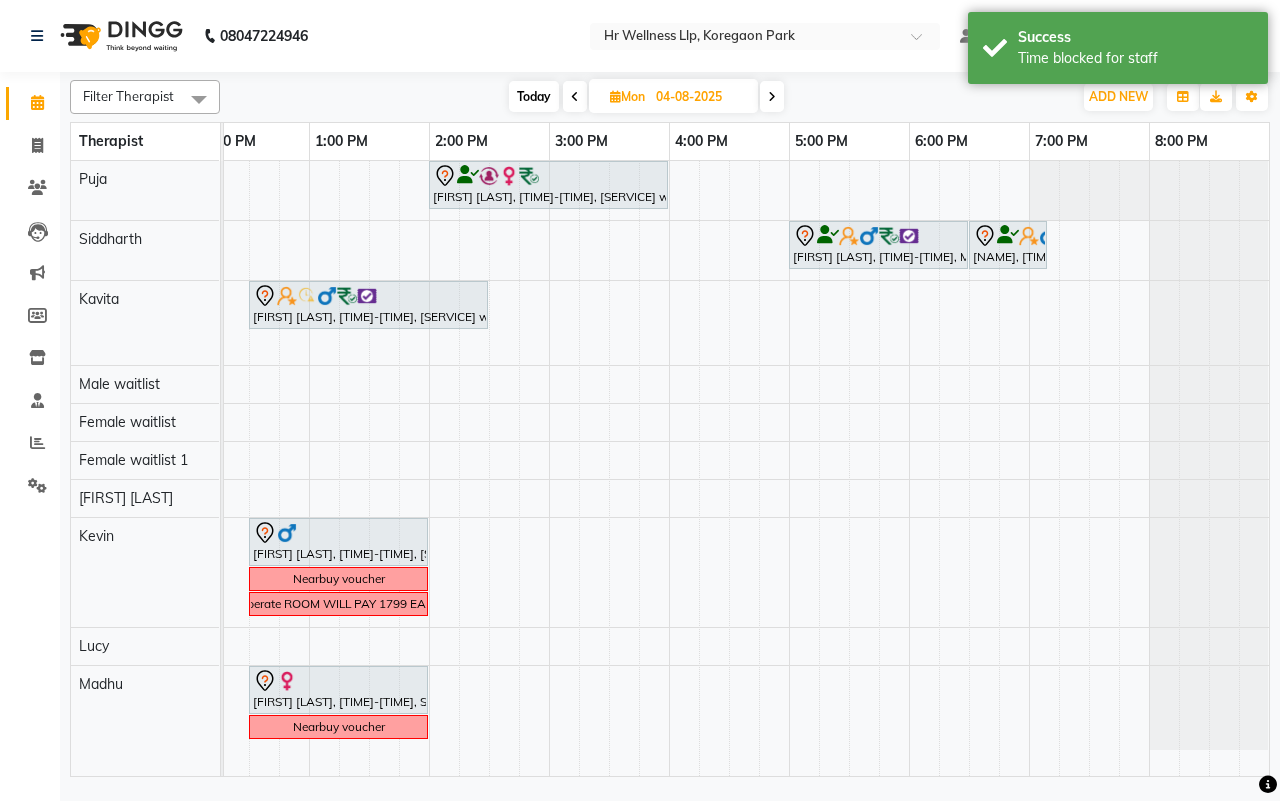 scroll, scrollTop: 0, scrollLeft: 453, axis: horizontal 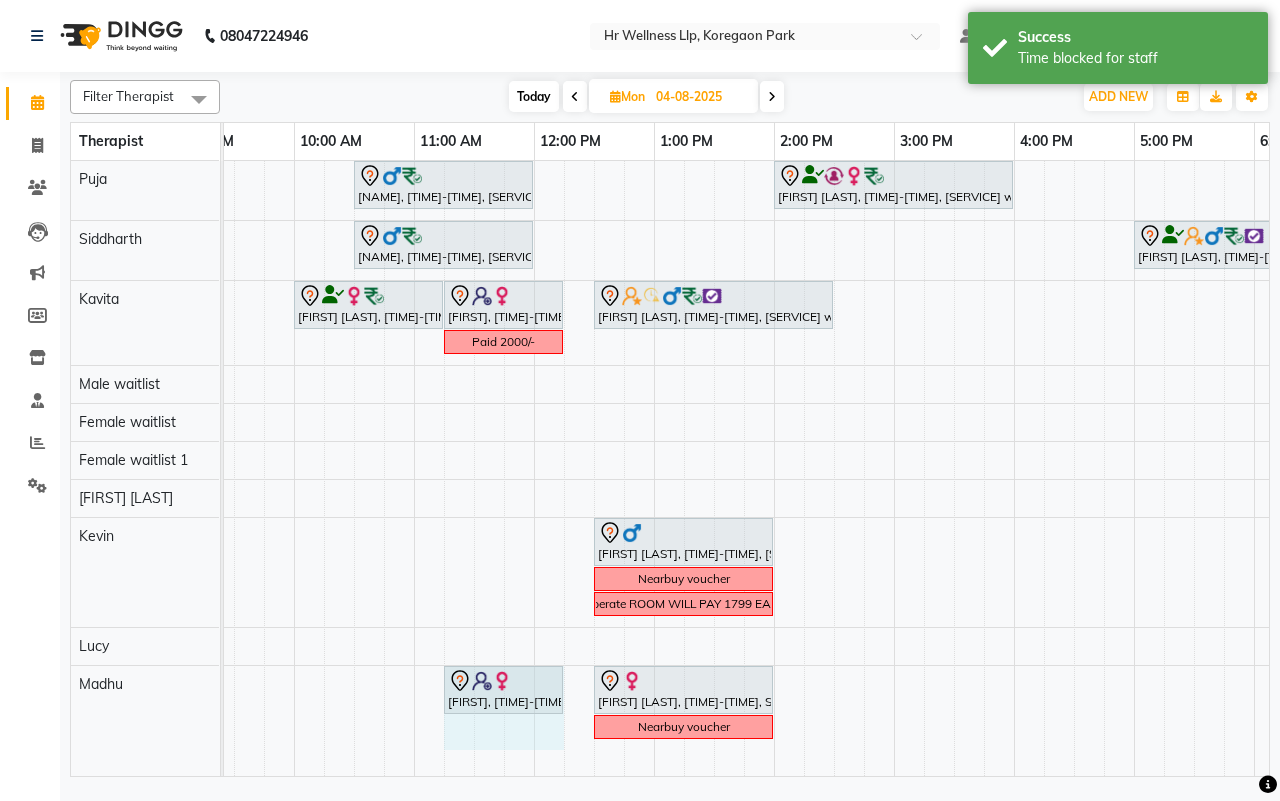 drag, startPoint x: 445, startPoint y: 726, endPoint x: 552, endPoint y: 727, distance: 107.00467 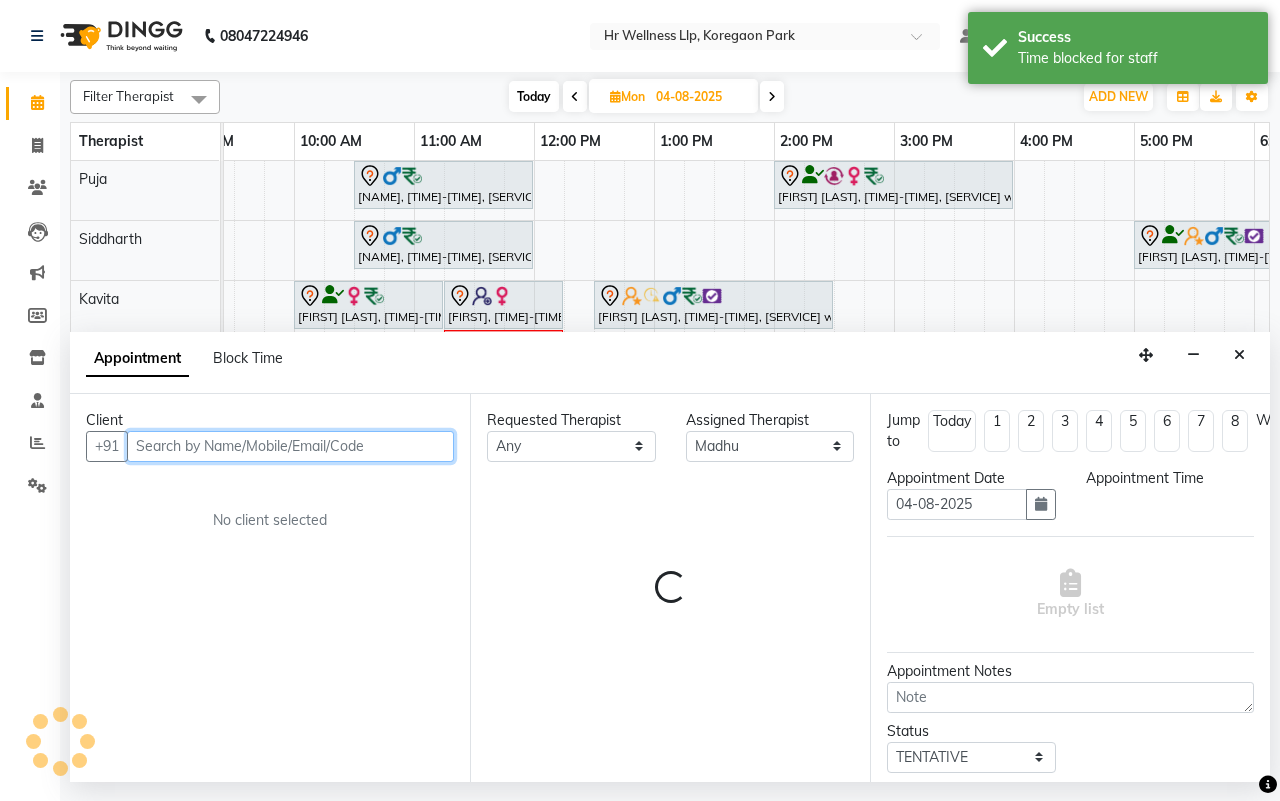 select on "675" 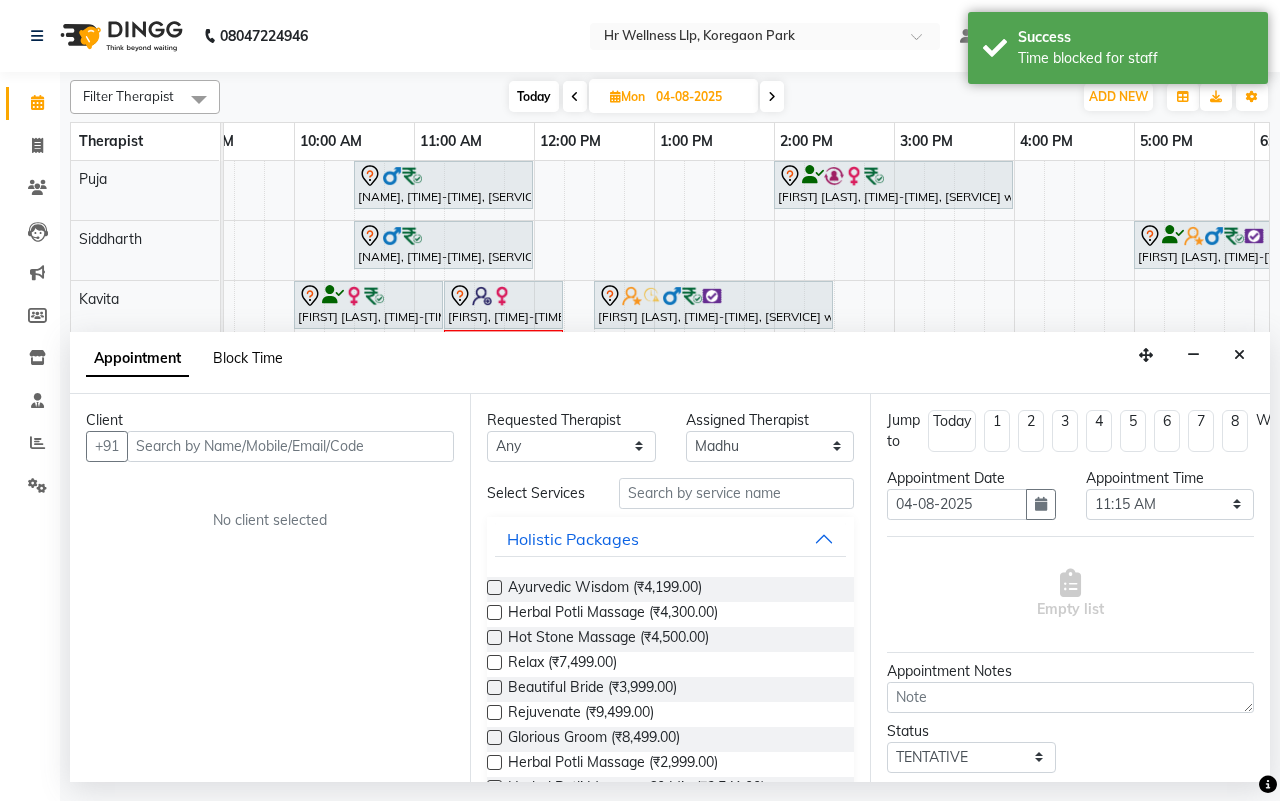 click on "Block Time" at bounding box center (248, 358) 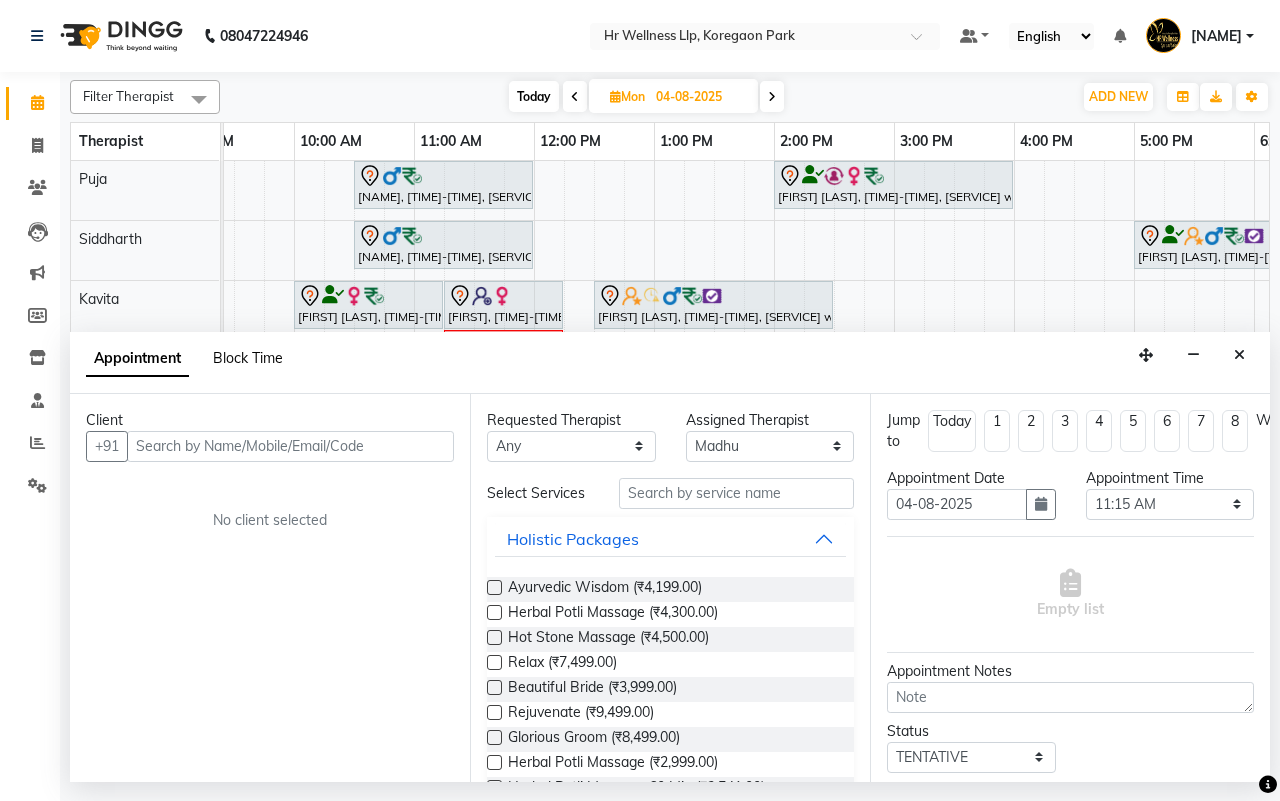 scroll, scrollTop: 0, scrollLeft: 515, axis: horizontal 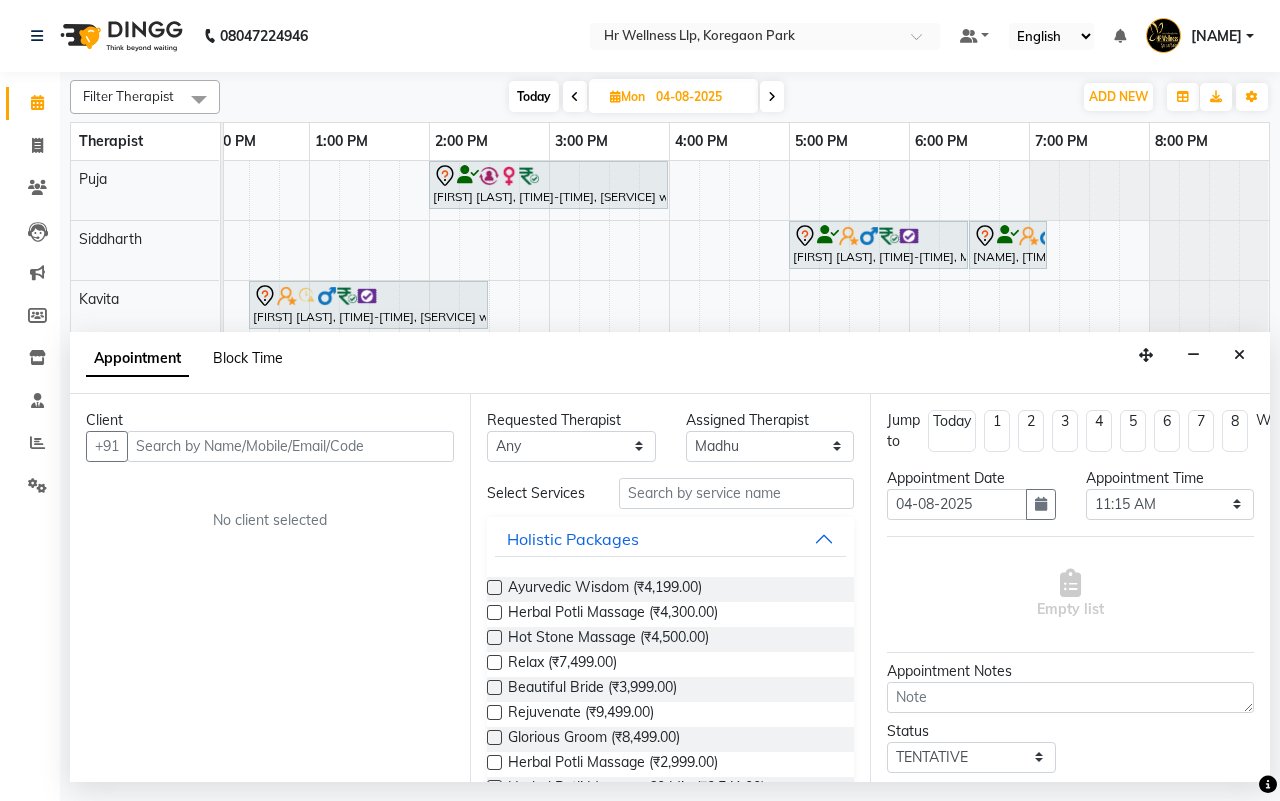 select on "86787" 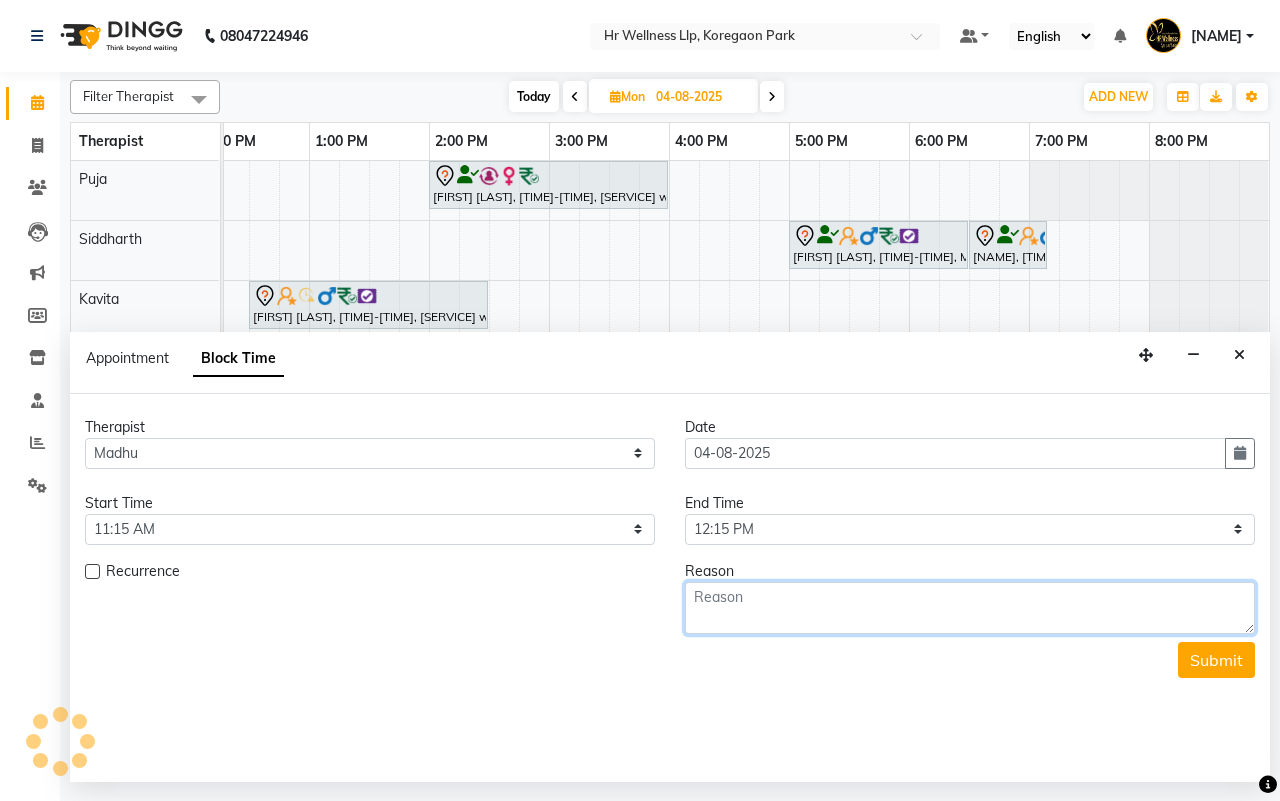 click at bounding box center (970, 608) 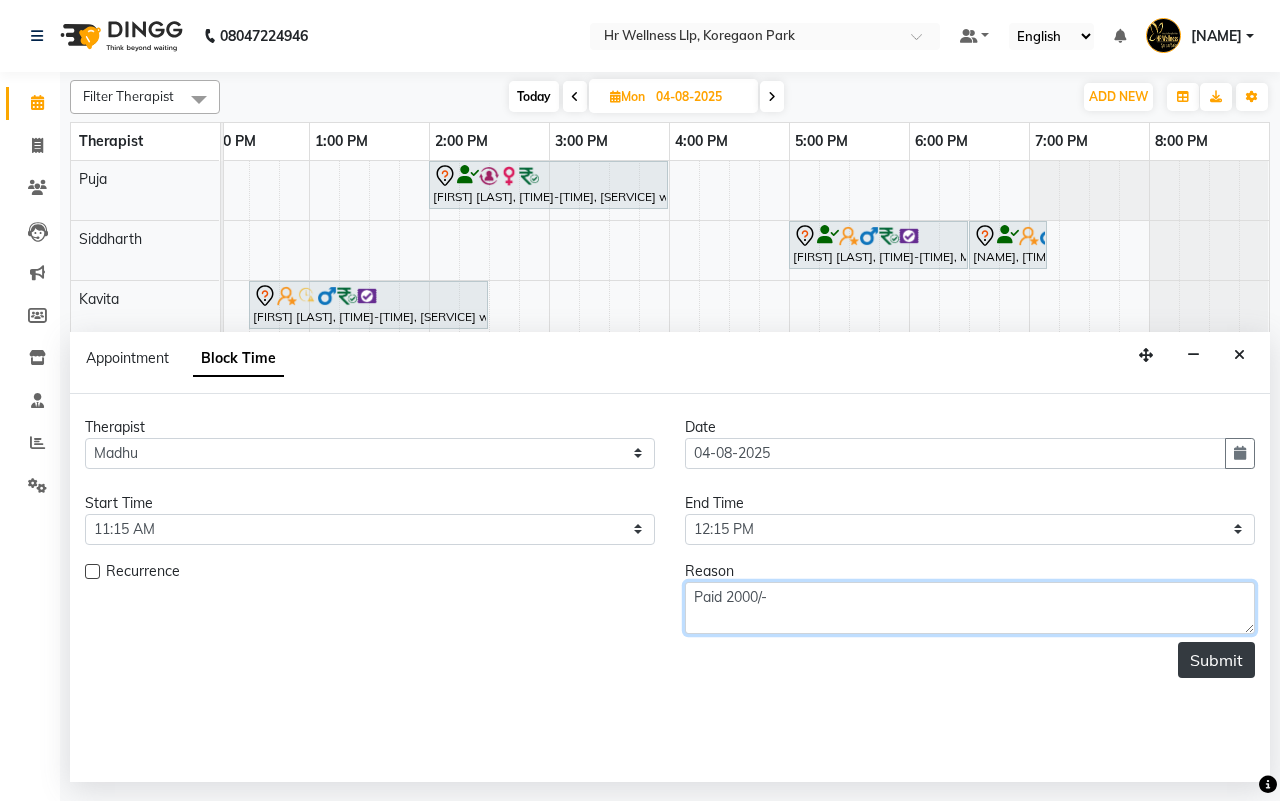 type on "Paid 2000/-" 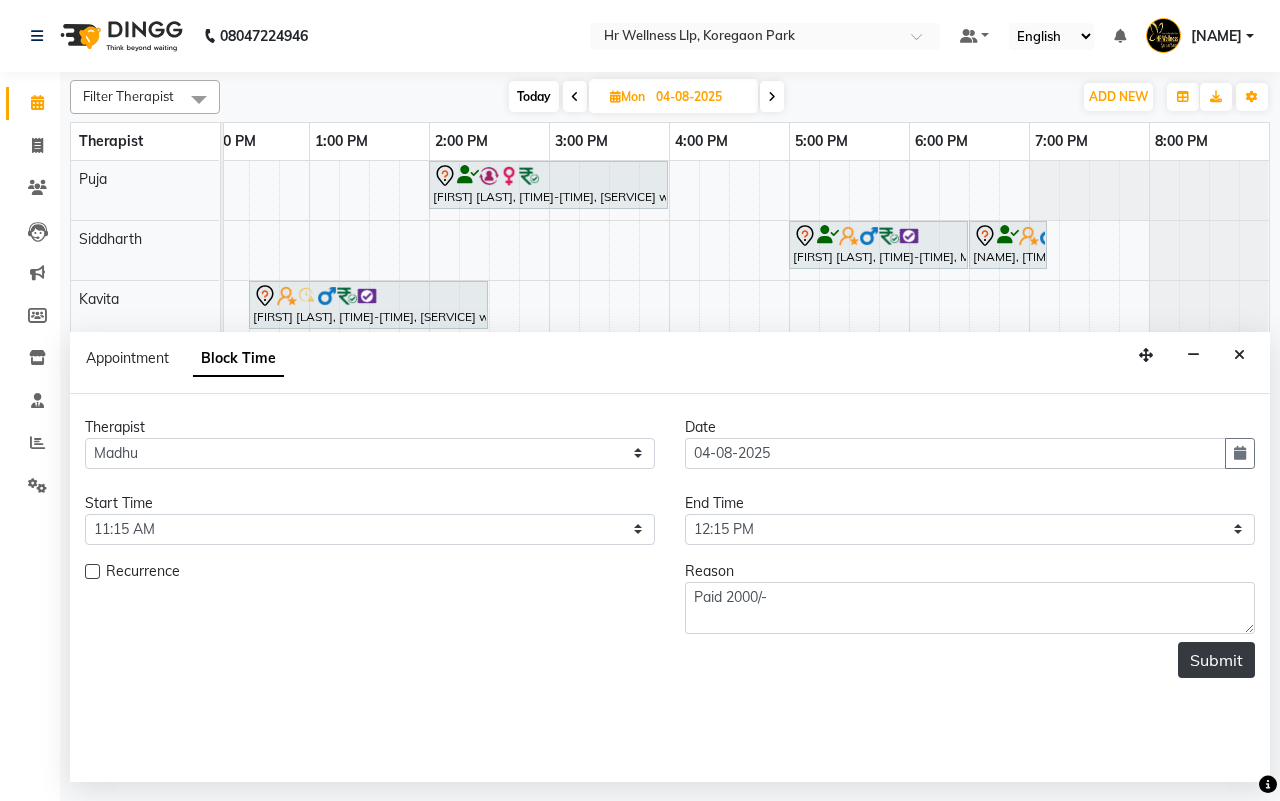 click on "Submit" at bounding box center (1216, 660) 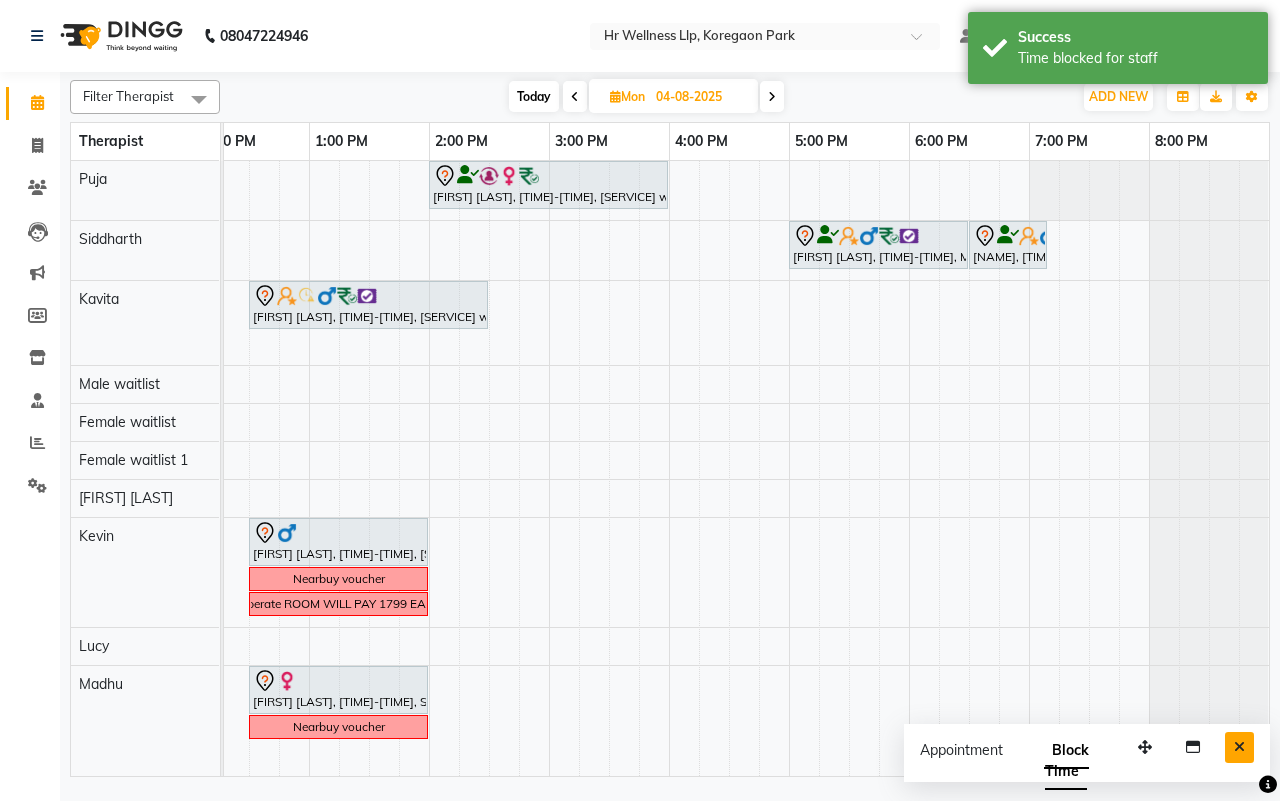click at bounding box center [1239, 747] 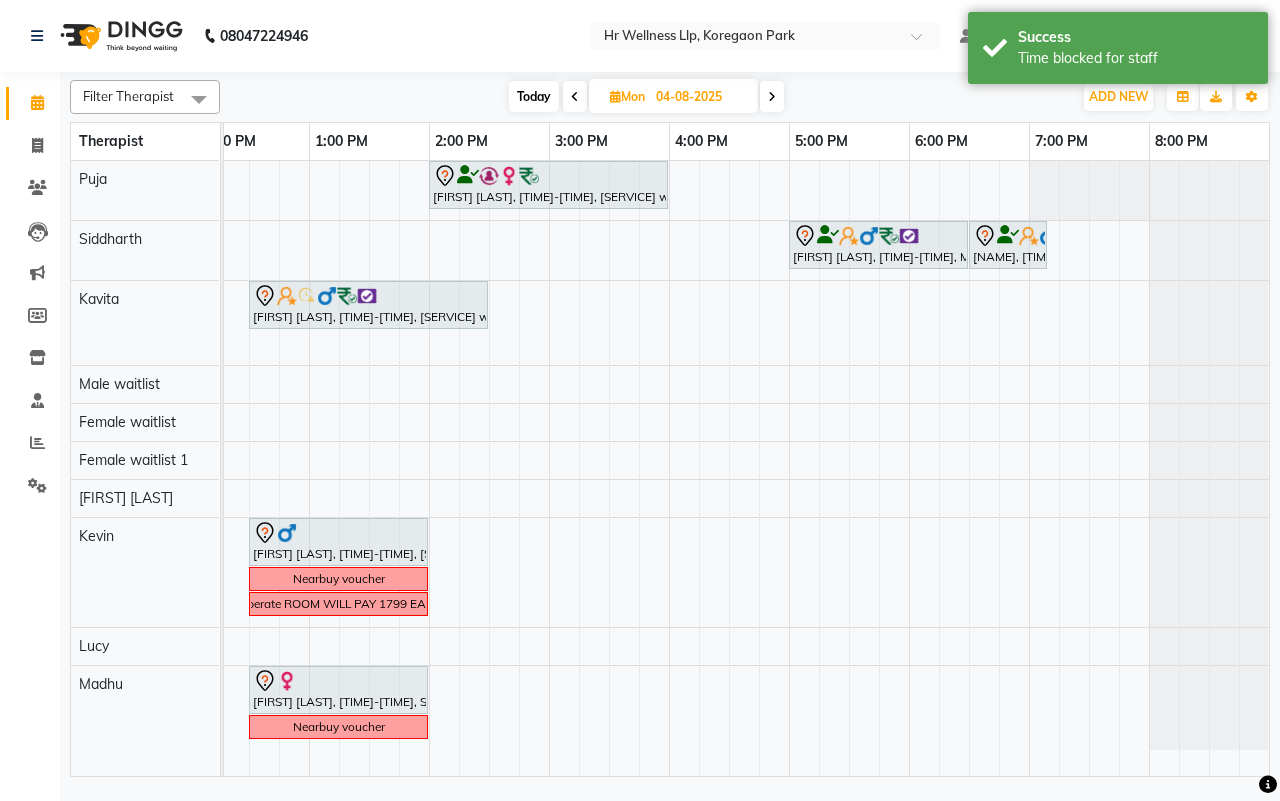 scroll, scrollTop: 0, scrollLeft: 352, axis: horizontal 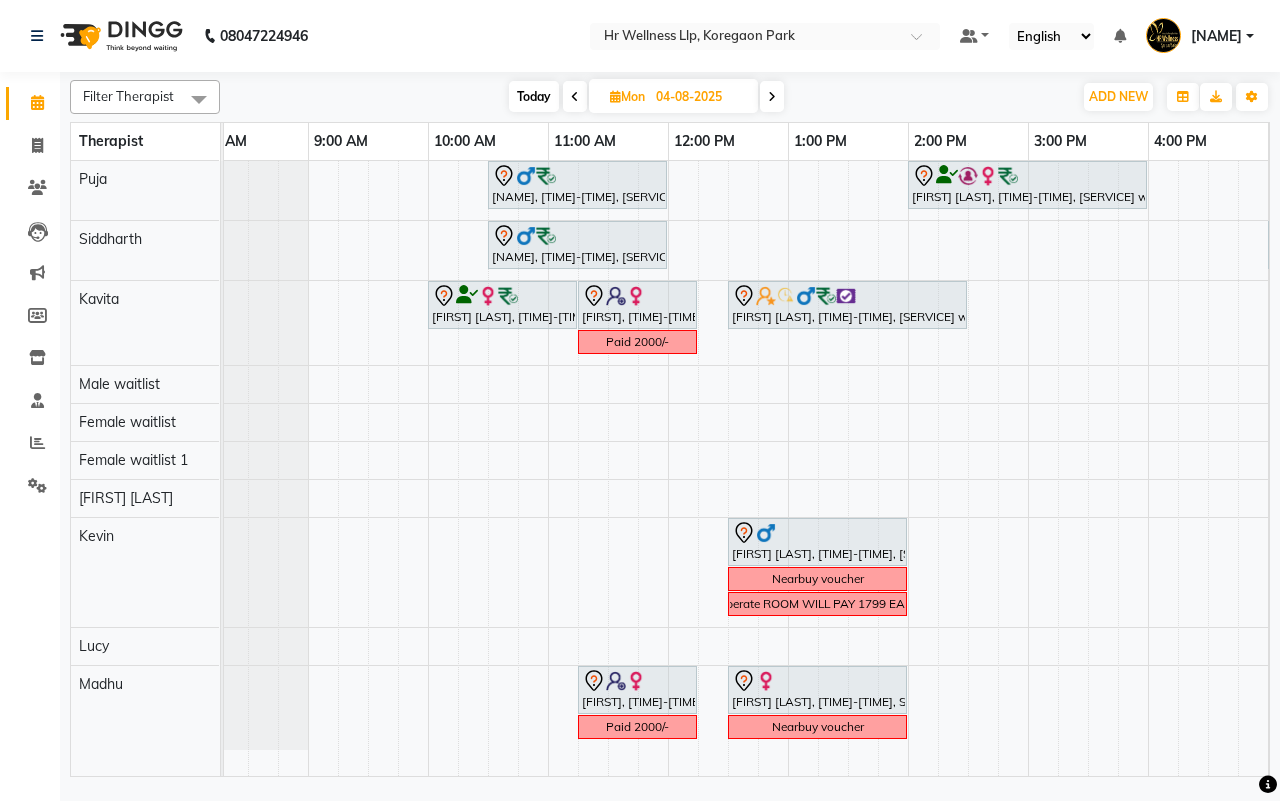 click at bounding box center [575, 96] 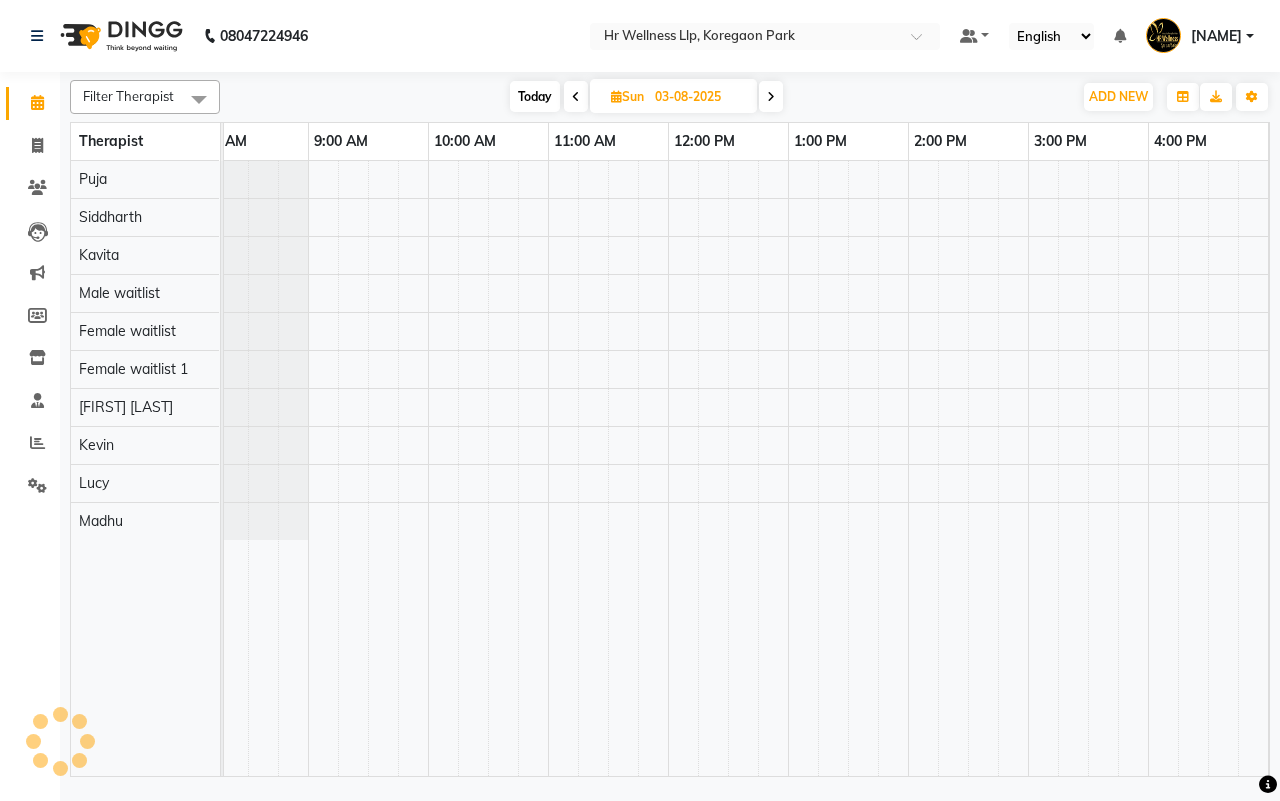 scroll, scrollTop: 0, scrollLeft: 515, axis: horizontal 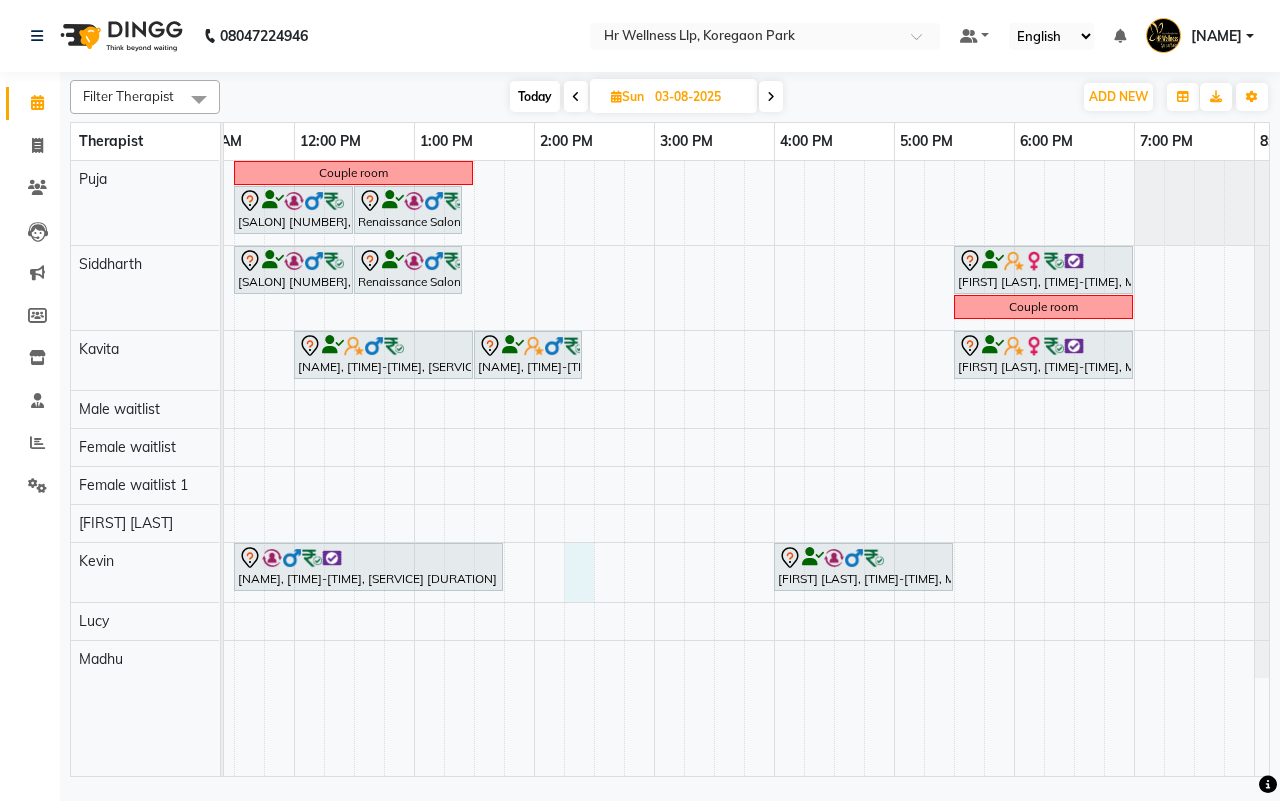 click on "Couple room              [BRAND] [CODE], [TIME]-[TIME], Massage [MIN]             [BRAND] [CODE], [TIME]-[TIME], [MIN] complimentary Service             [BRAND] [CODE], [TIME]-[TIME], Massage [MIN]             [BRAND] [CODE], [TIME]-[TIME], [MIN] complimentary Service             [FIRST] [LAST], [TIME]-[TIME], Massage [MIN]  Couple room              [FIRST] [LAST], [TIME]-[TIME], Massage [MIN]             [FIRST] [LAST], [TIME]-[TIME], [MIN] complimentary Service             [FIRST] [LAST], [TIME]-[TIME], Massage [MIN]             [FIRST] [LAST], [TIME]-[TIME], Massage [MIN]             [FIRST] [LAST], [TIME]-[TIME], Massage [MIN]" at bounding box center (594, 468) 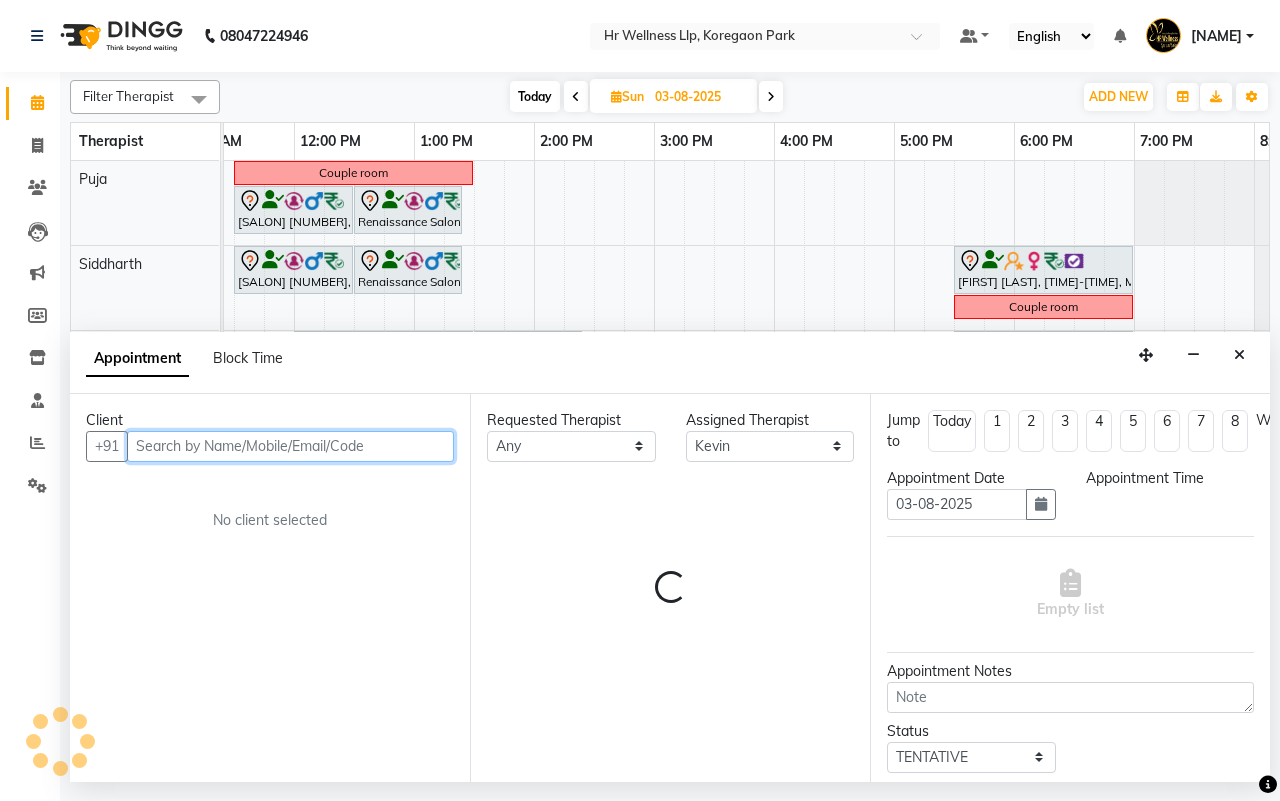 select on "855" 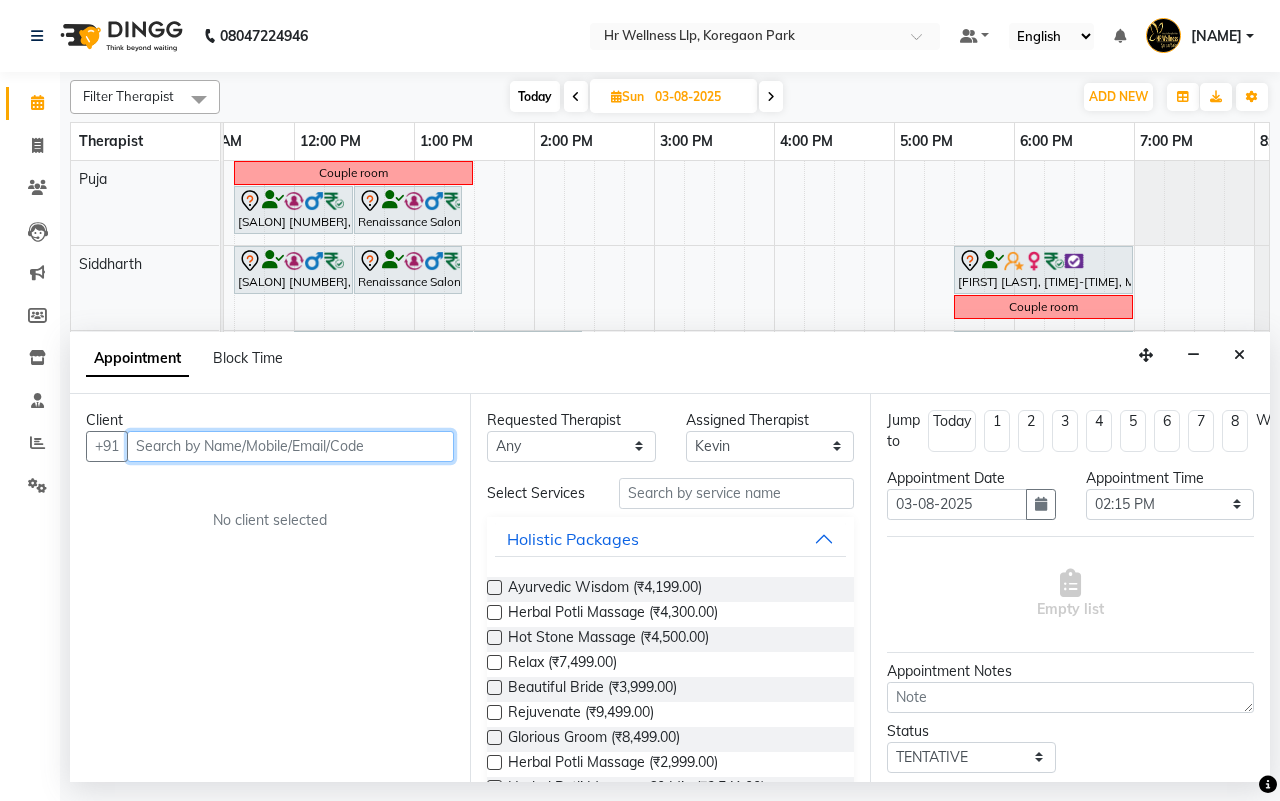 click at bounding box center (290, 446) 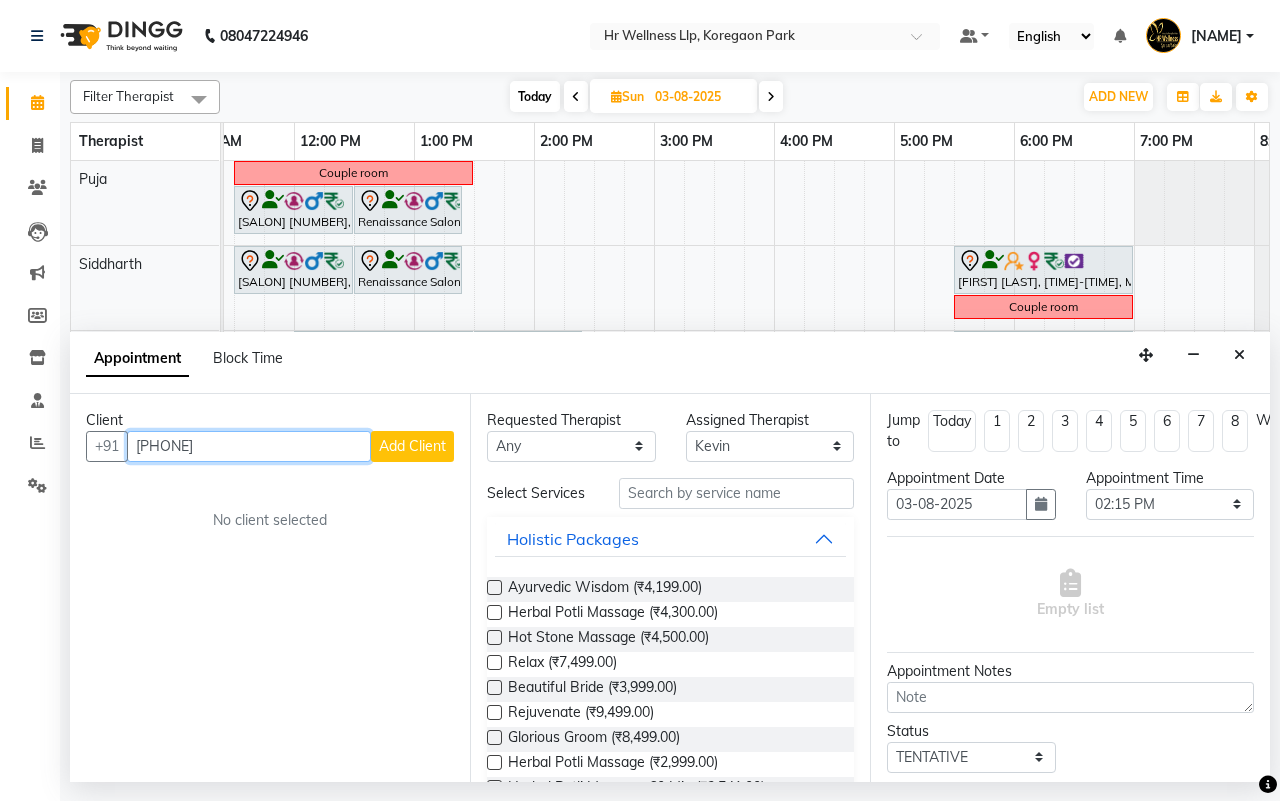 click on "[PHONE]" at bounding box center (249, 446) 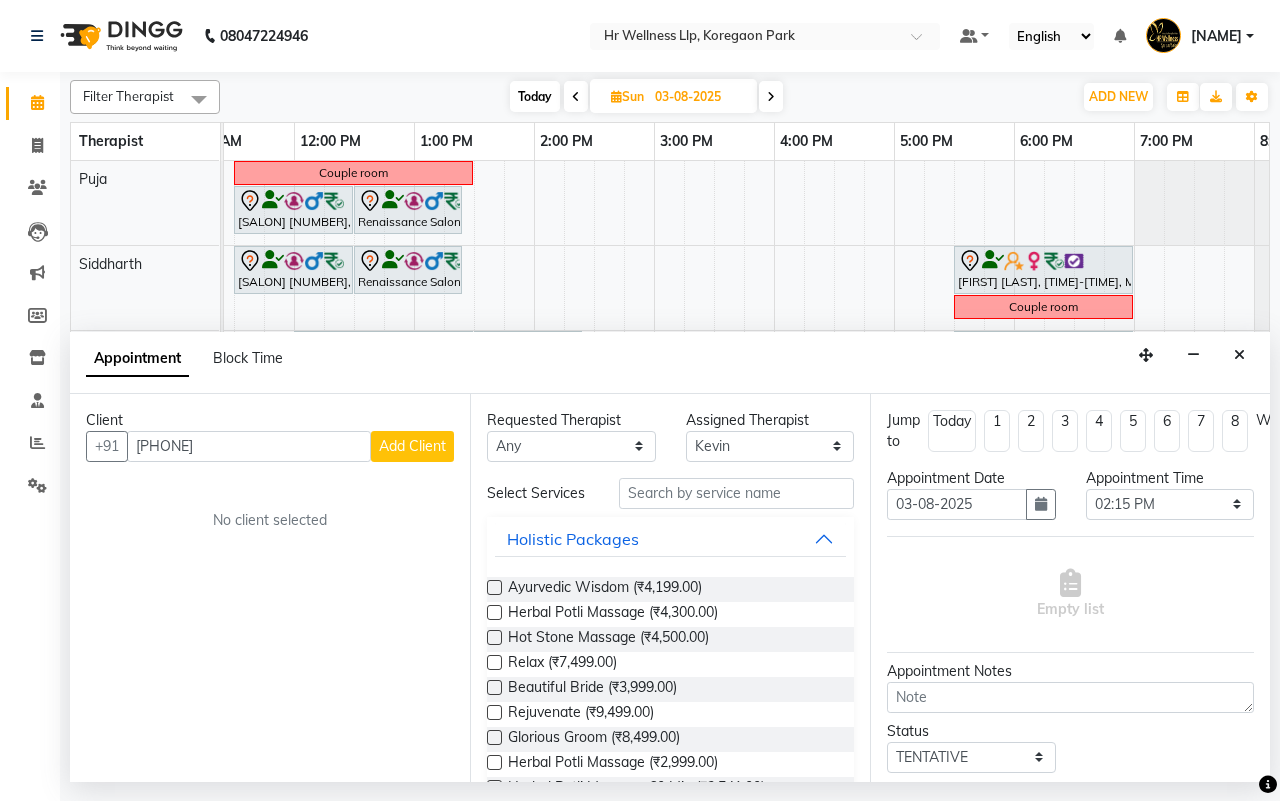 click on "Add Client" at bounding box center (412, 446) 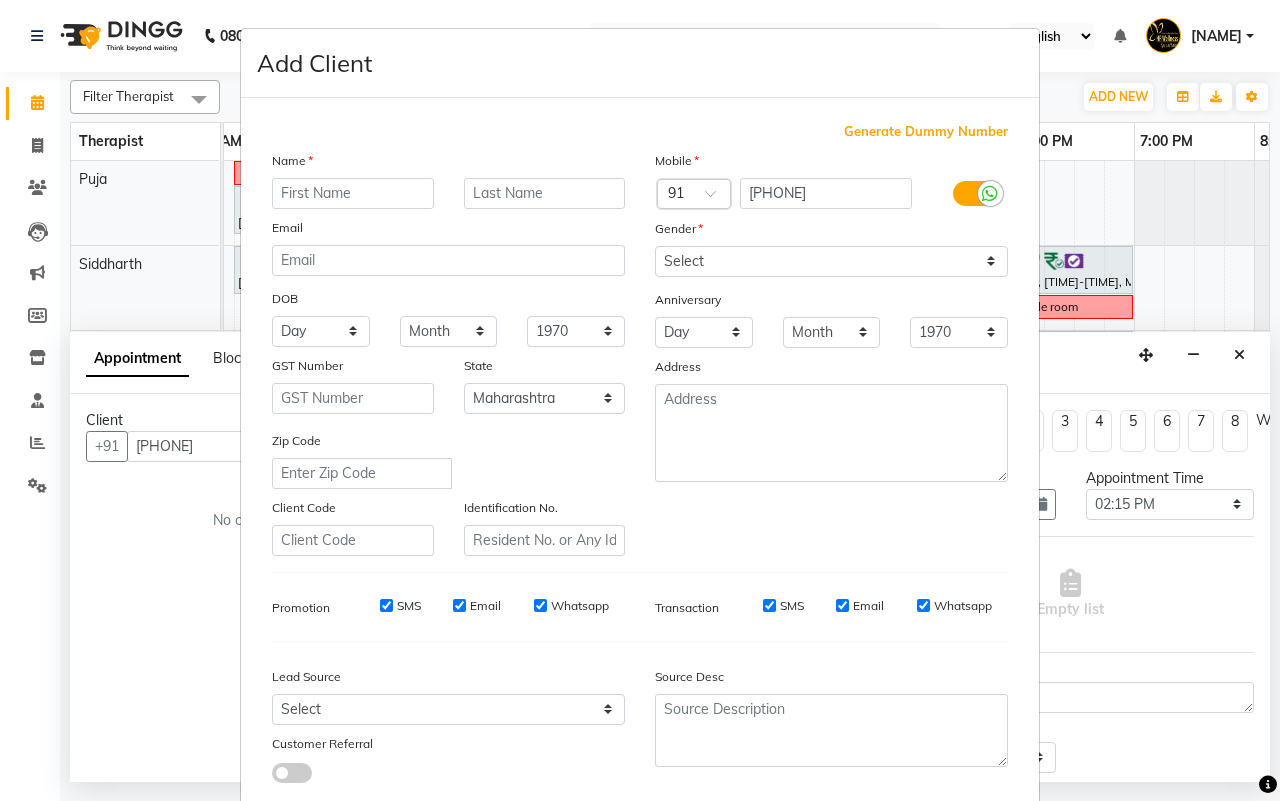 click at bounding box center (353, 193) 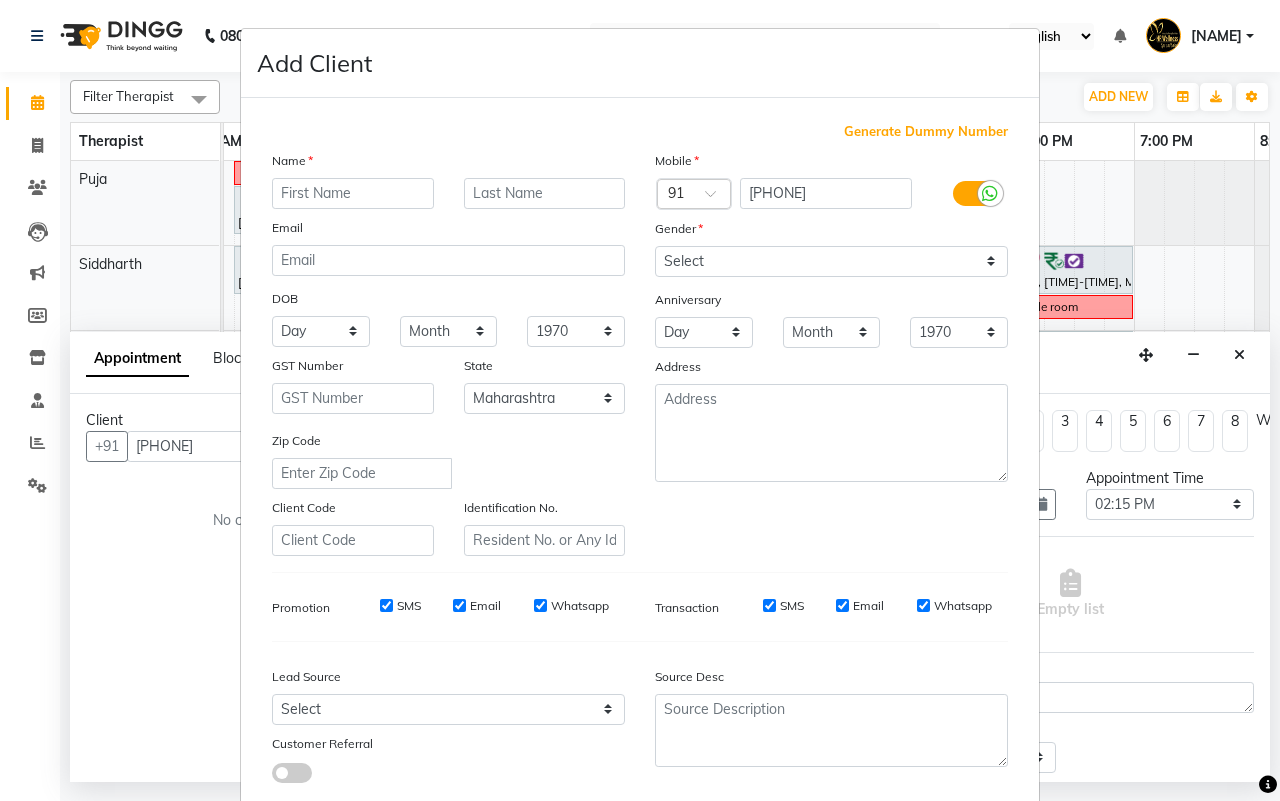 type on "s" 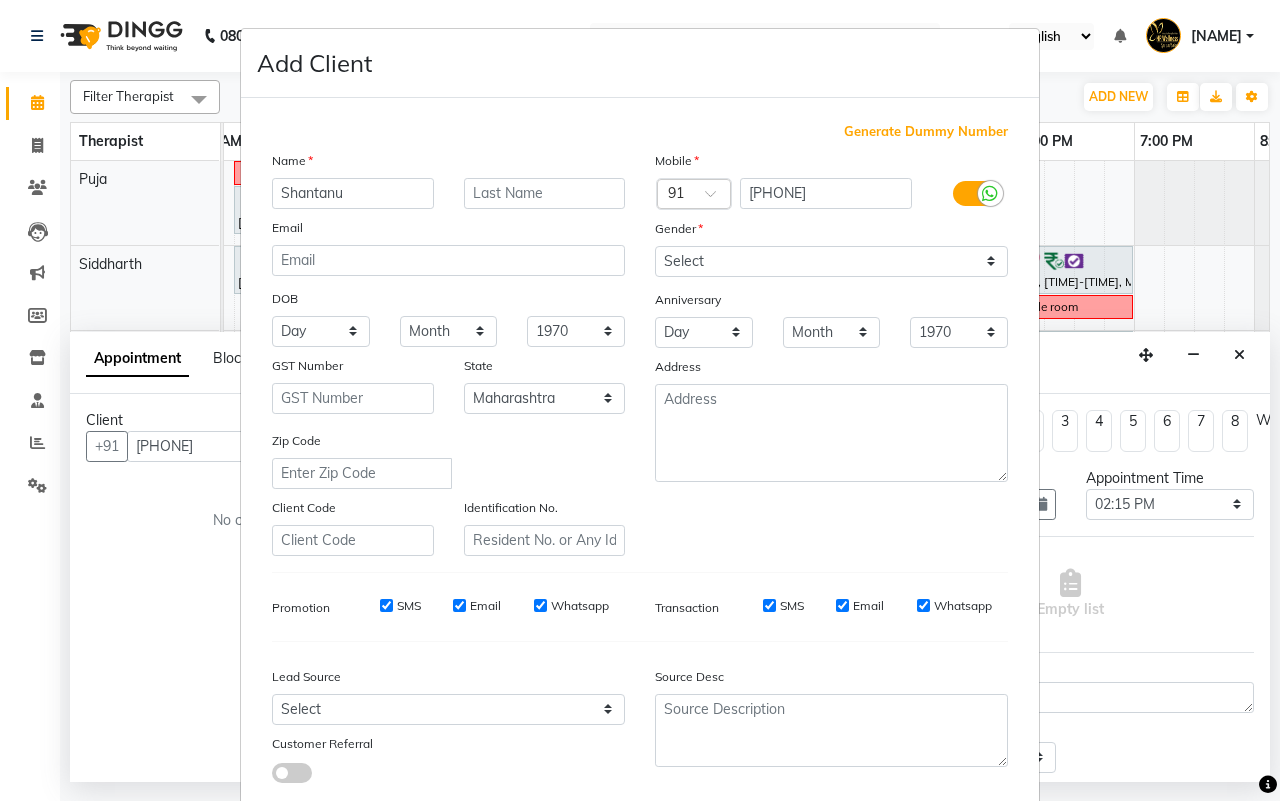 type on "Shantanu" 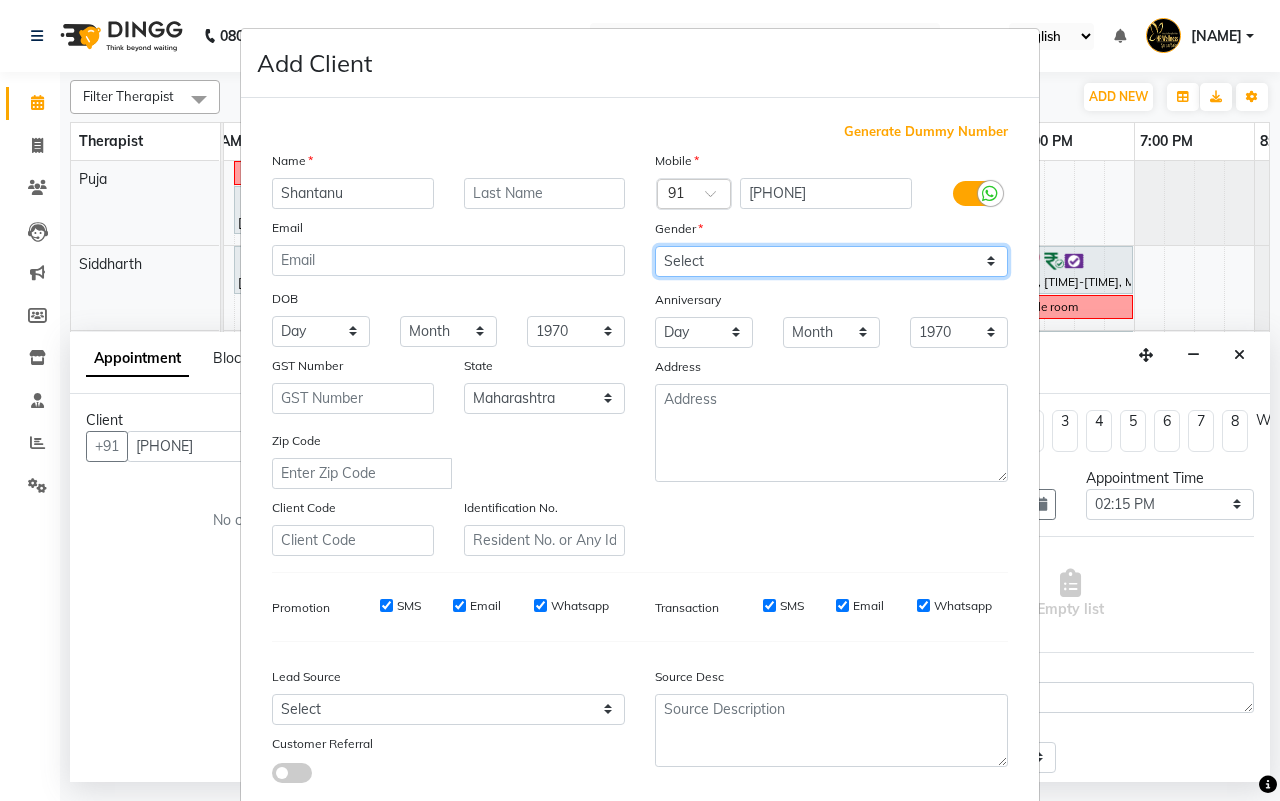 click on "Select Male Female Other Prefer Not To Say" at bounding box center [831, 261] 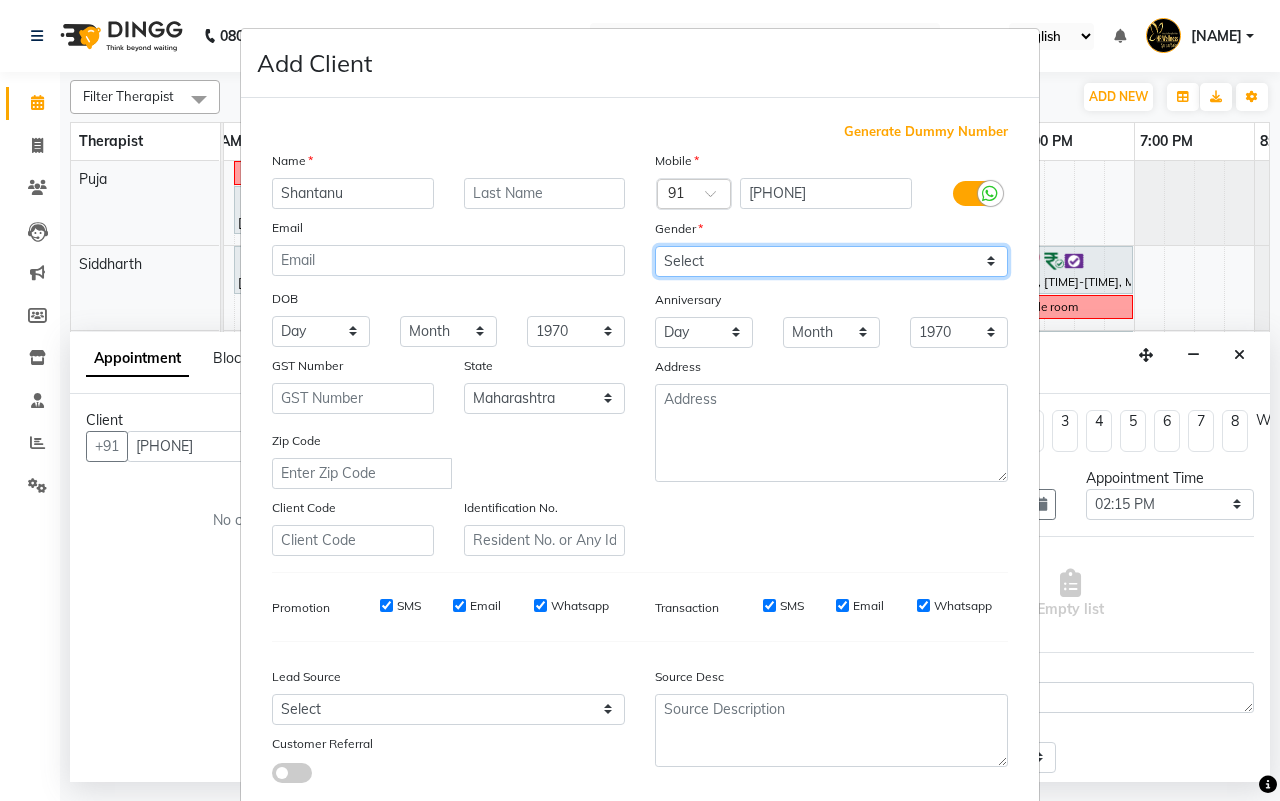 select on "male" 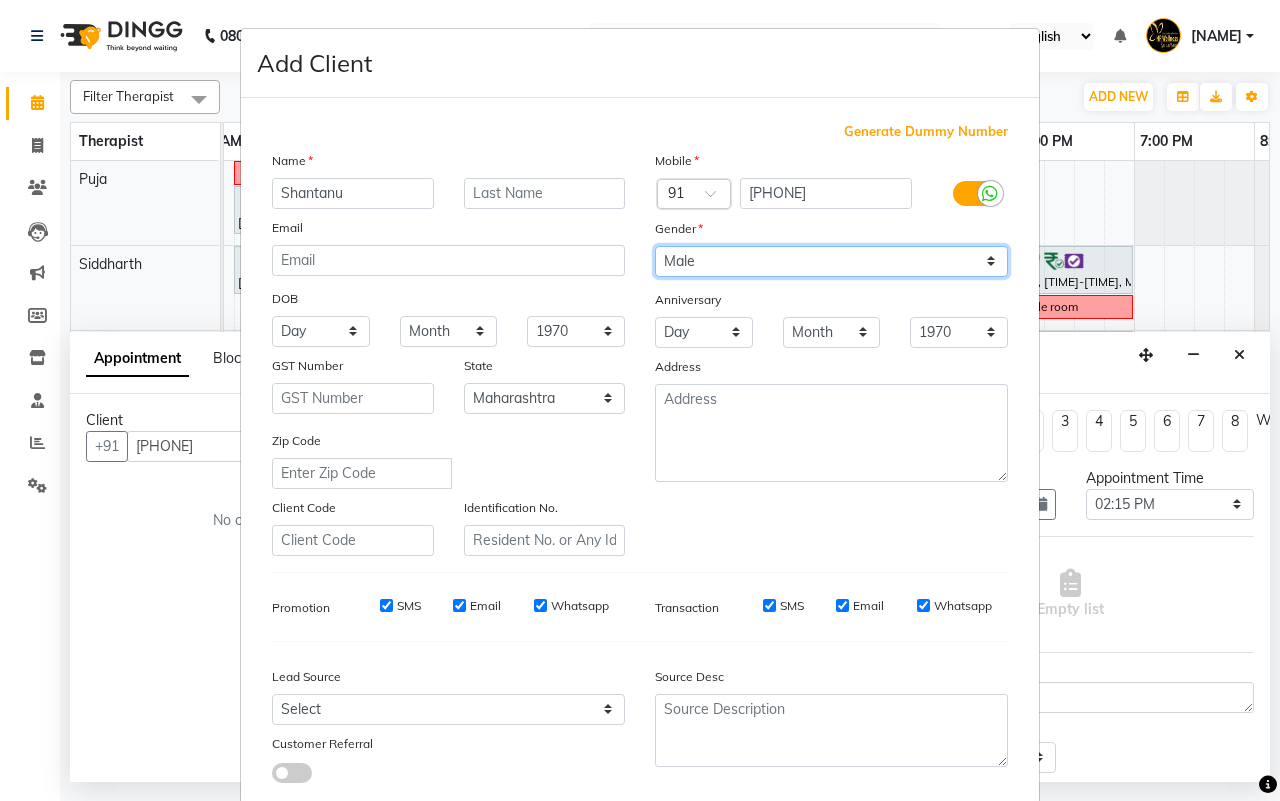 click on "Select Male Female Other Prefer Not To Say" at bounding box center [831, 261] 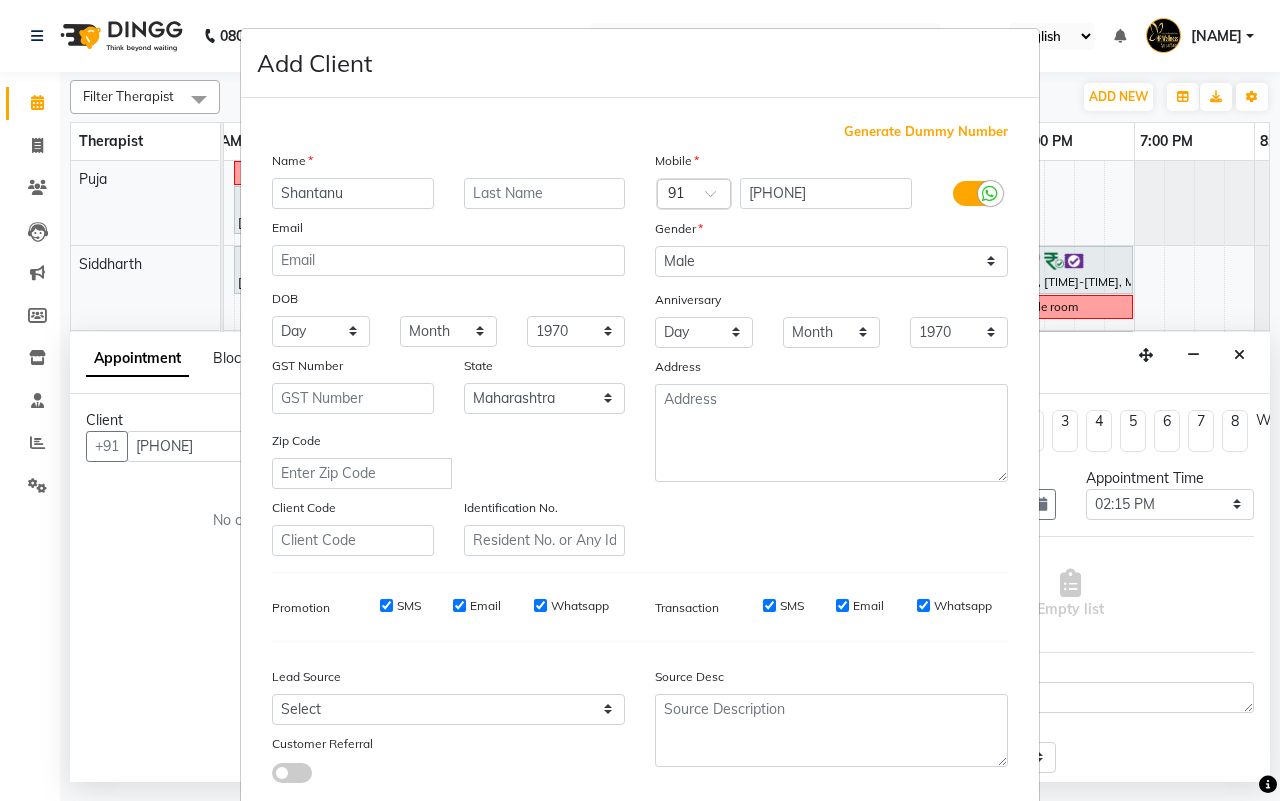 scroll, scrollTop: 115, scrollLeft: 0, axis: vertical 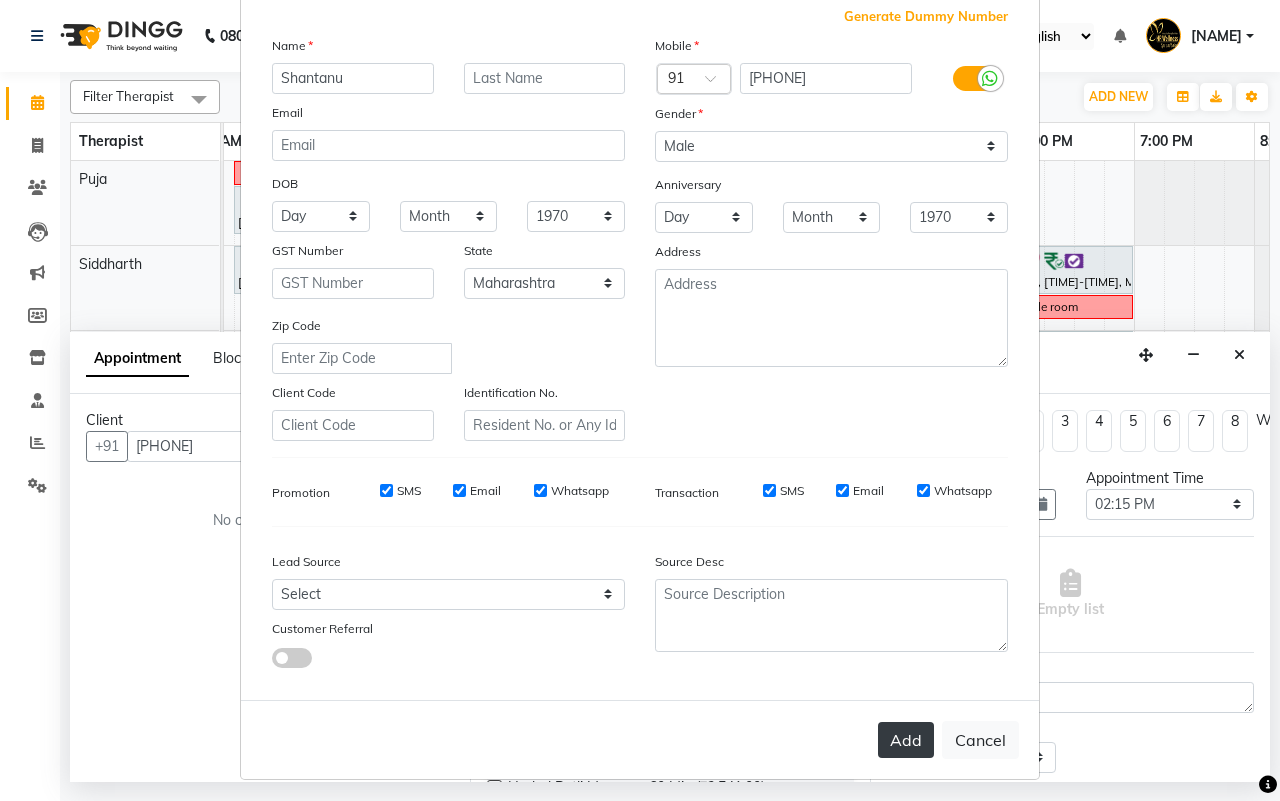 click on "Add" at bounding box center (906, 740) 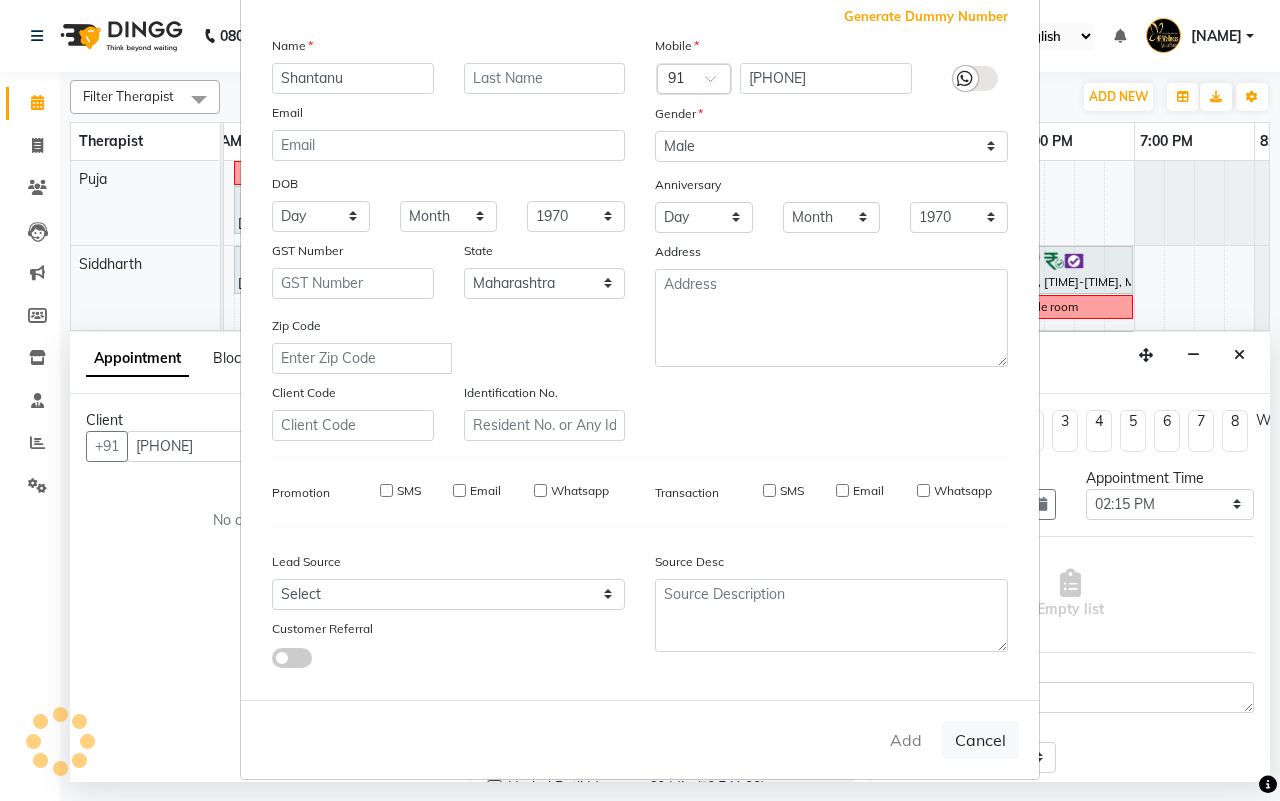 type 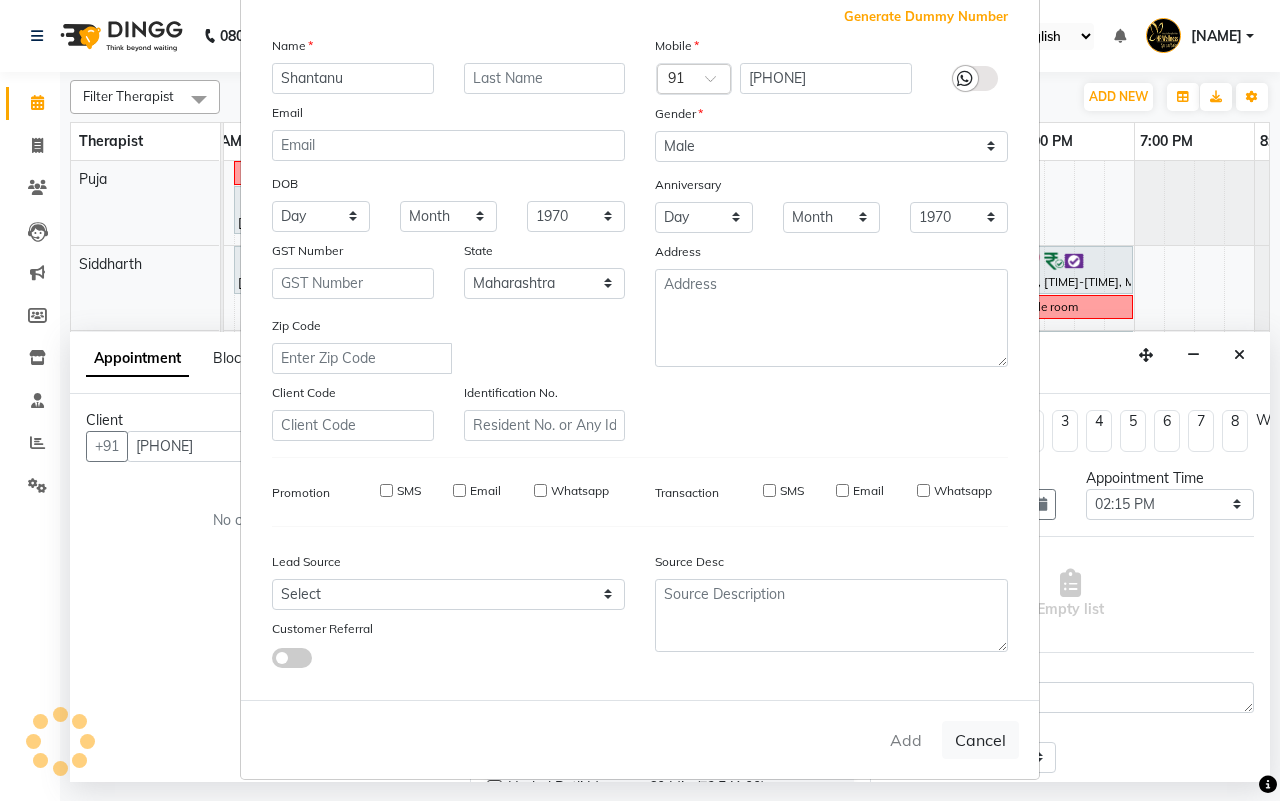 select 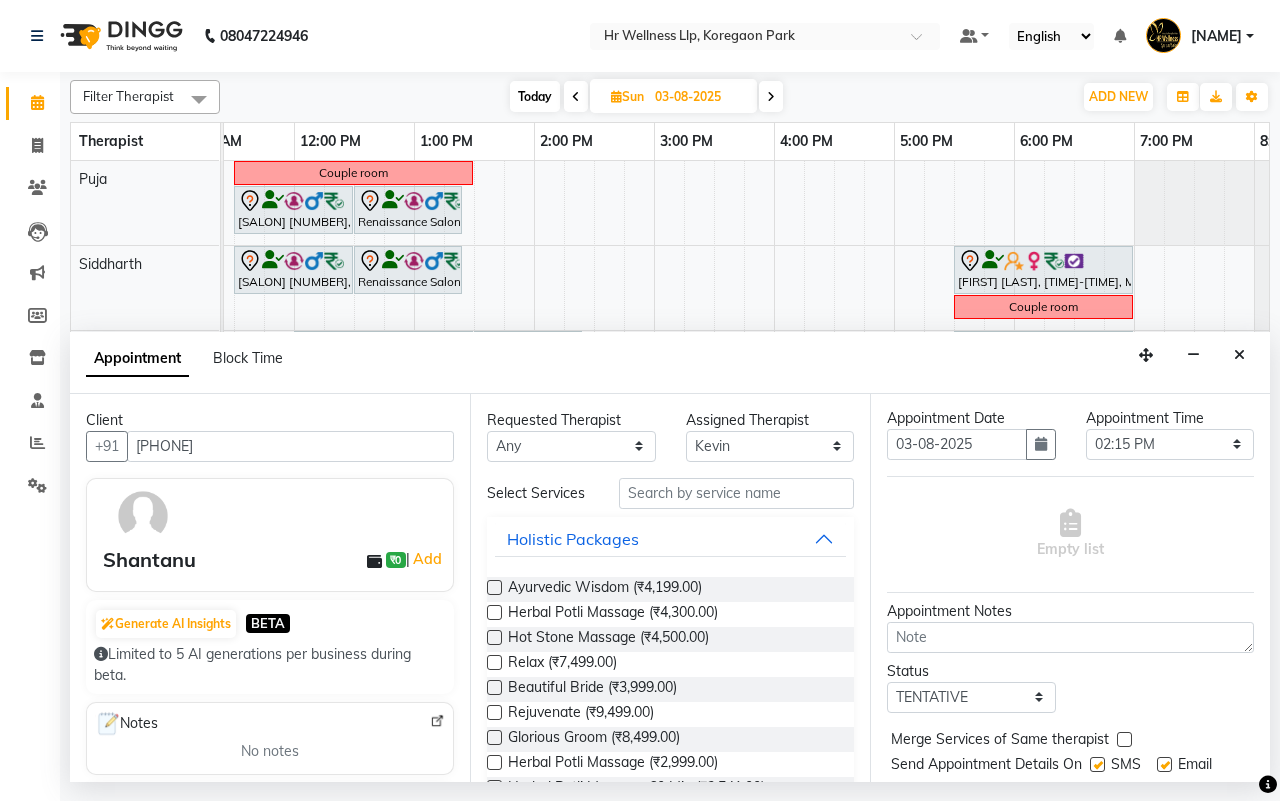 scroll, scrollTop: 53, scrollLeft: 0, axis: vertical 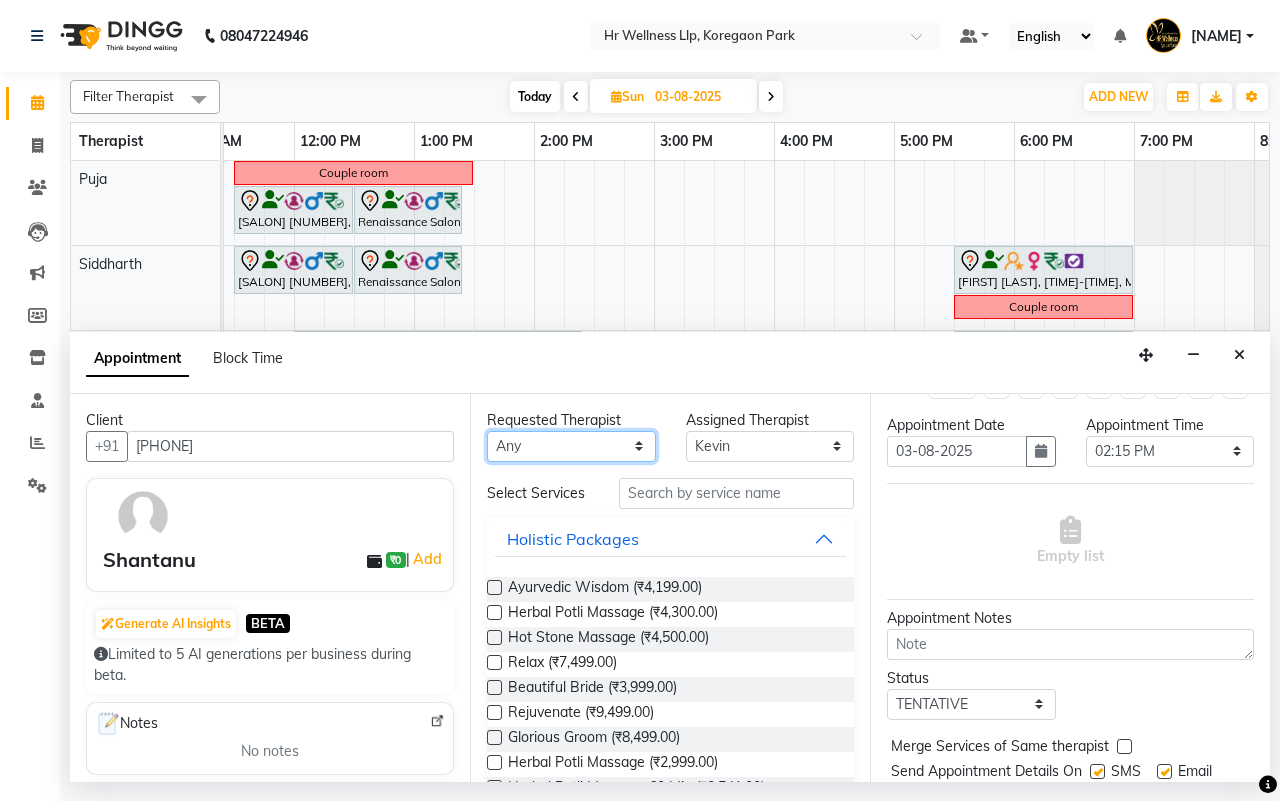 click on "Any Female waitlist Female waitlist 1 Kavita Kevin Lucy Madhu  Male waitlist Puja Sharad Bhil Siddharth" at bounding box center (571, 446) 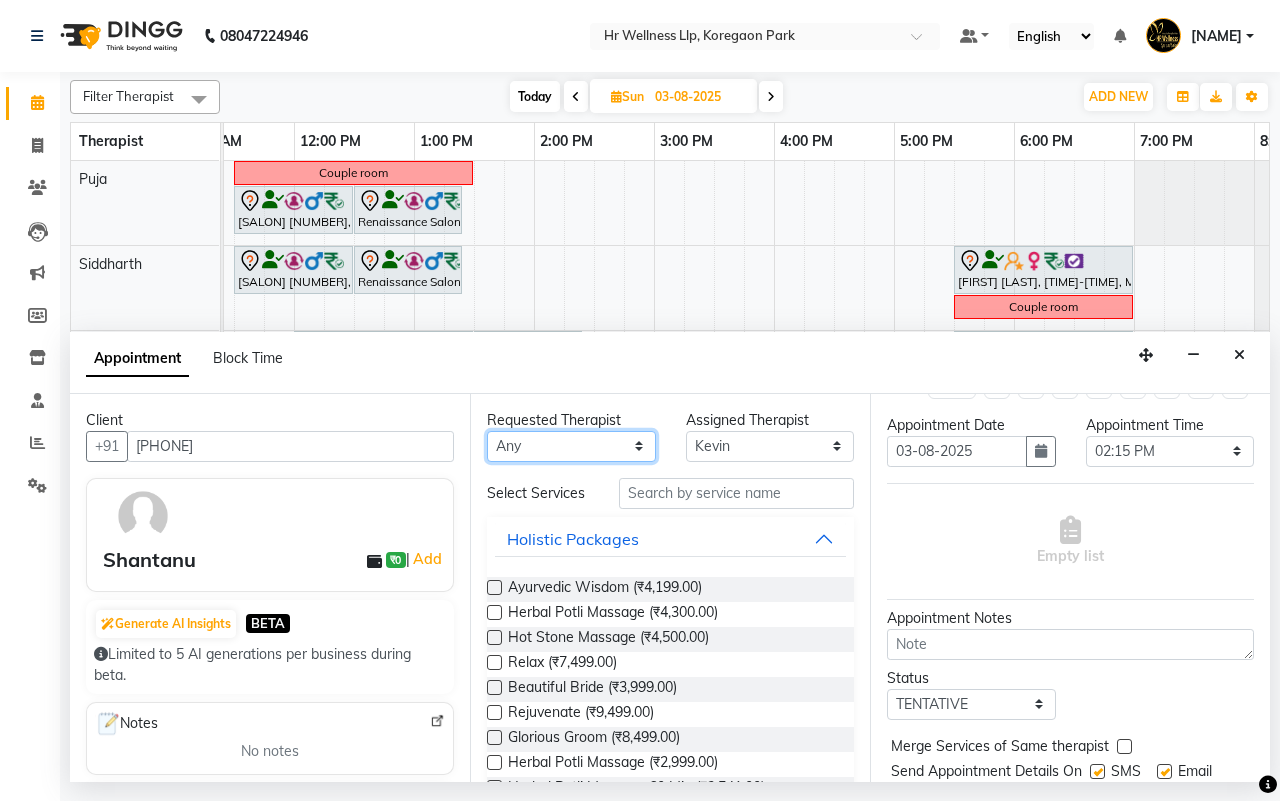 select on "85702" 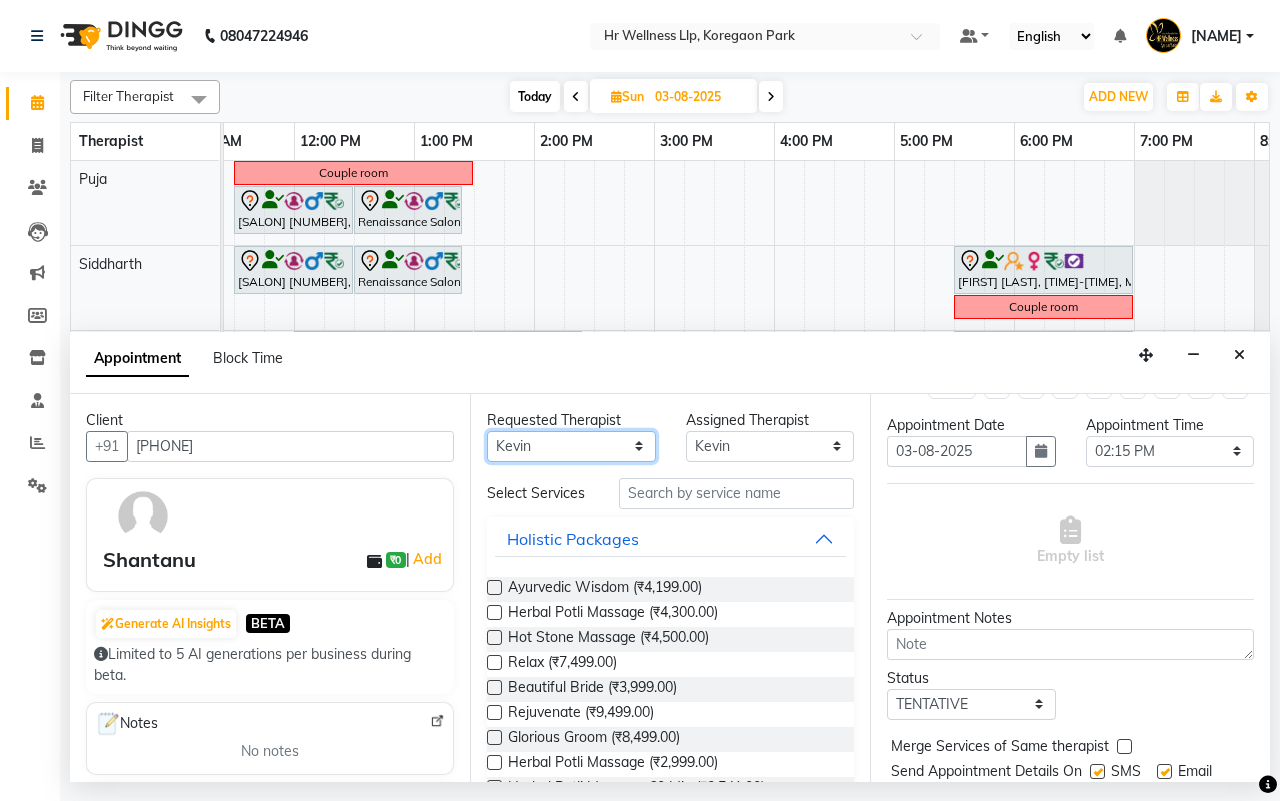 click on "Any Female waitlist Female waitlist 1 Kavita Kevin Lucy Madhu  Male waitlist Puja Sharad Bhil Siddharth" at bounding box center [571, 446] 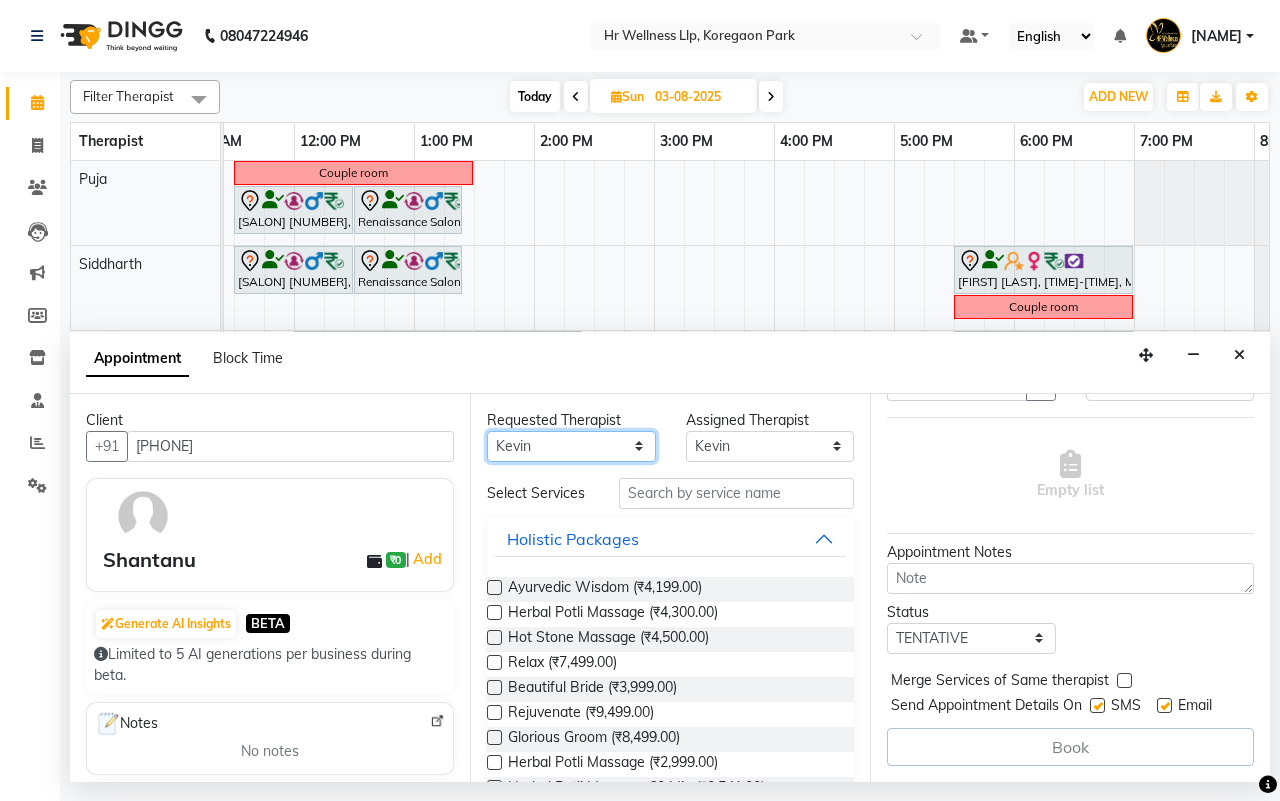 scroll, scrollTop: 138, scrollLeft: 0, axis: vertical 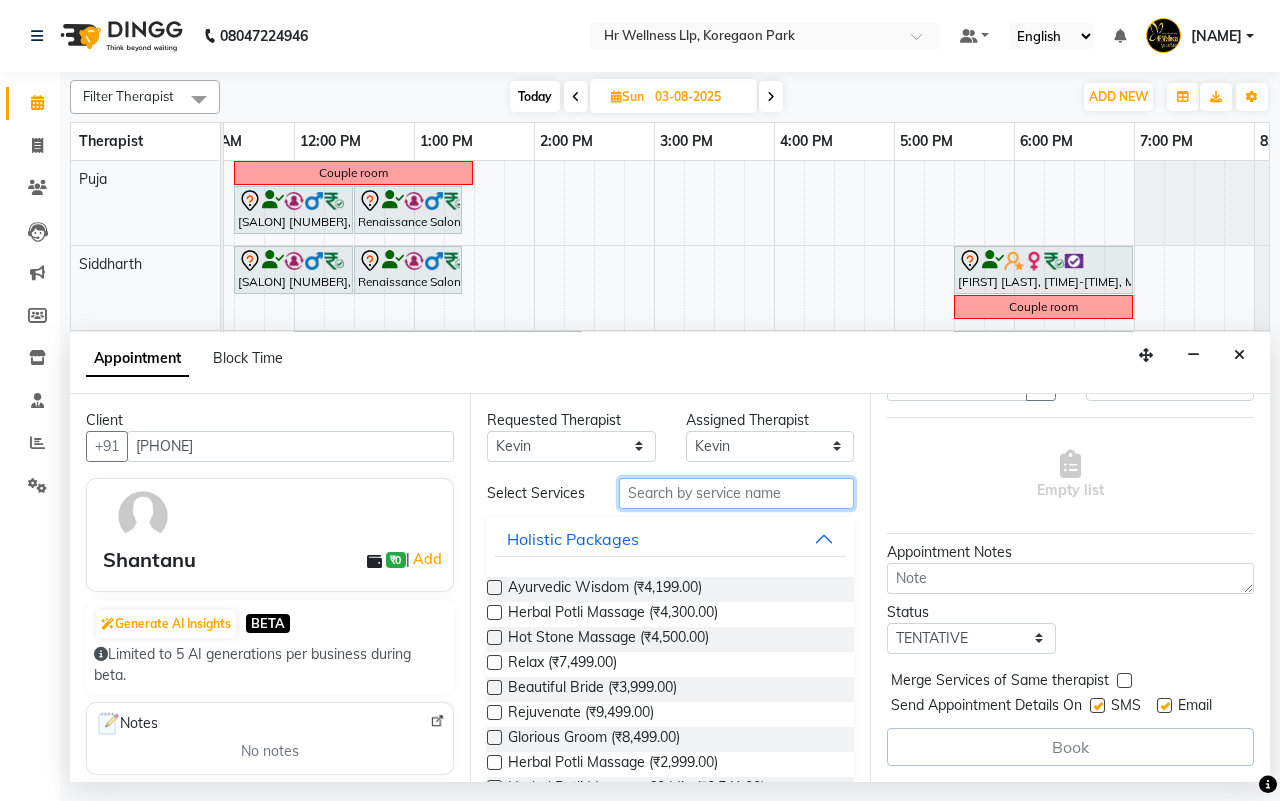 click at bounding box center [736, 493] 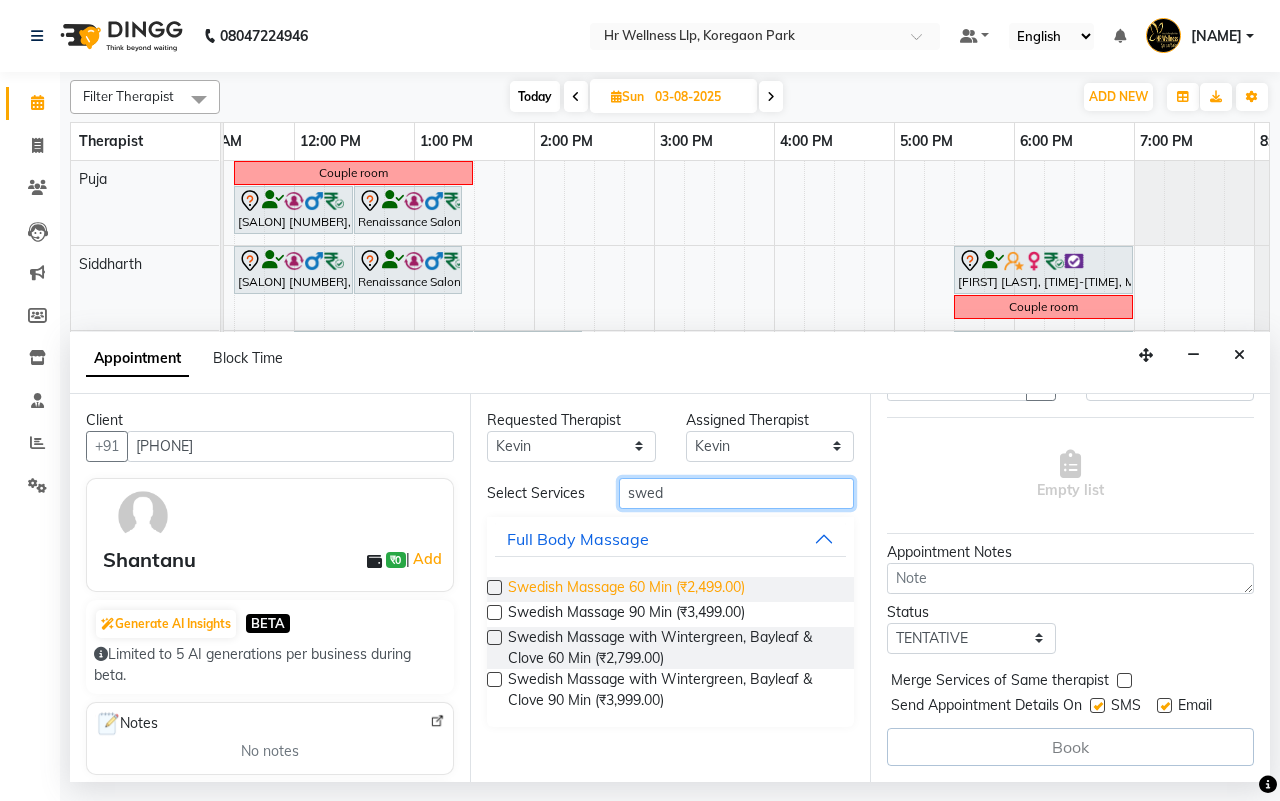 type on "swed" 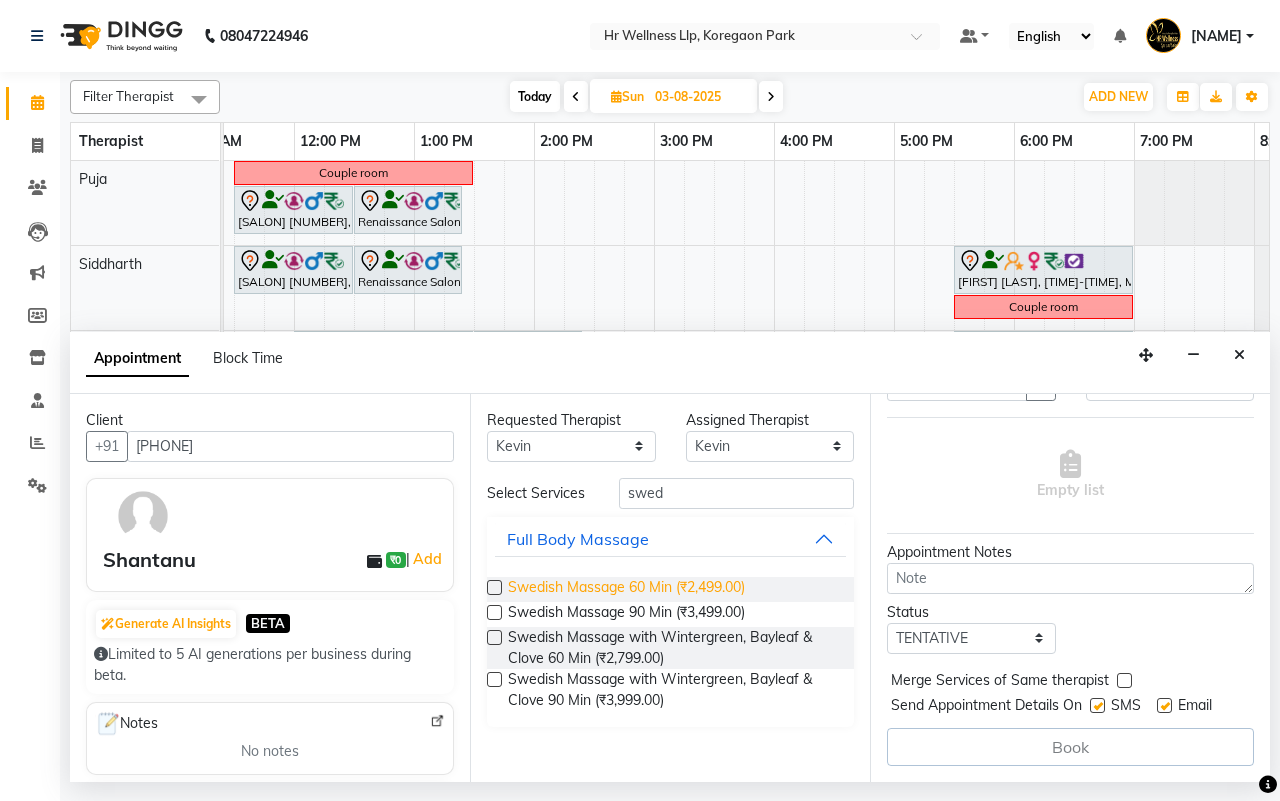 click on "Swedish Massage 60 Min (₹2,499.00)" at bounding box center [626, 589] 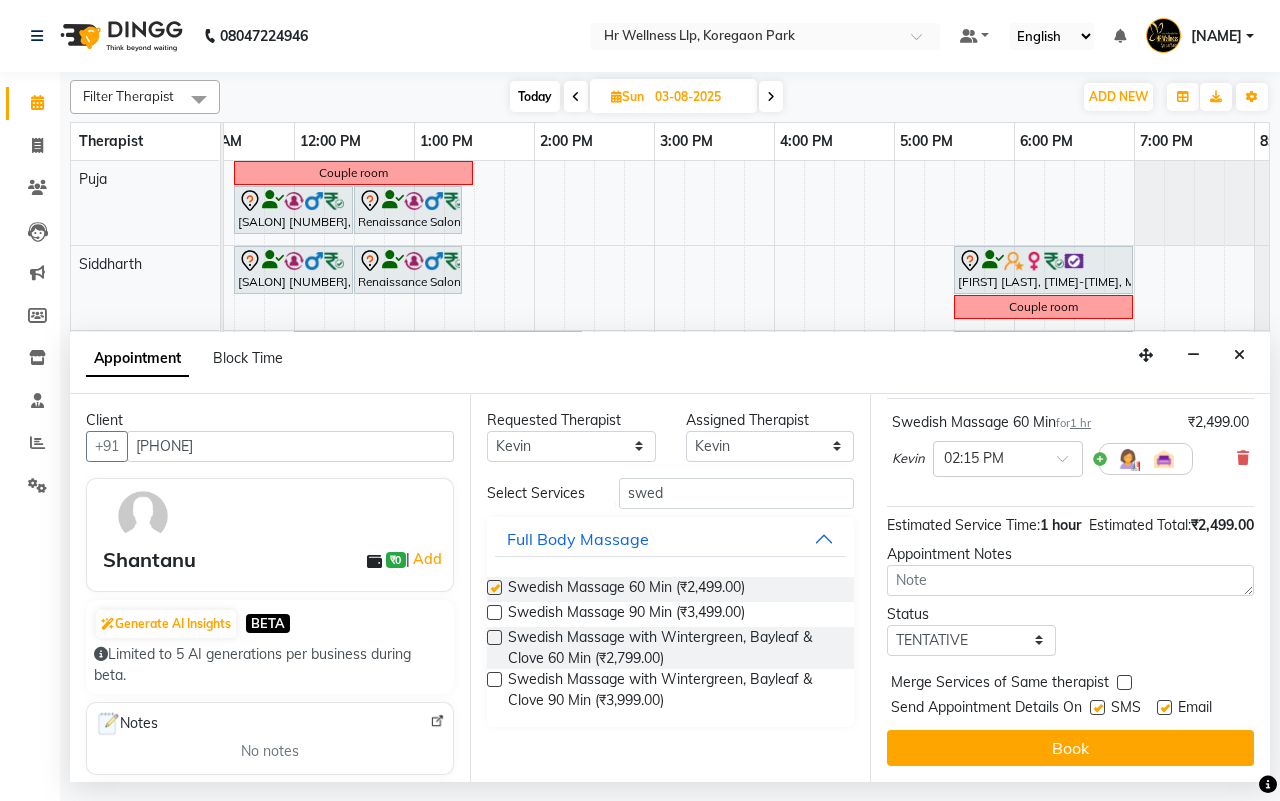 checkbox on "false" 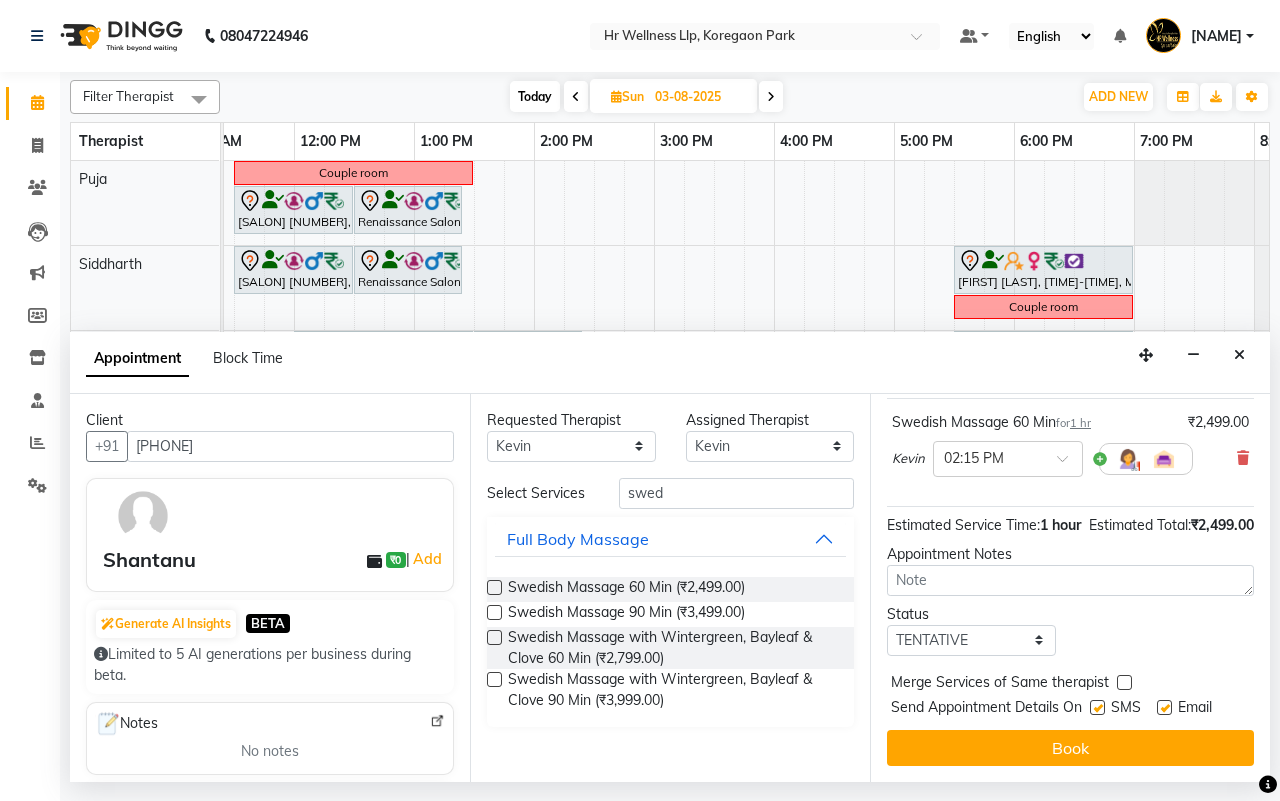 scroll, scrollTop: 178, scrollLeft: 0, axis: vertical 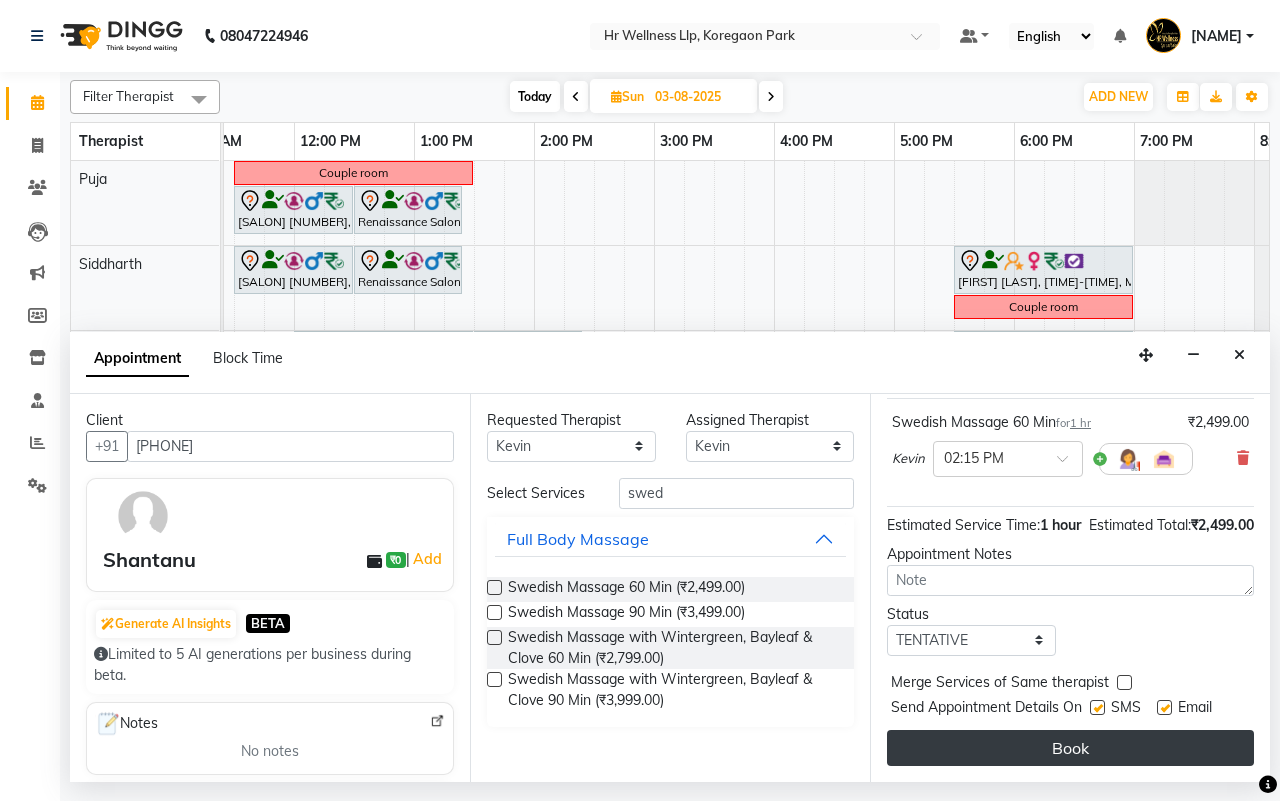 click on "Book" at bounding box center [1070, 748] 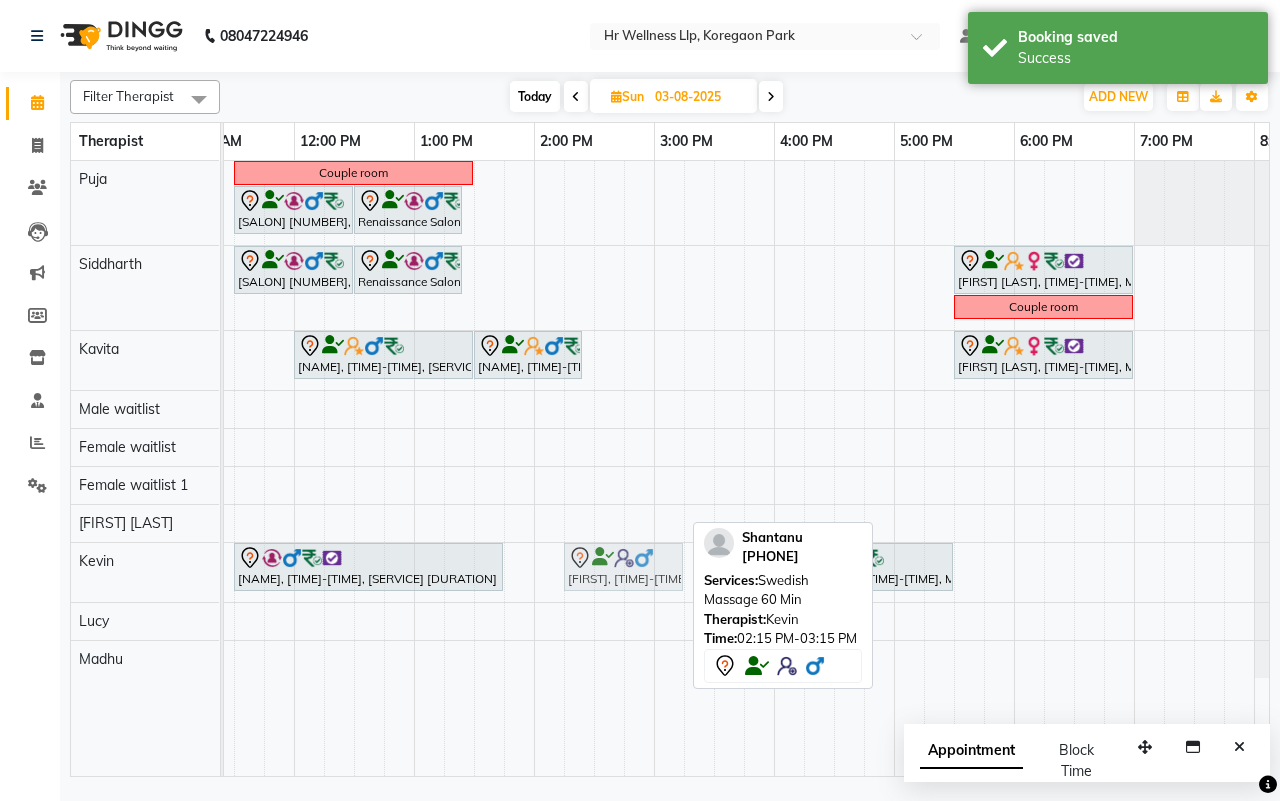 click on "[FIRST] [LAST], [TIME]-[TIME], [SERVICE] [DURATION]             [FIRST], [TIME]-[TIME], [SERVICE] [DURATION]             [FIRST] [LAST], [TIME]-[TIME], [SERVICE] [DURATION]             [FIRST], [TIME]-[TIME], [SERVICE] [DURATION]" at bounding box center (-186, 572) 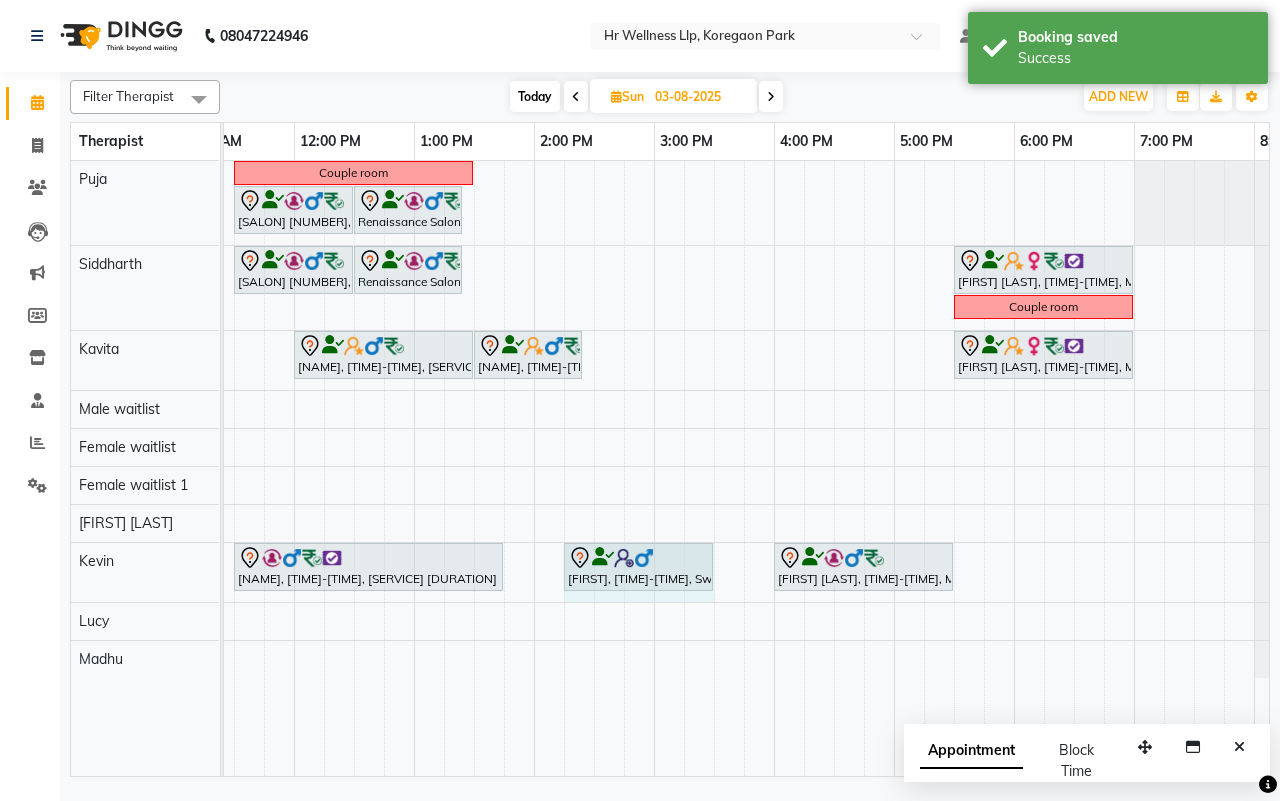 drag, startPoint x: 677, startPoint y: 558, endPoint x: 706, endPoint y: 558, distance: 29 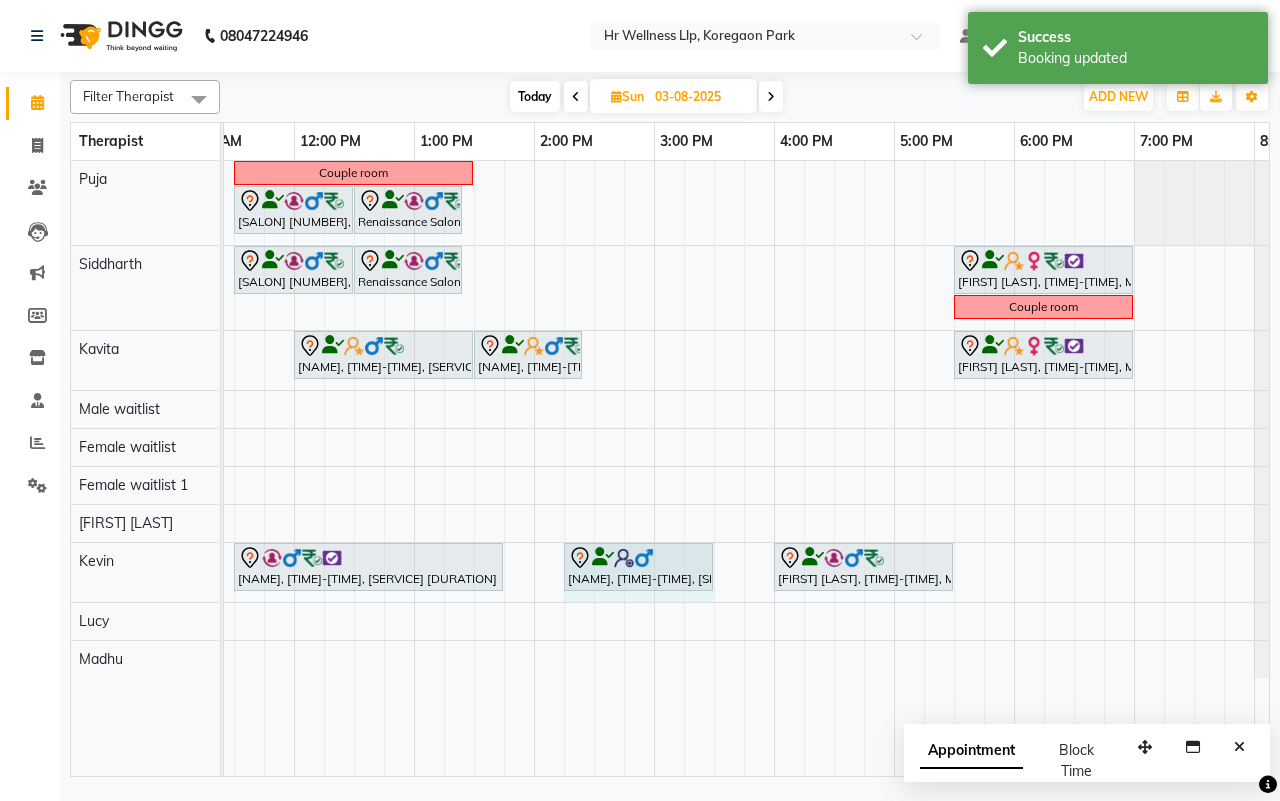 drag, startPoint x: 568, startPoint y: 598, endPoint x: 696, endPoint y: 605, distance: 128.19127 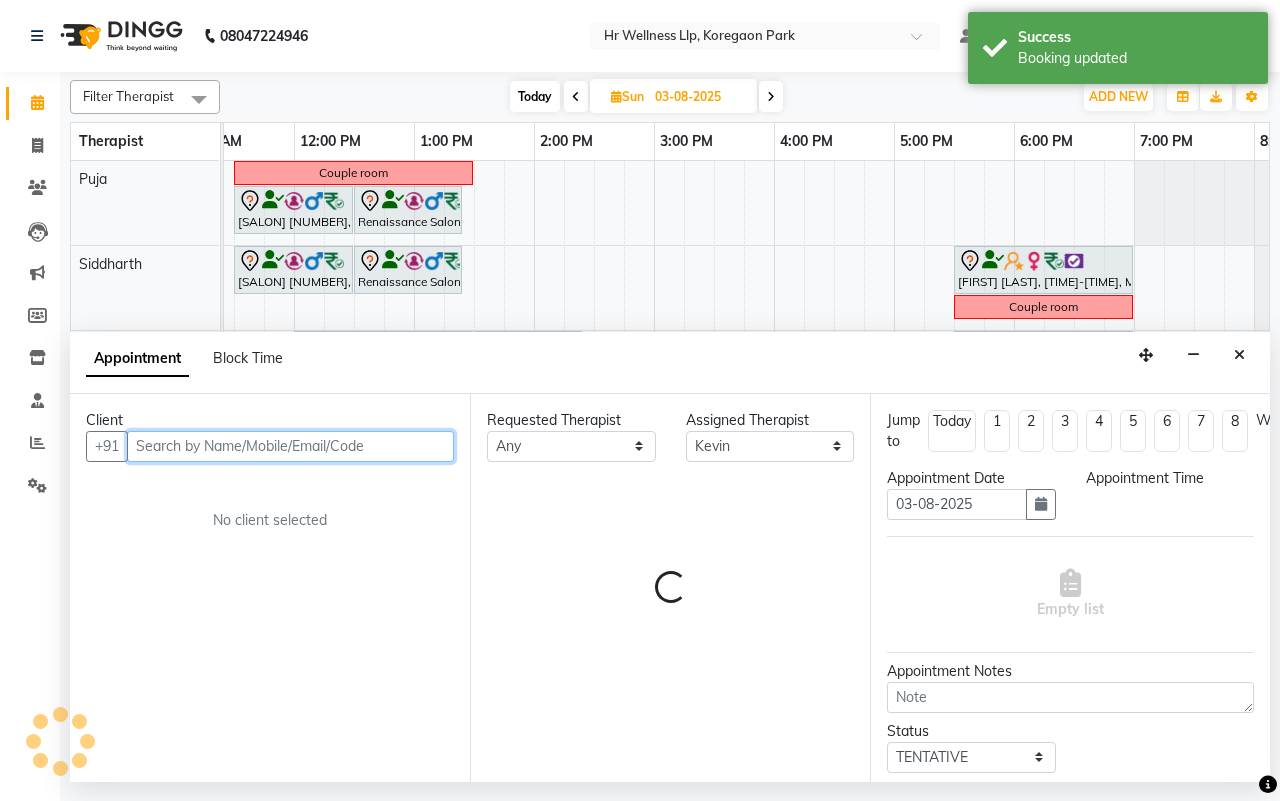 select on "855" 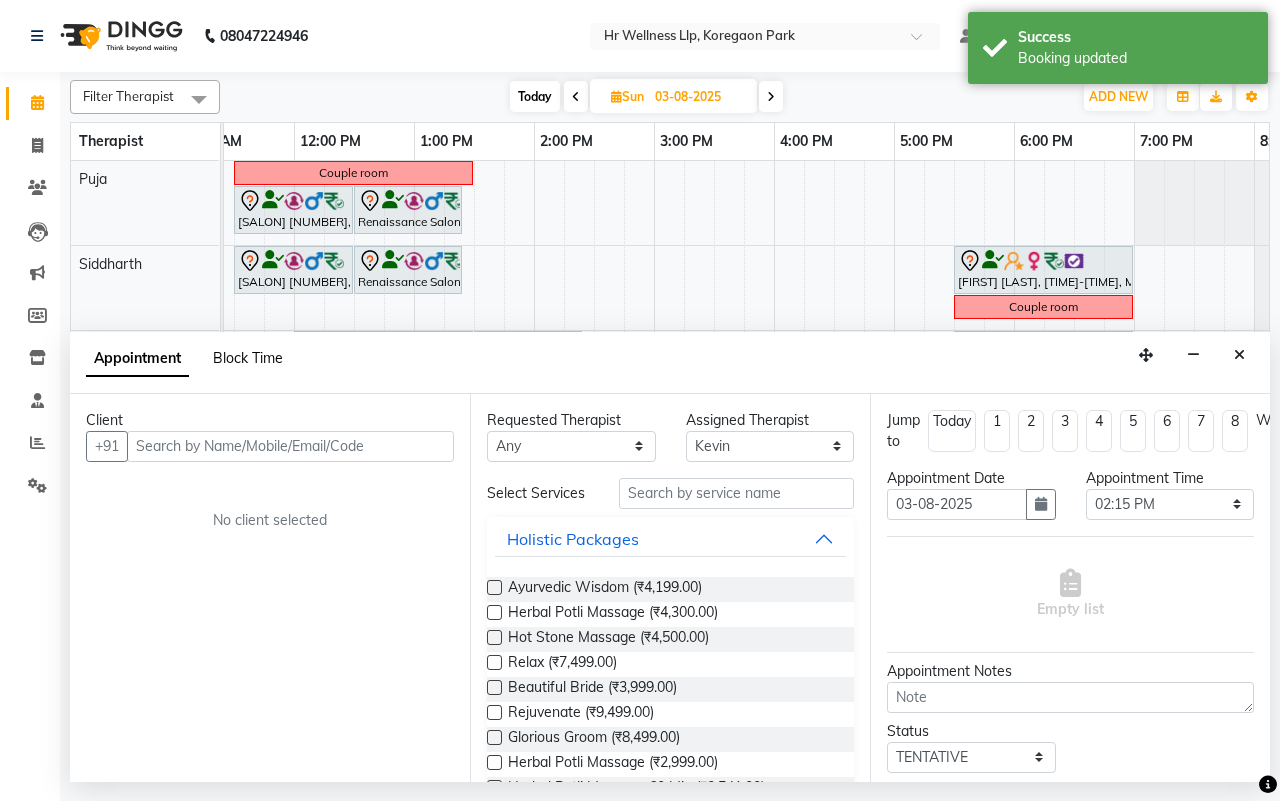 click on "Block Time" at bounding box center (248, 358) 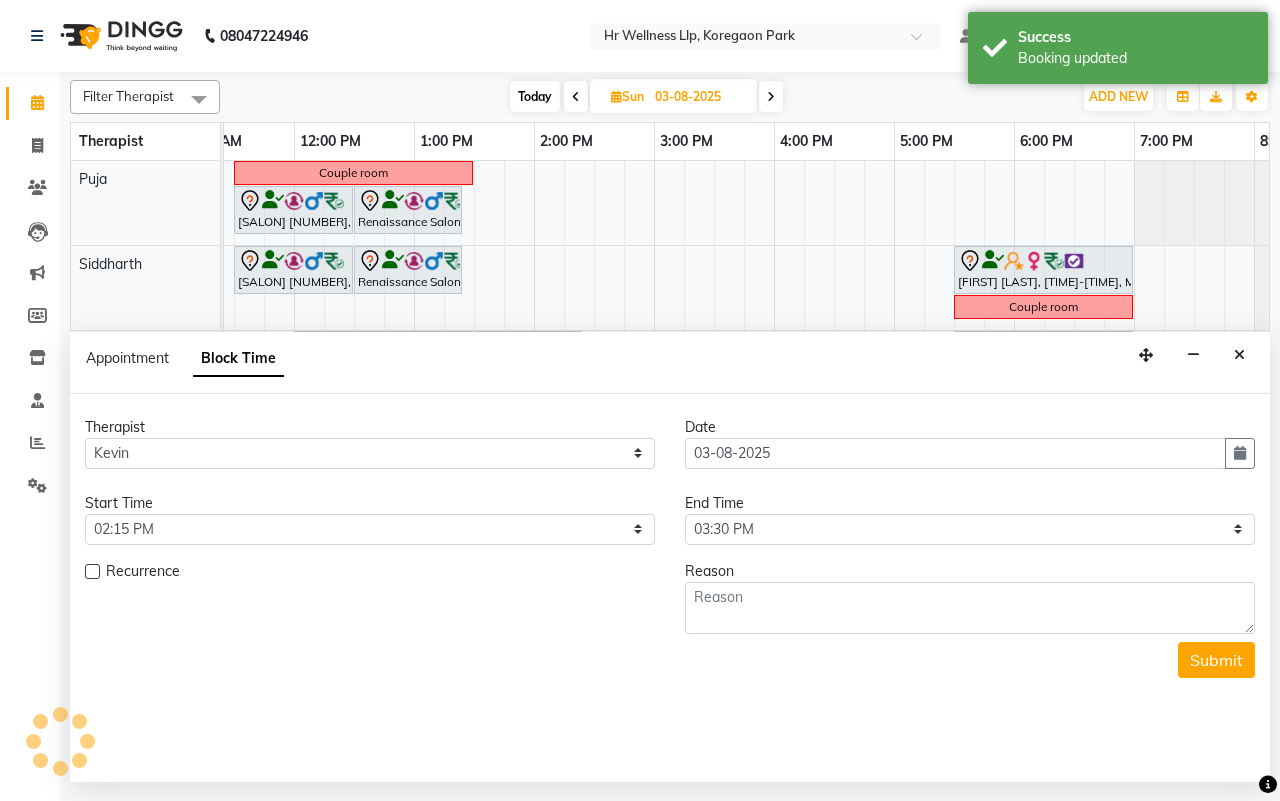 scroll, scrollTop: 0, scrollLeft: 0, axis: both 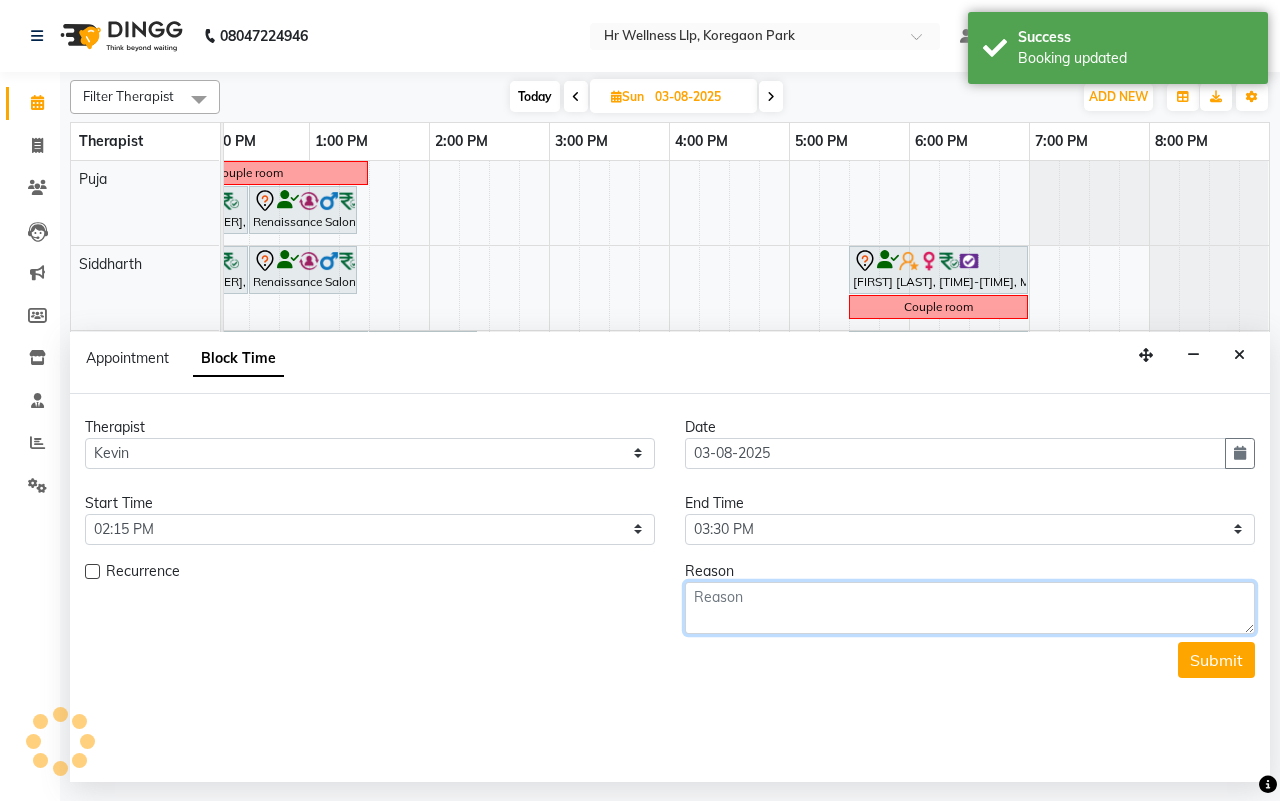 click at bounding box center (970, 608) 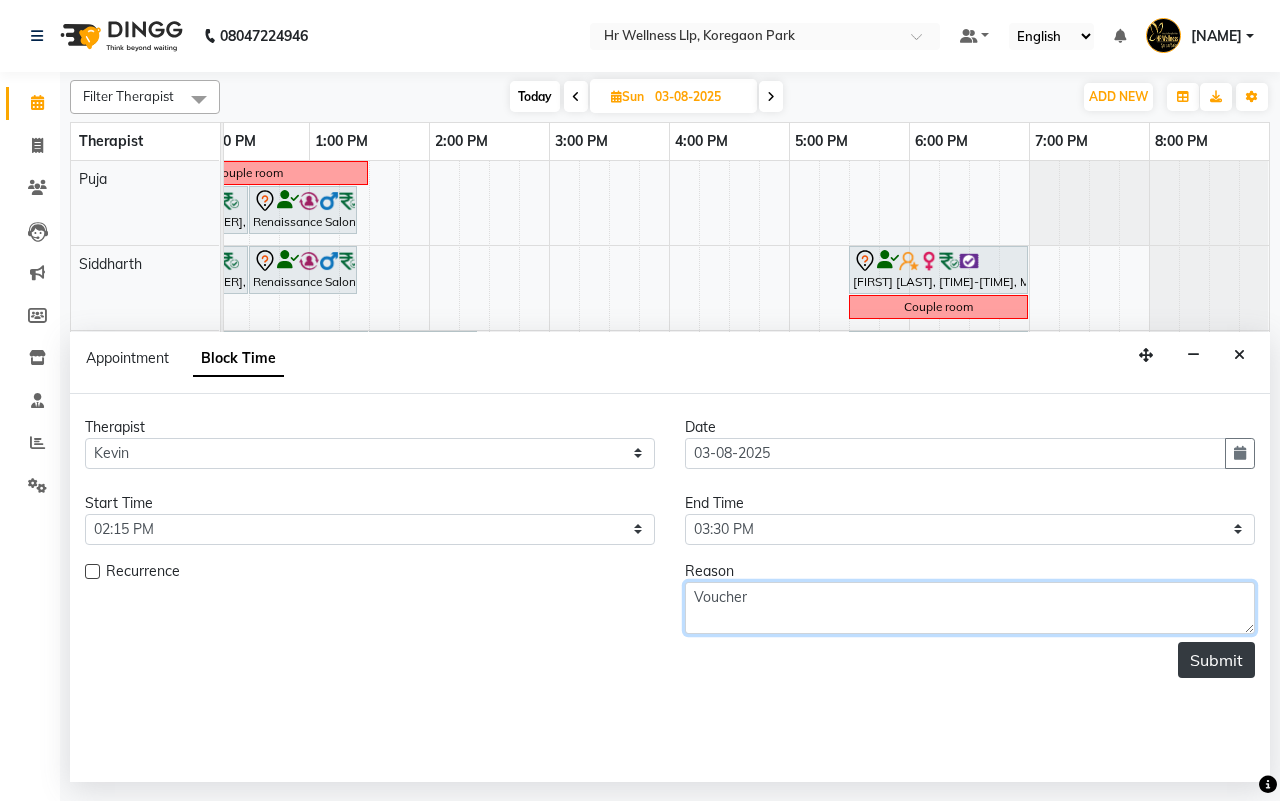 type on "Voucher" 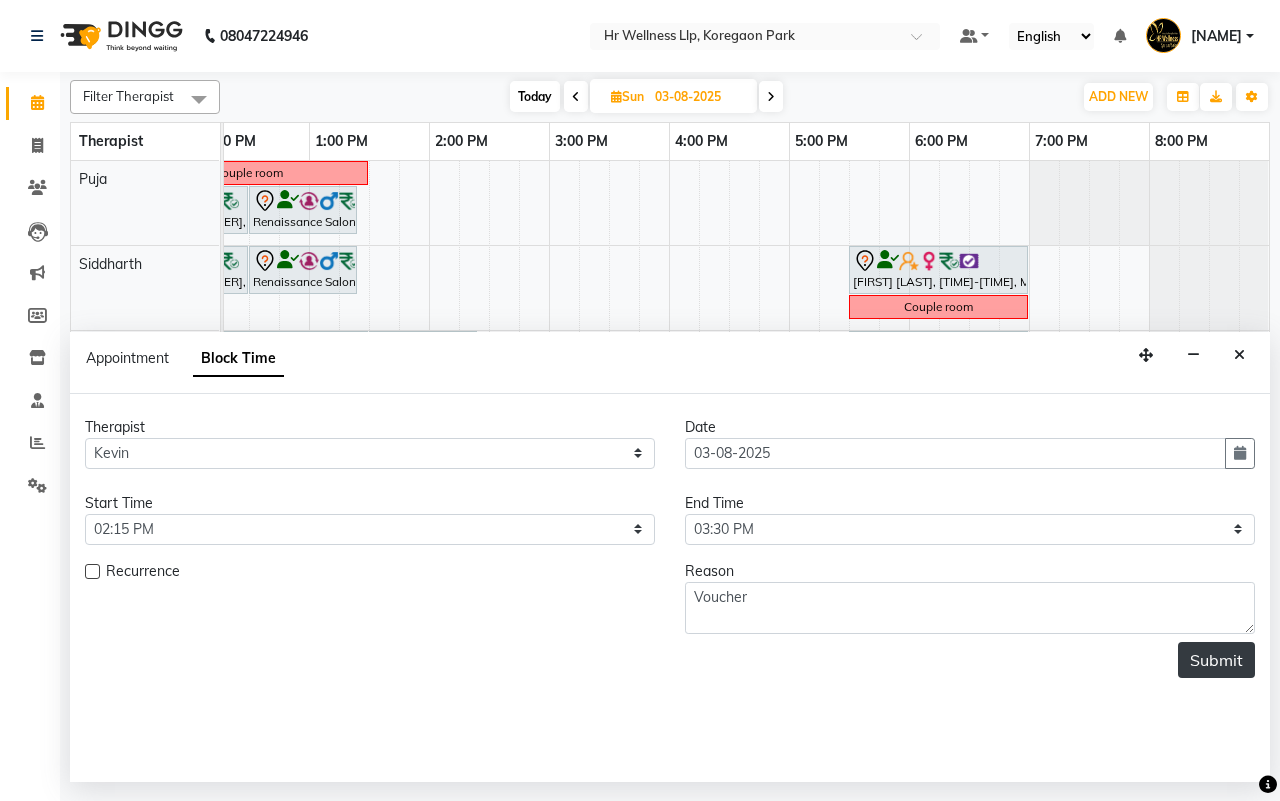 click on "Submit" at bounding box center (1216, 660) 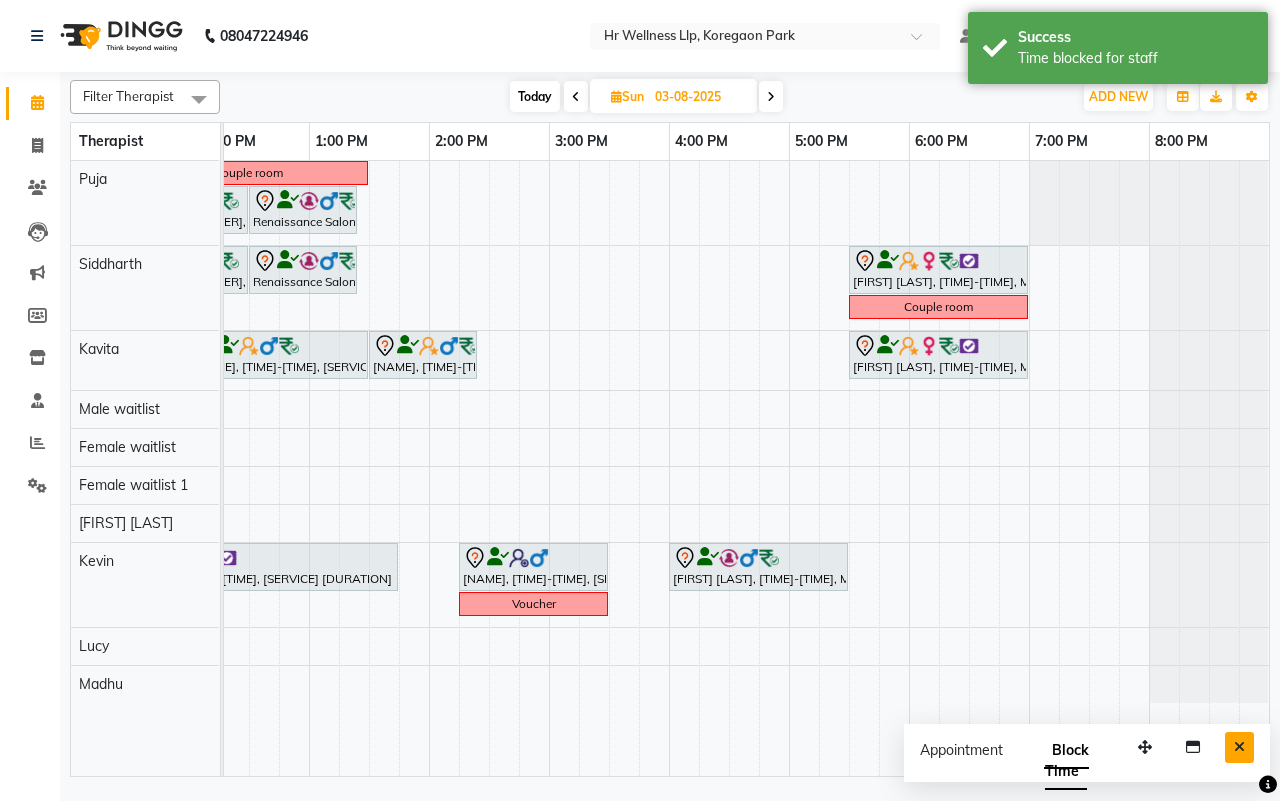 click at bounding box center (1239, 747) 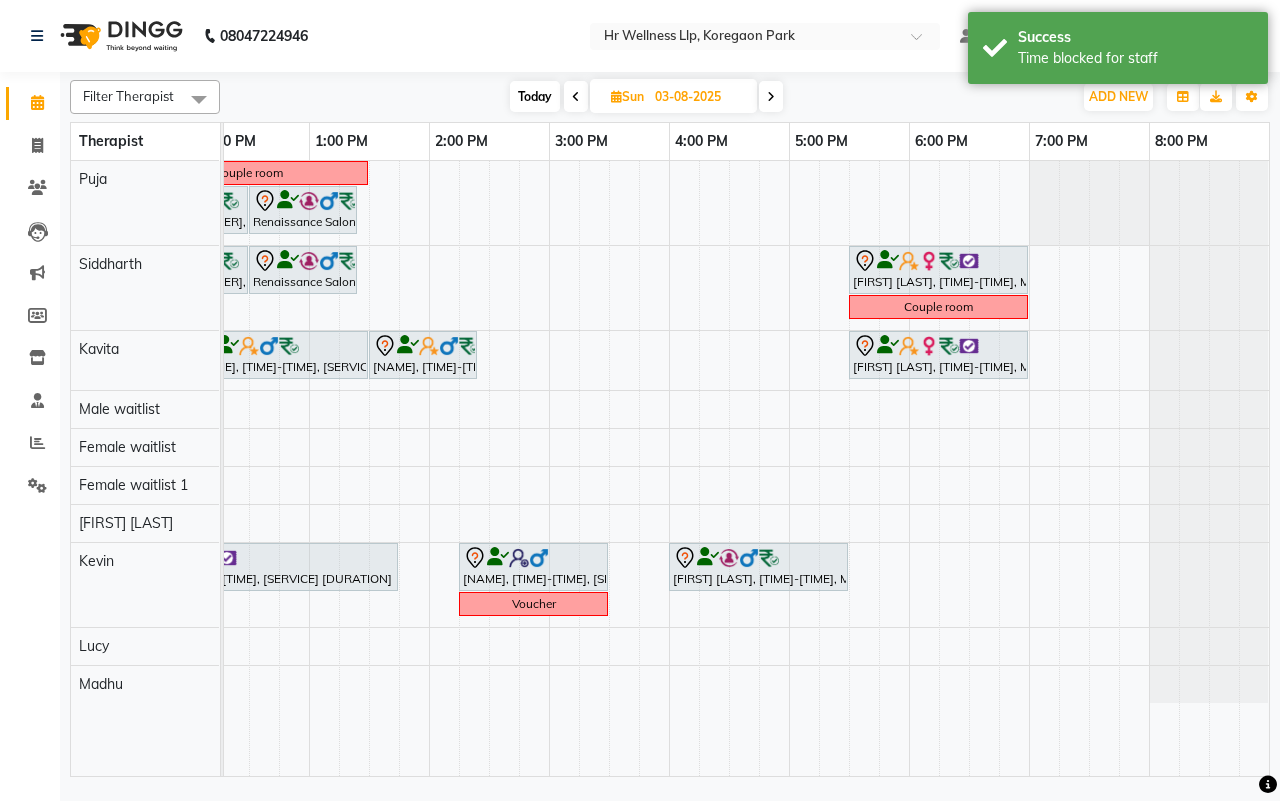 scroll, scrollTop: 0, scrollLeft: 160, axis: horizontal 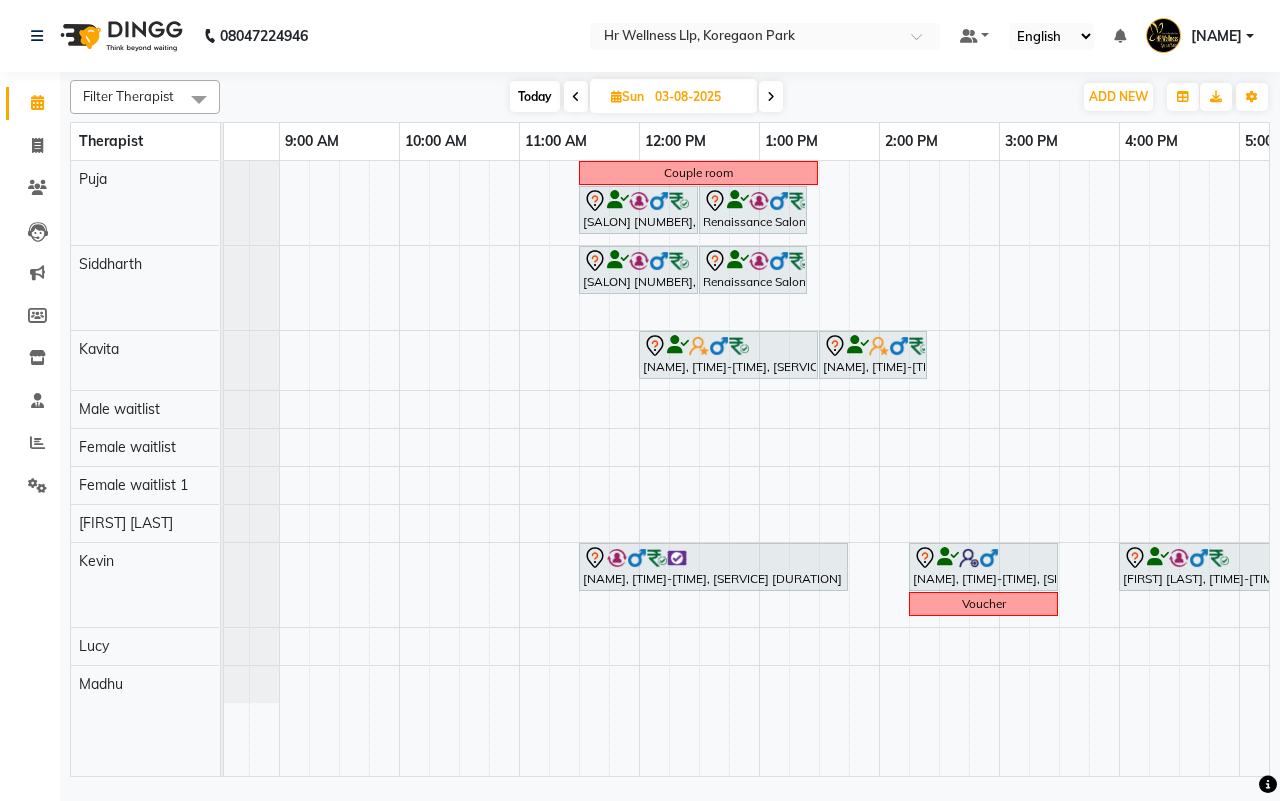 click at bounding box center [576, 96] 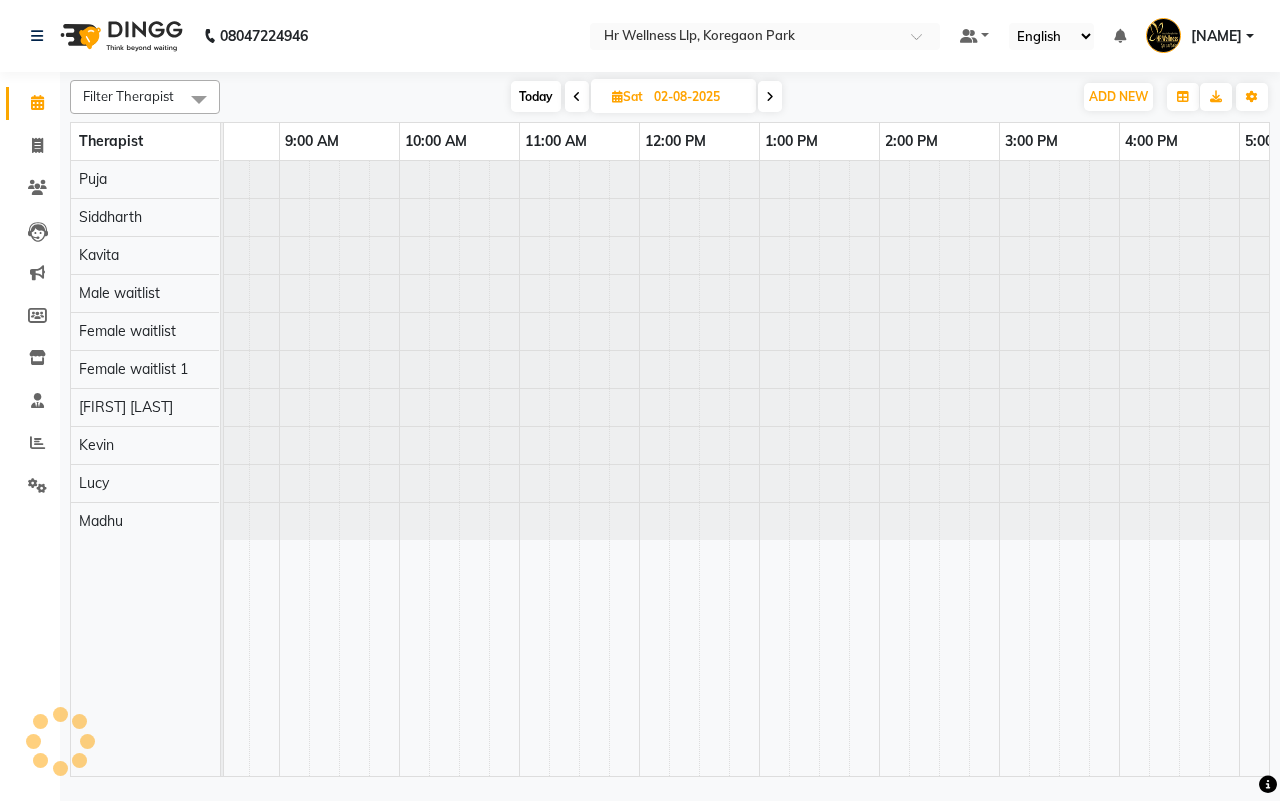 scroll, scrollTop: 0, scrollLeft: 515, axis: horizontal 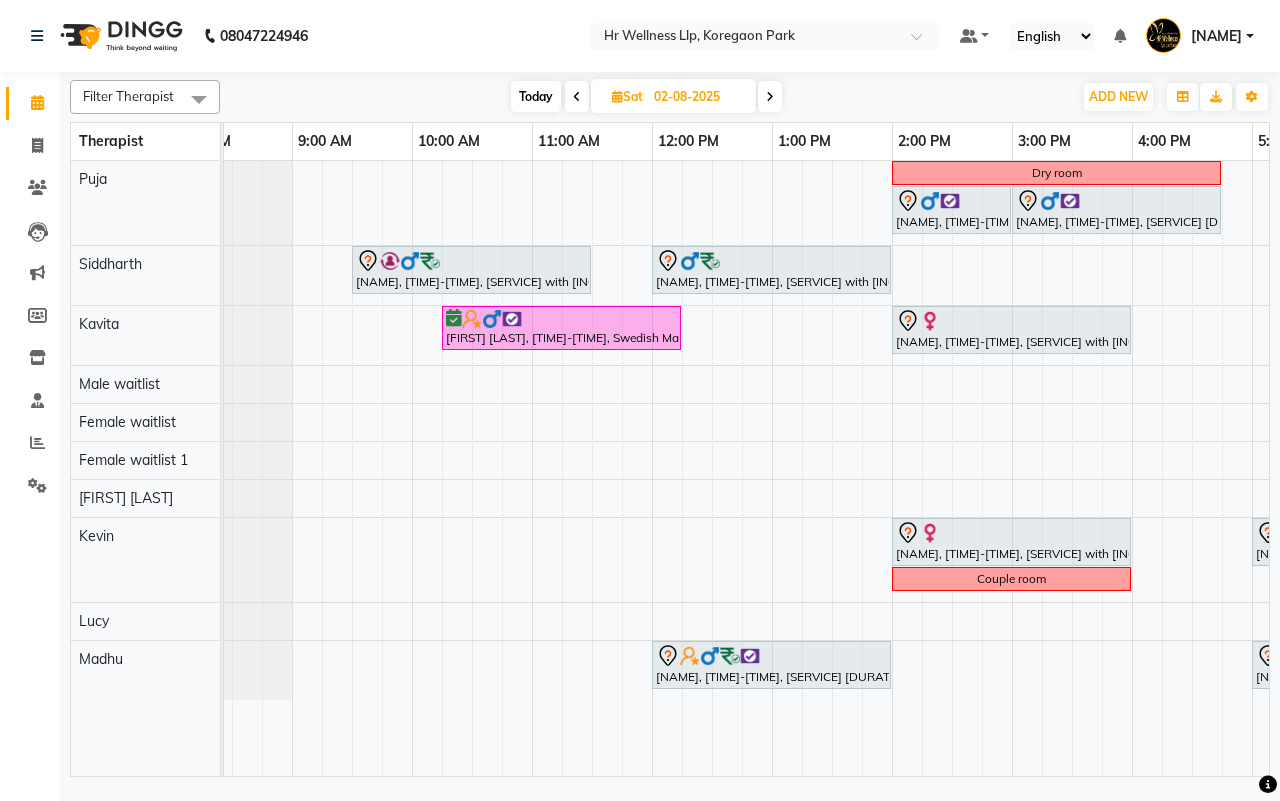 click at bounding box center (577, 97) 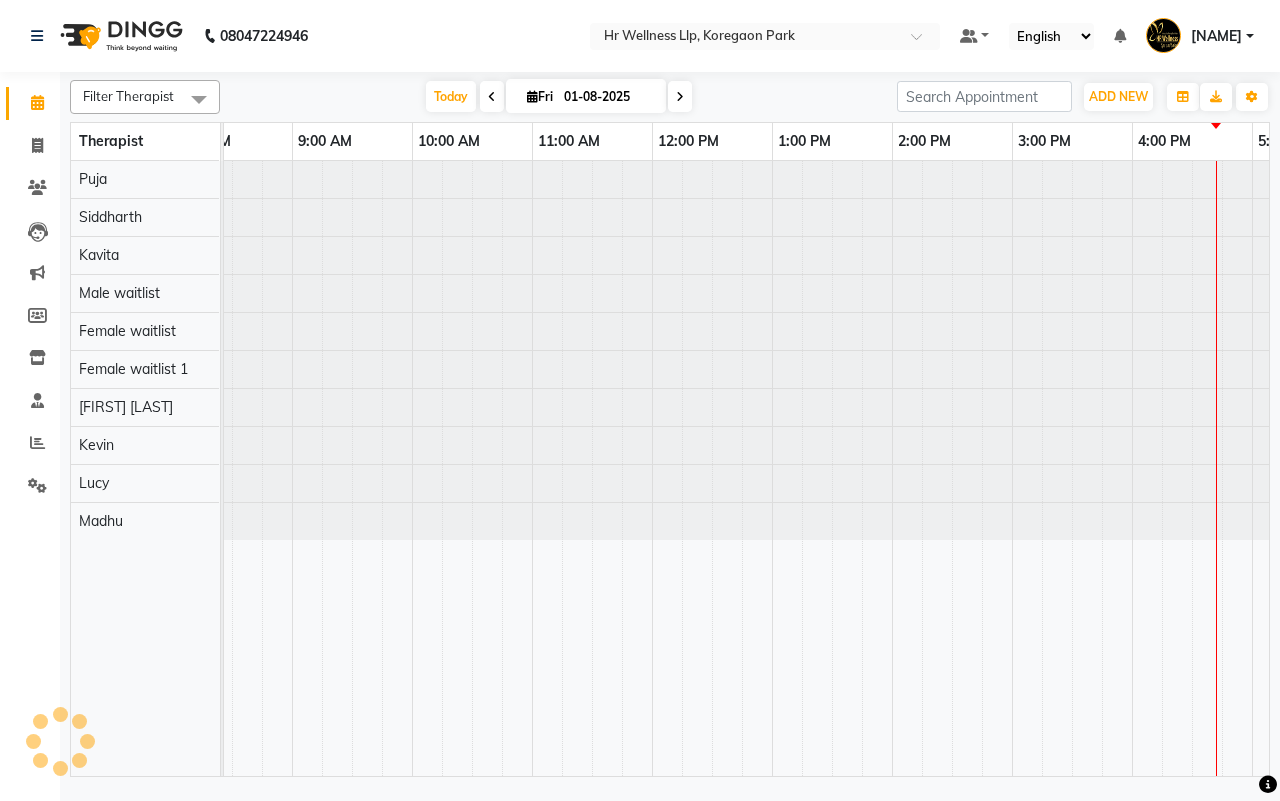 scroll, scrollTop: 0, scrollLeft: 0, axis: both 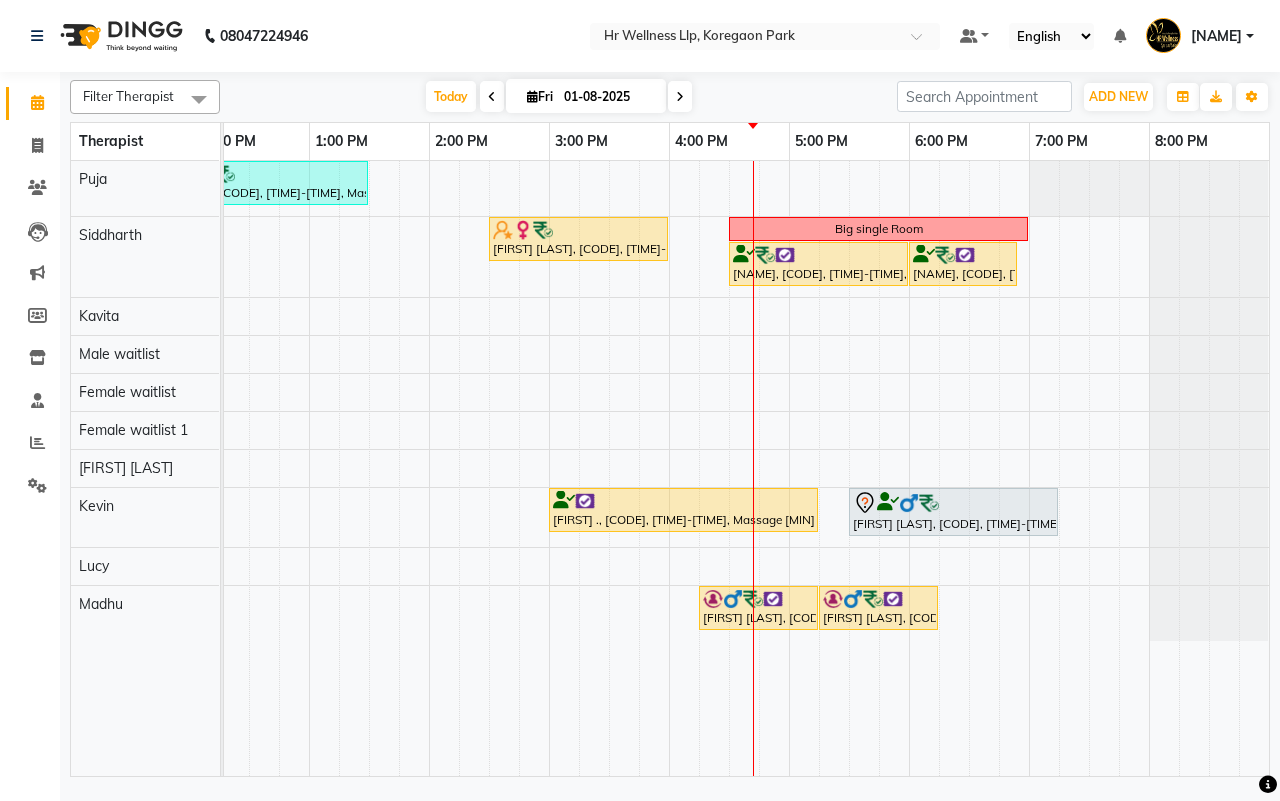 click on "Today  Fri 01-08-2025" at bounding box center [559, 97] 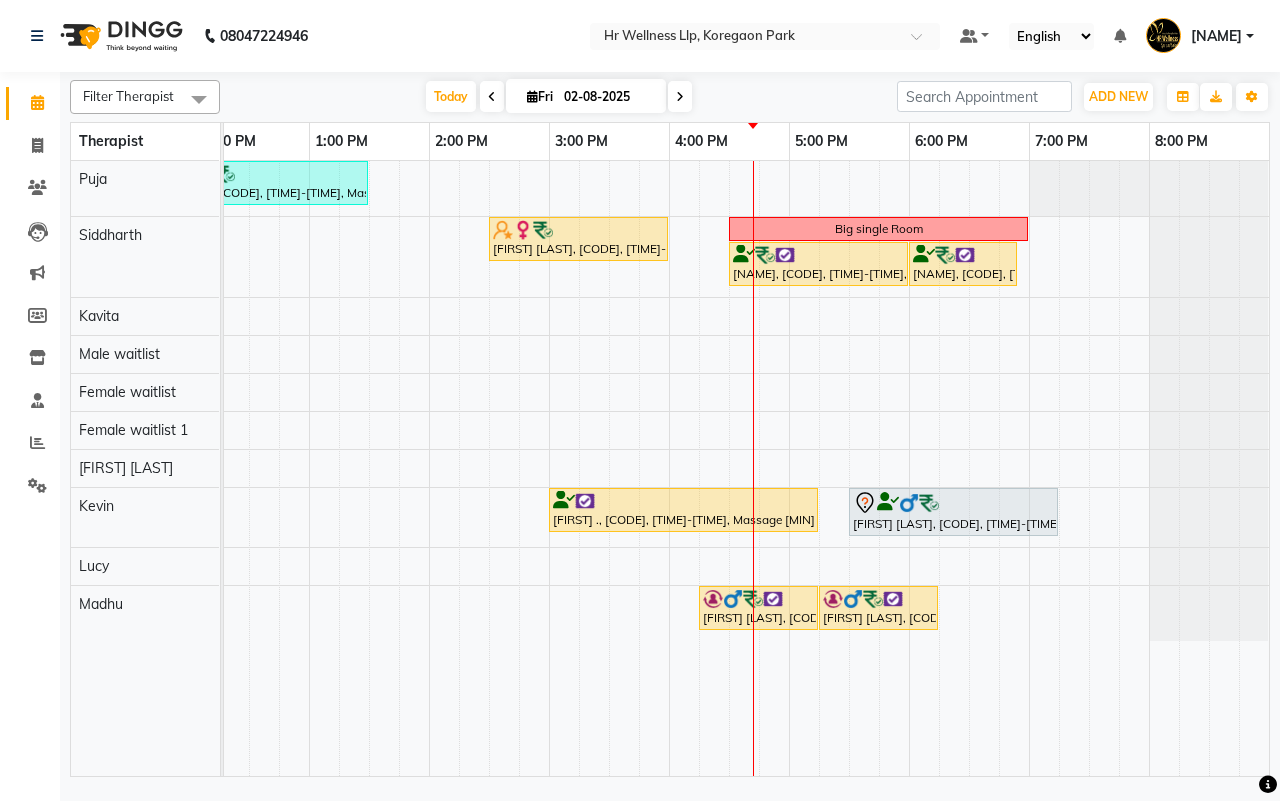 scroll, scrollTop: 0, scrollLeft: 515, axis: horizontal 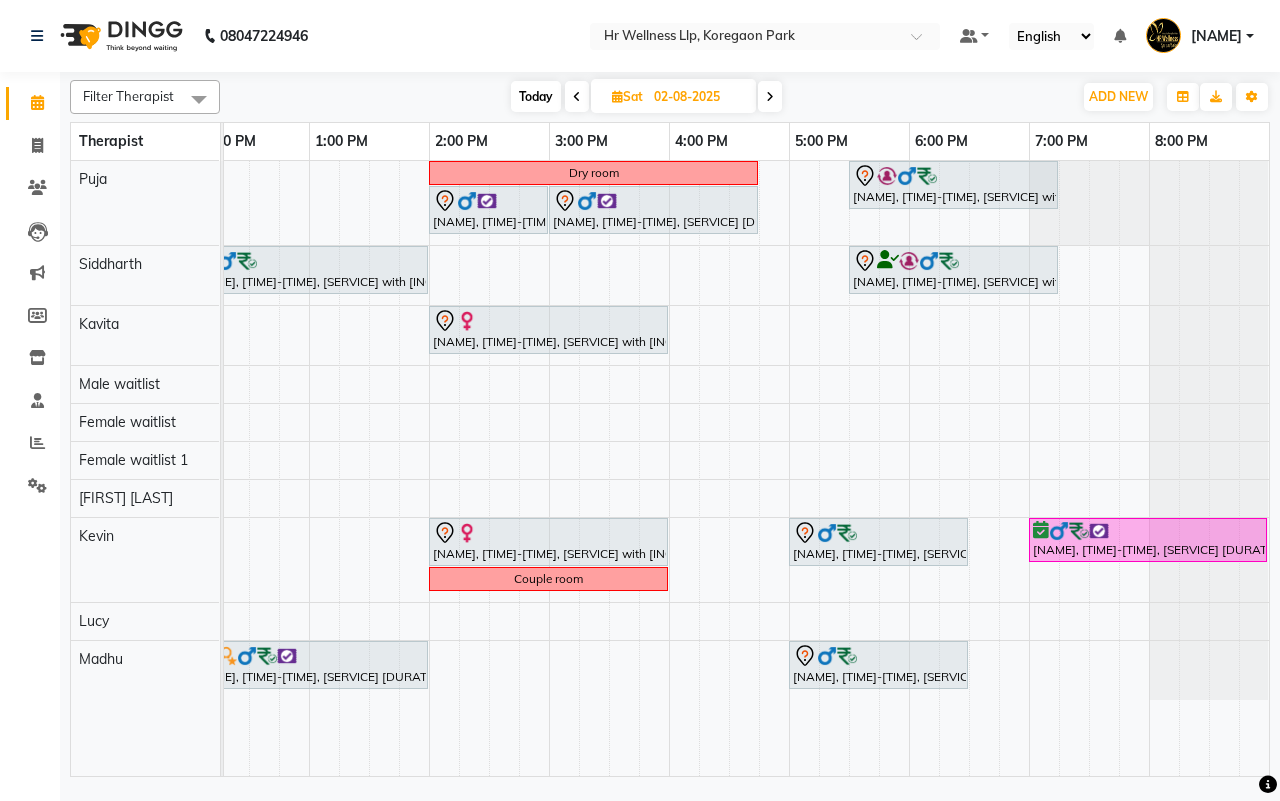 click at bounding box center (577, 97) 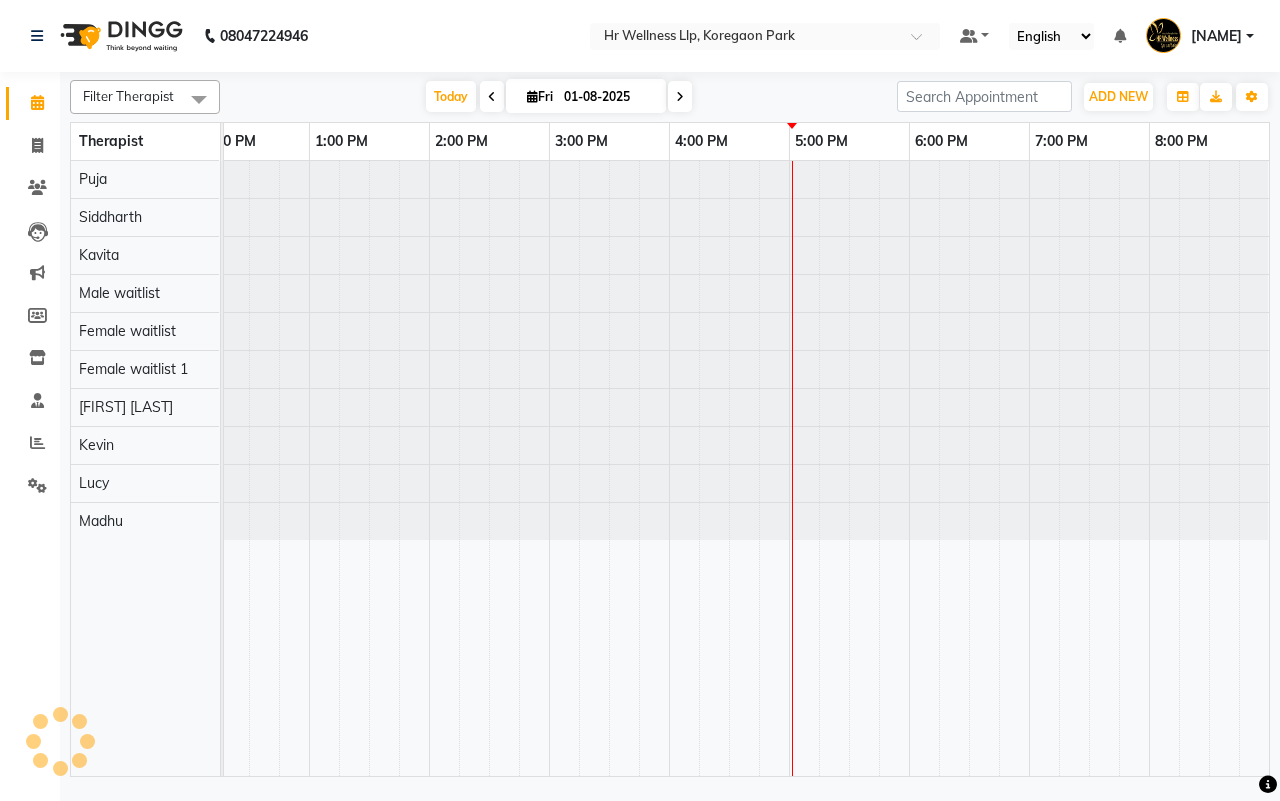 scroll, scrollTop: 0, scrollLeft: 515, axis: horizontal 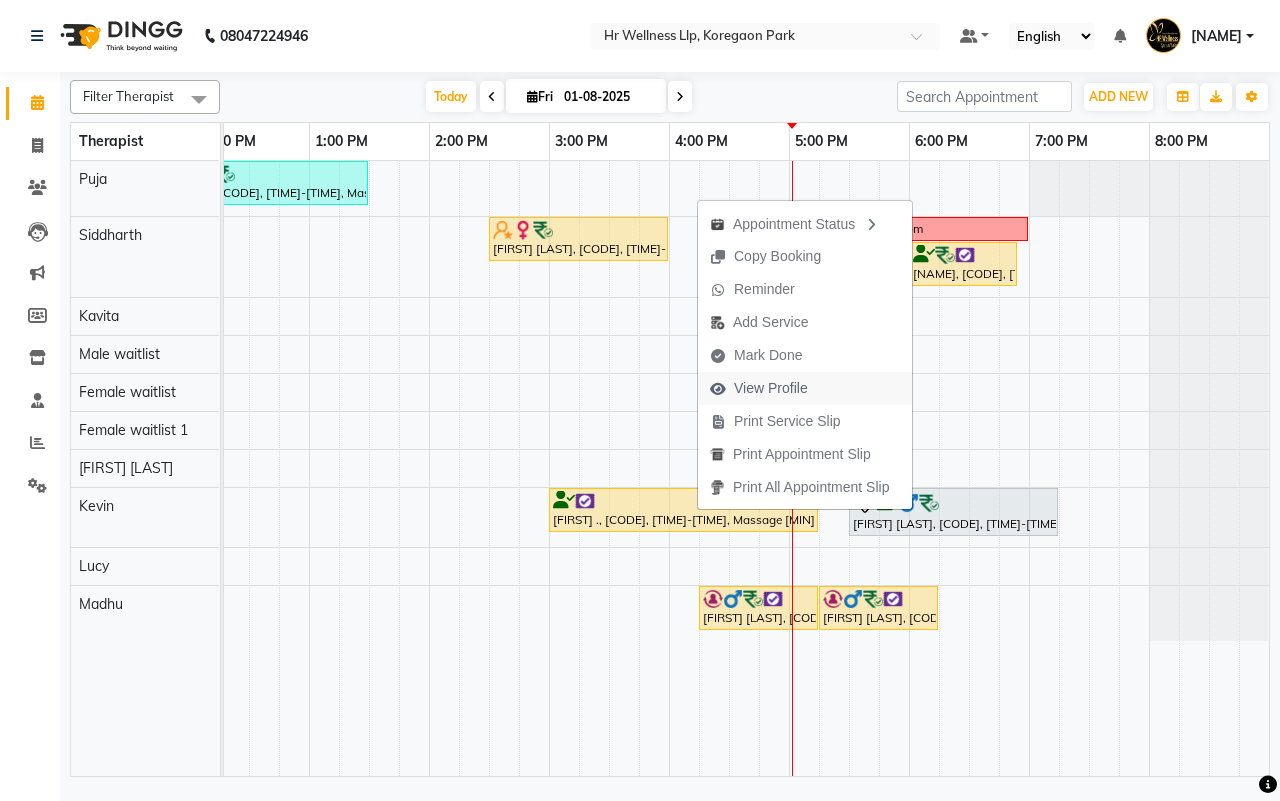 click on "View Profile" at bounding box center [771, 388] 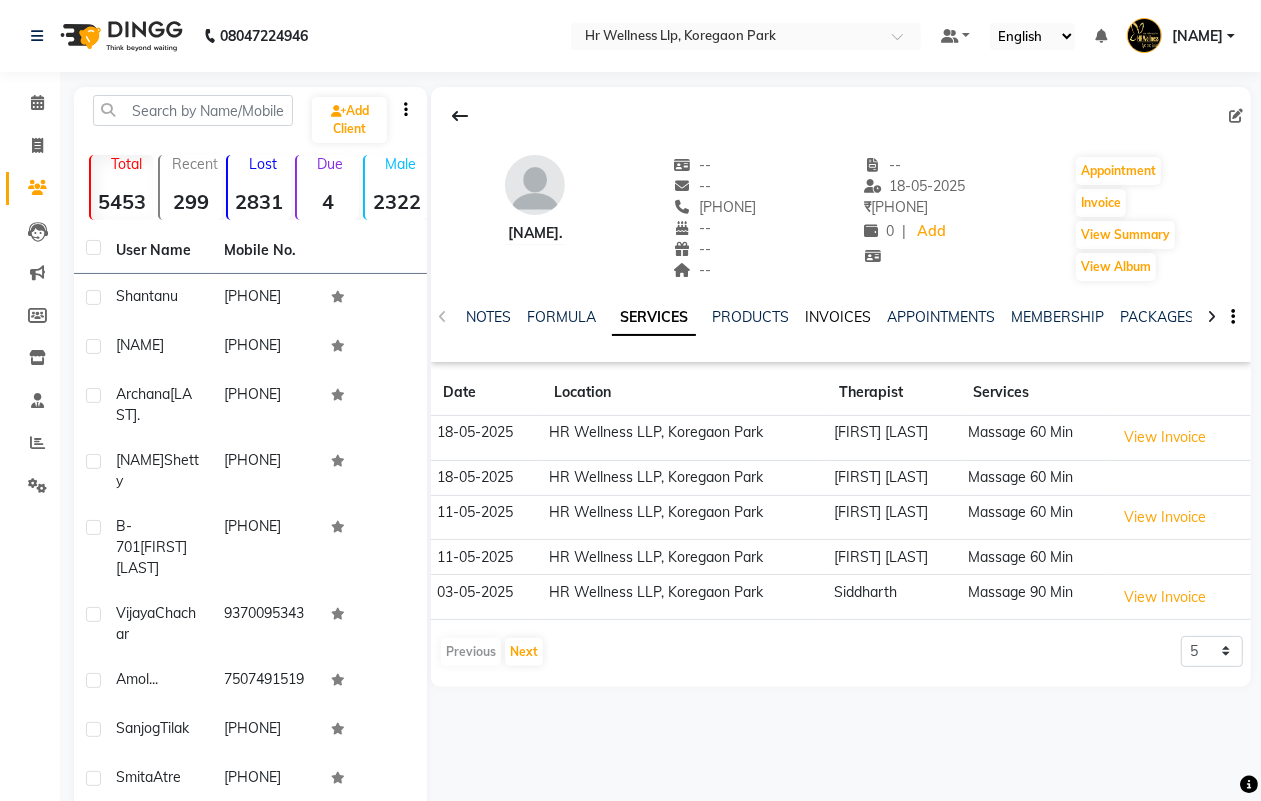 click on "INVOICES" 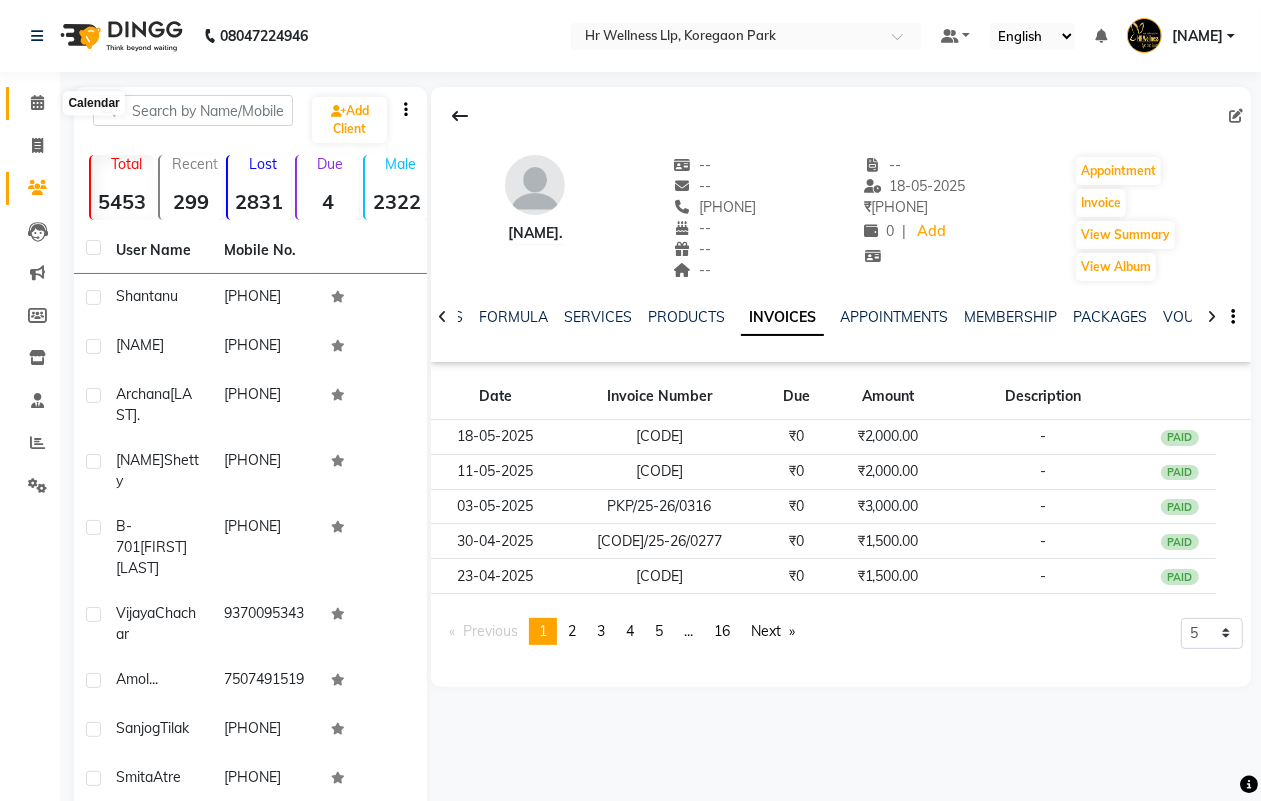 click 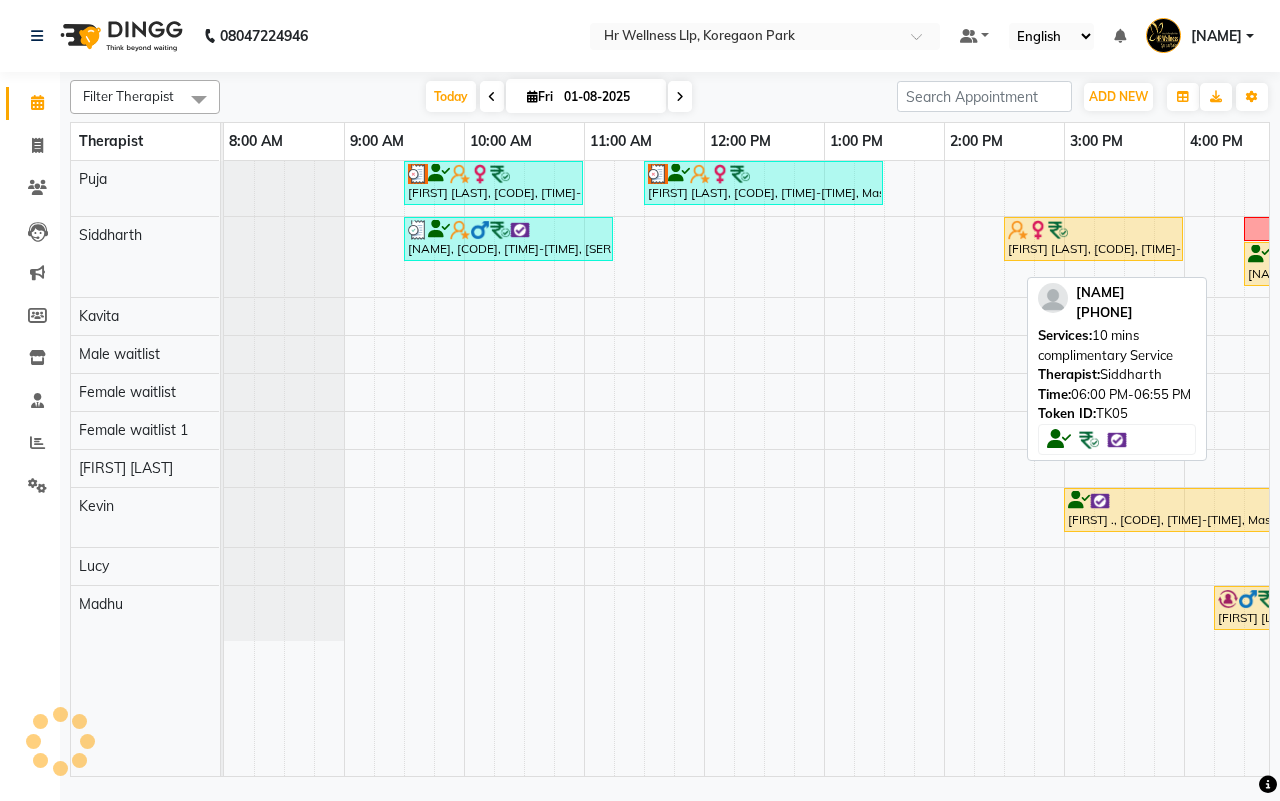 scroll, scrollTop: 0, scrollLeft: 515, axis: horizontal 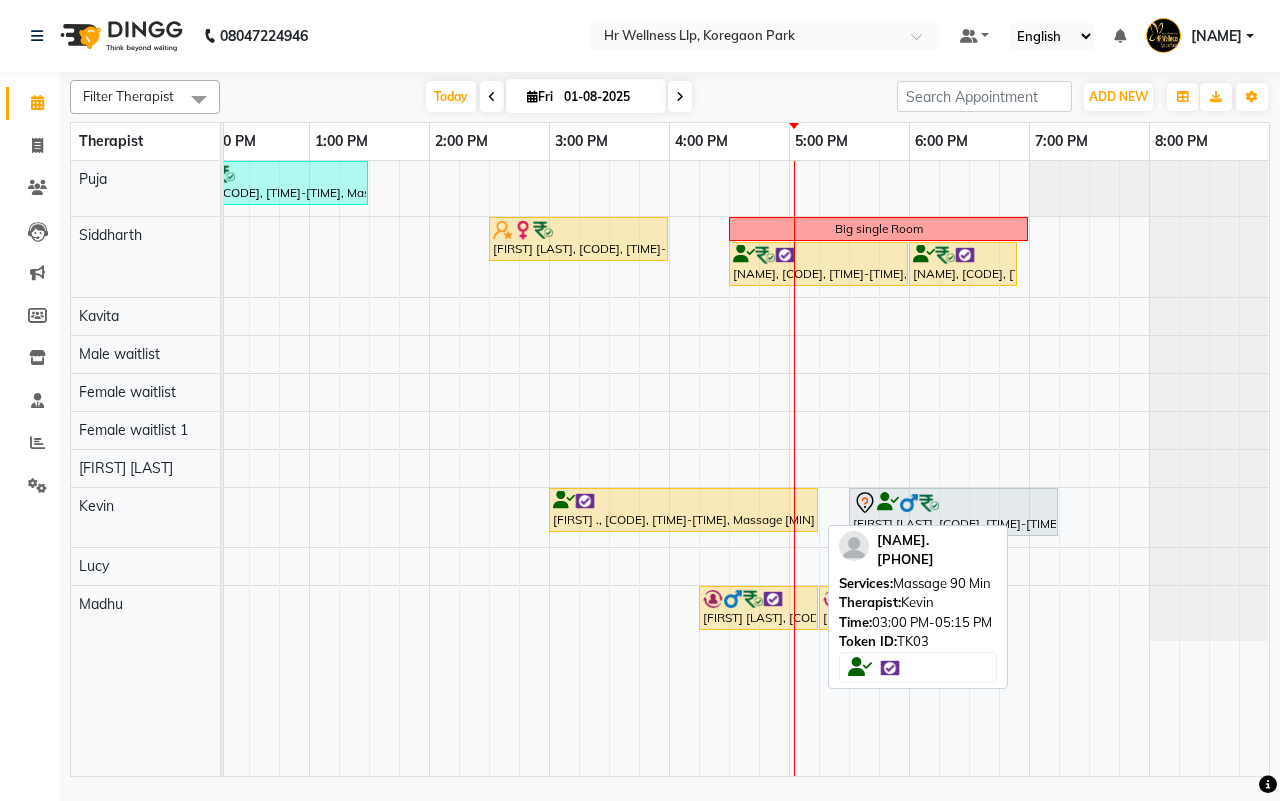 click at bounding box center [683, 501] 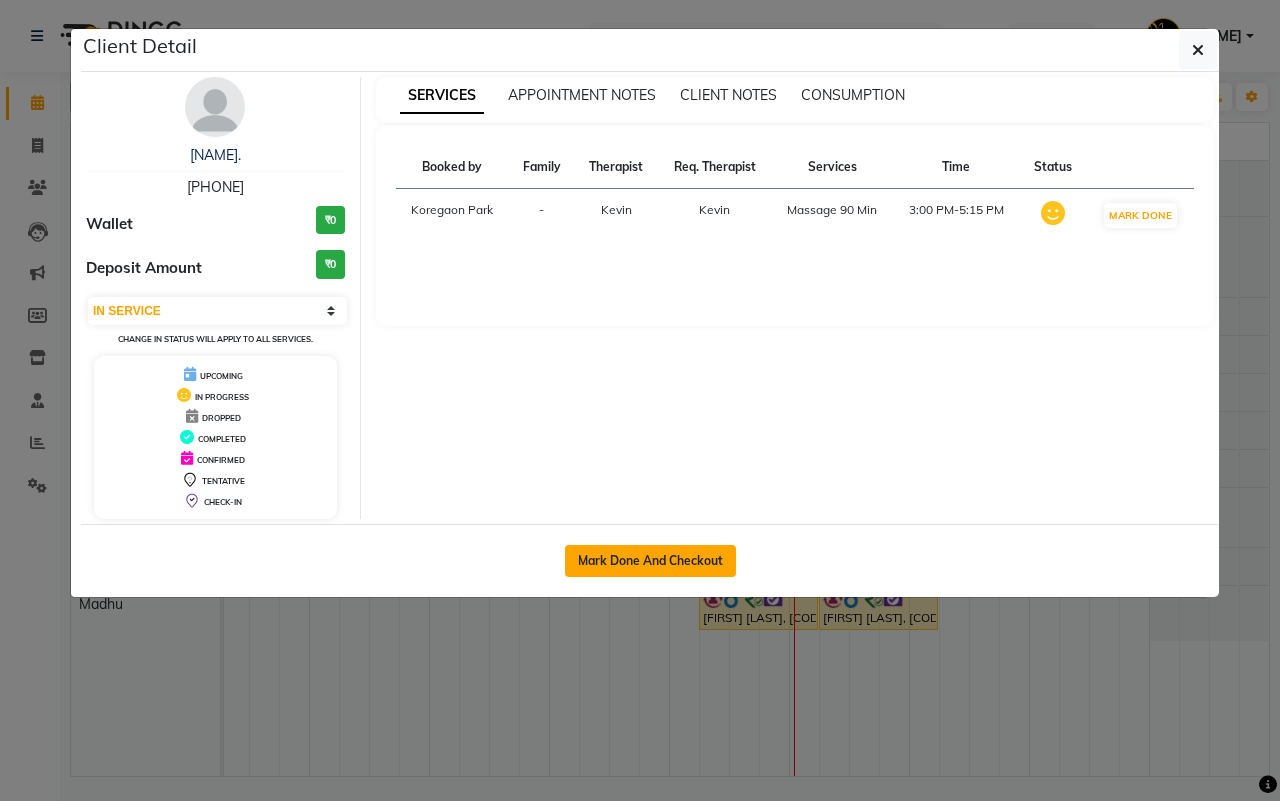 click on "Mark Done And Checkout" 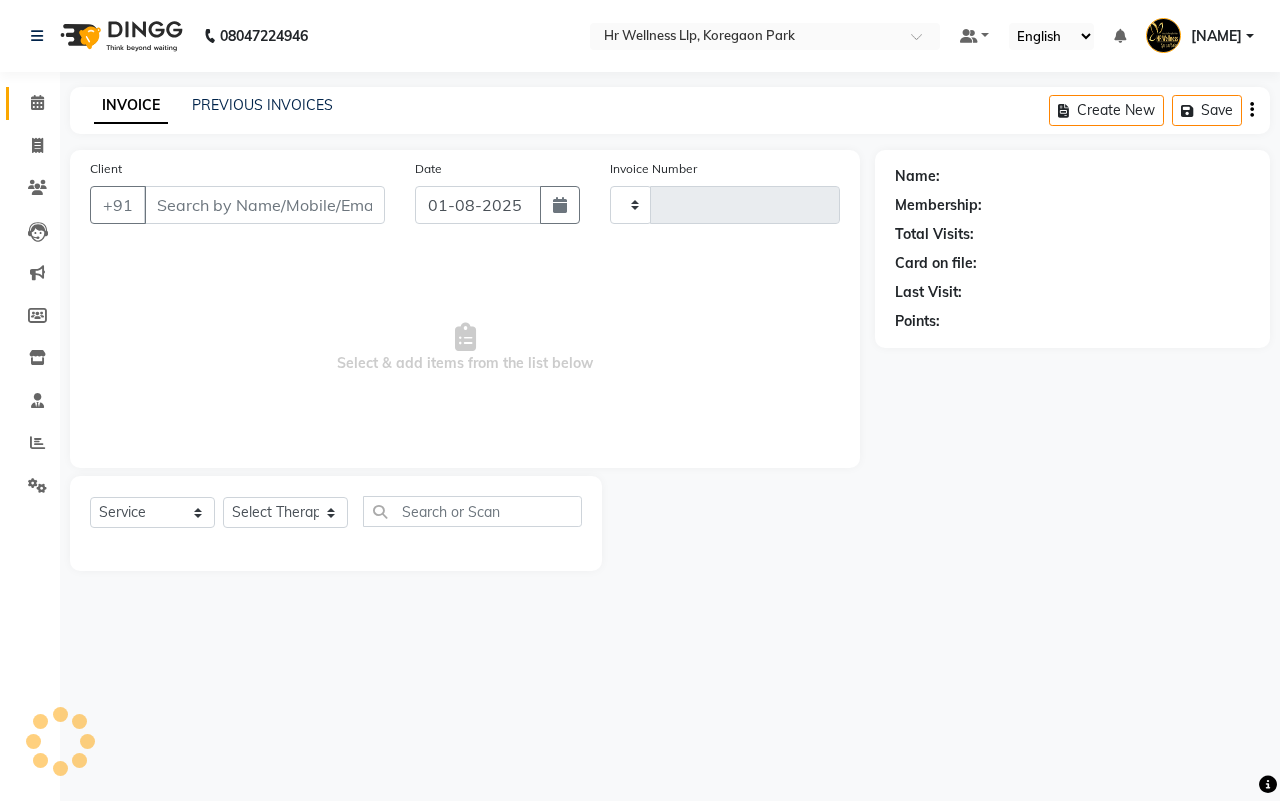 type on "1096" 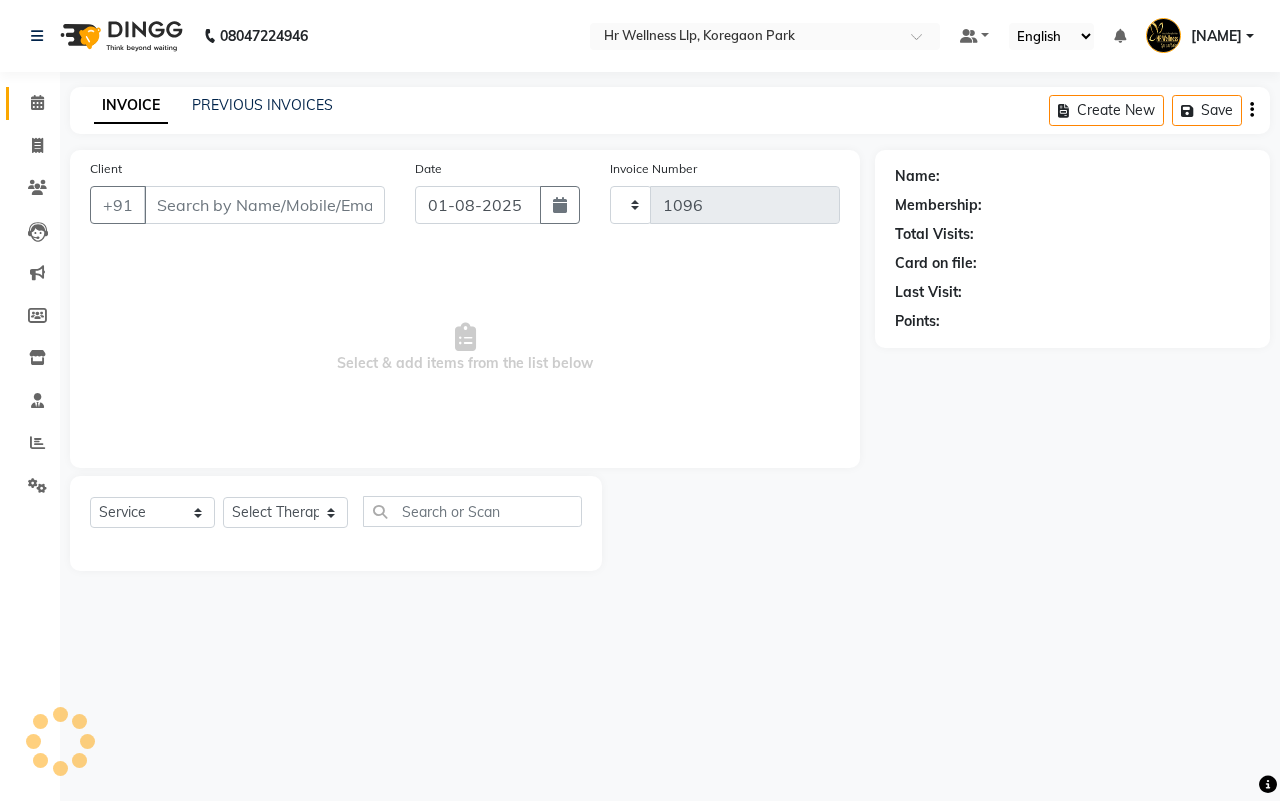 select on "4295" 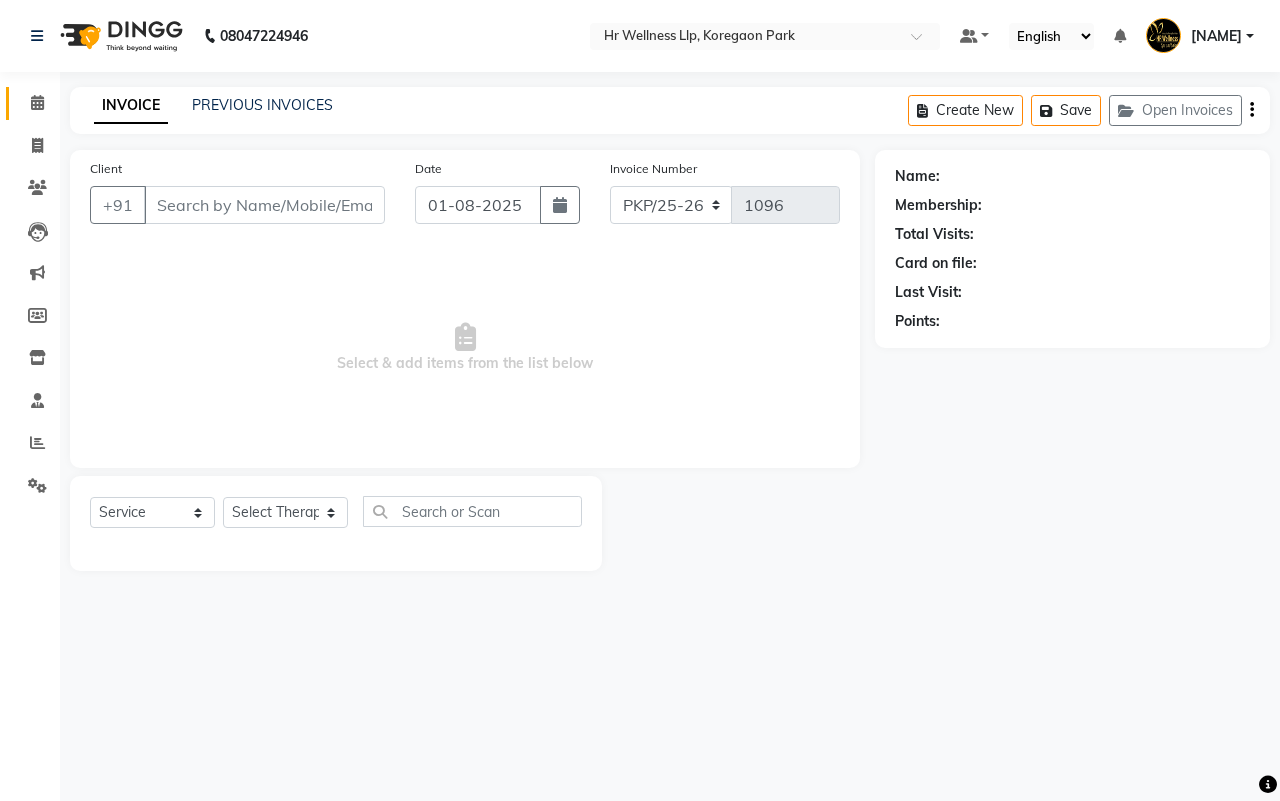 type on "[PHONE]" 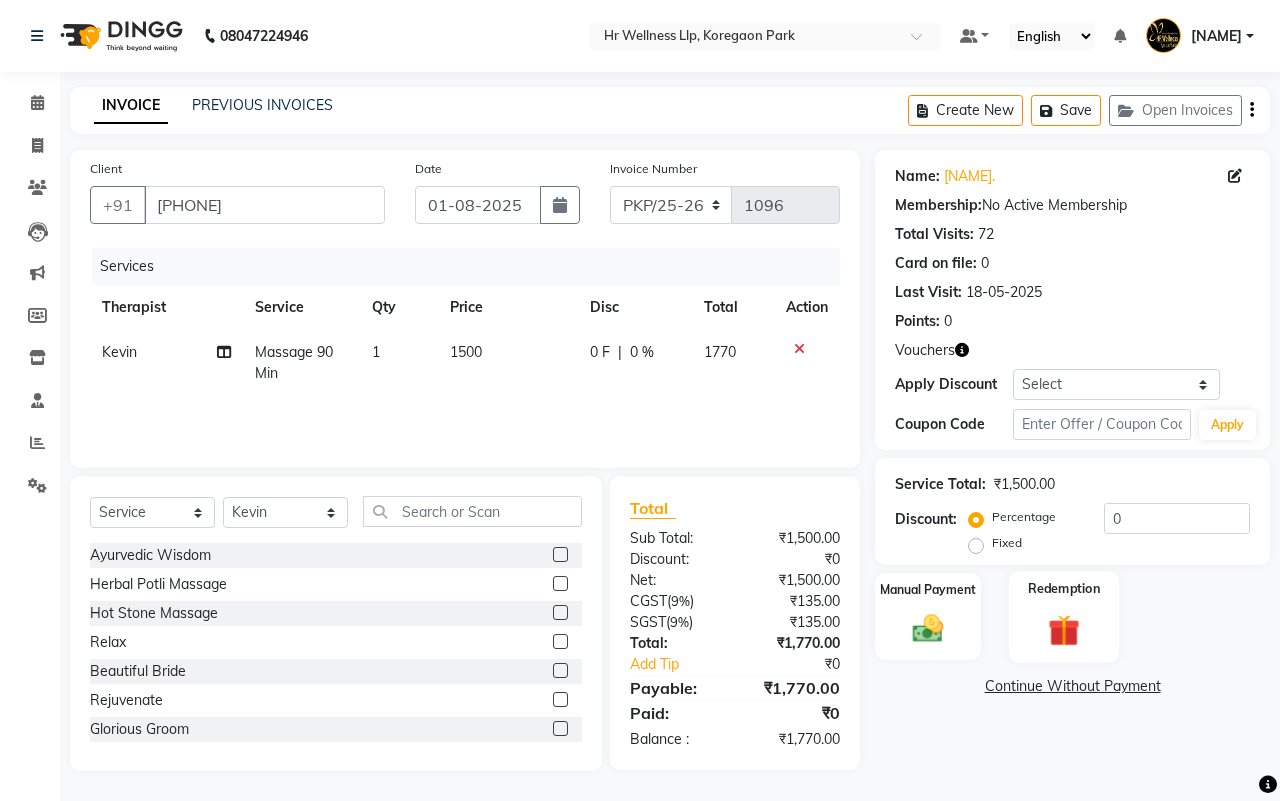 click 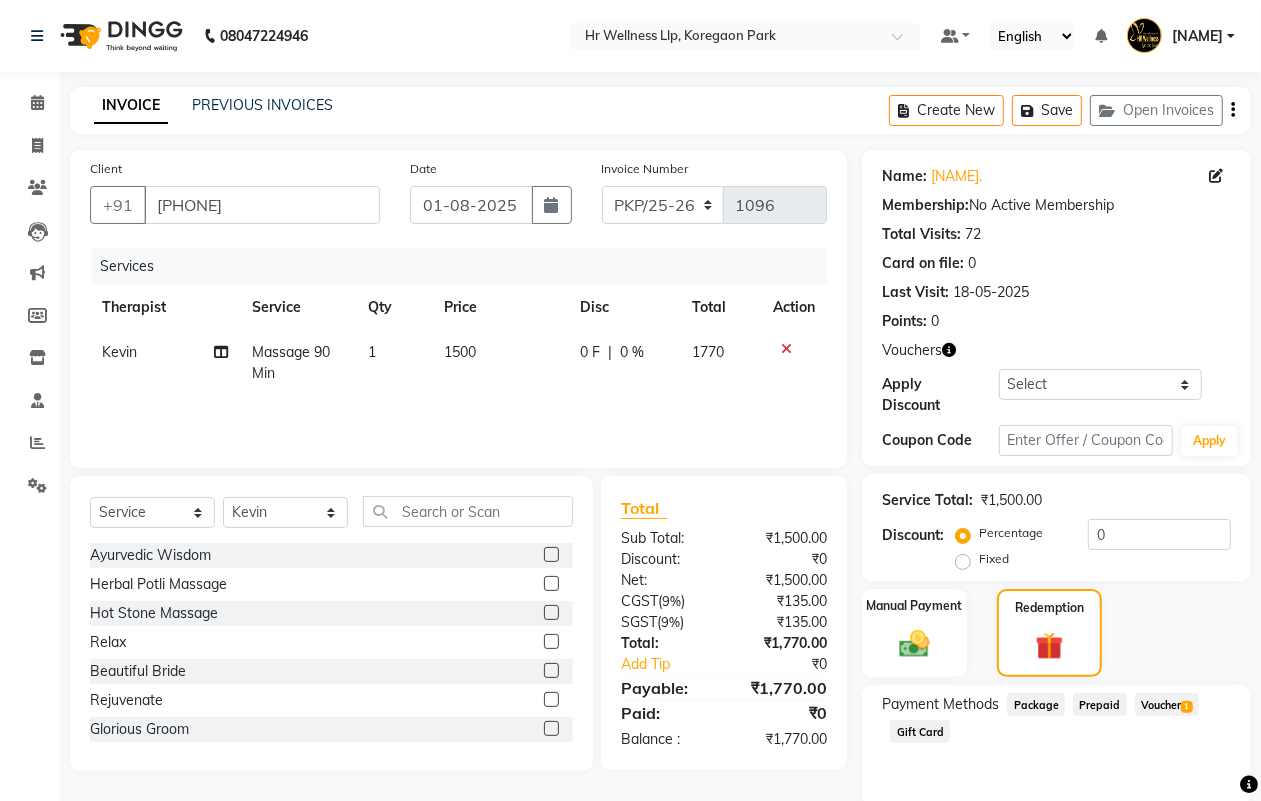 click on "Voucher  1" 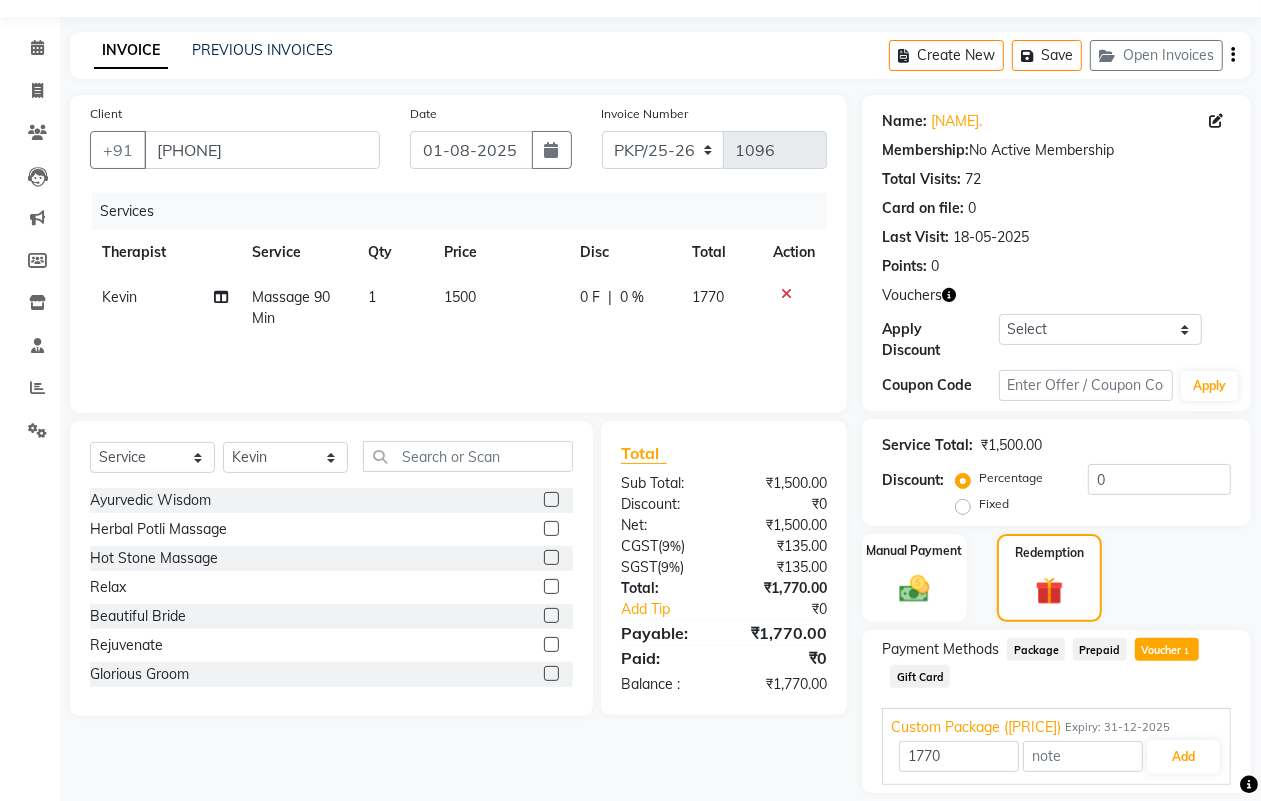 scroll, scrollTop: 117, scrollLeft: 0, axis: vertical 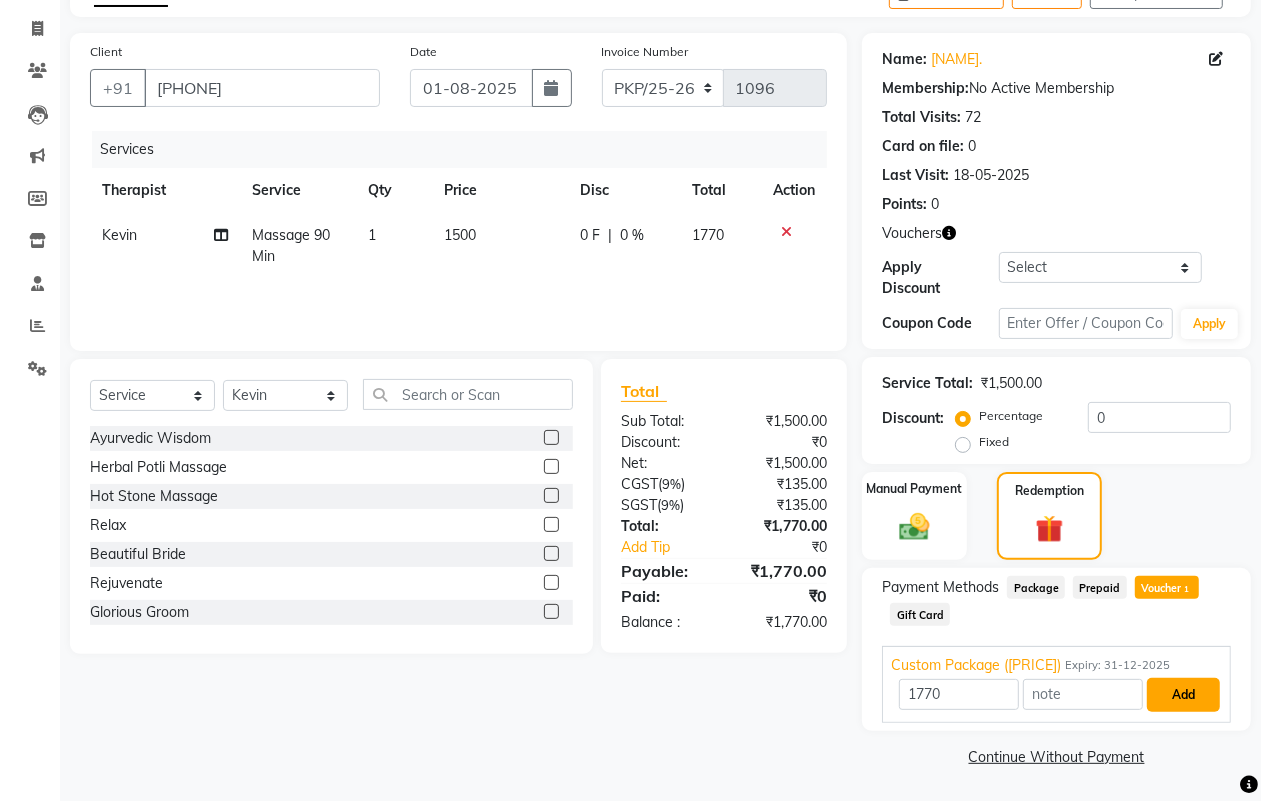 click on "Add" at bounding box center [1183, 695] 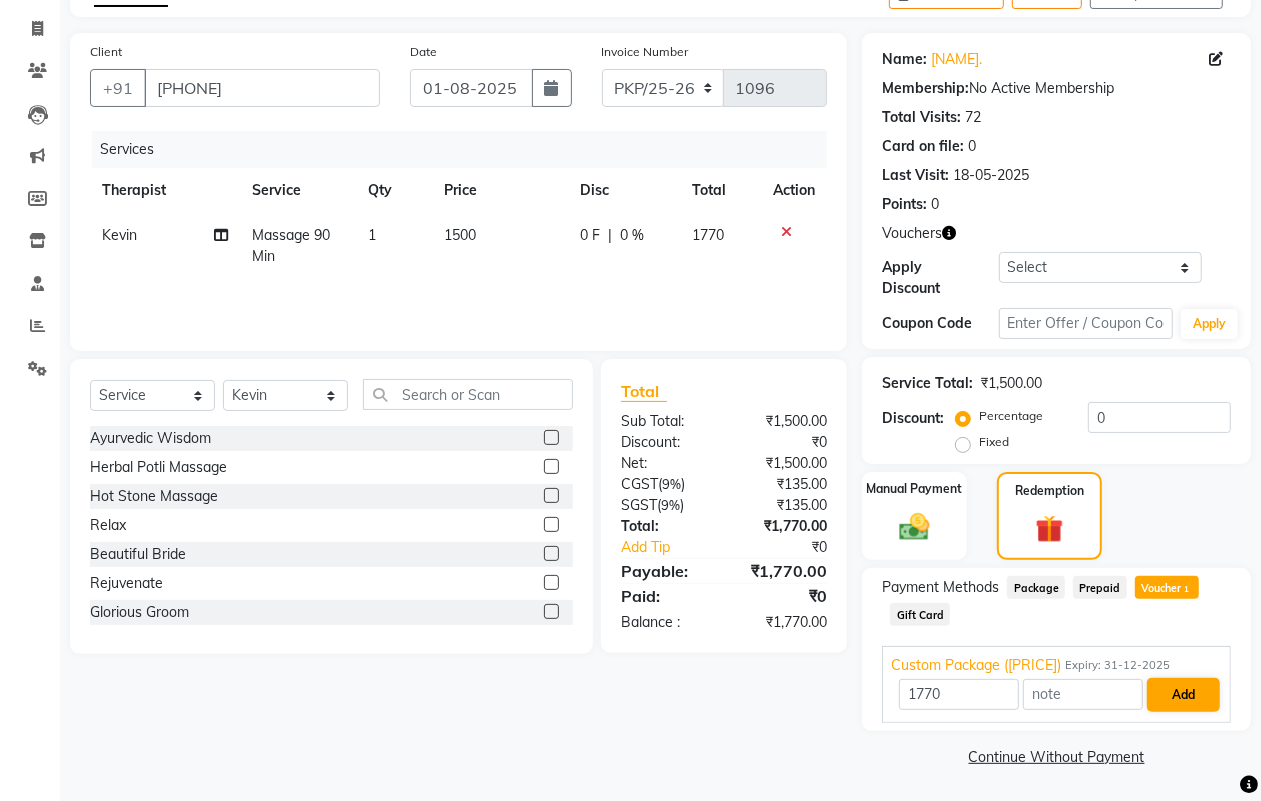 scroll, scrollTop: 91, scrollLeft: 0, axis: vertical 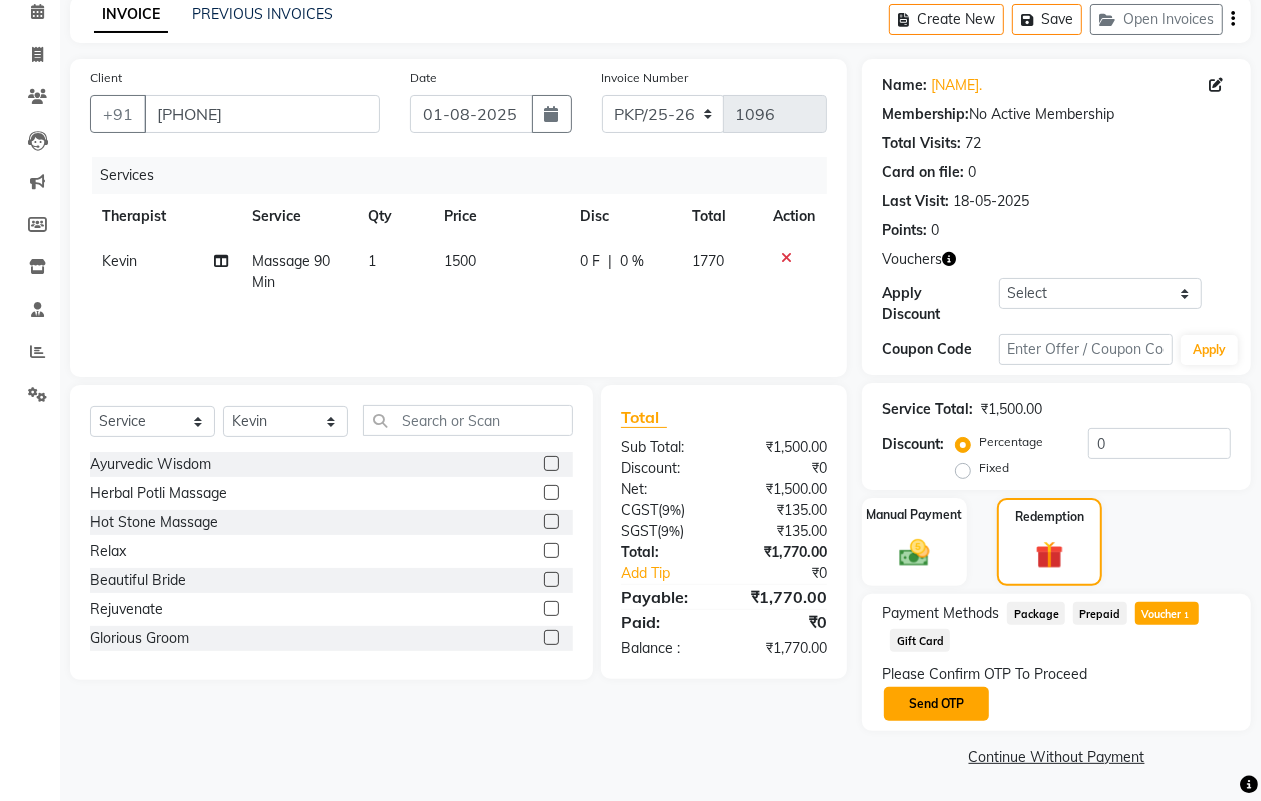 click on "Send OTP" 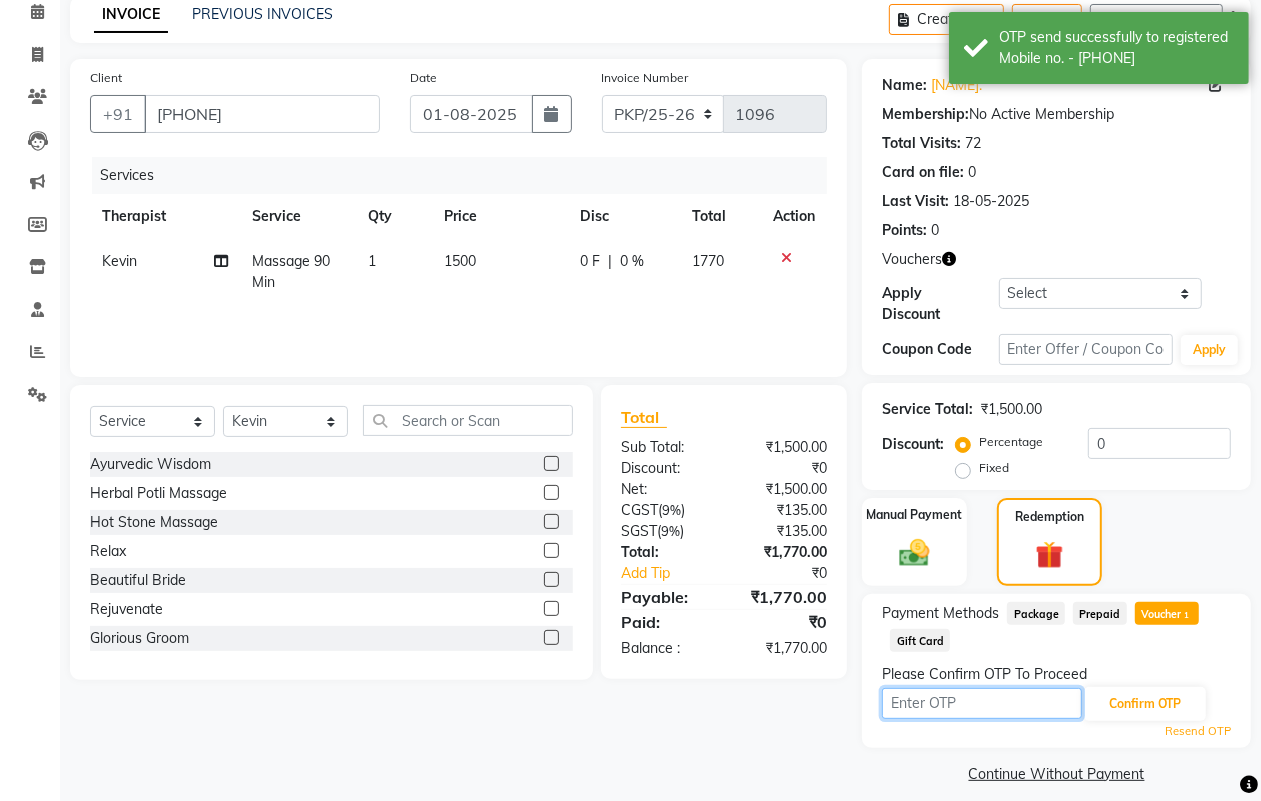 click at bounding box center (982, 703) 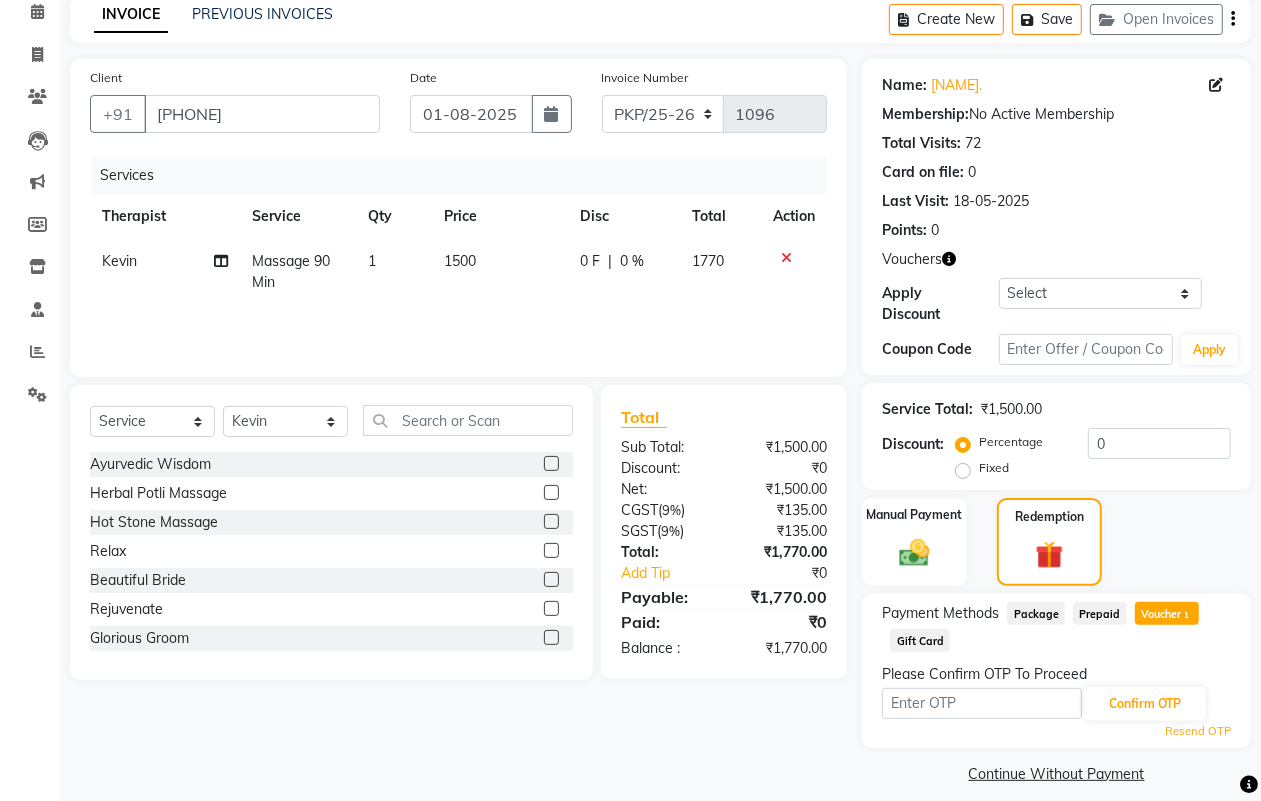 click on "Resend OTP" 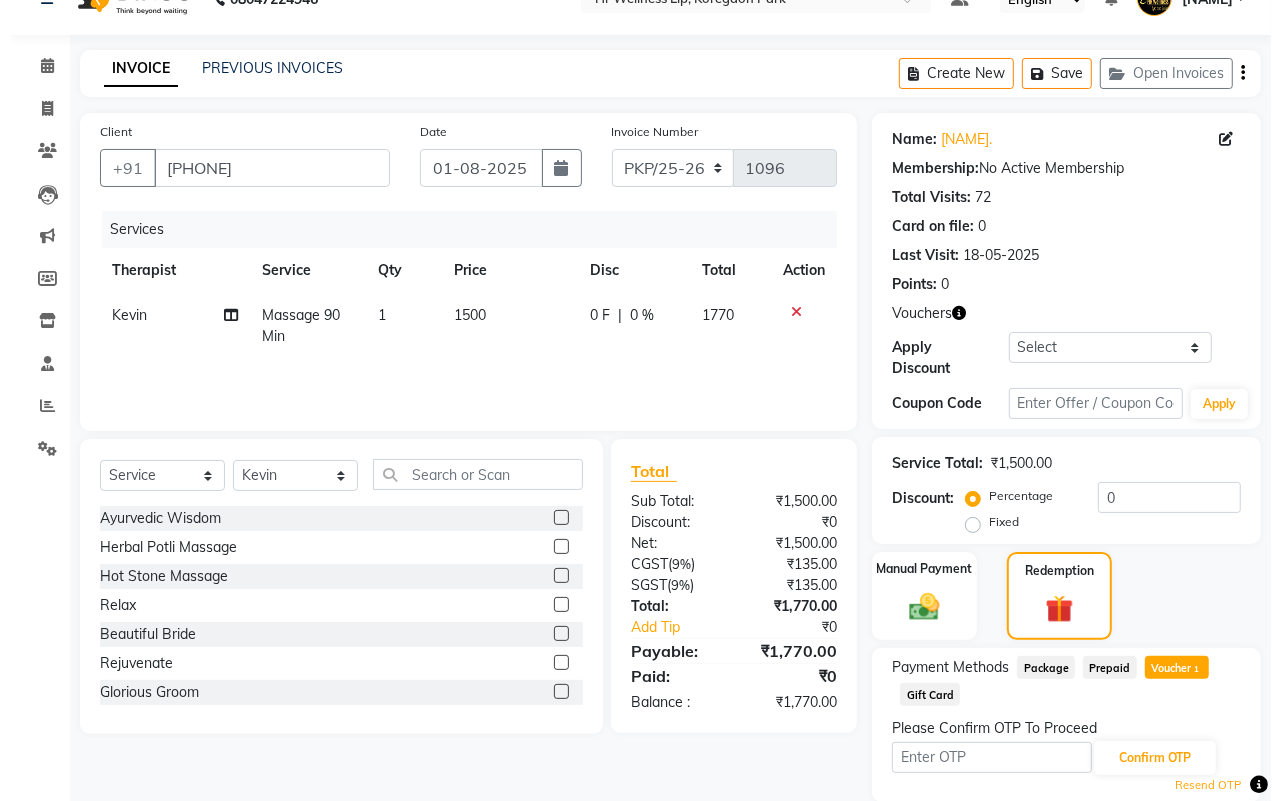 scroll, scrollTop: 0, scrollLeft: 0, axis: both 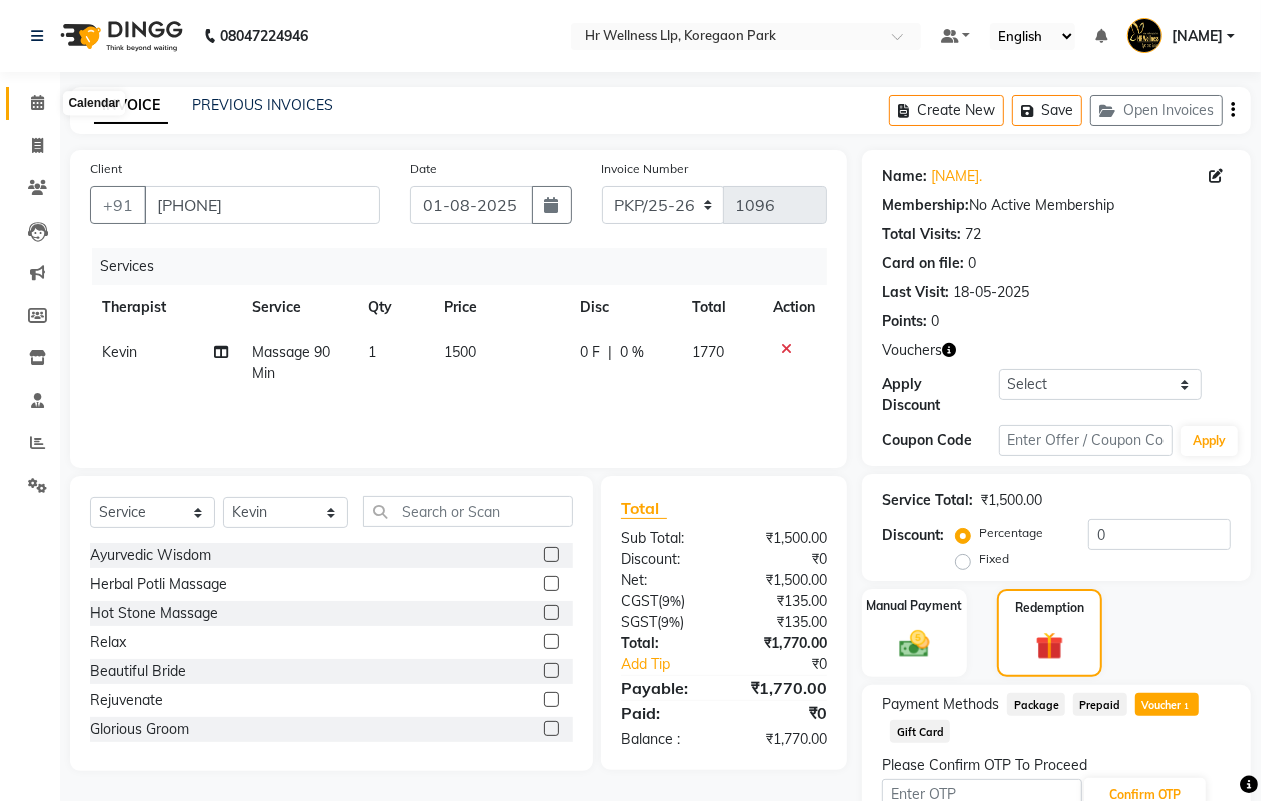 click 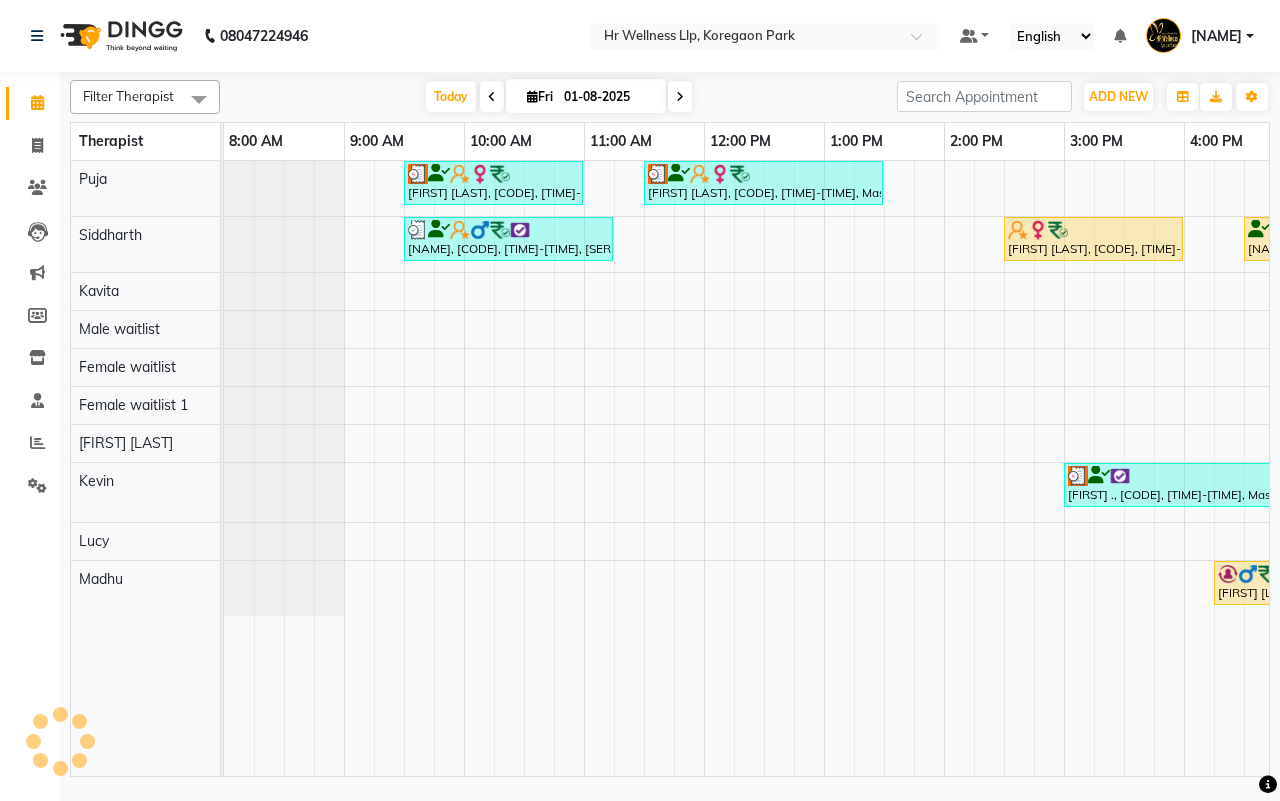 scroll, scrollTop: 0, scrollLeft: 515, axis: horizontal 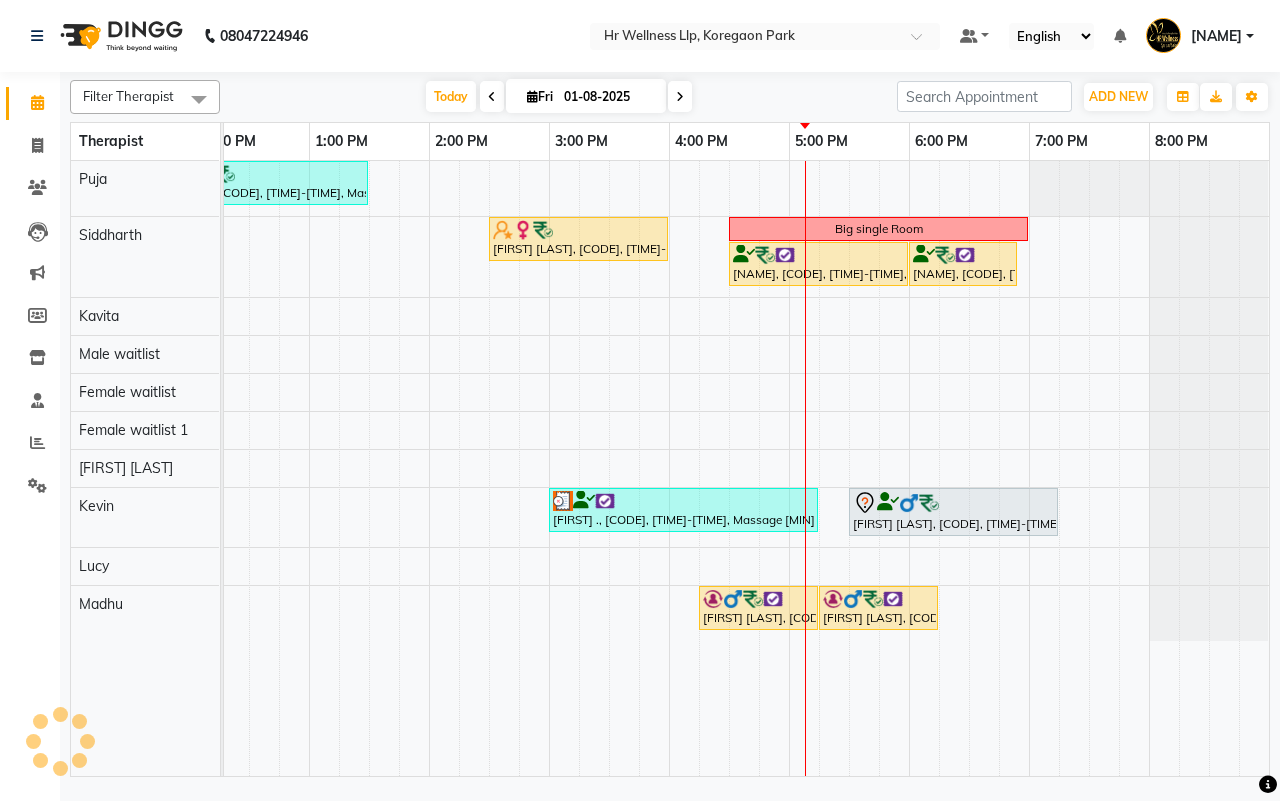 click at bounding box center (680, 97) 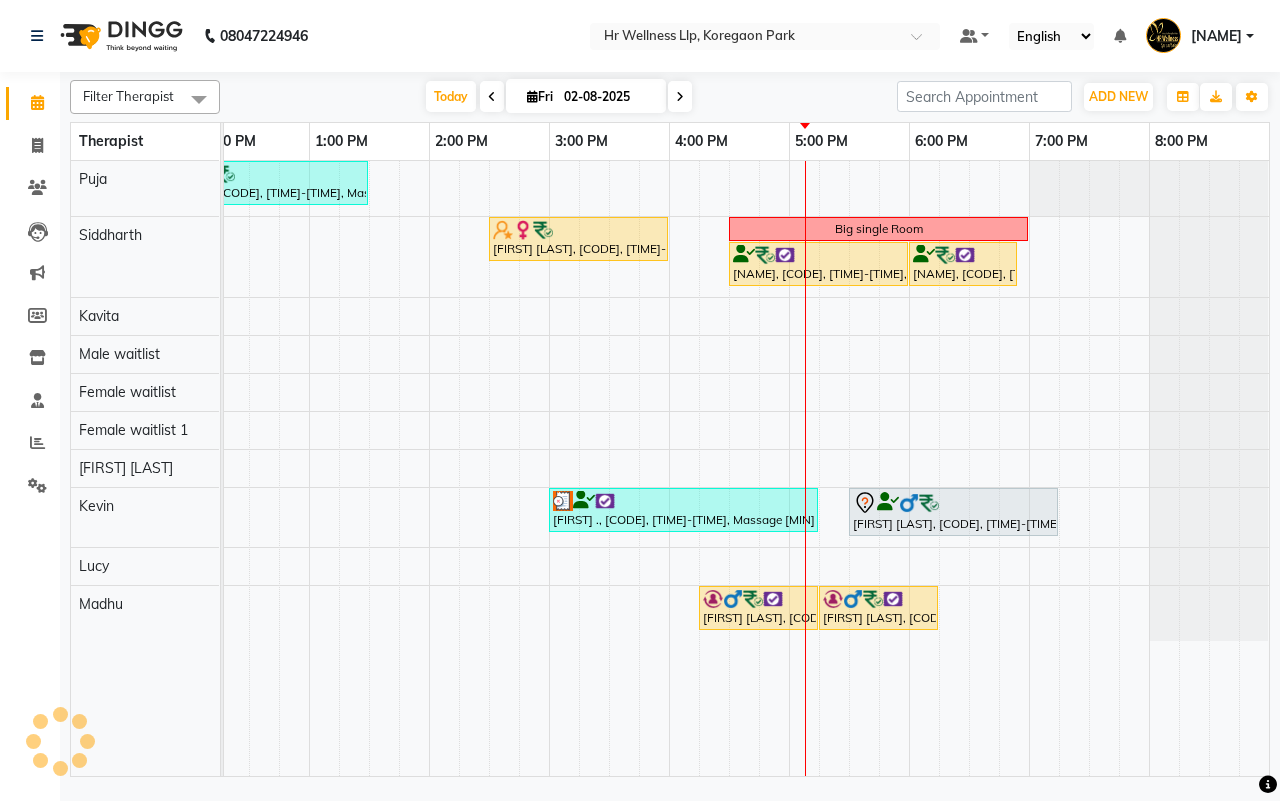 scroll, scrollTop: 0, scrollLeft: 515, axis: horizontal 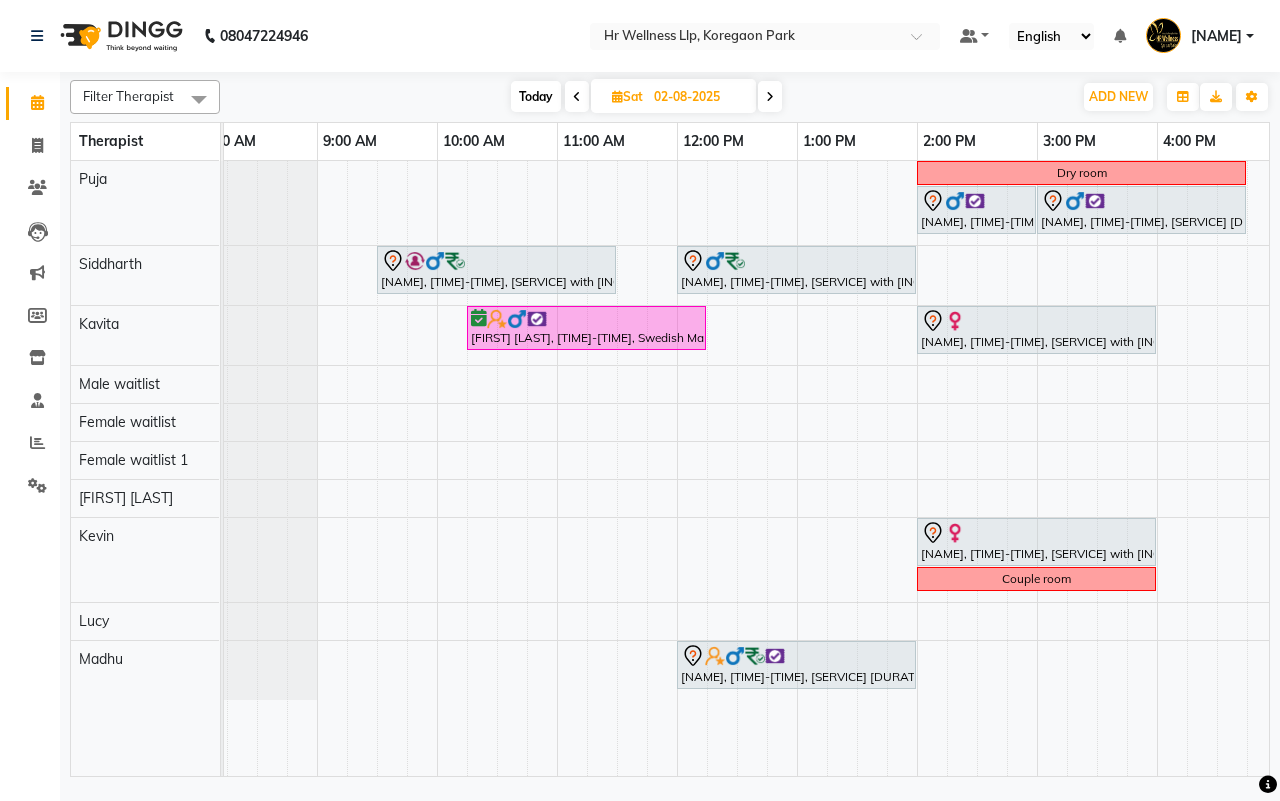 click at bounding box center [577, 97] 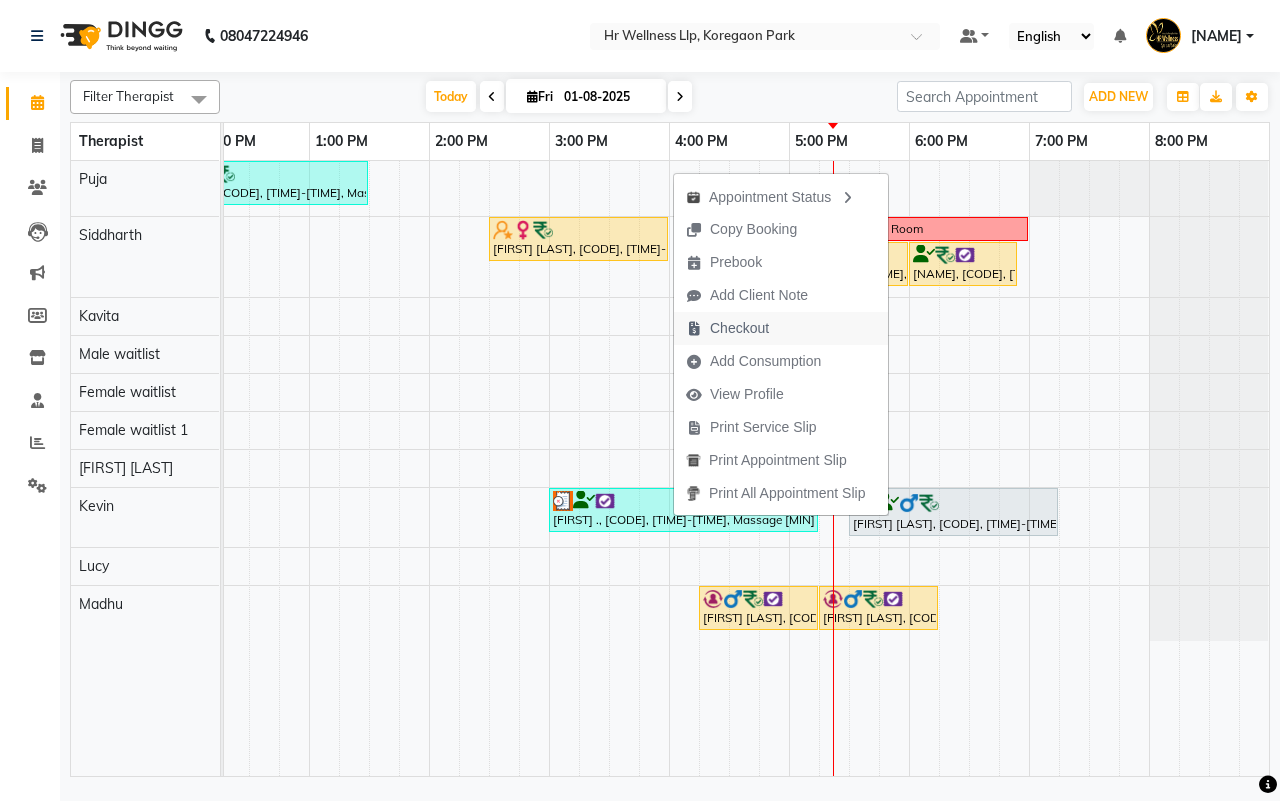 click on "Checkout" at bounding box center (739, 328) 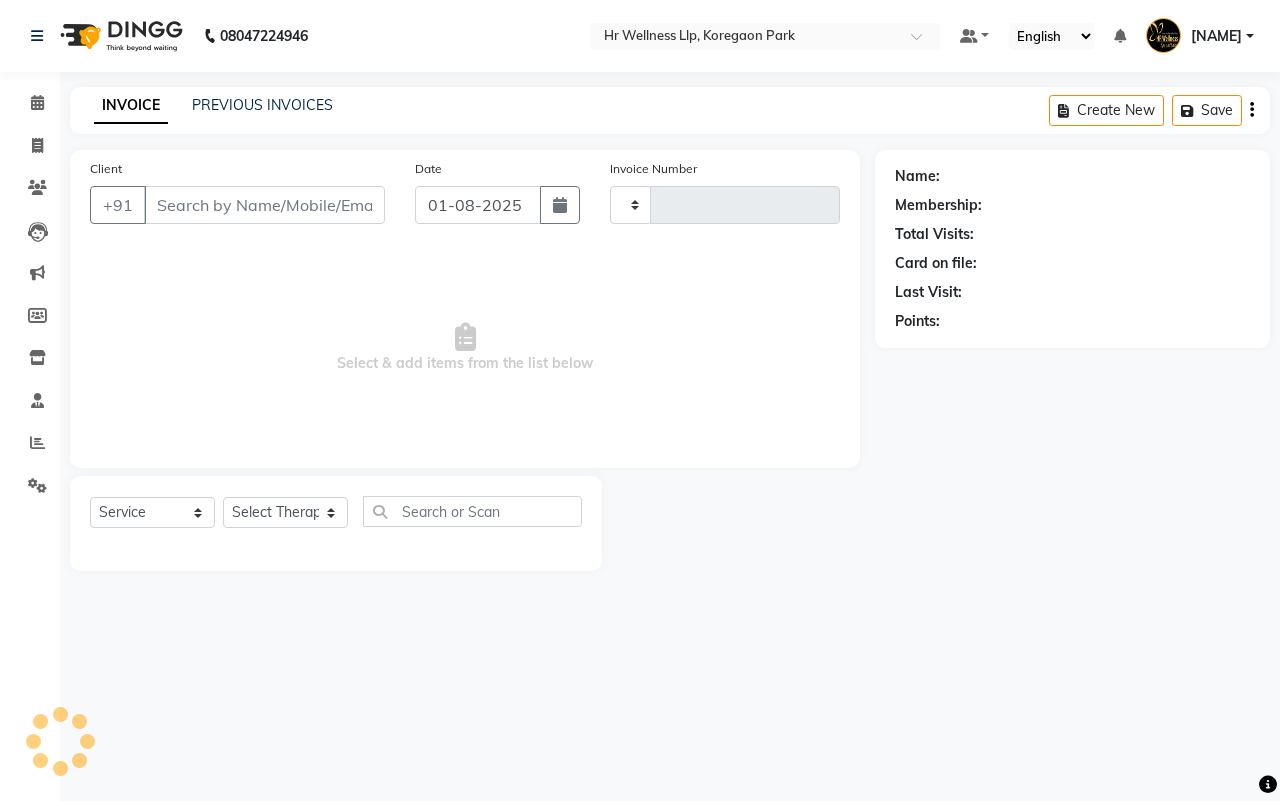 type on "1096" 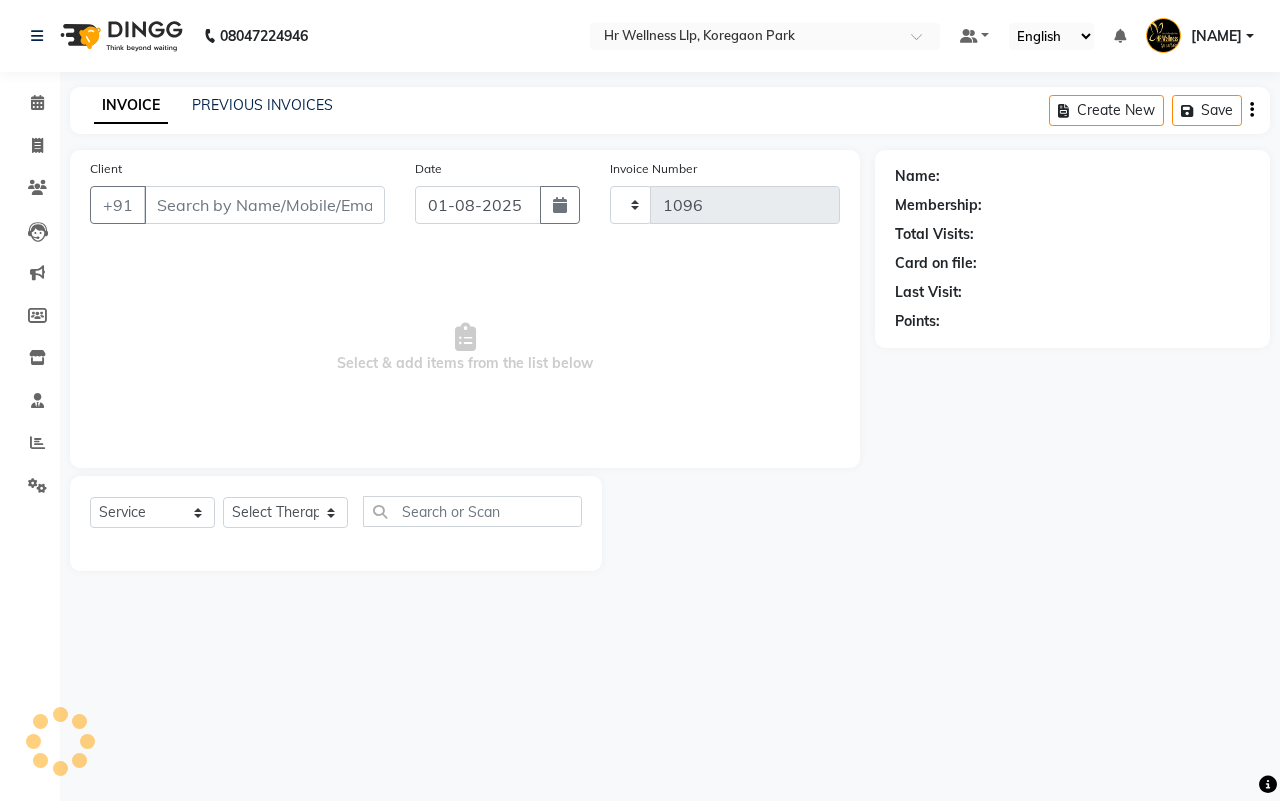 select on "4295" 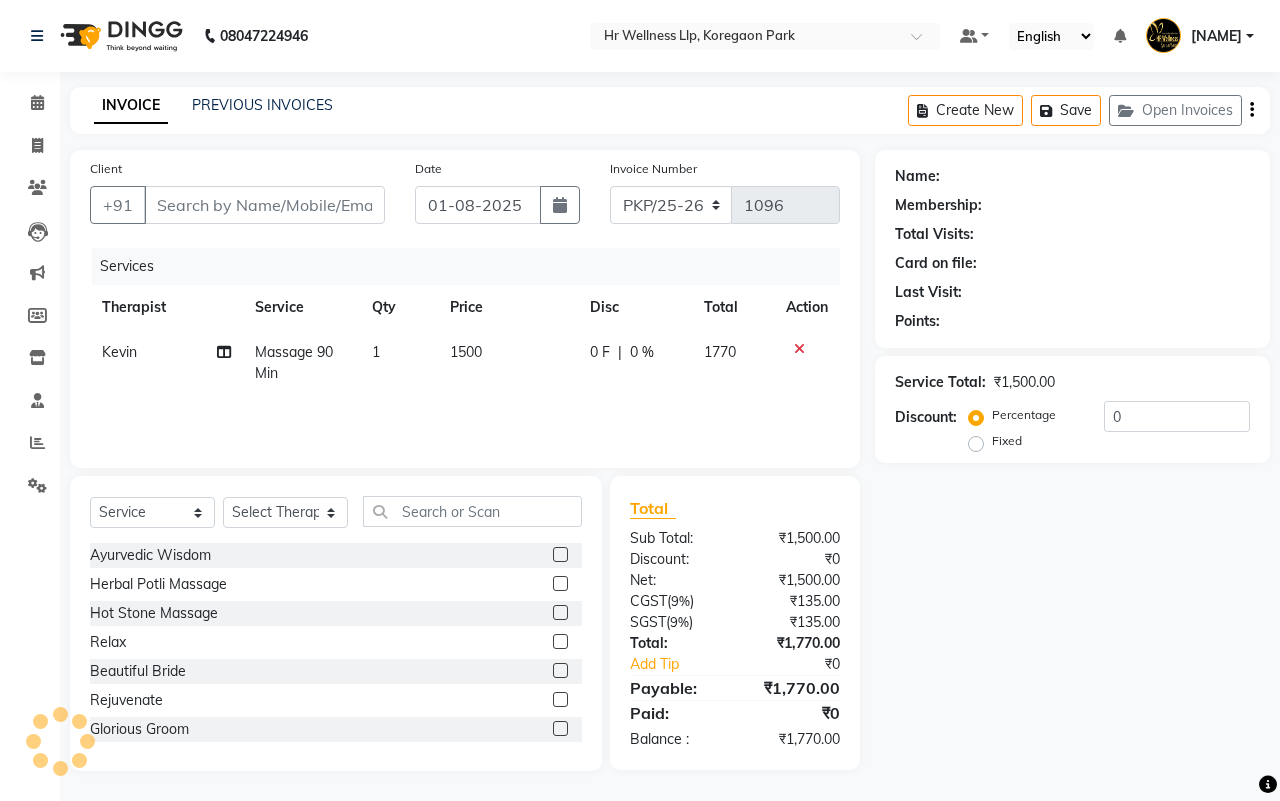 type on "[PHONE]" 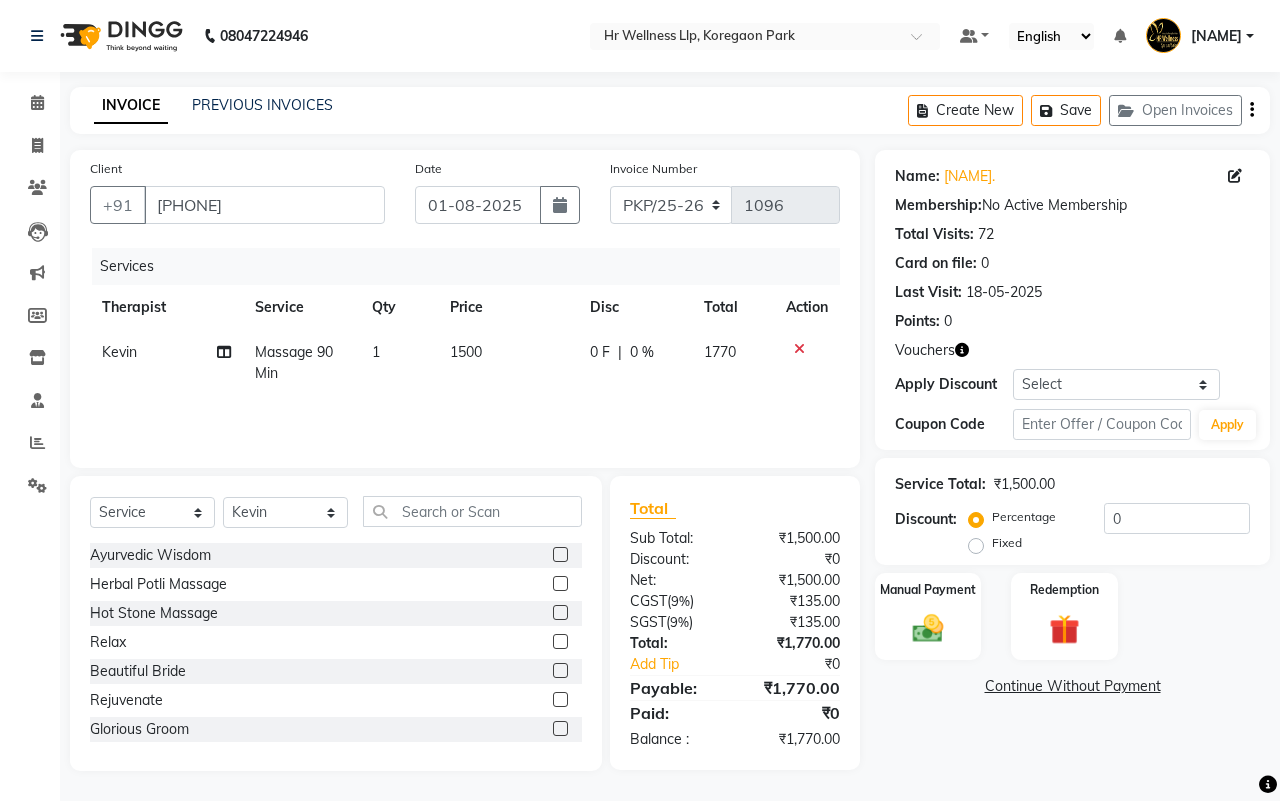 click on "Name: [FIRST] . Membership:  No Active Membership  Total Visits:  72 Card on file:  0 Last Visit:   [DD]-[MM]-[YYYY] Points:   0  Vouchers Apply Discount Select Coupon → Rs.100 Discount   Coupon Code Apply Service Total:  ₹1,500.00  Discount:  Percentage   Fixed  0 Manual Payment Redemption  Continue Without Payment" 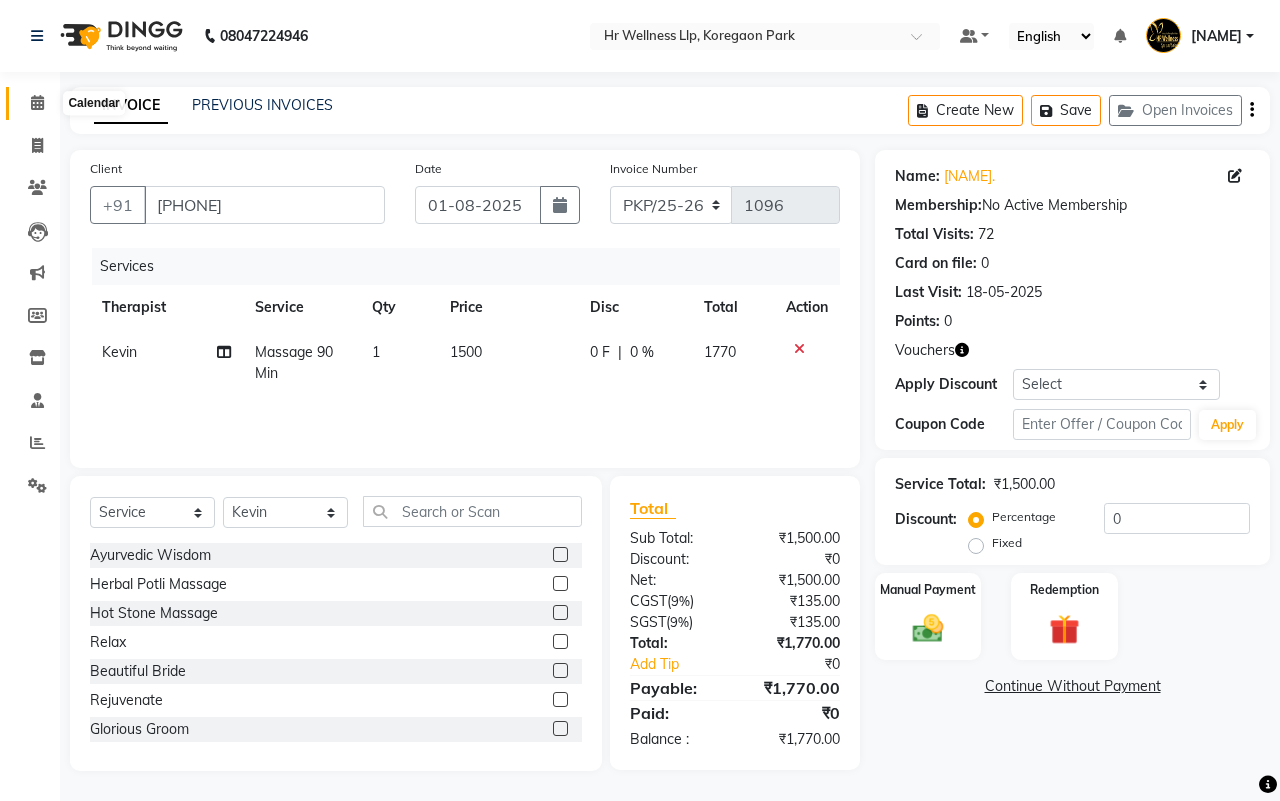 click 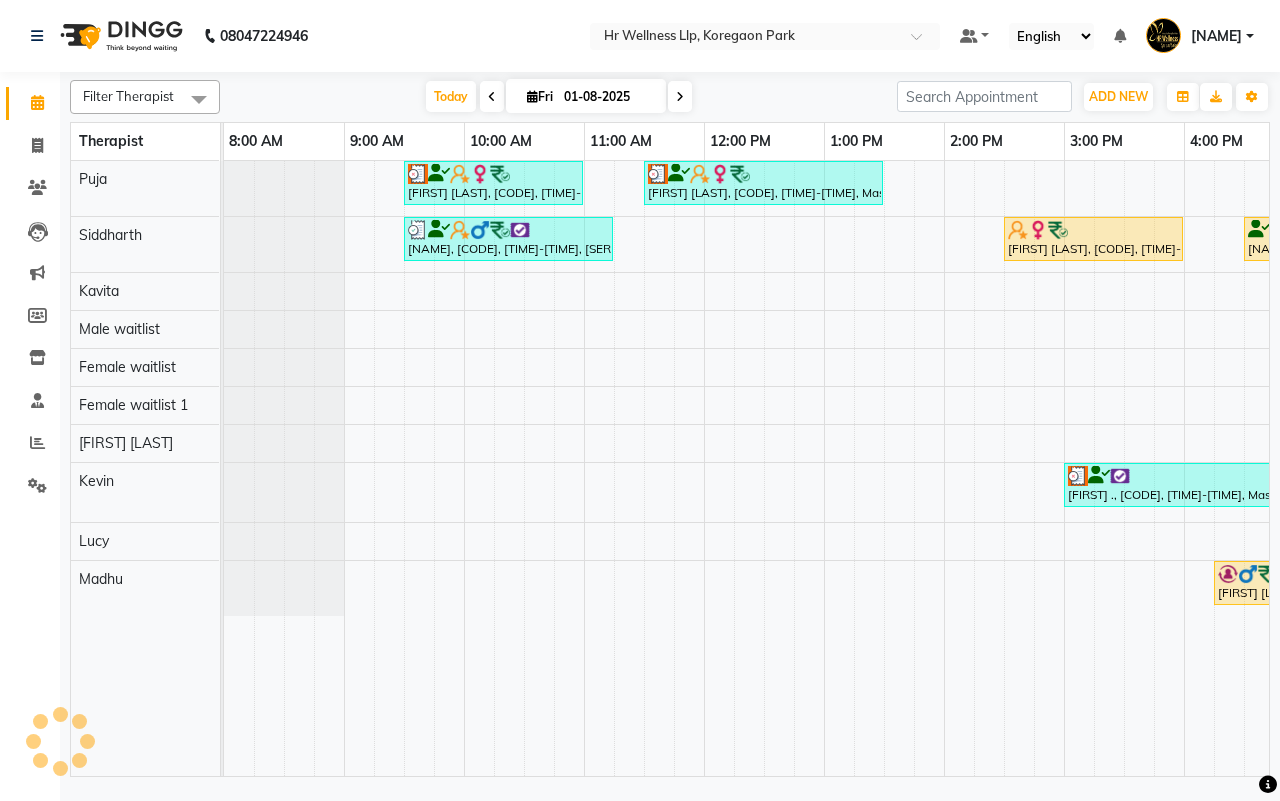 scroll, scrollTop: 0, scrollLeft: 0, axis: both 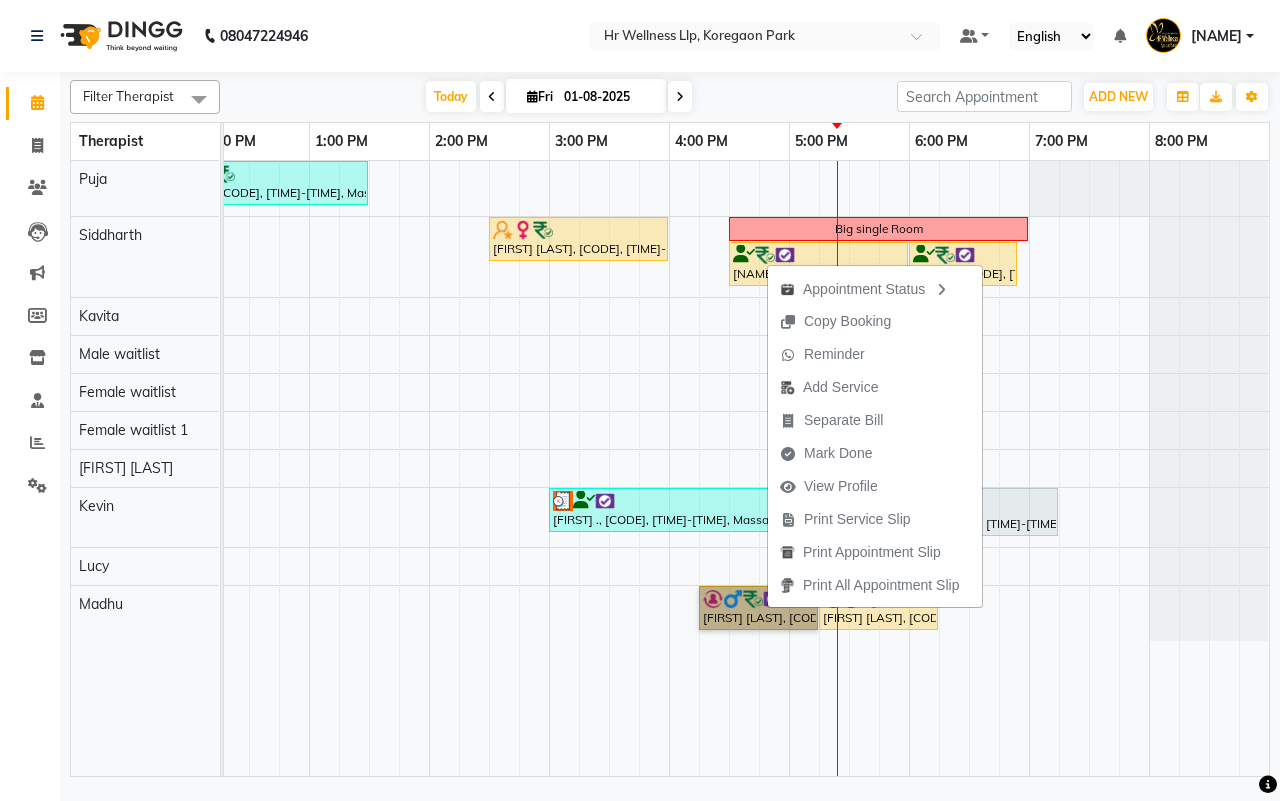 click at bounding box center [924, 468] 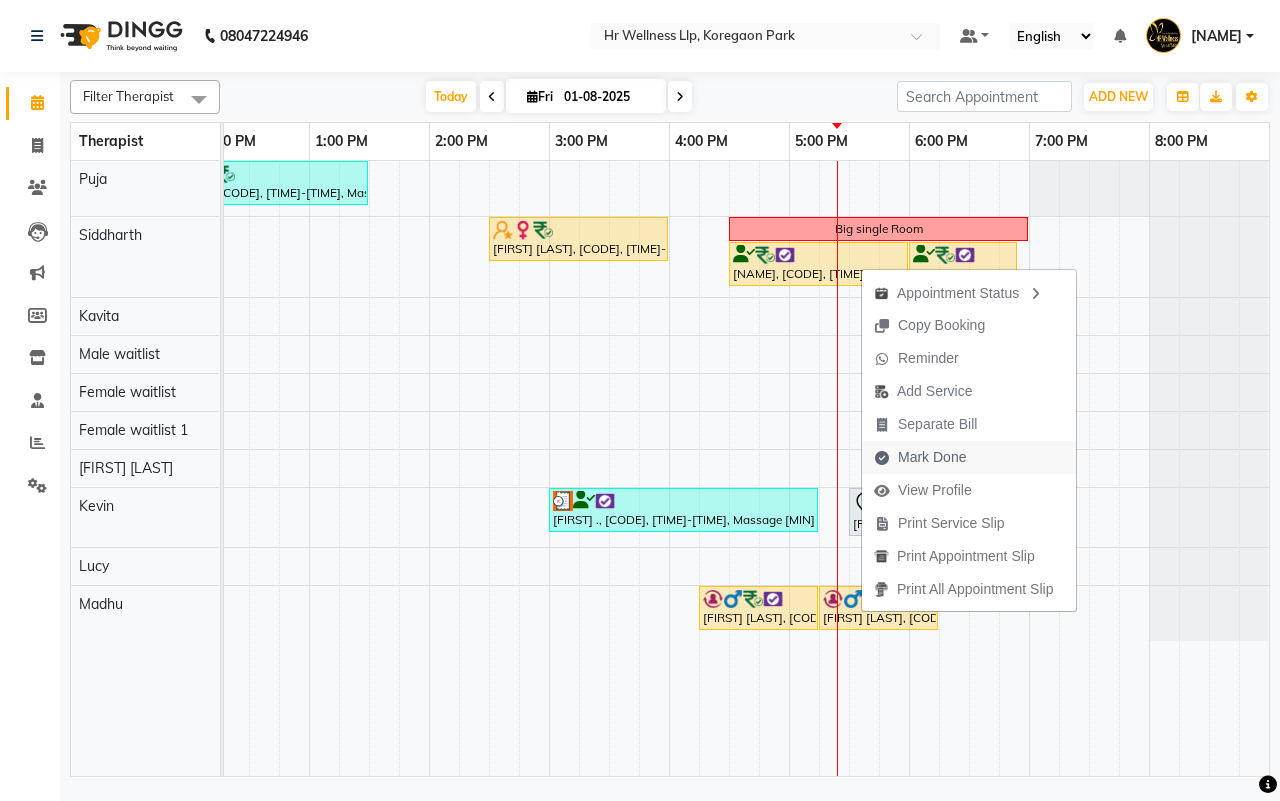 click on "Mark Done" at bounding box center (932, 457) 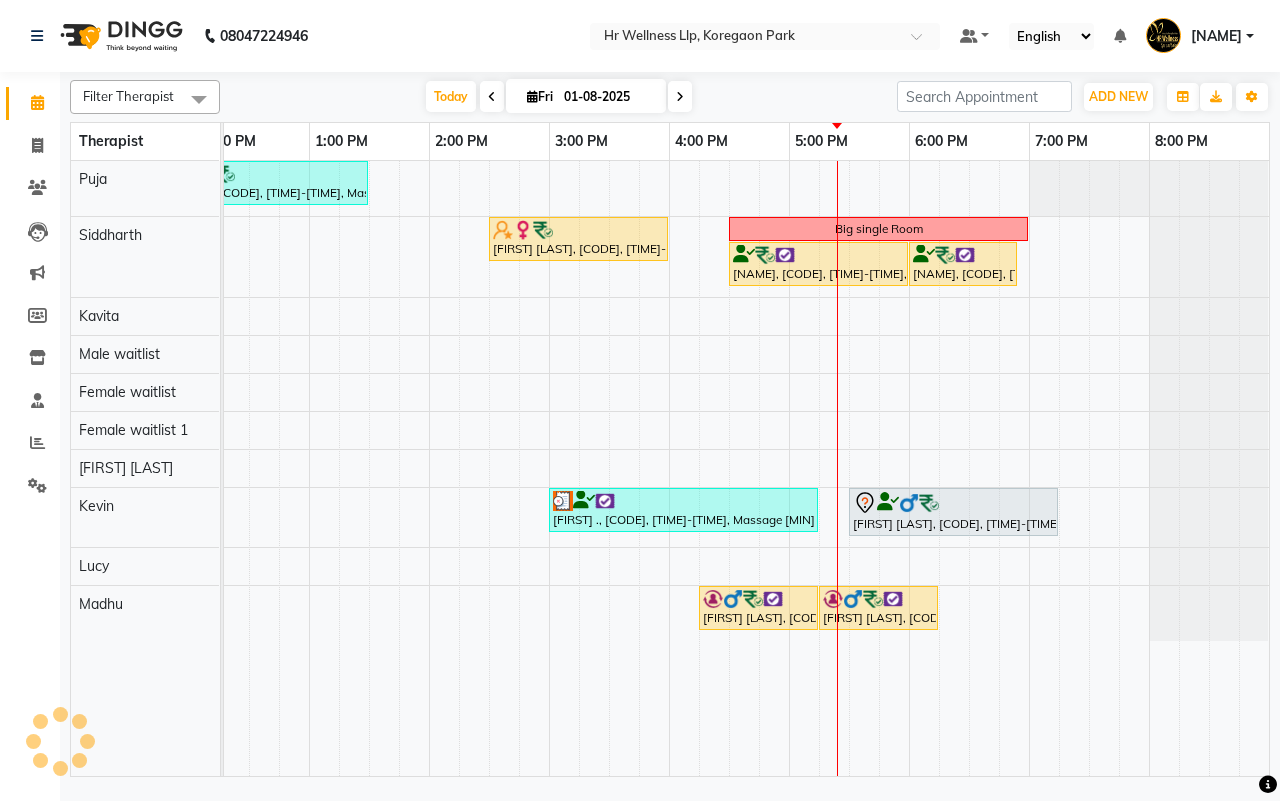 select on "service" 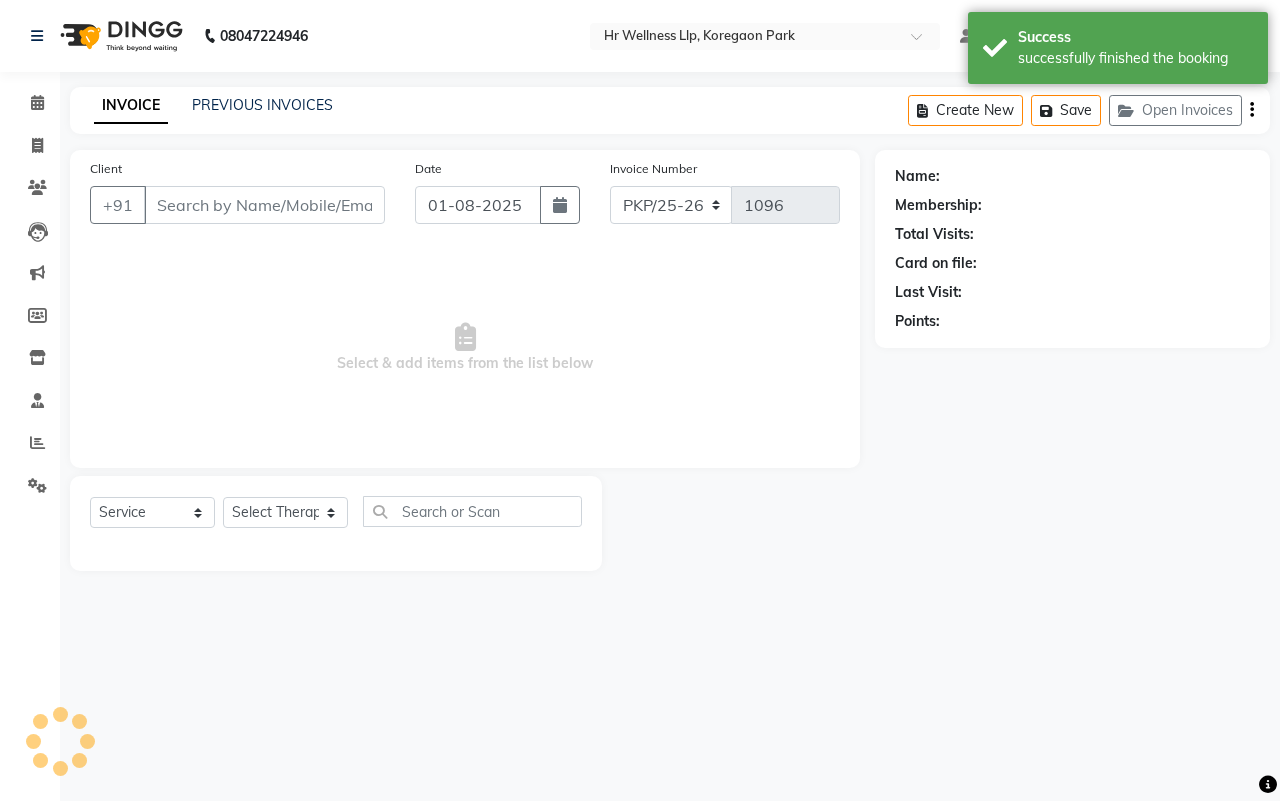 type on "[PHONE]" 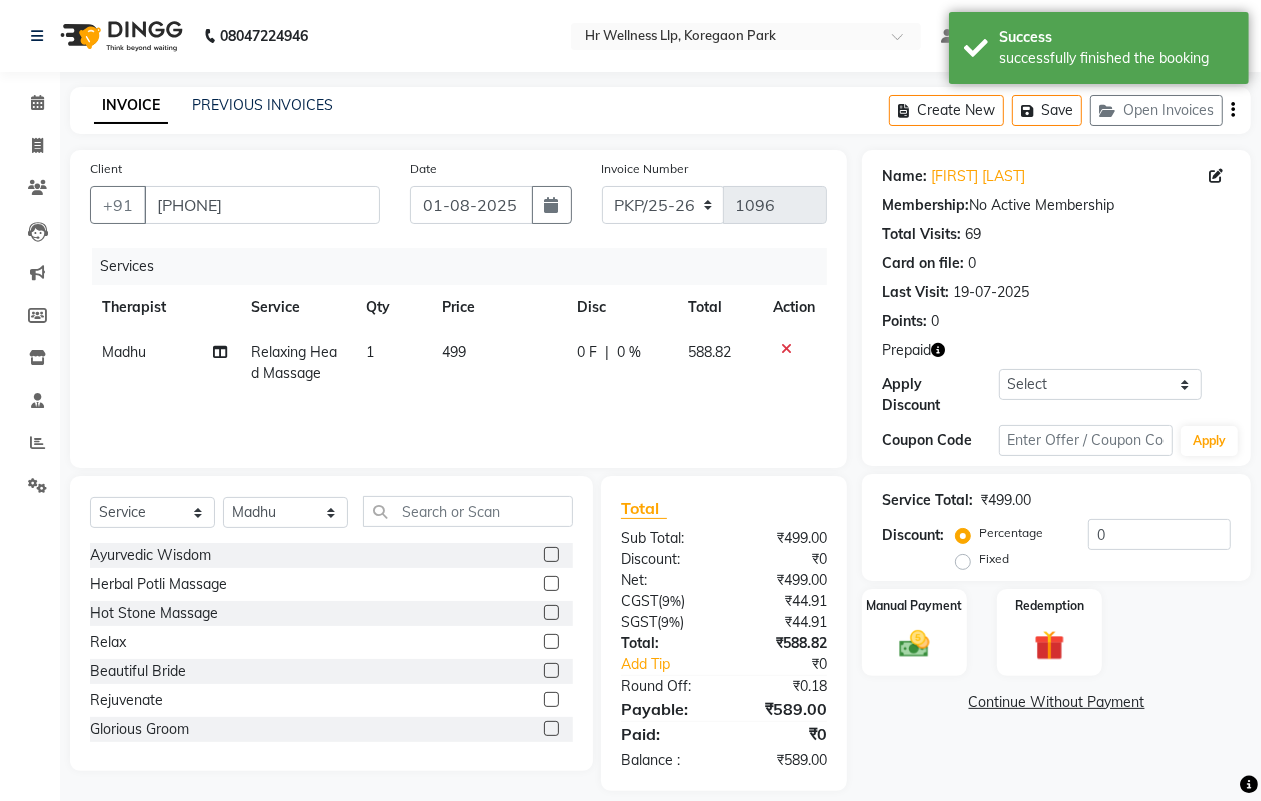 click on "Relaxing Head Massage" 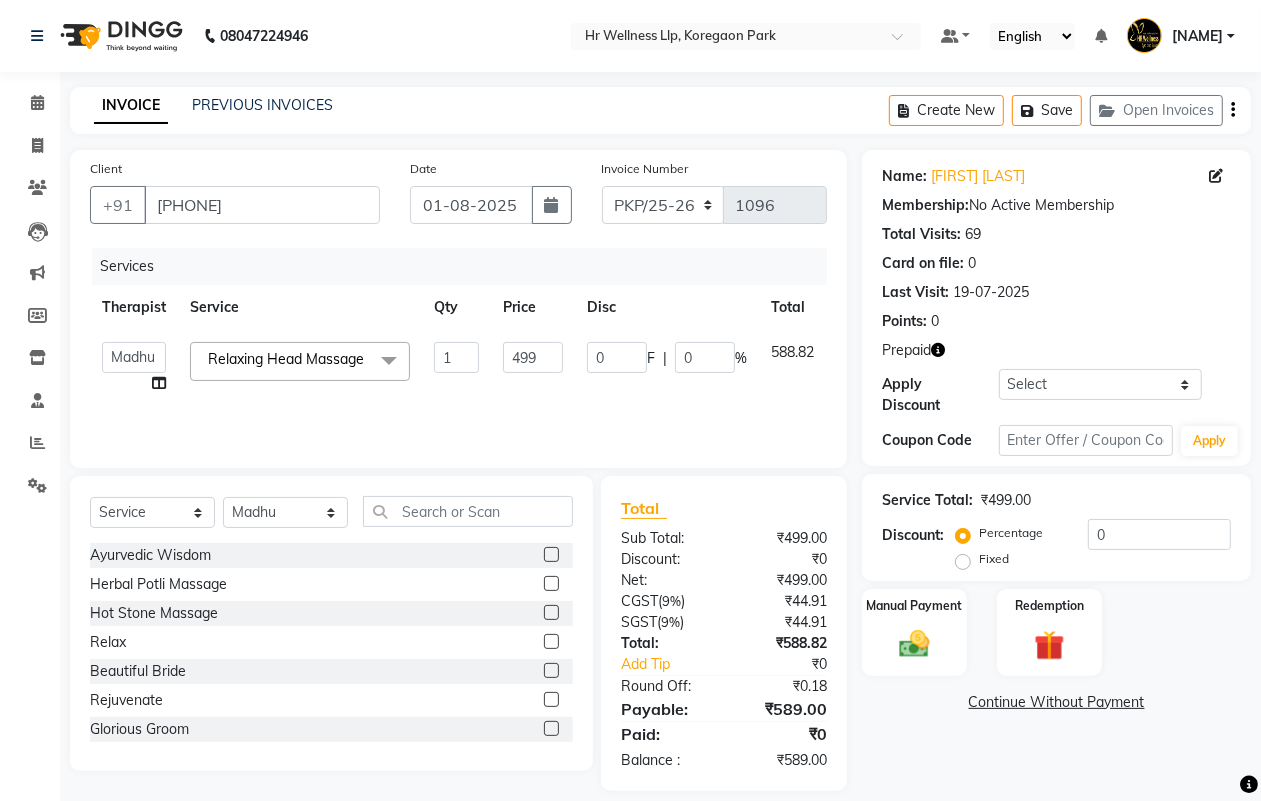 click 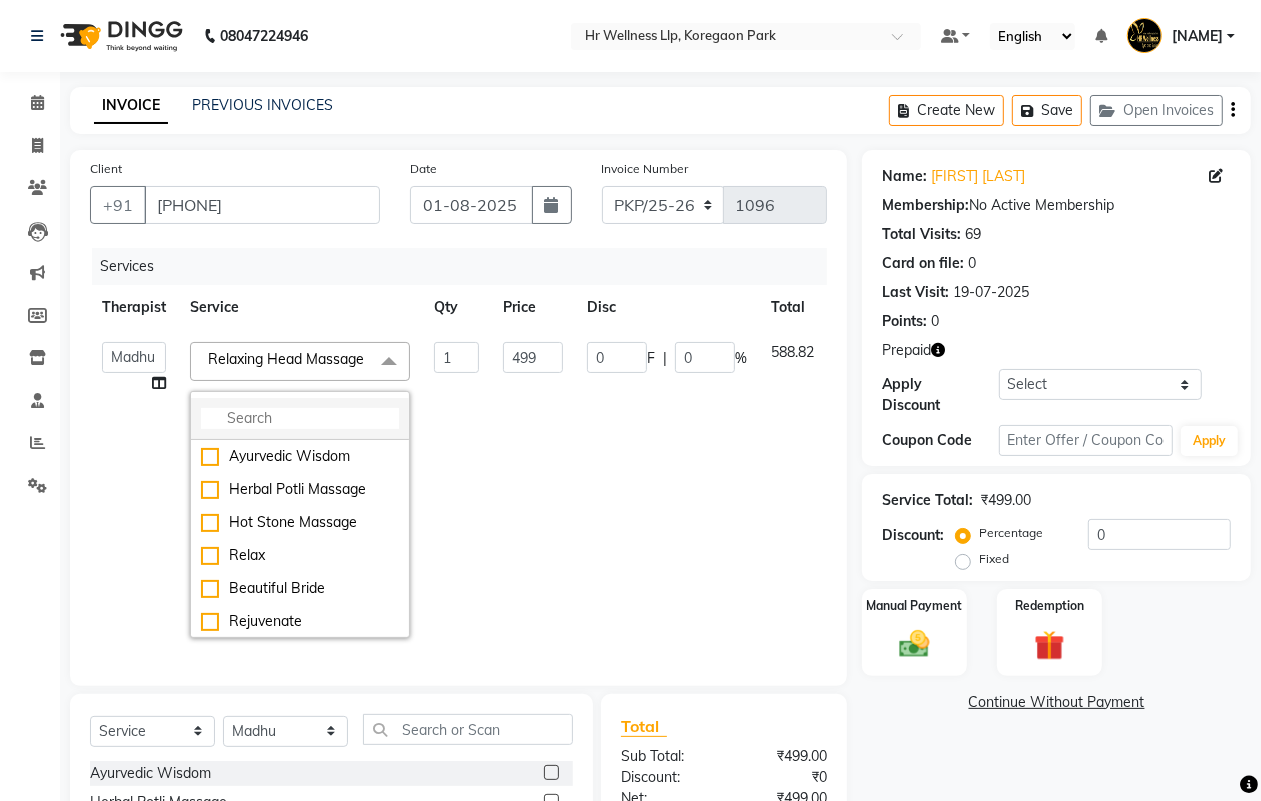 click 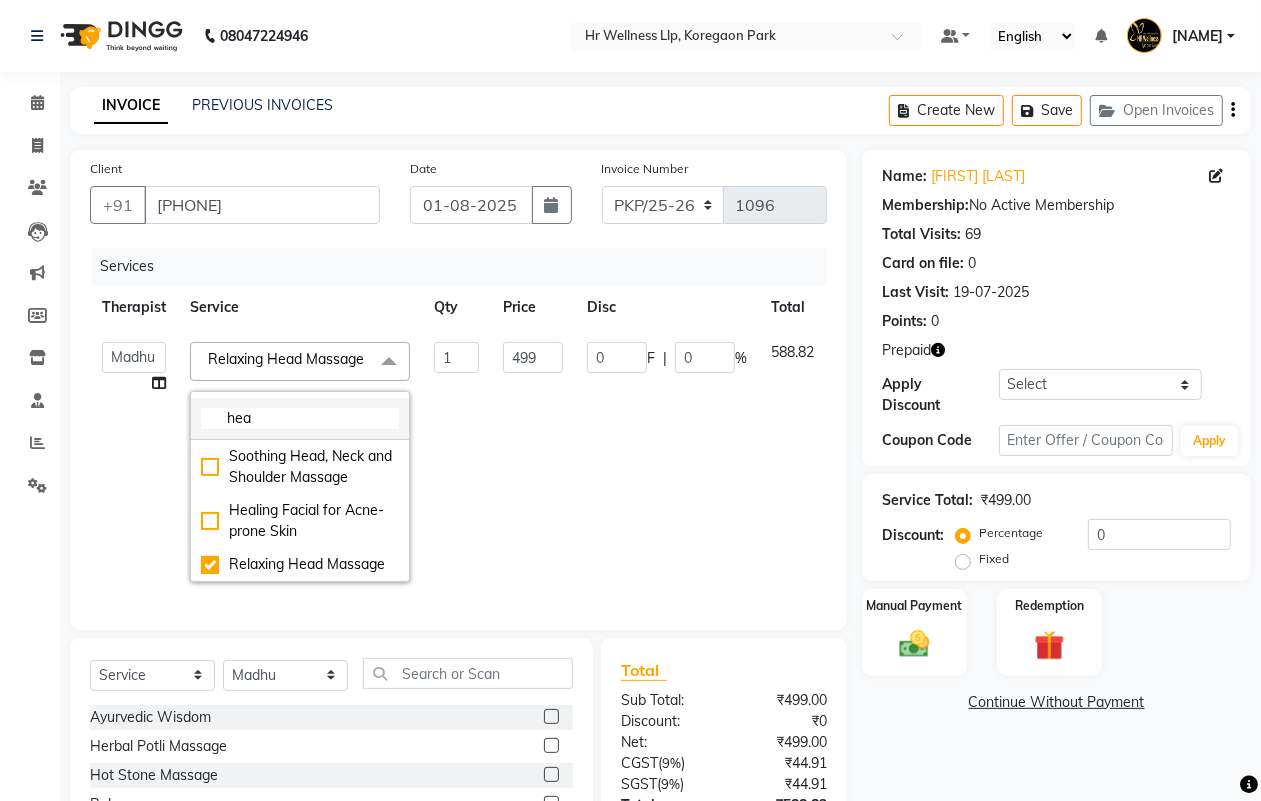 click on "hea" 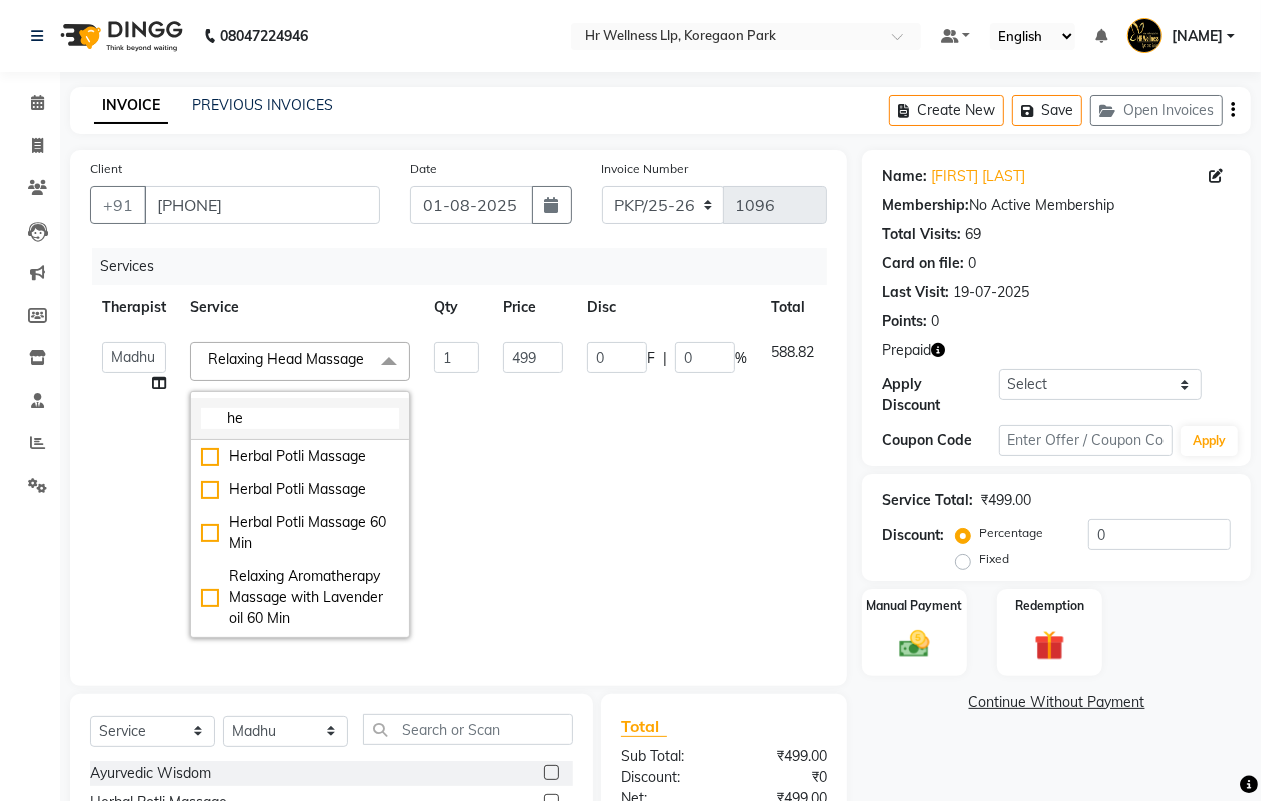 type on "h" 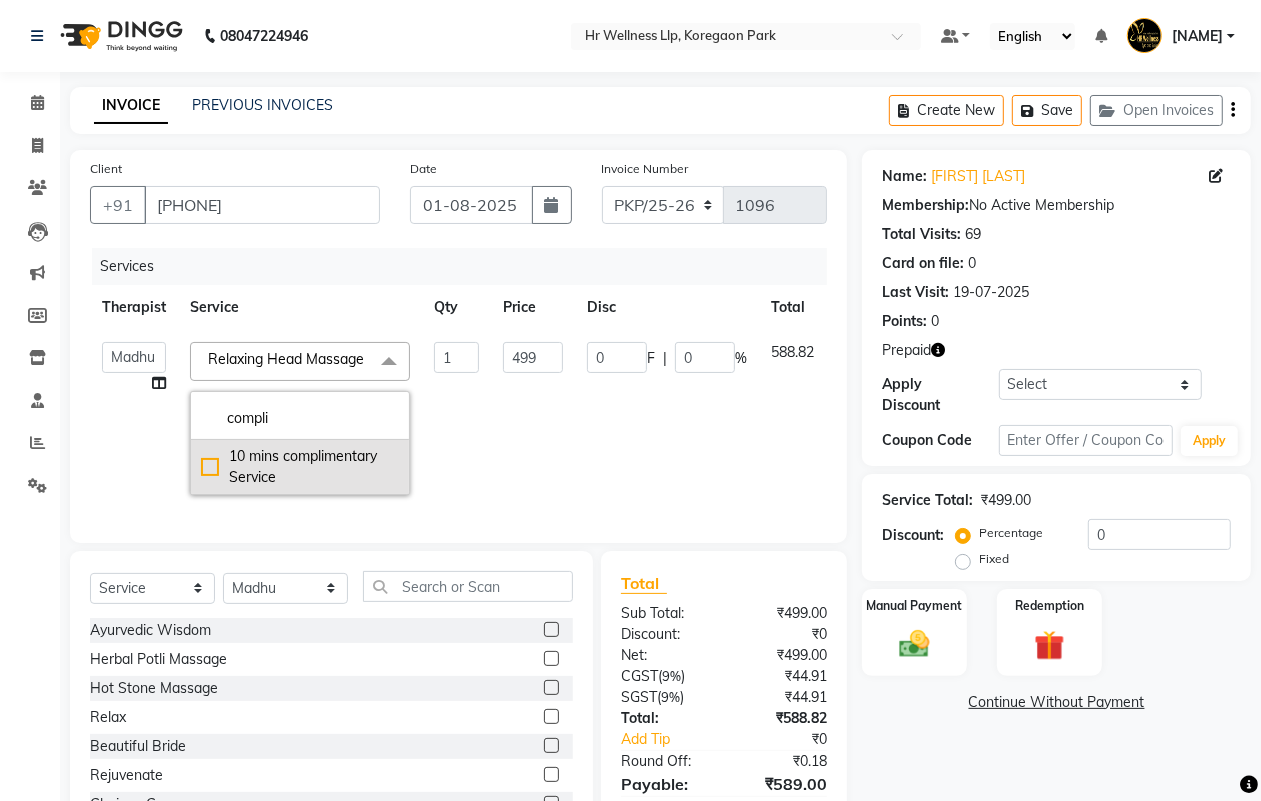 type on "compli" 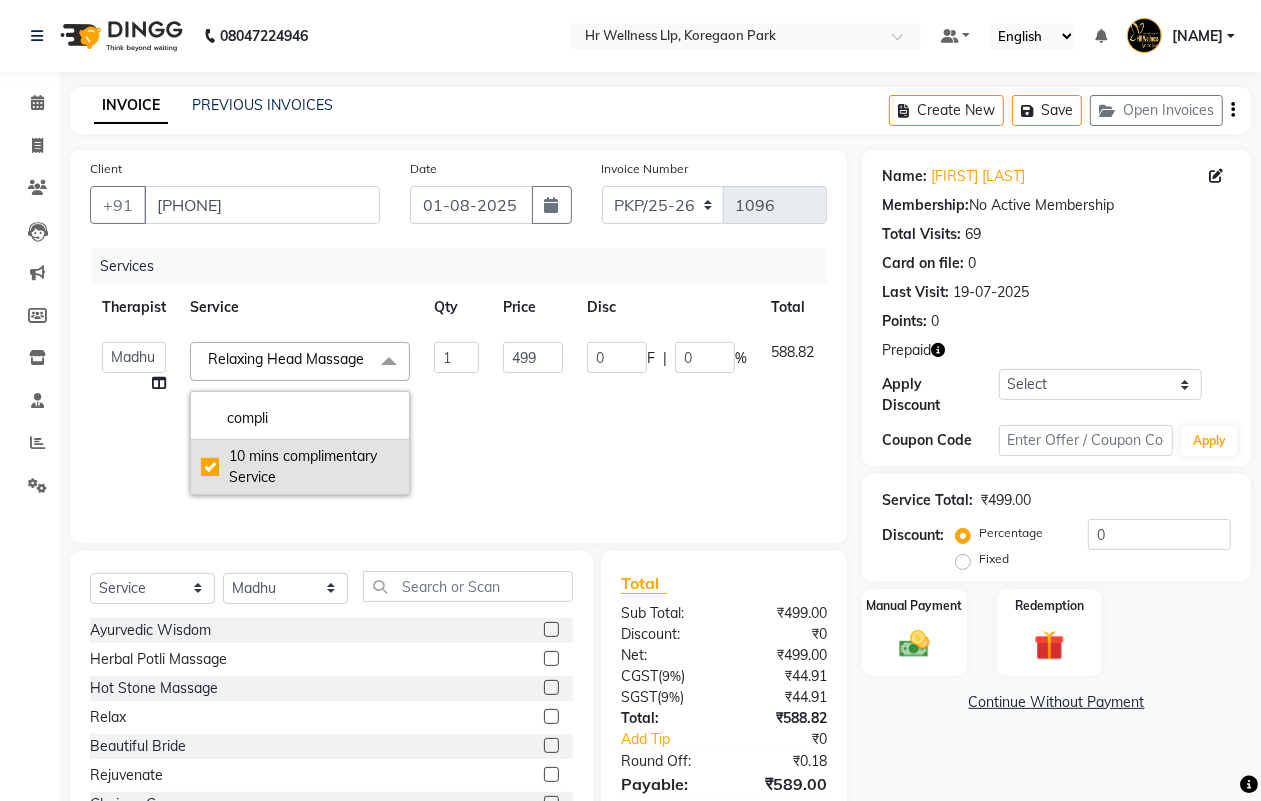 type on "0" 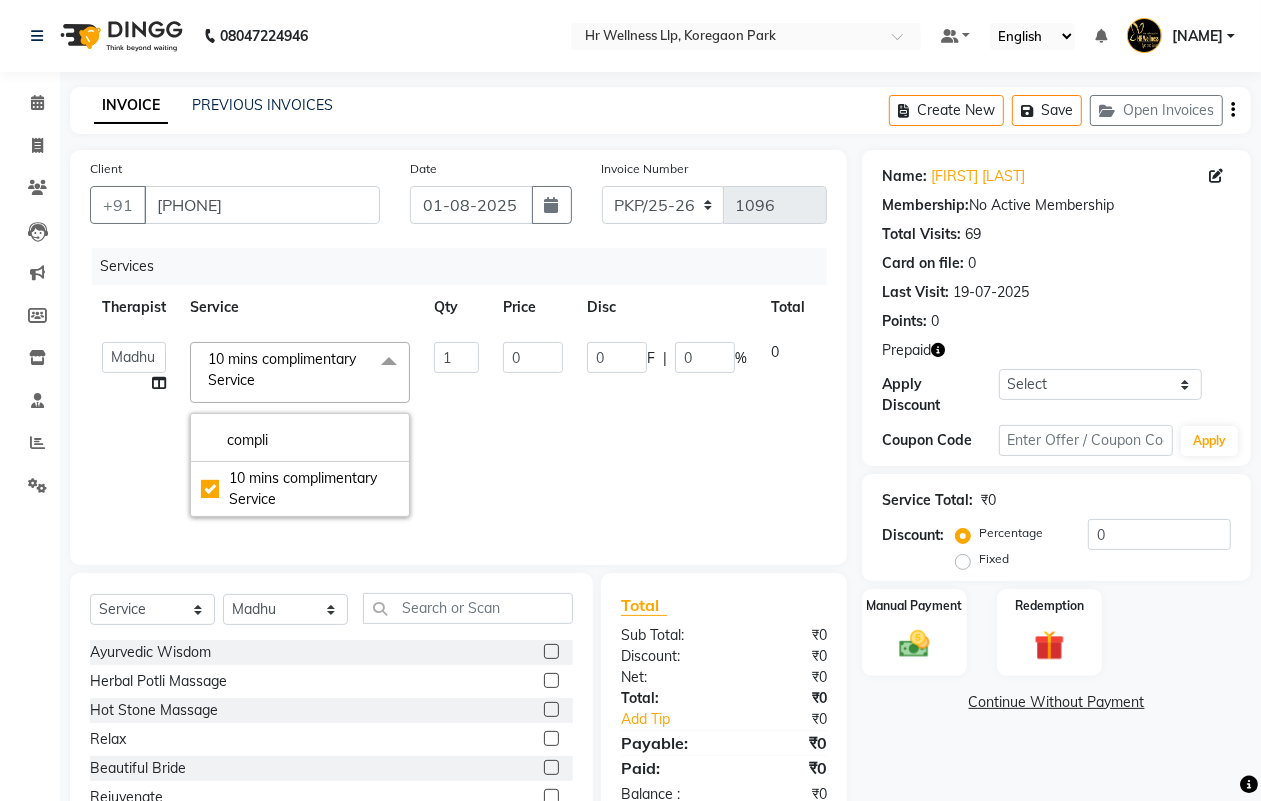 click on "0" 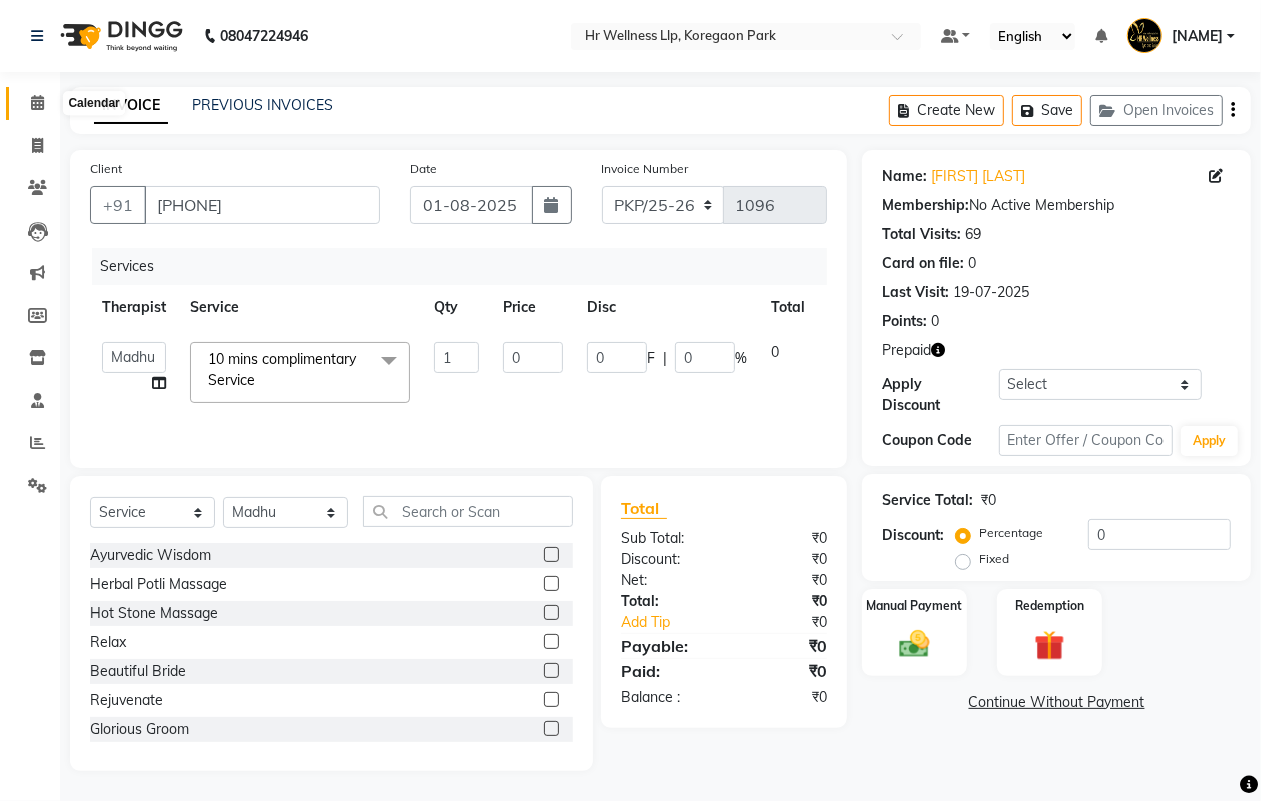click 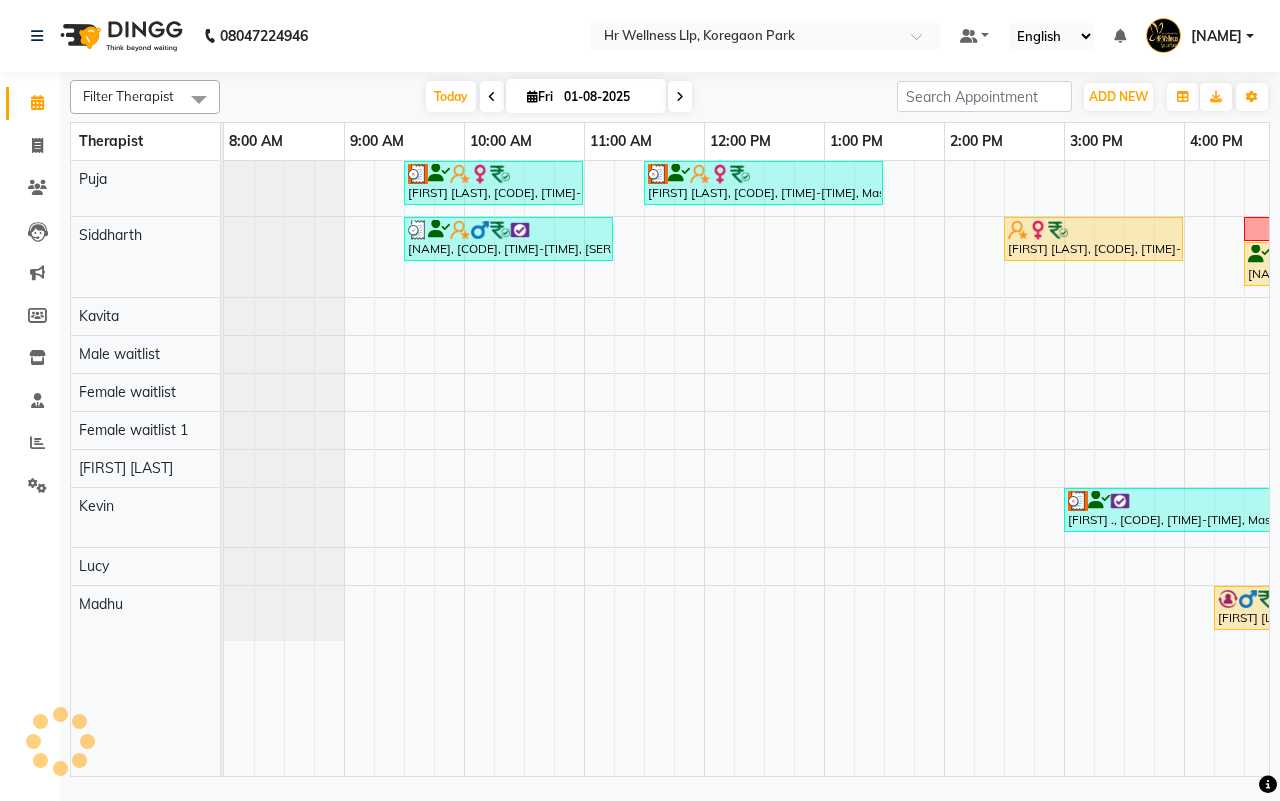 scroll, scrollTop: 0, scrollLeft: 0, axis: both 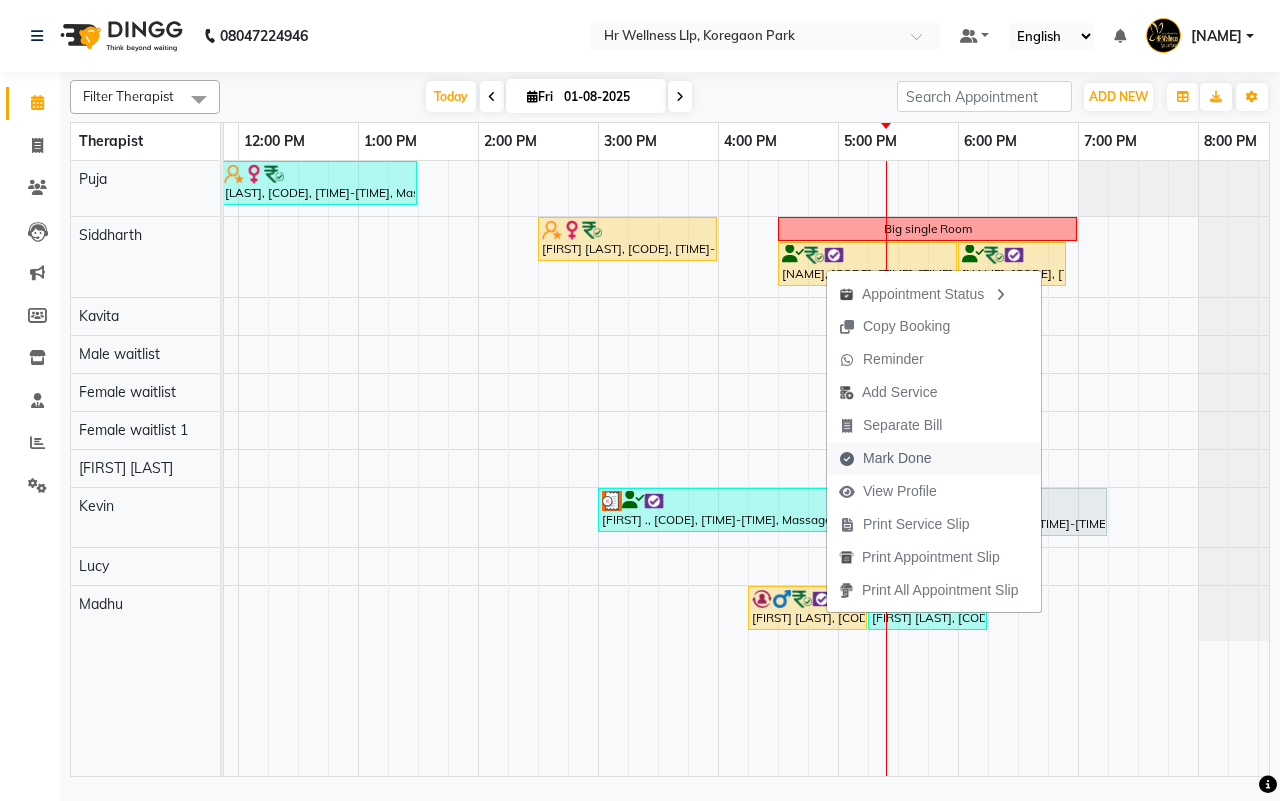 click on "Mark Done" at bounding box center [897, 458] 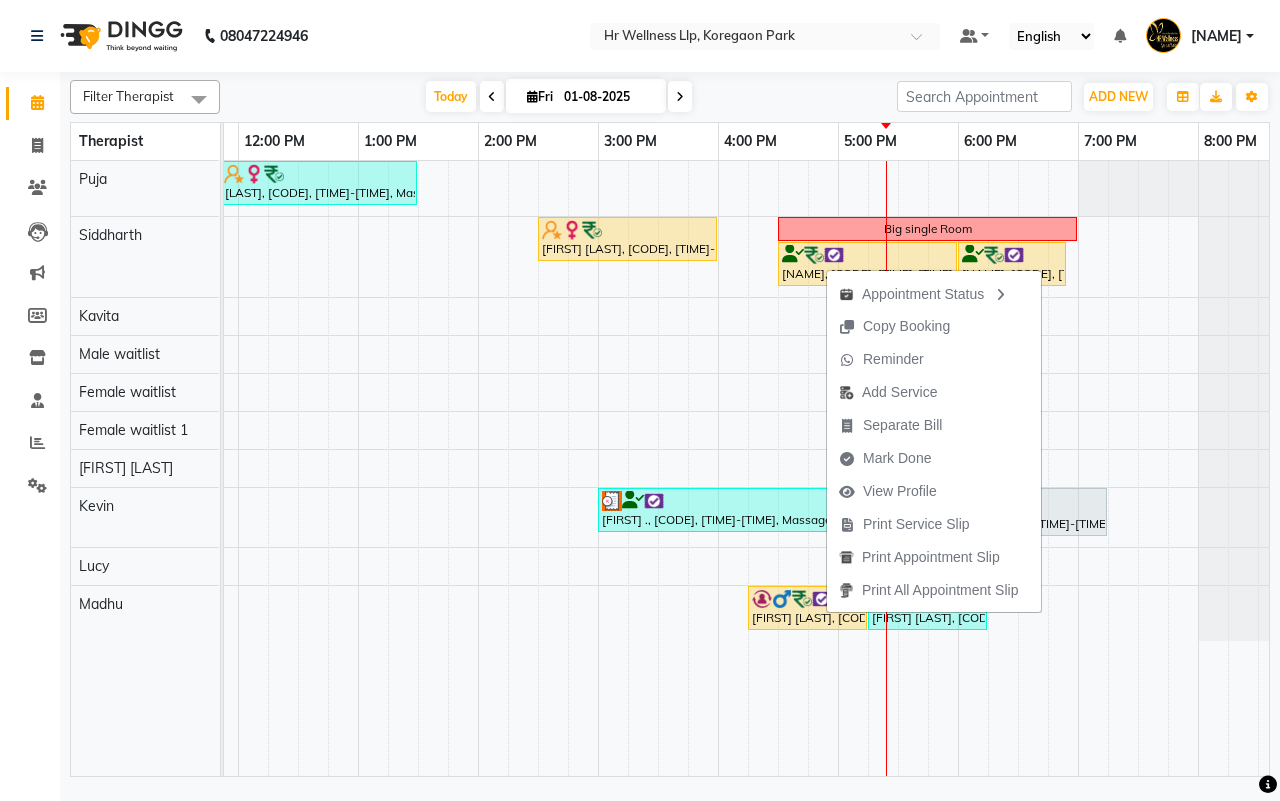 select on "service" 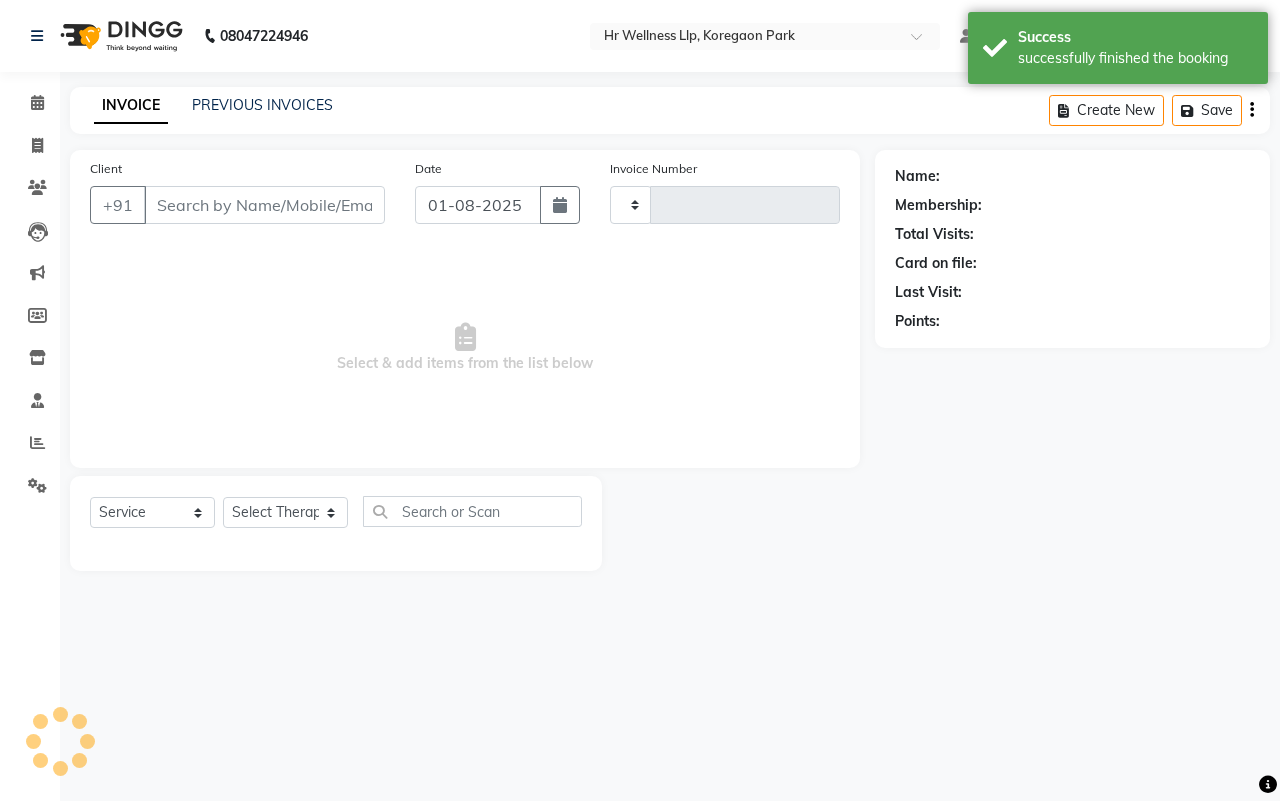 type on "1096" 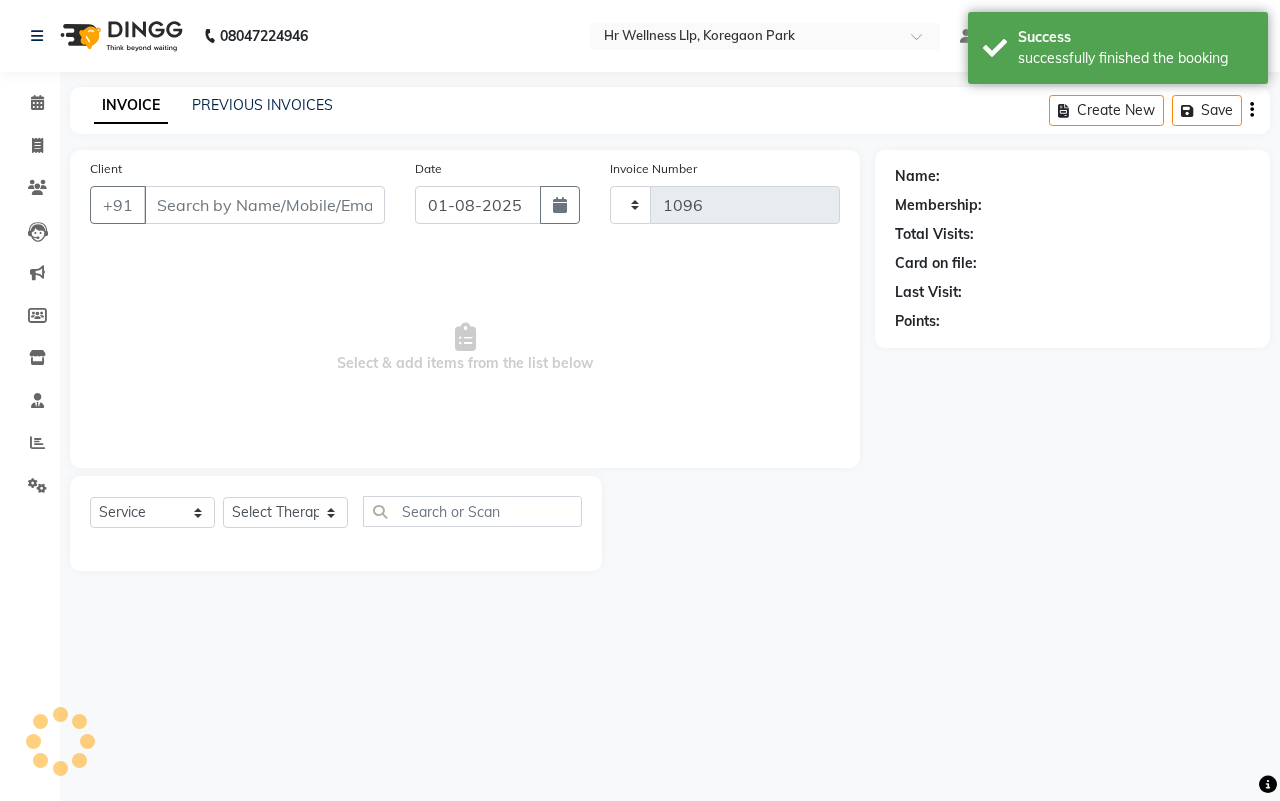 select on "4295" 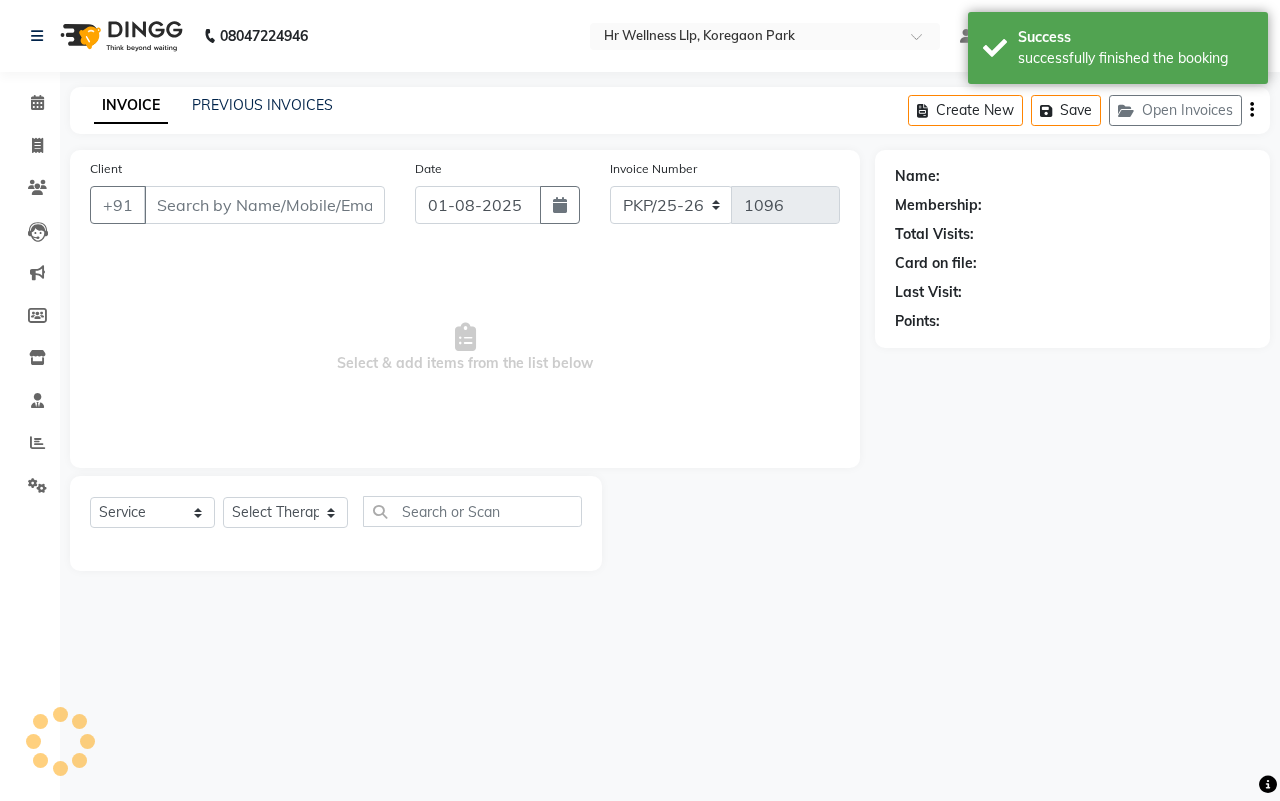 type on "[PHONE]" 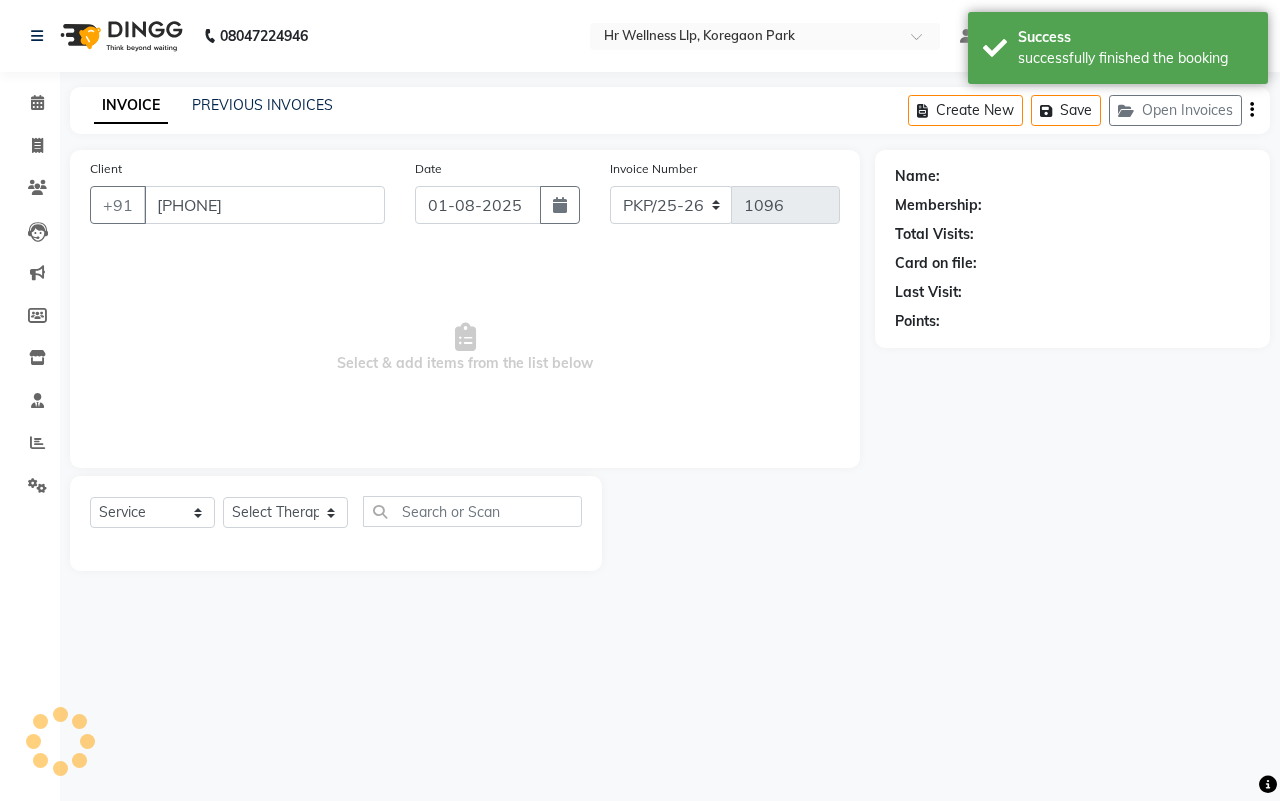 select on "86787" 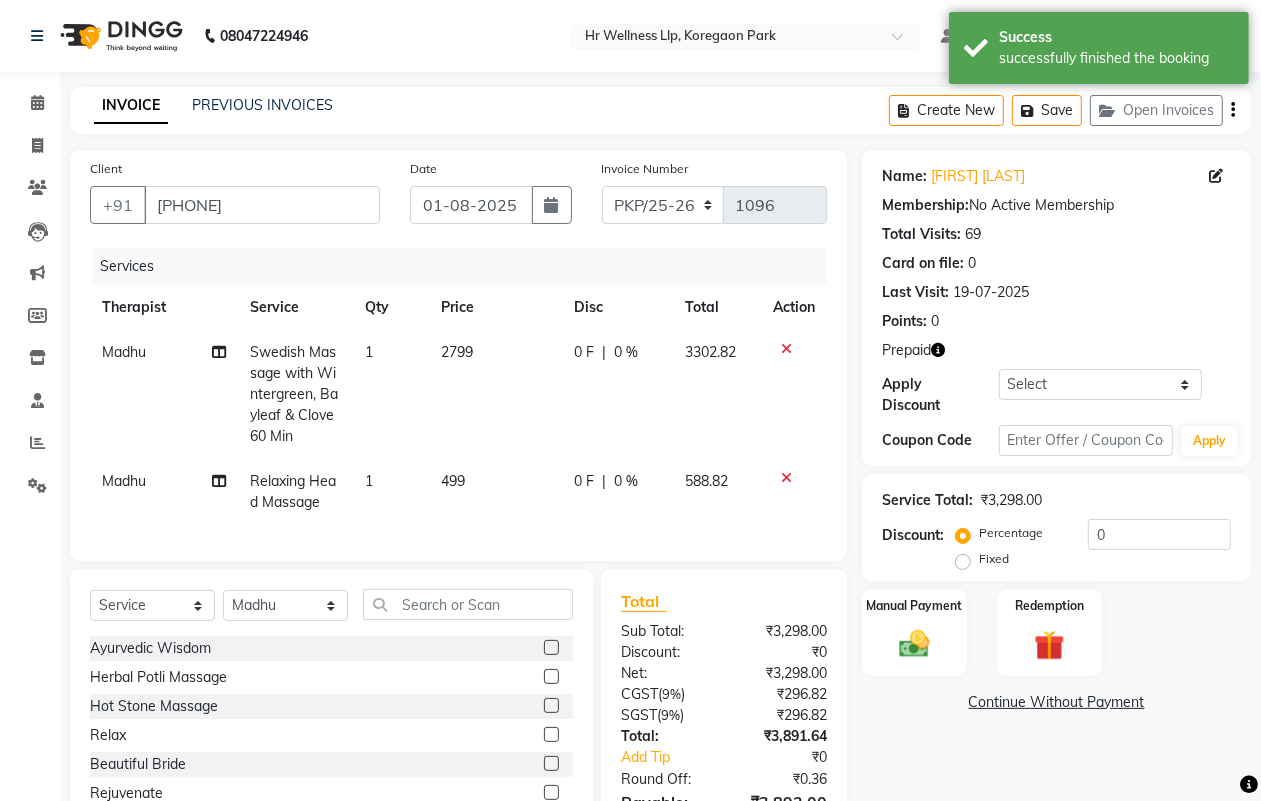 click on "Relaxing Head Massage" 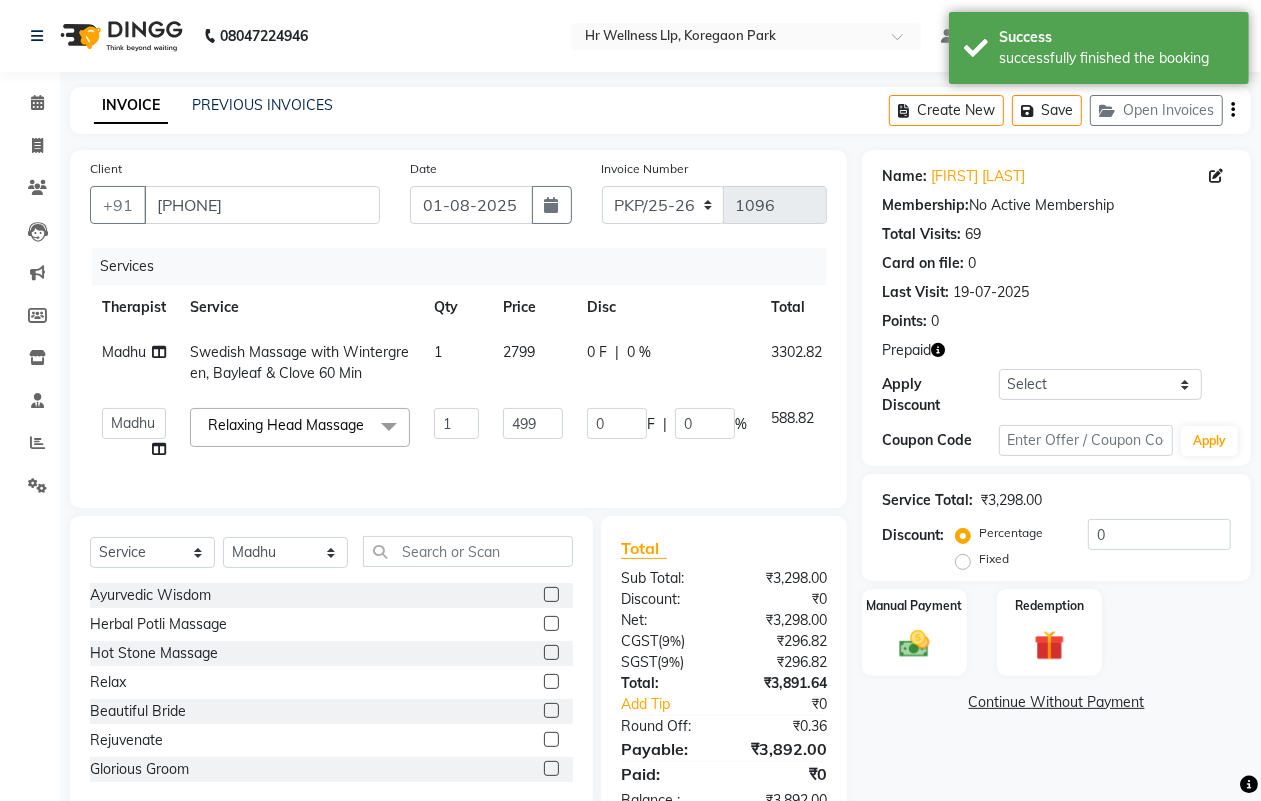 click on "[SERVICE] x" 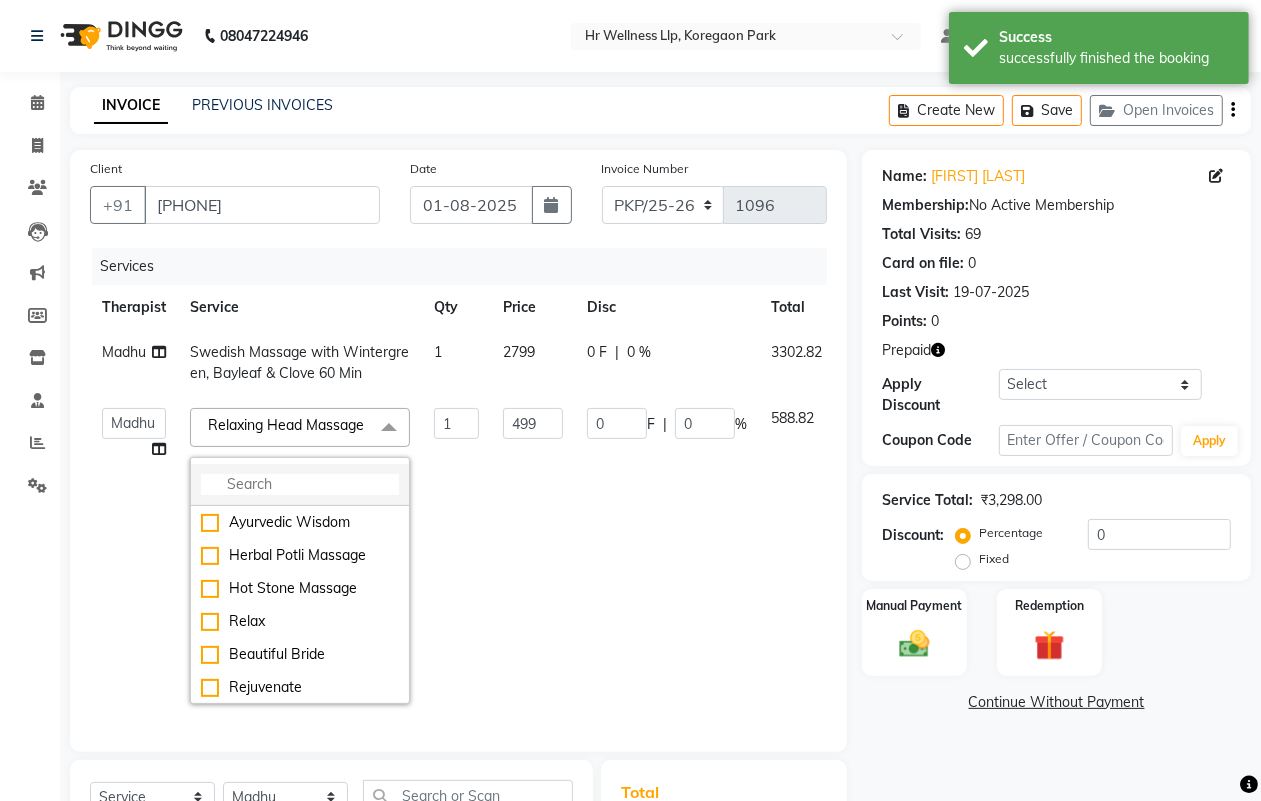 click 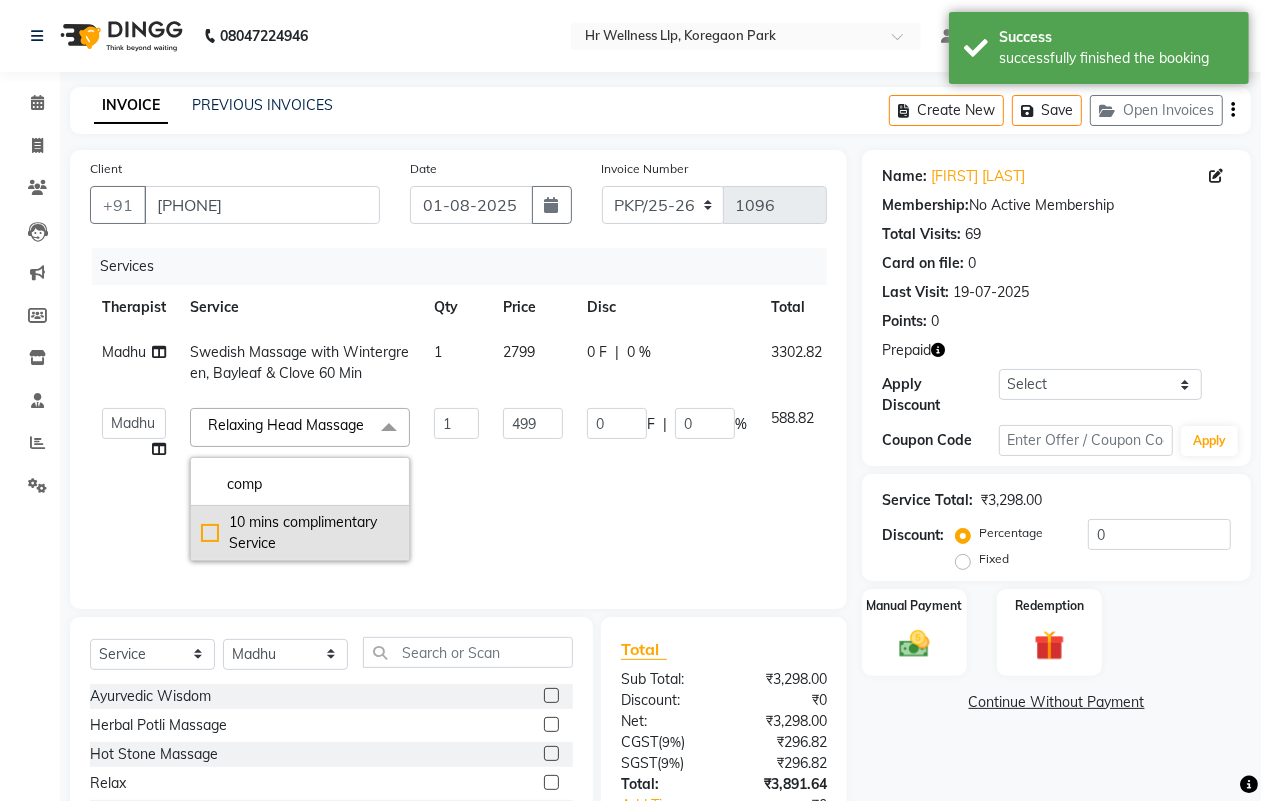 type on "comp" 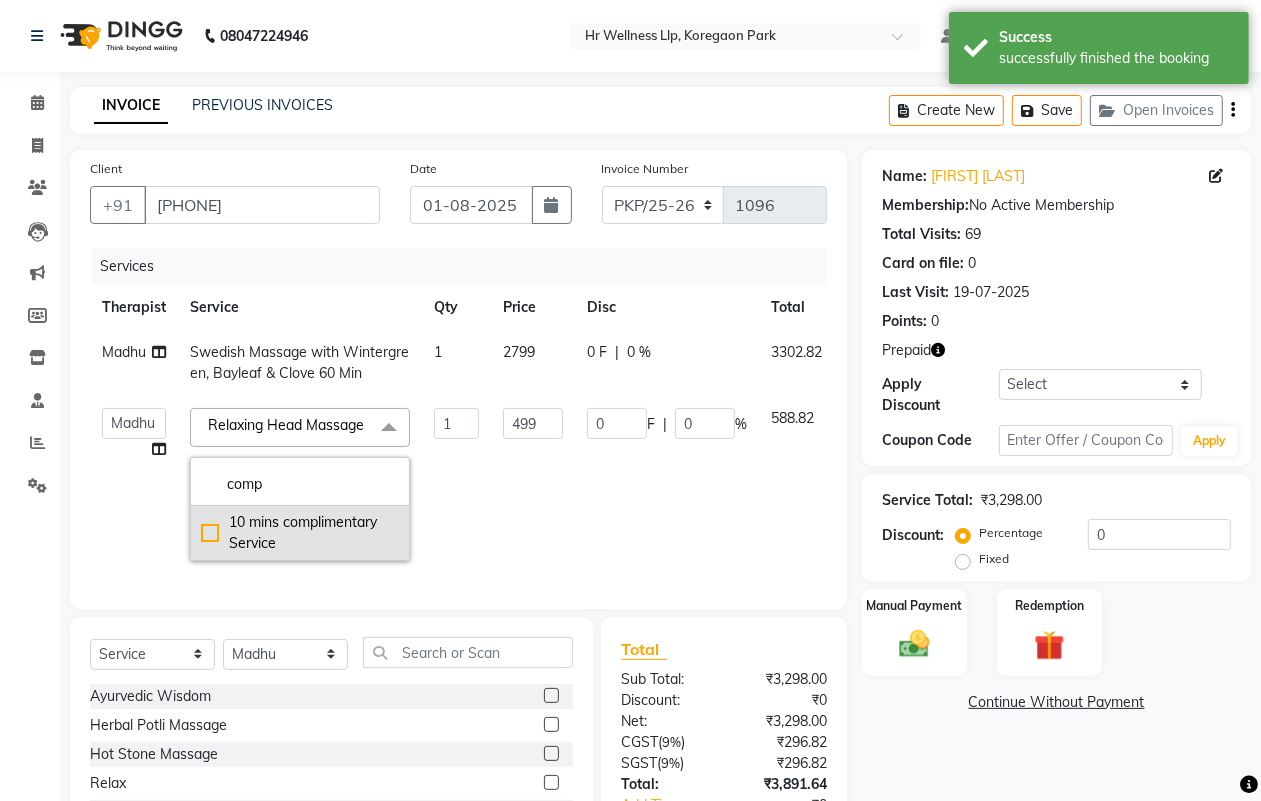 click on "10 mins complimentary Service" 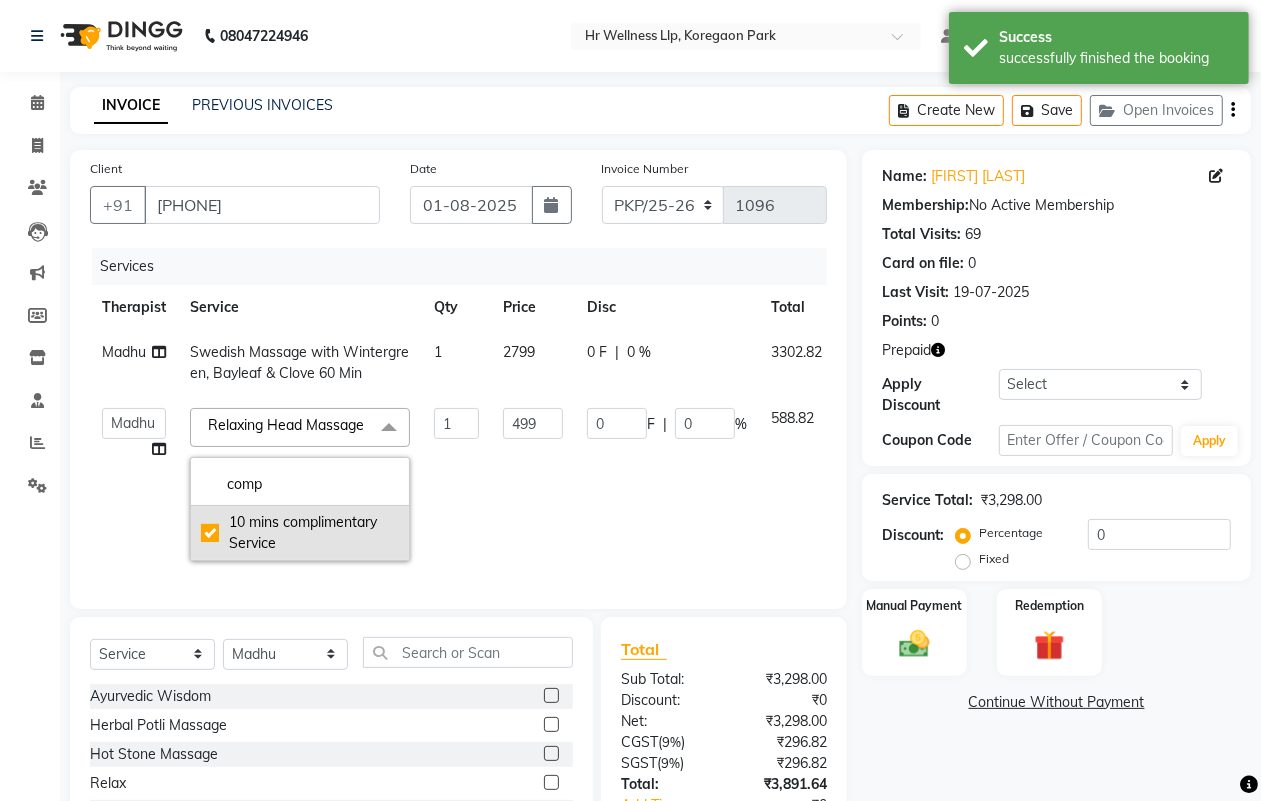 checkbox on "true" 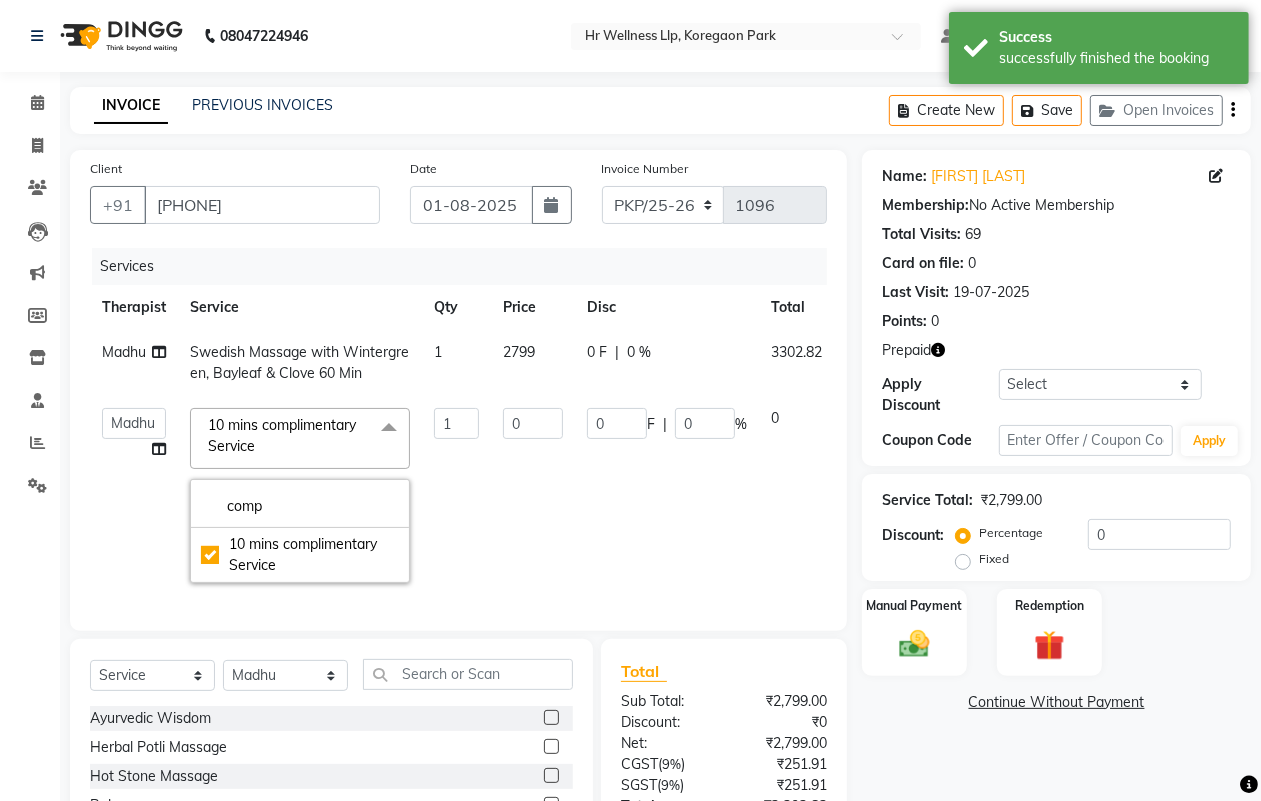 click on "0" 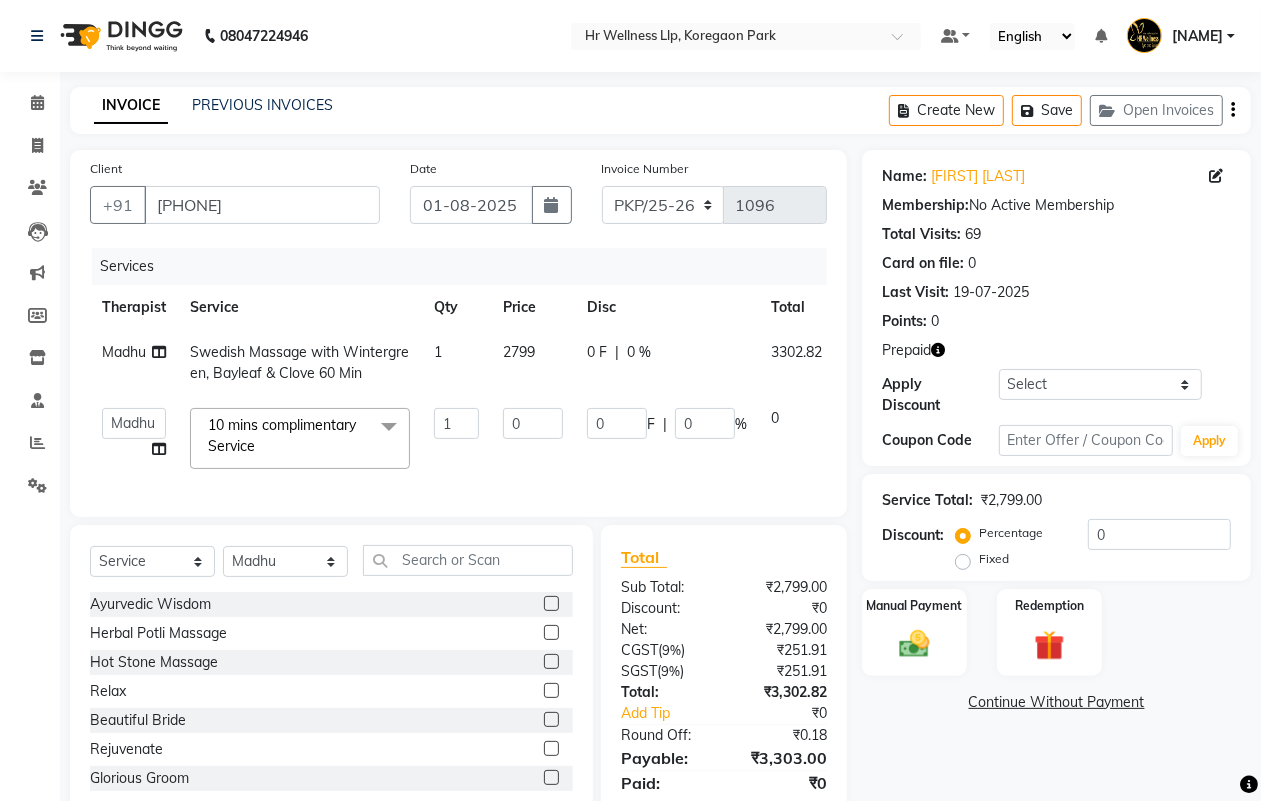 click on "Swedish Massage with Wintergreen, Bayleaf & Clove 60 Min" 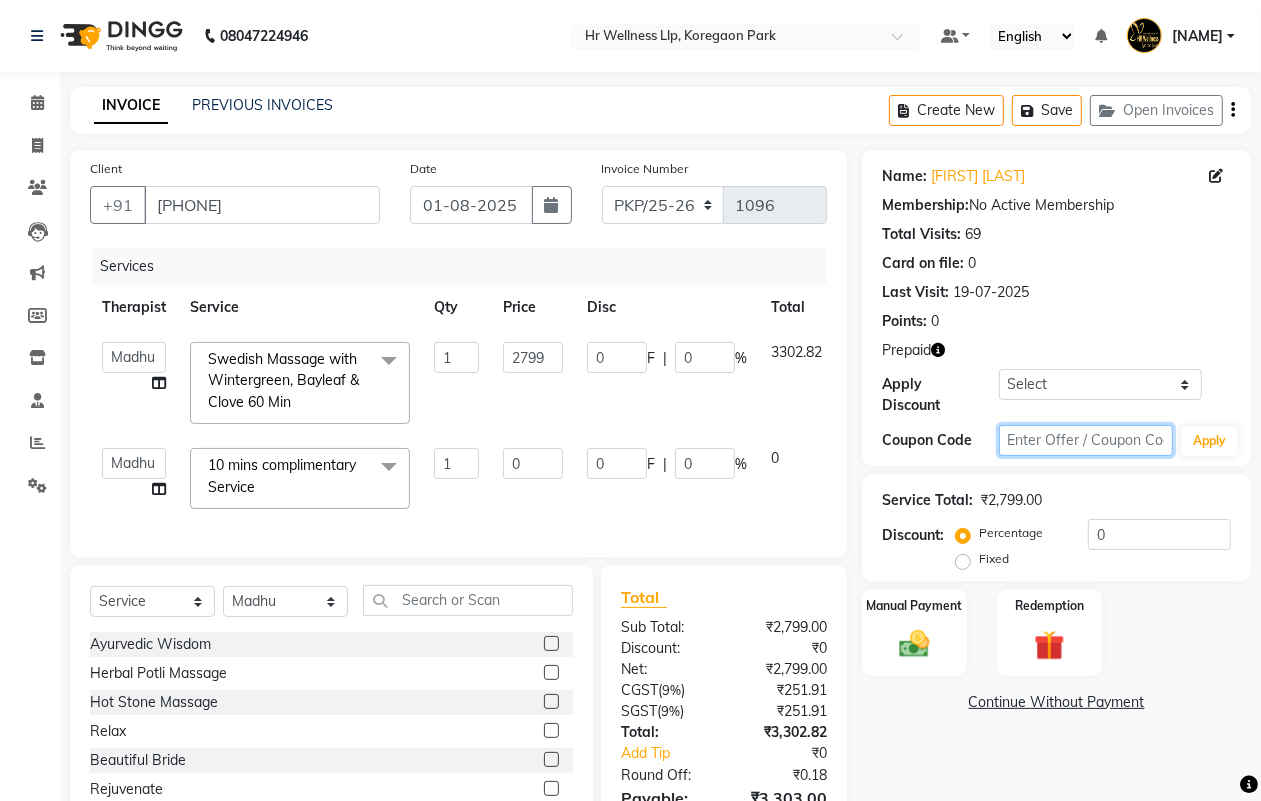 click 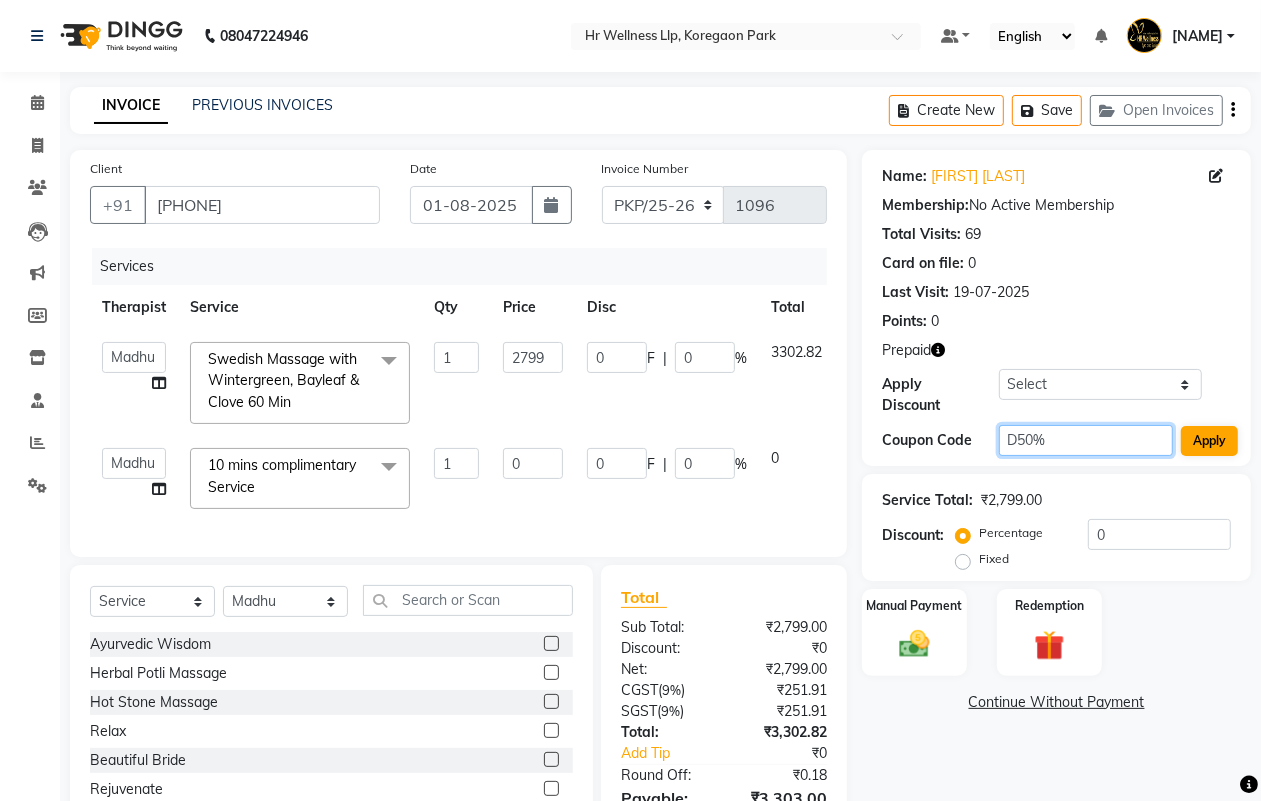type on "D50%" 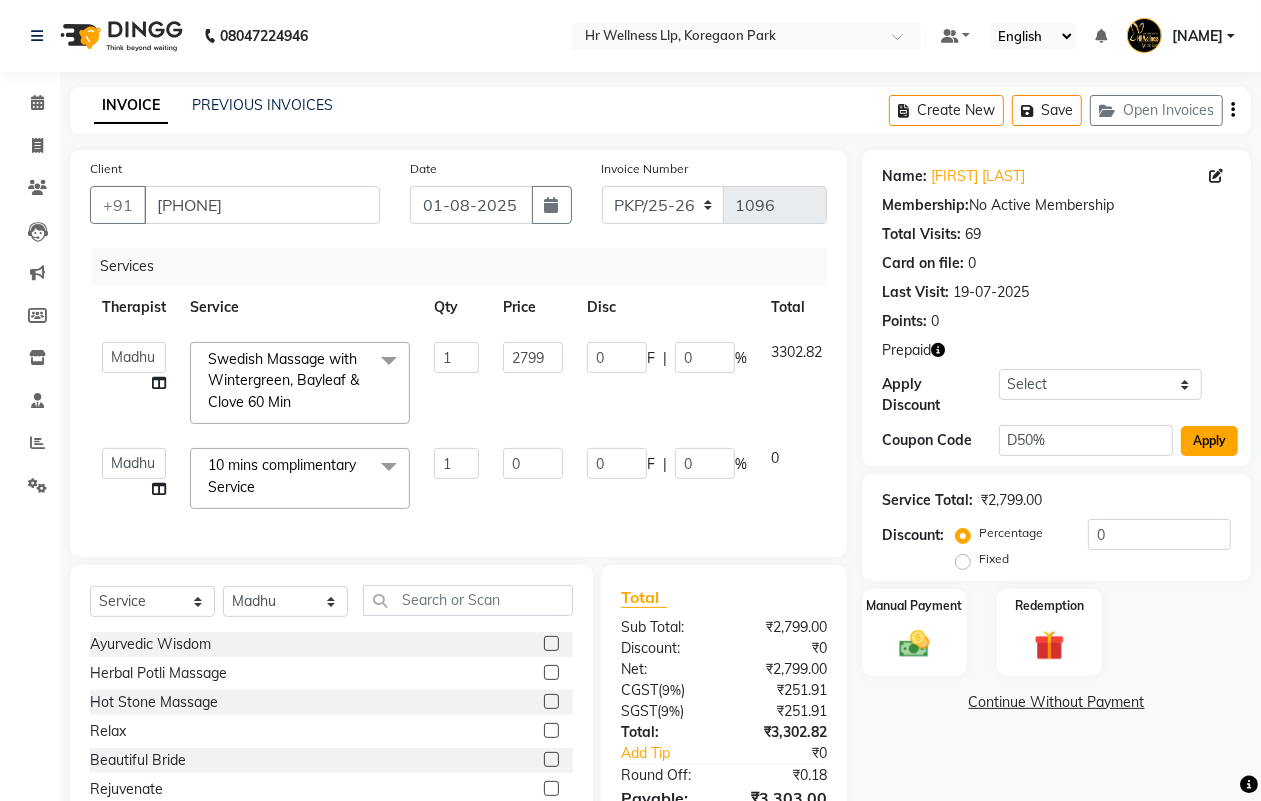 click on "Apply" 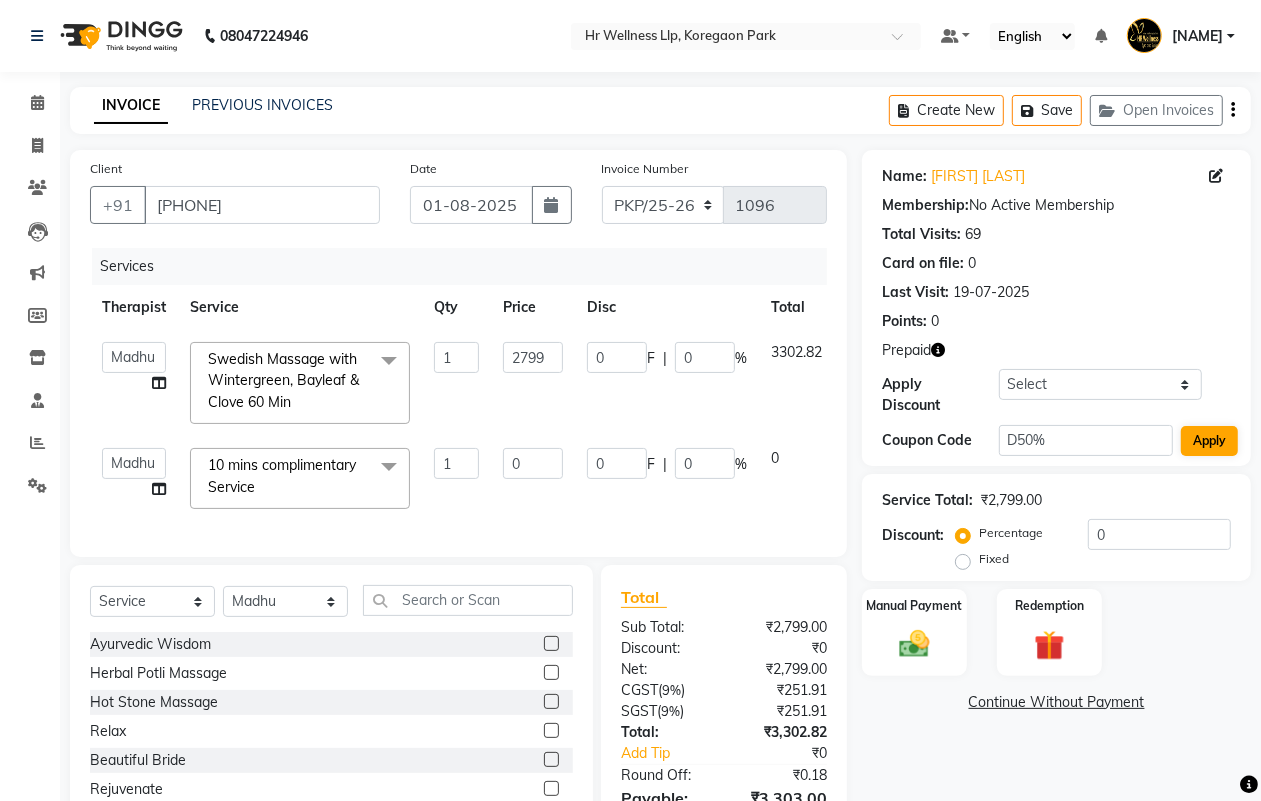 type on "50" 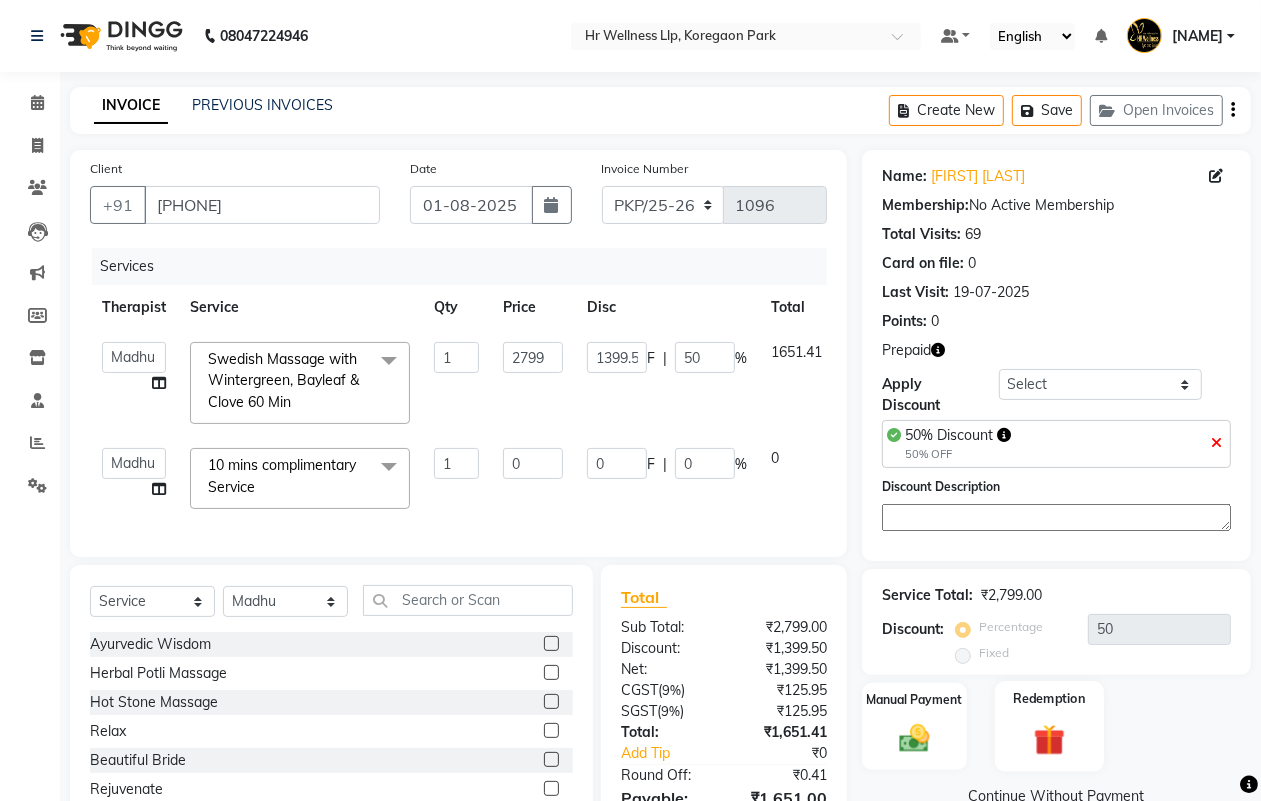 click 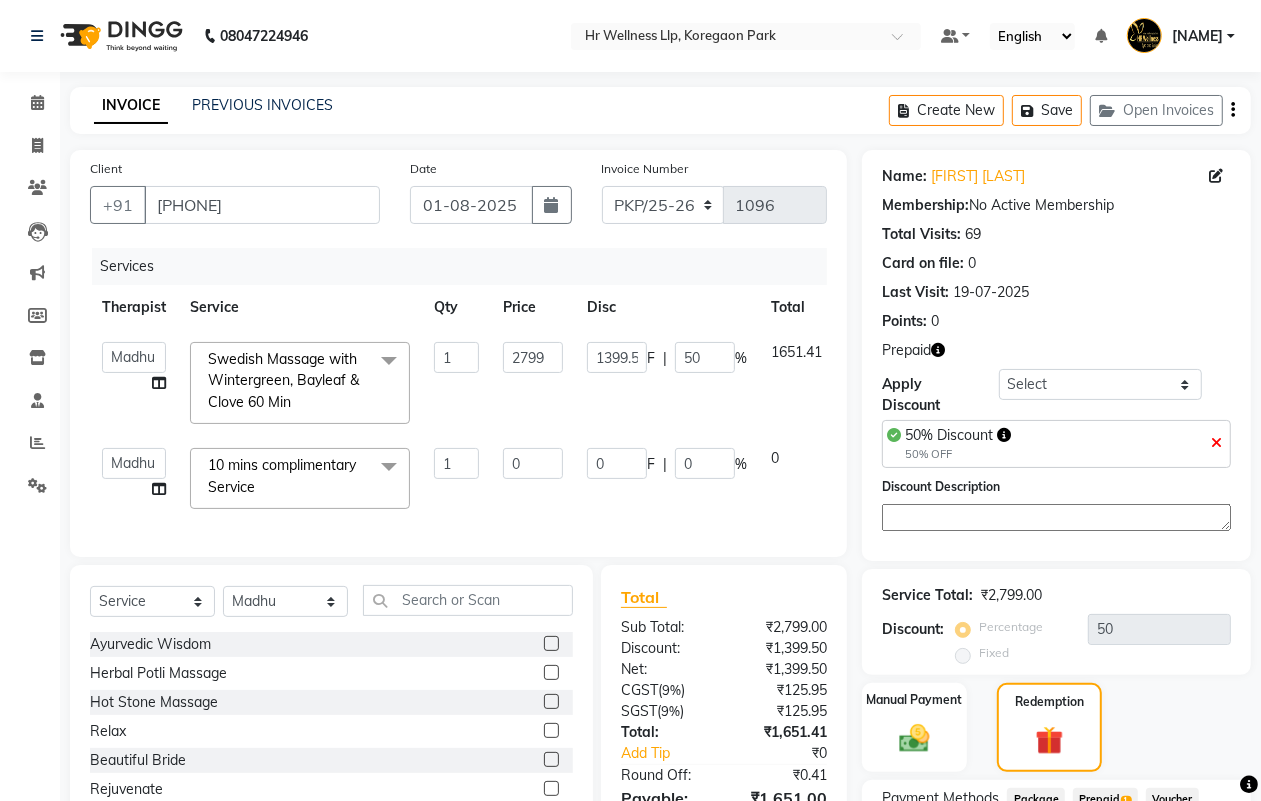 scroll, scrollTop: 170, scrollLeft: 0, axis: vertical 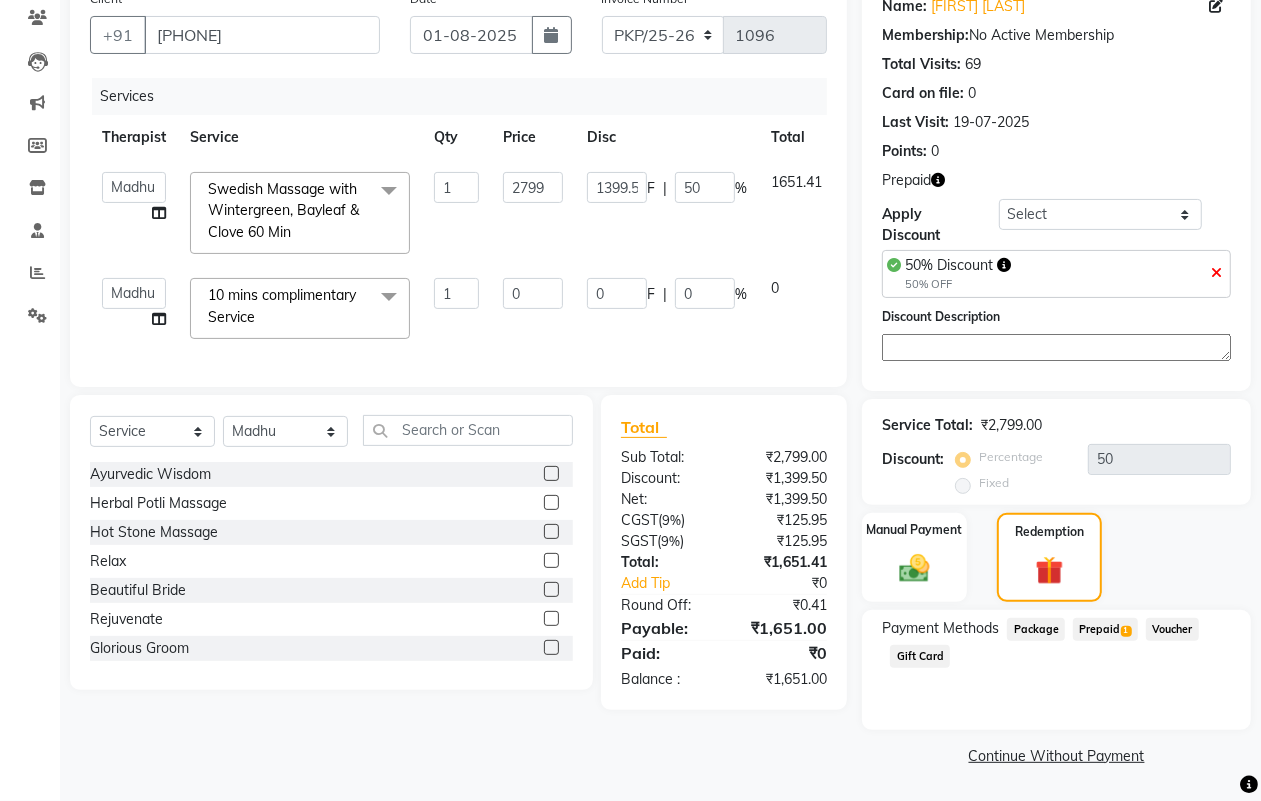 click on "Prepaid  1" 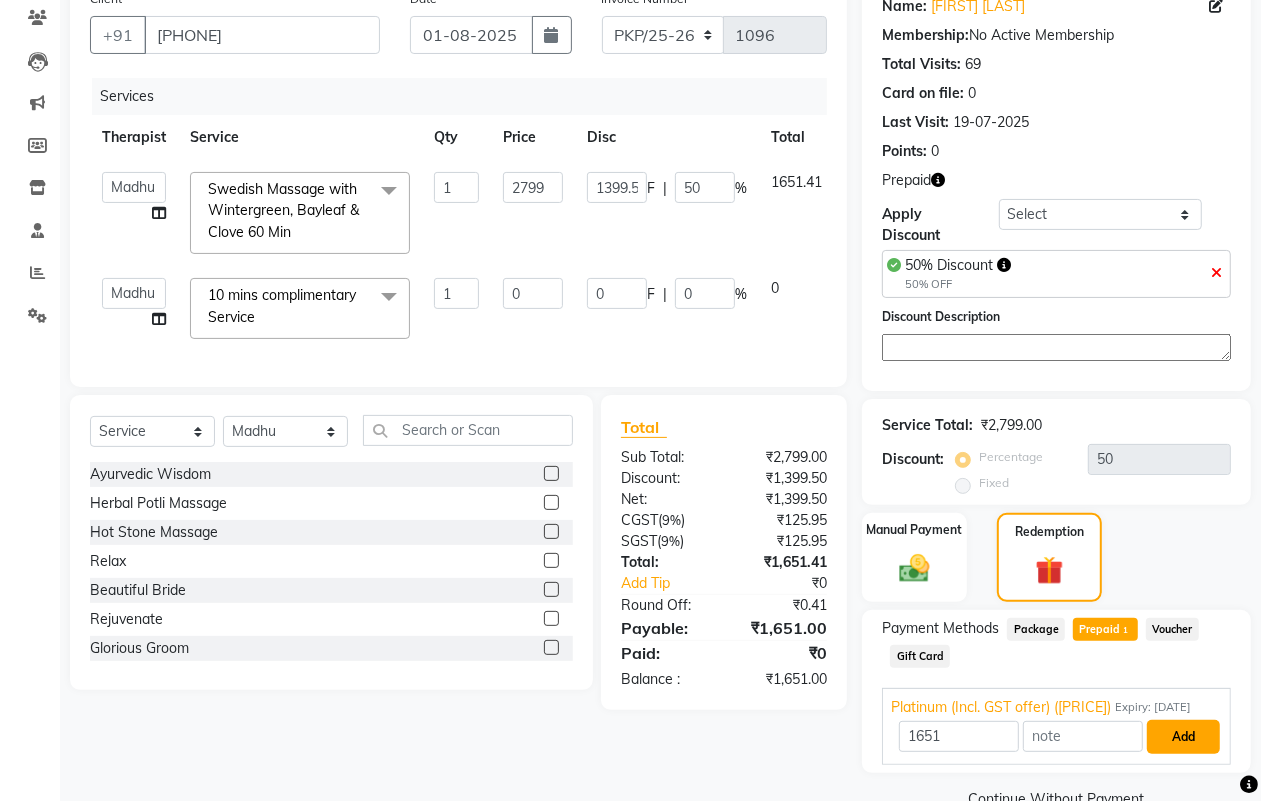 click on "Add" at bounding box center (1183, 737) 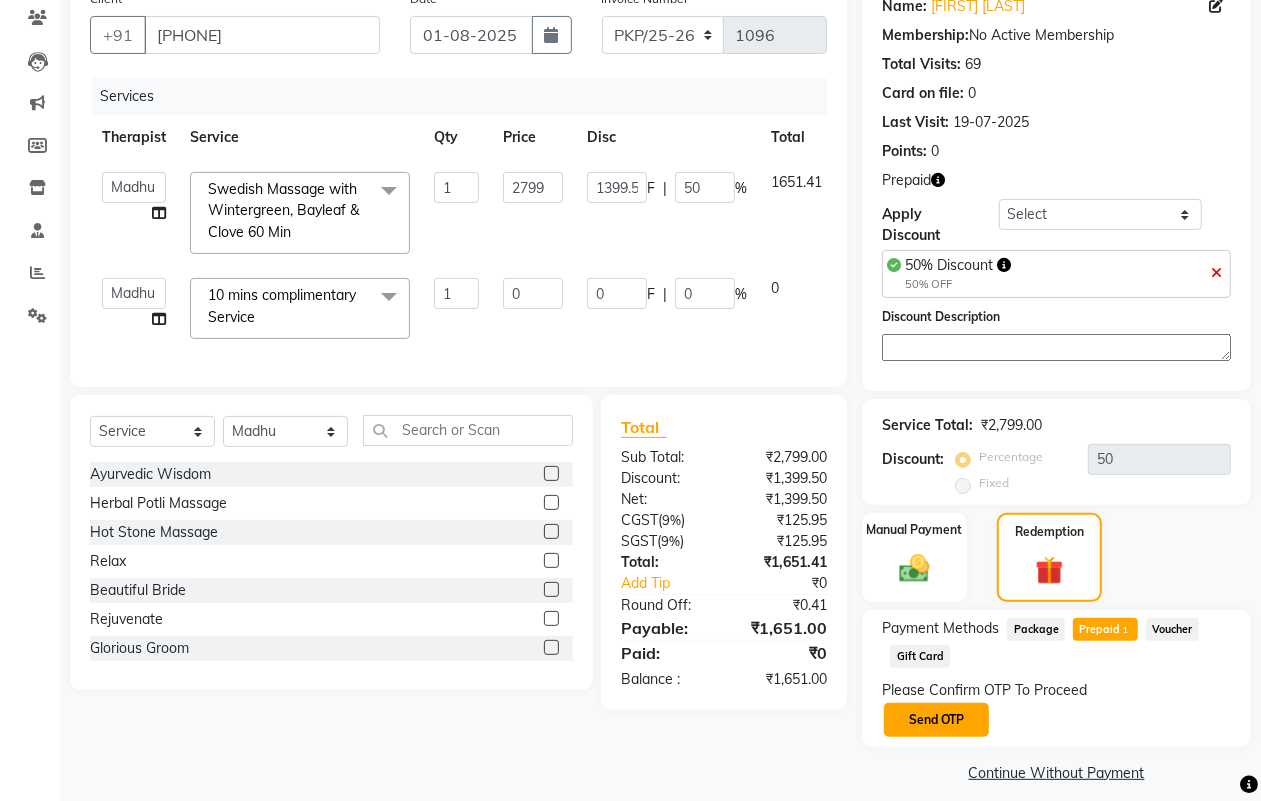 click on "Send OTP" 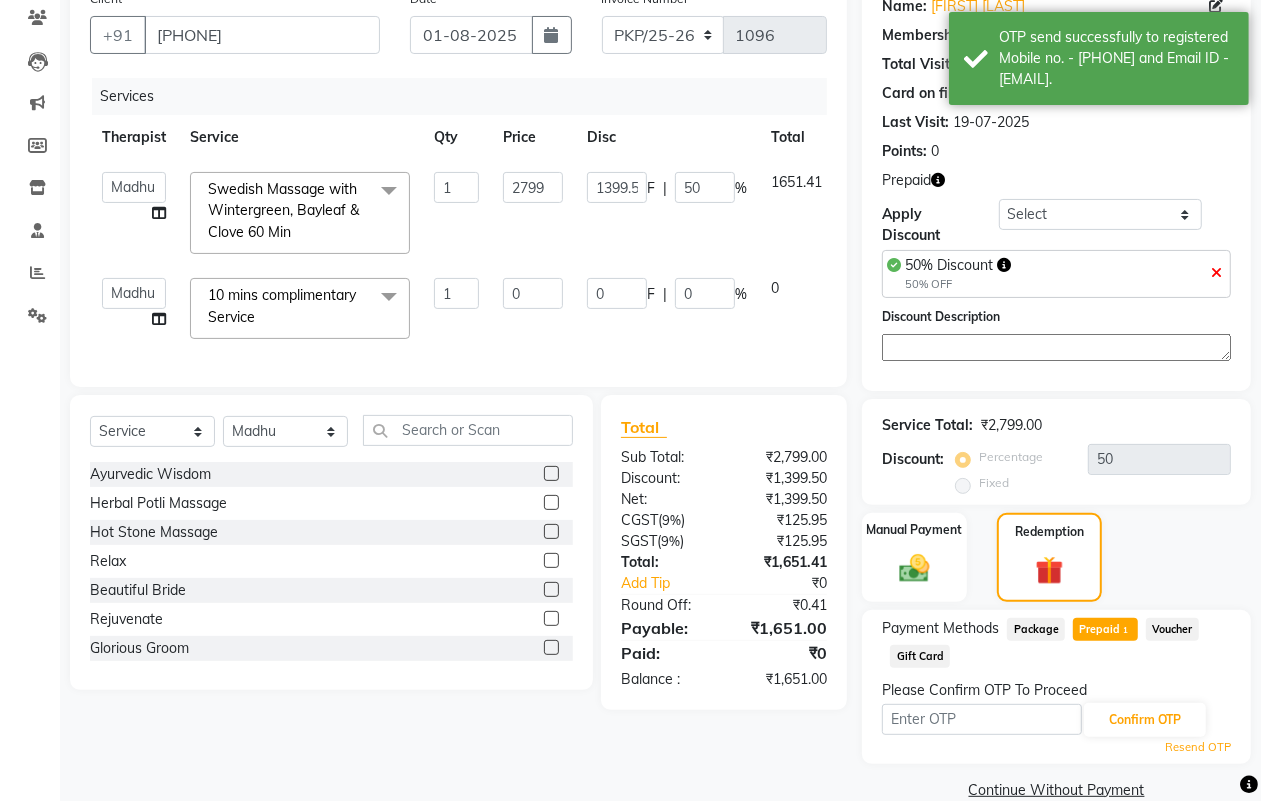 scroll, scrollTop: 203, scrollLeft: 0, axis: vertical 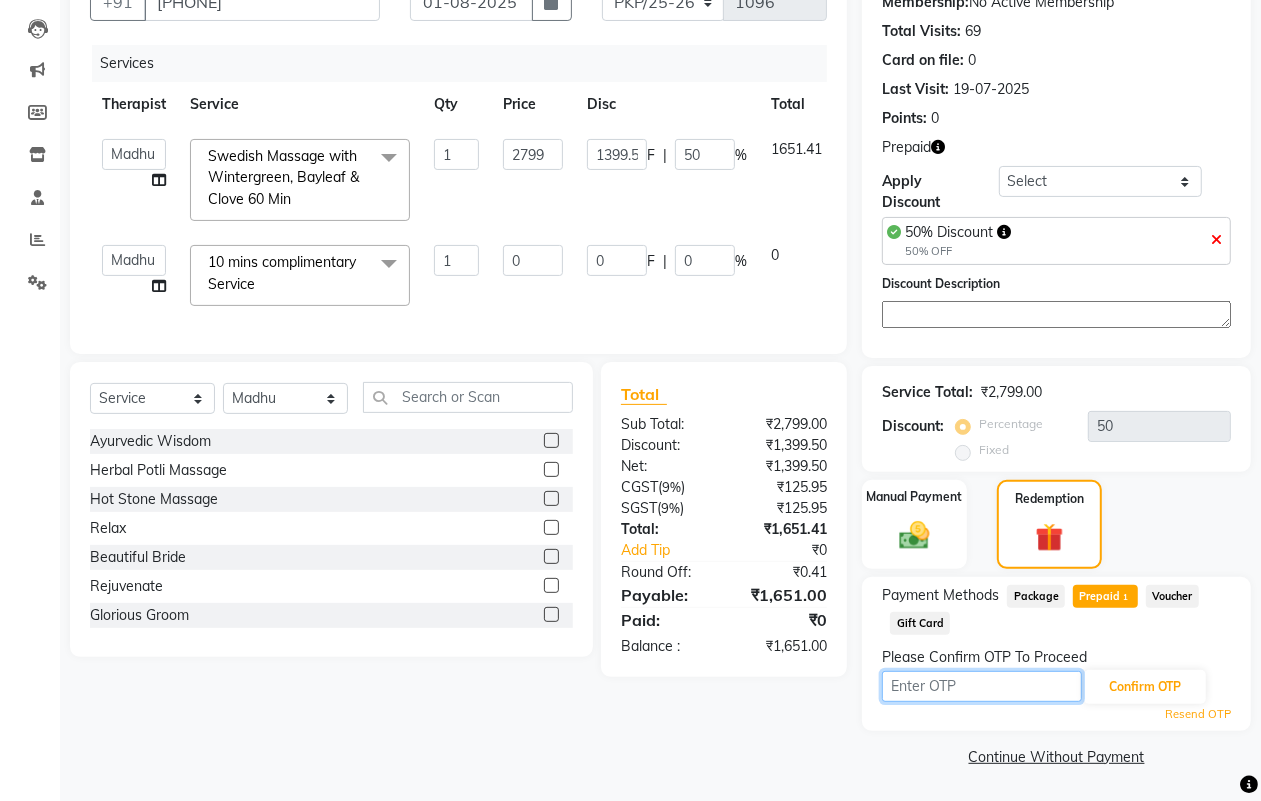 click at bounding box center (982, 686) 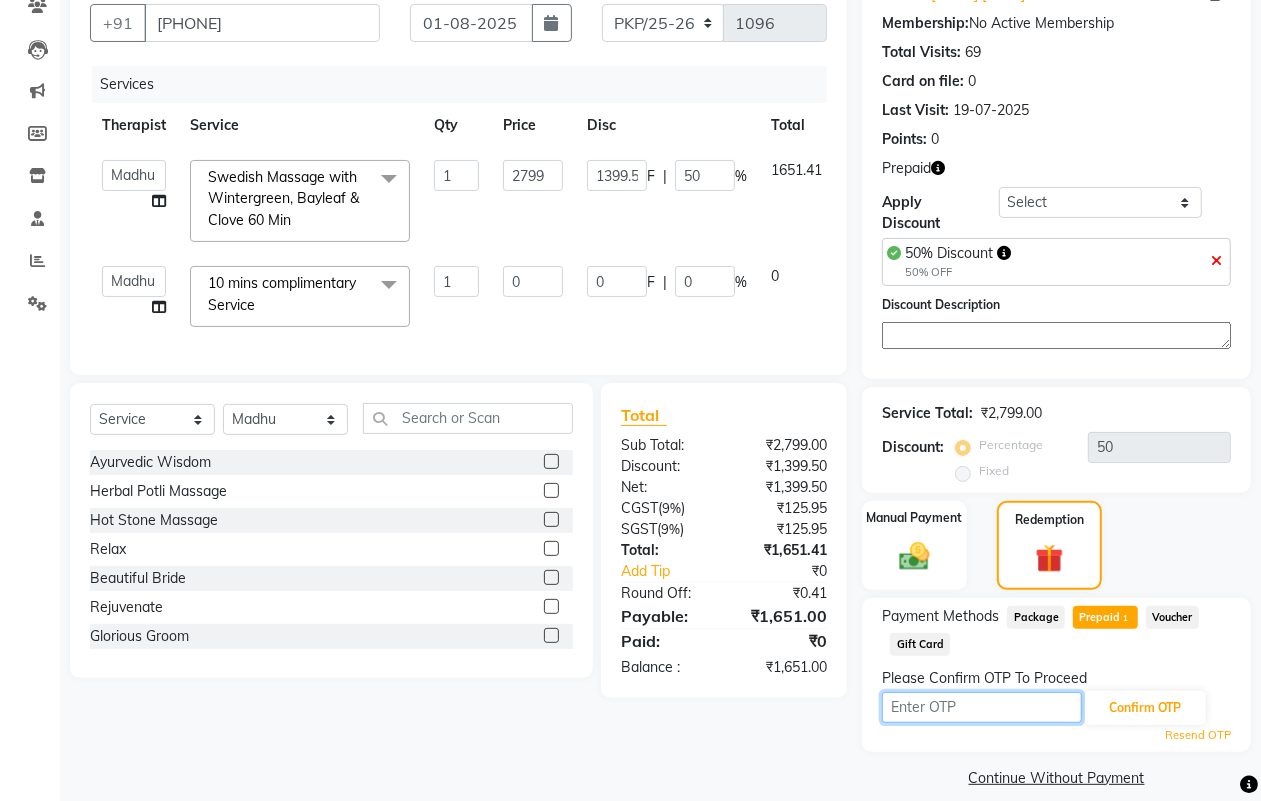 scroll, scrollTop: 203, scrollLeft: 0, axis: vertical 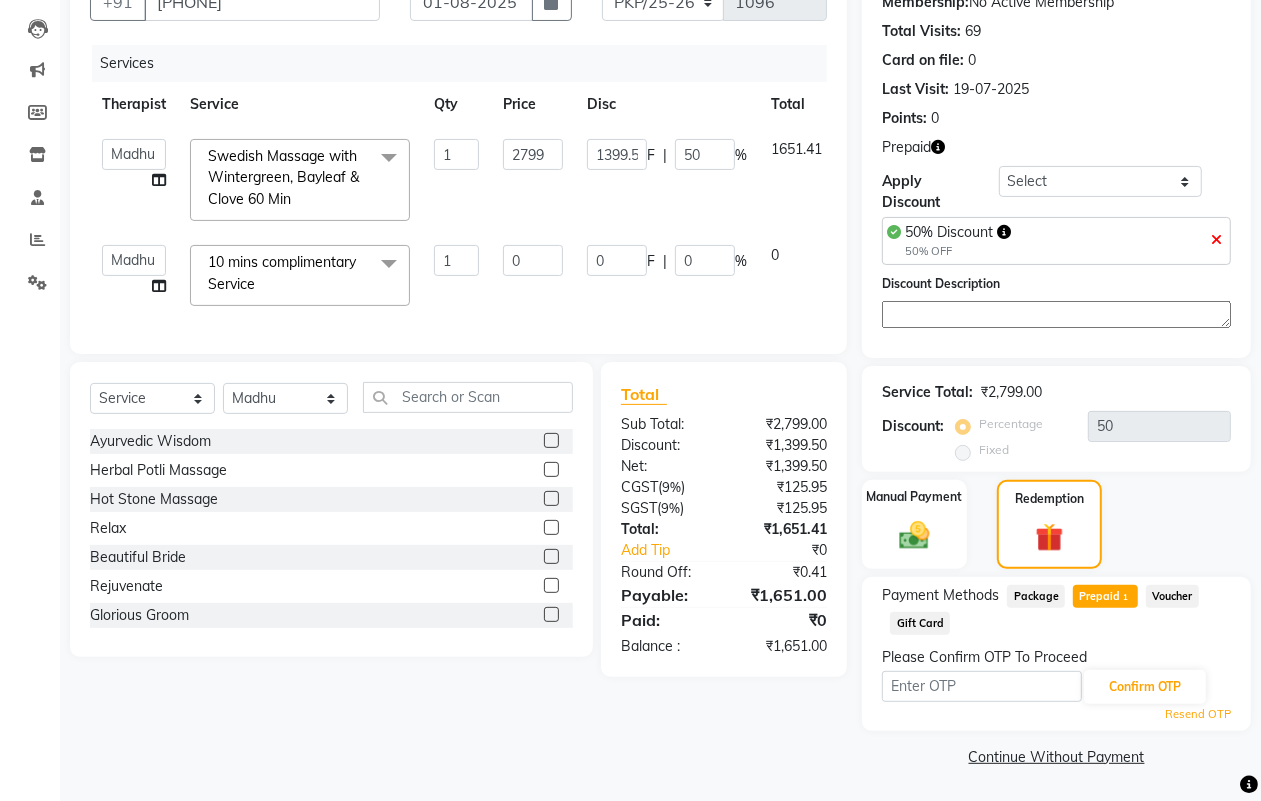 click on "Client [PHONE] Date [DATE] Invoice Number [NUMBER] Services Therapist Service Qty Price Disc Total Action  [NAME]   Female waitlist   Female waitlist 1   [NAME]   [NAME]   [NAME]   [NAME]   [NAME]    Male waitlist   [NAME]   [NAME]   [NAME]  [SERVICE] x [SERVICE]  [SERVICE] [SERVICE] [SERVICE] [SERVICE] [SERVICE] [SERVICE] [SERVICE] [SERVICE] [SERVICE] [SERVICE] [SERVICE] [SERVICE] [SERVICE] [SERVICE] [SERVICE] [SERVICE] [SERVICE] [SERVICE] [SERVICE] [SERVICE] [SERVICE] [SERVICE] [SERVICE] [SERVICE] [SERVICE] [SERVICE] [SERVICE]" 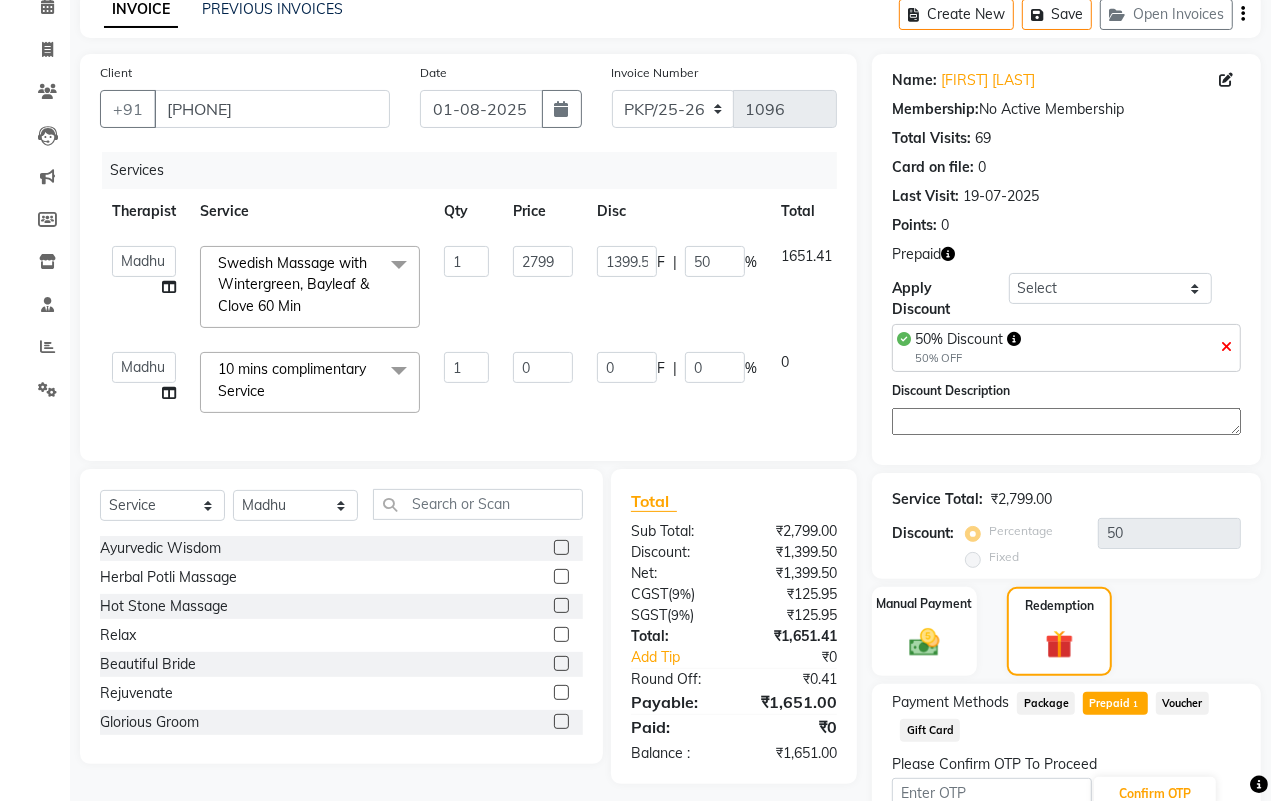 scroll, scrollTop: 0, scrollLeft: 0, axis: both 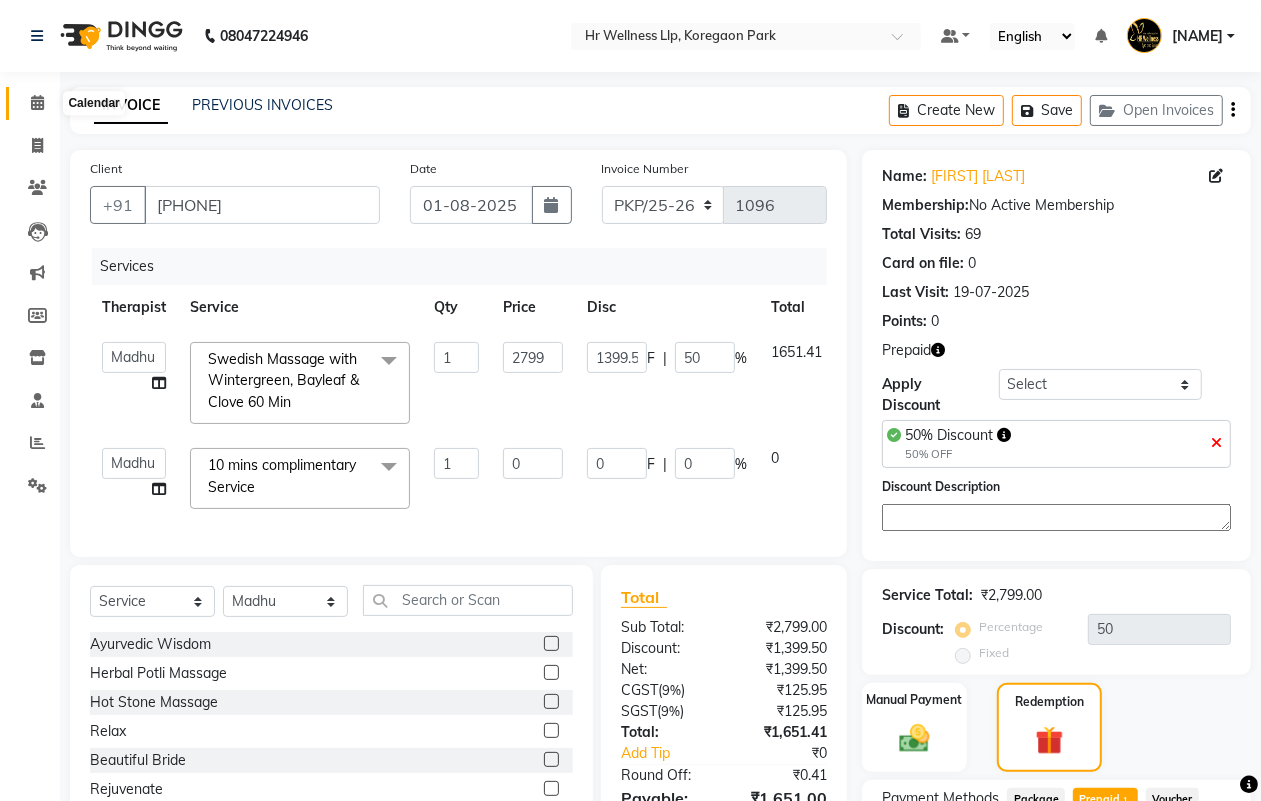 click 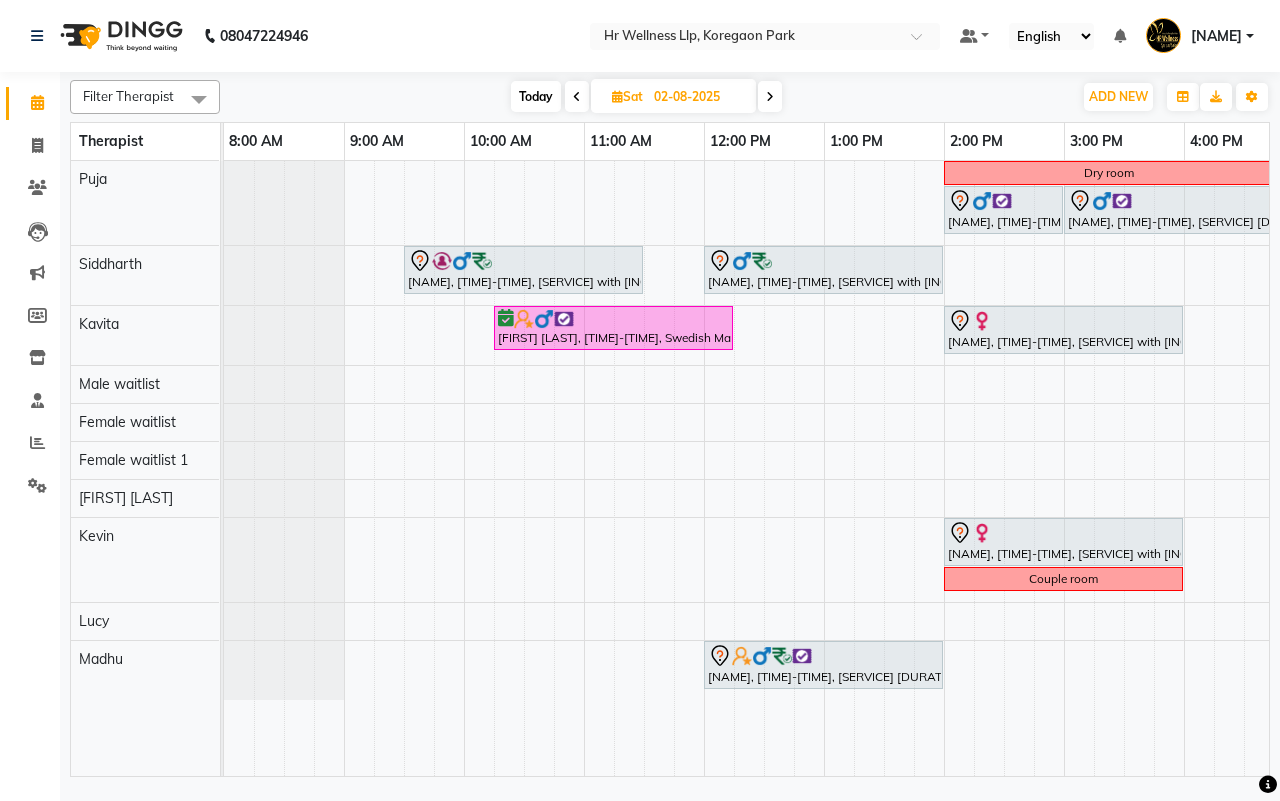 scroll, scrollTop: 0, scrollLeft: 533, axis: horizontal 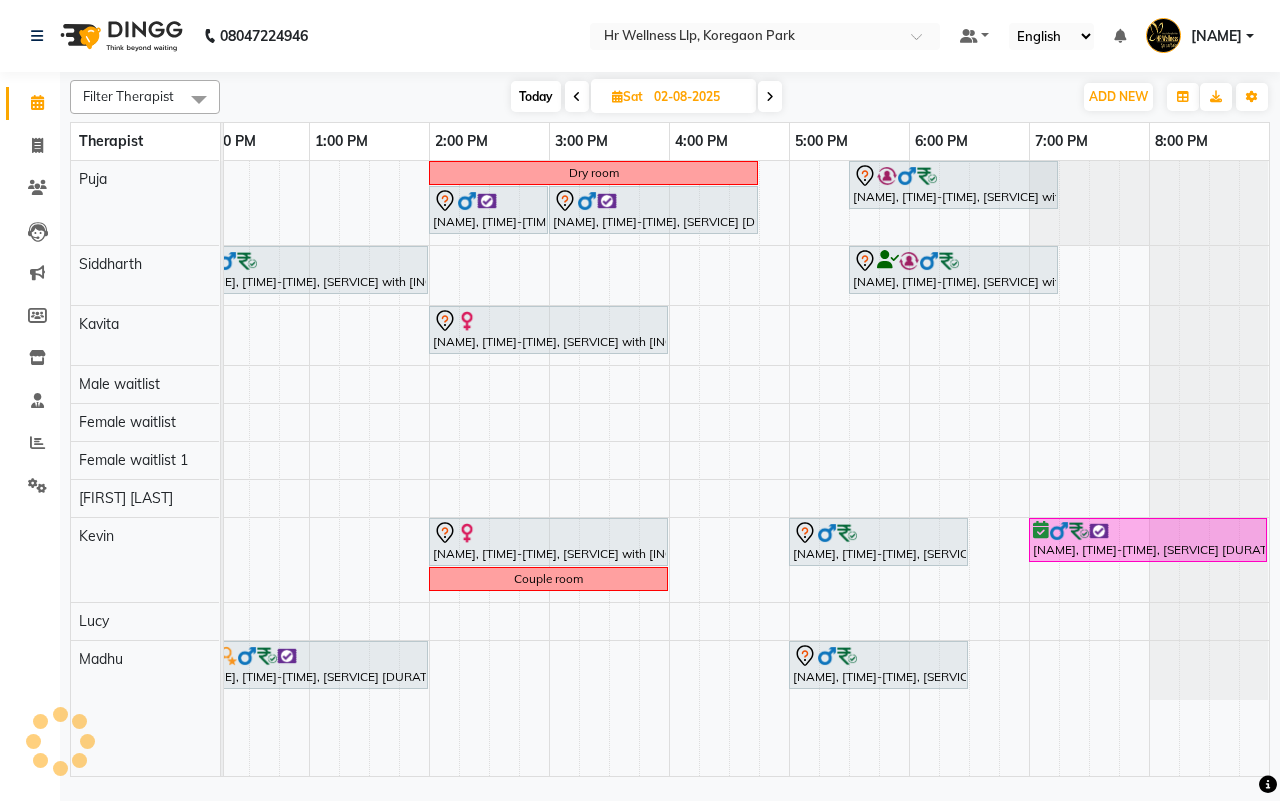 click at bounding box center (577, 96) 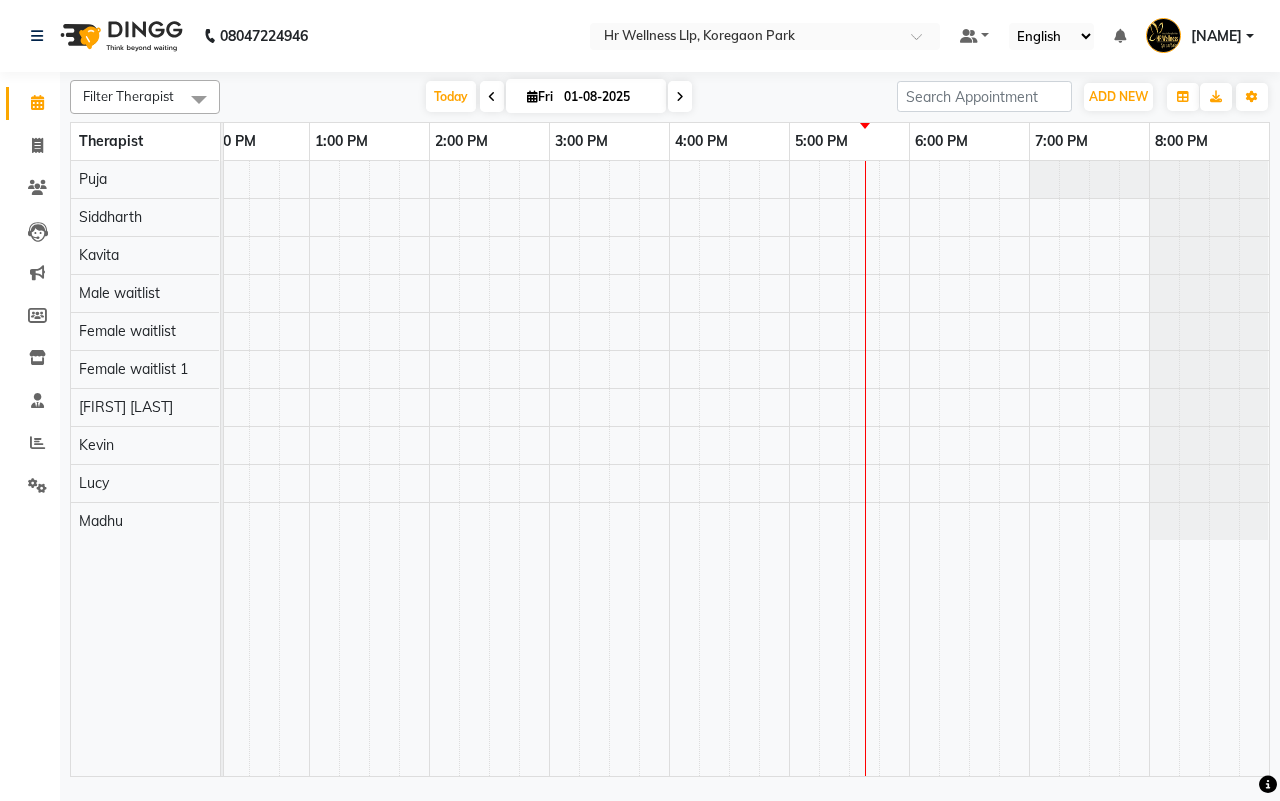 scroll, scrollTop: 0, scrollLeft: 515, axis: horizontal 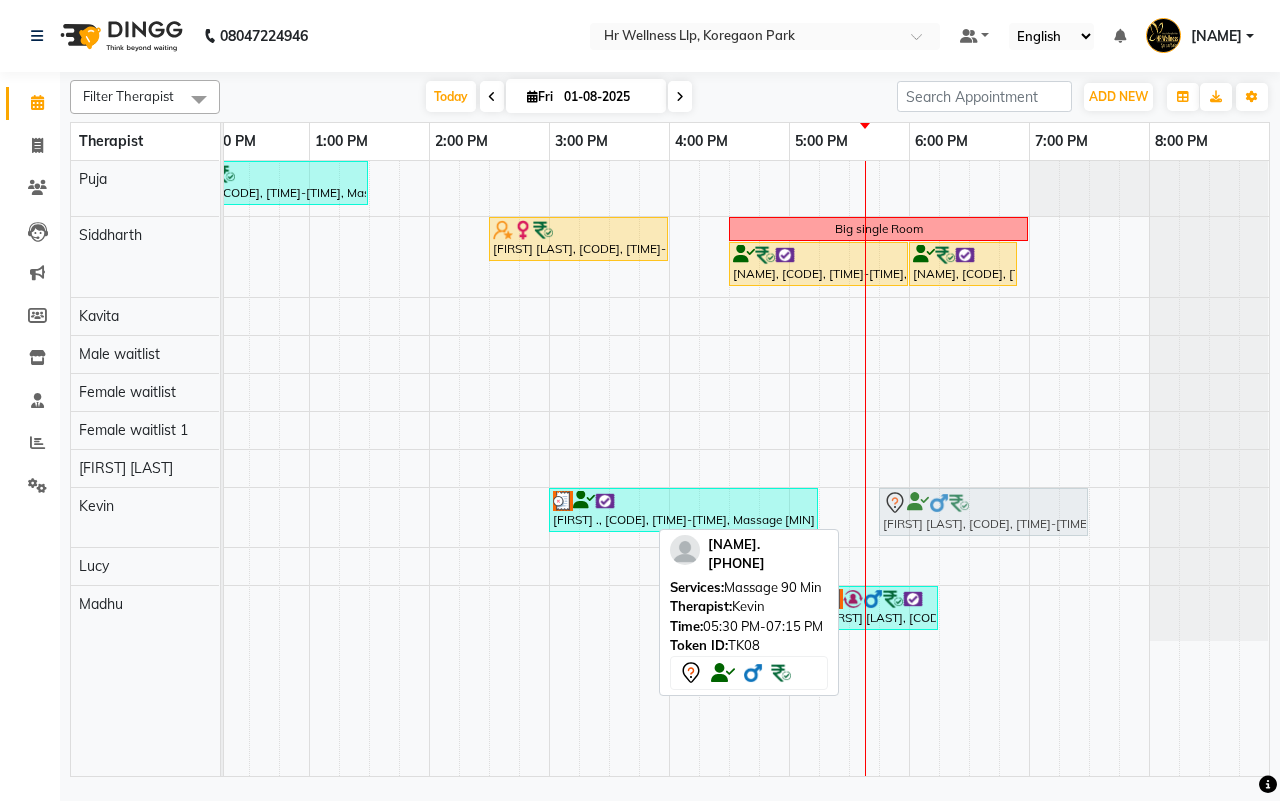 drag, startPoint x: 937, startPoint y: 511, endPoint x: 948, endPoint y: 510, distance: 11.045361 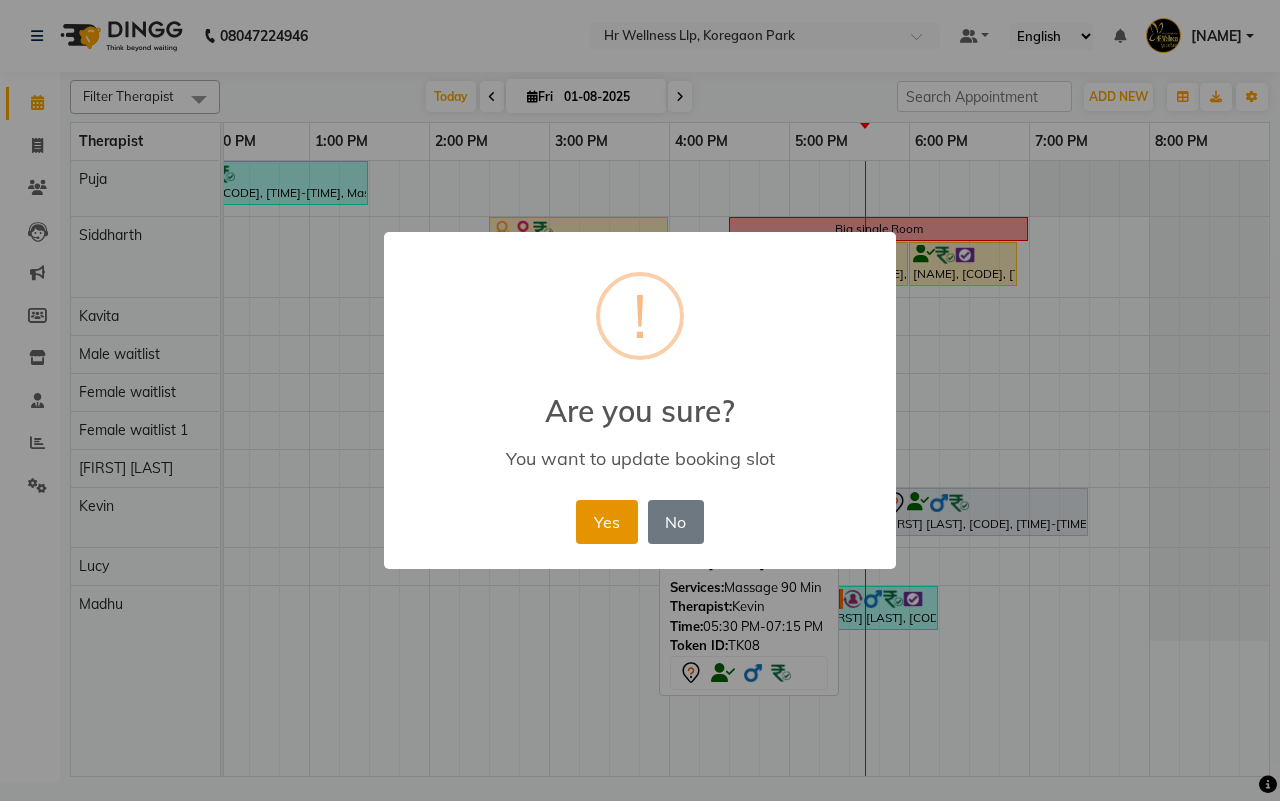 click on "Yes" at bounding box center (606, 522) 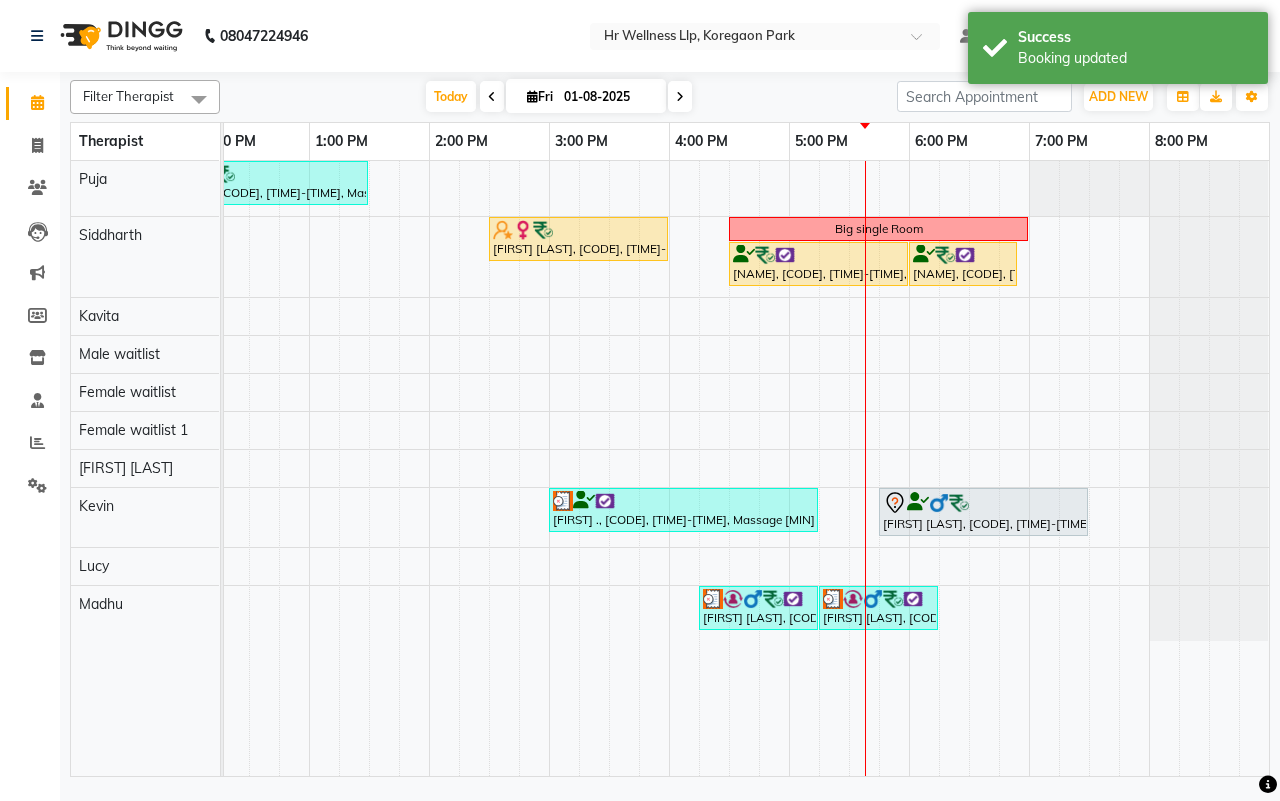 click at bounding box center [680, 96] 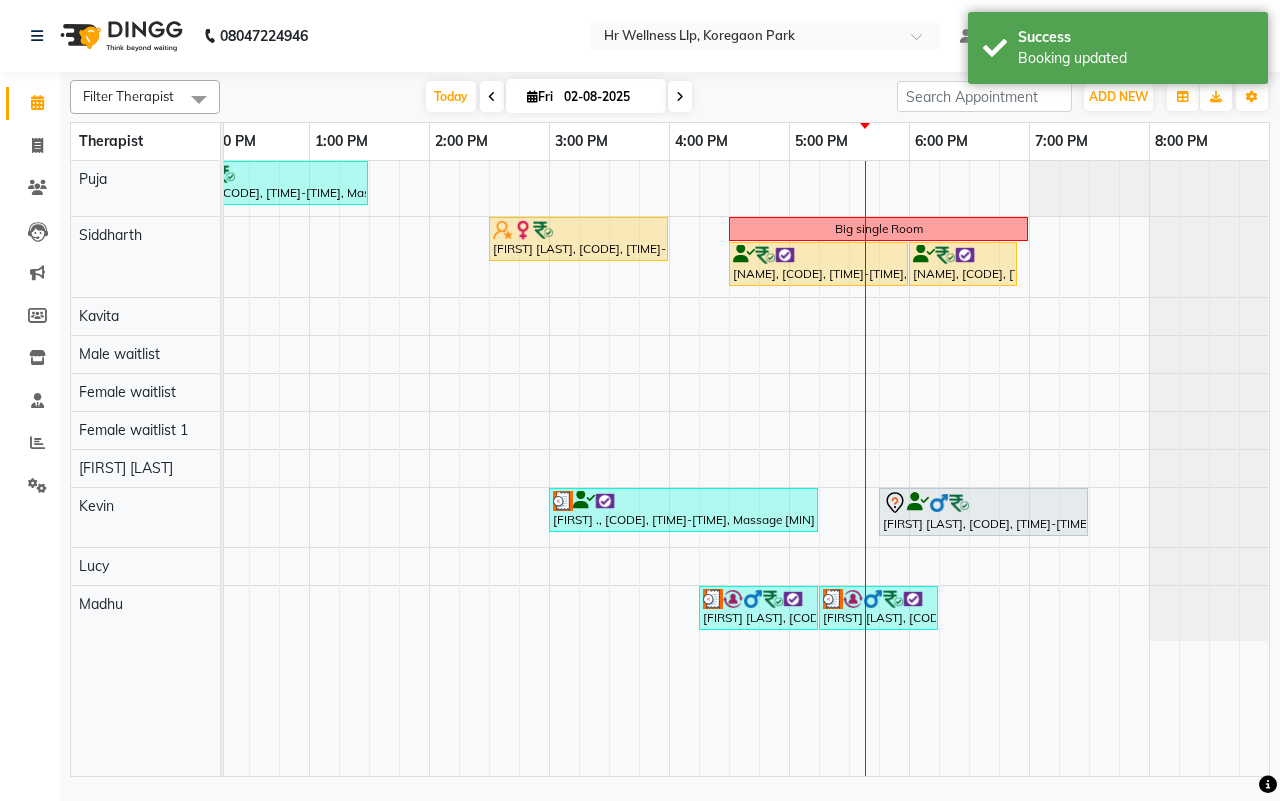 scroll, scrollTop: 0, scrollLeft: 515, axis: horizontal 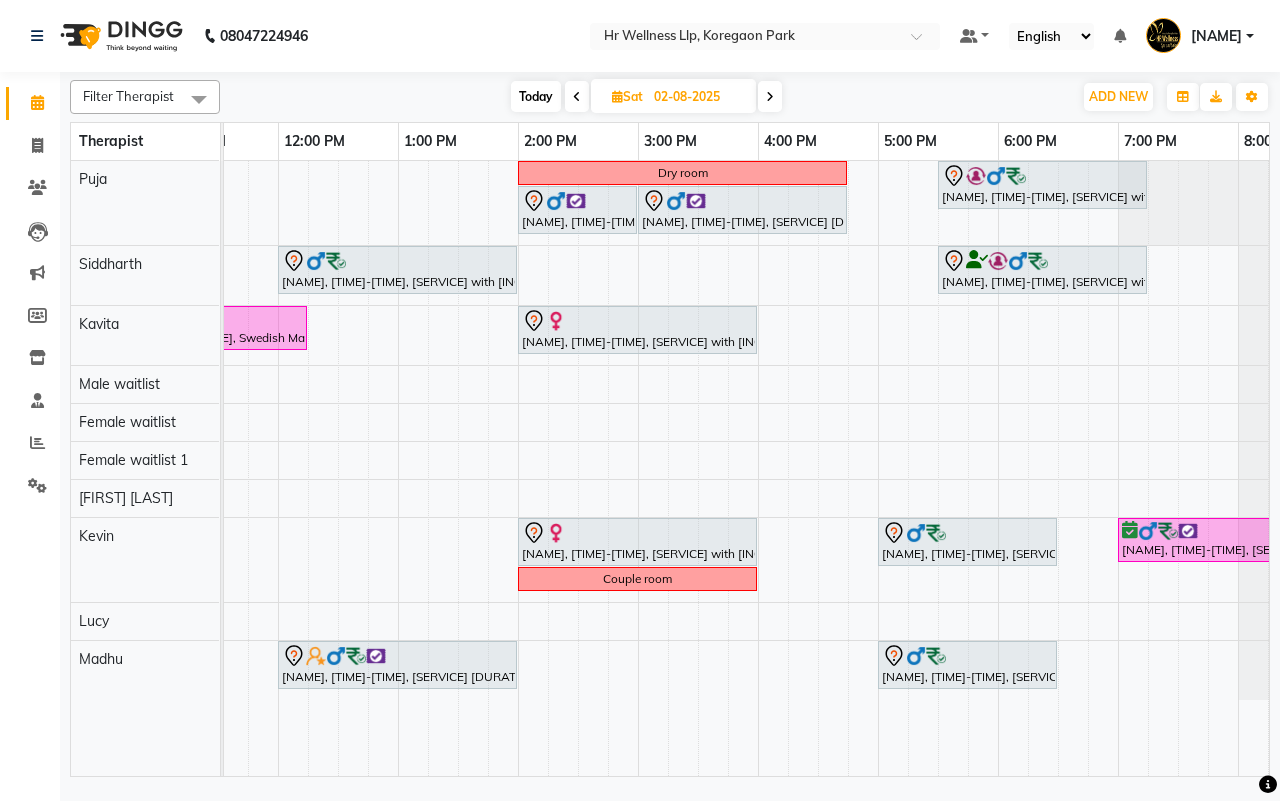 click at bounding box center (577, 97) 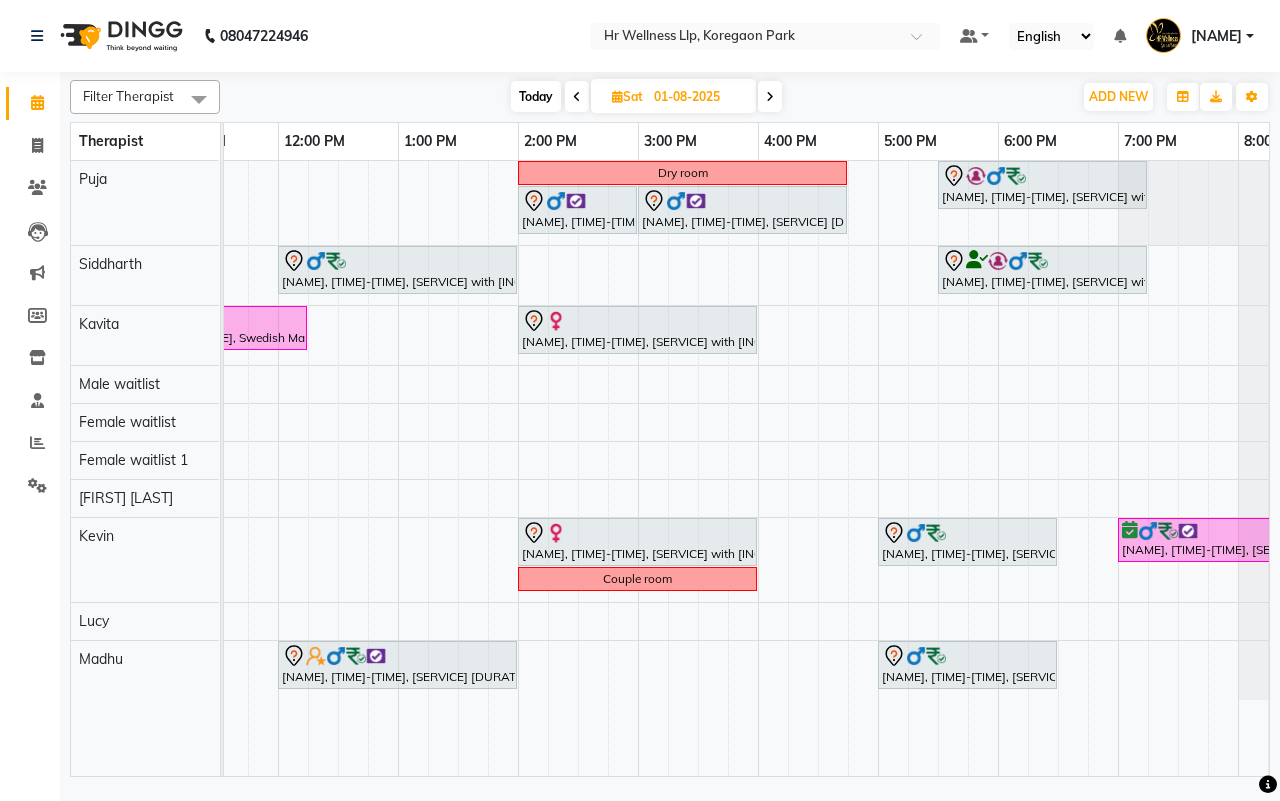 scroll, scrollTop: 0, scrollLeft: 515, axis: horizontal 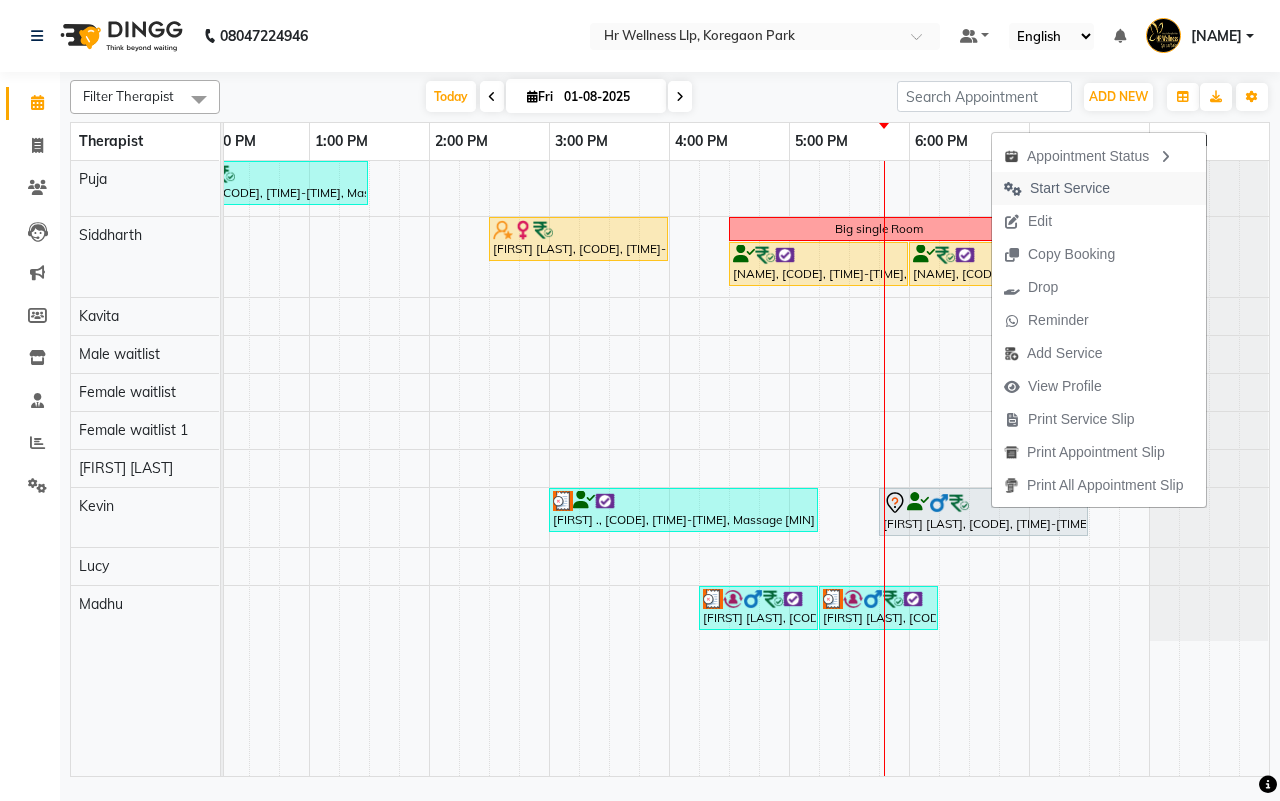 click on "Start Service" at bounding box center (1070, 188) 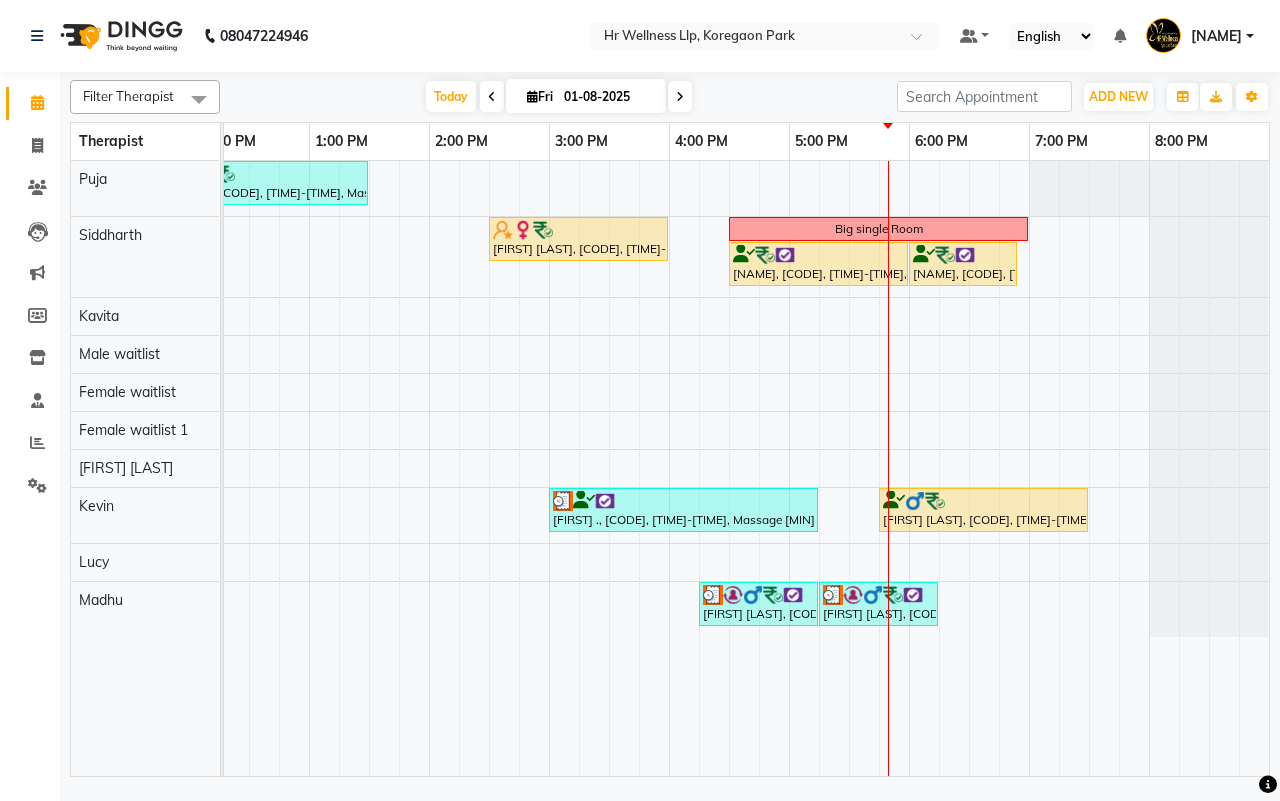 click at bounding box center [492, 97] 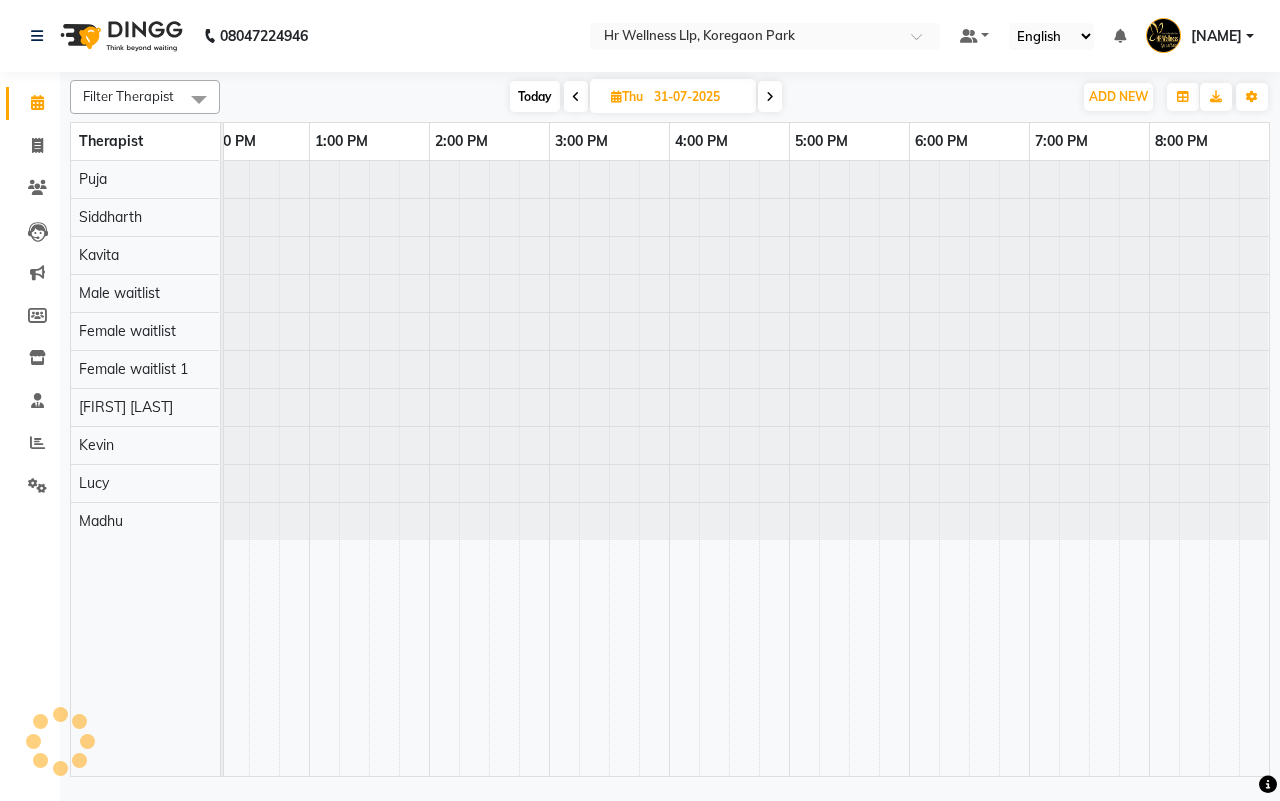 scroll, scrollTop: 0, scrollLeft: 515, axis: horizontal 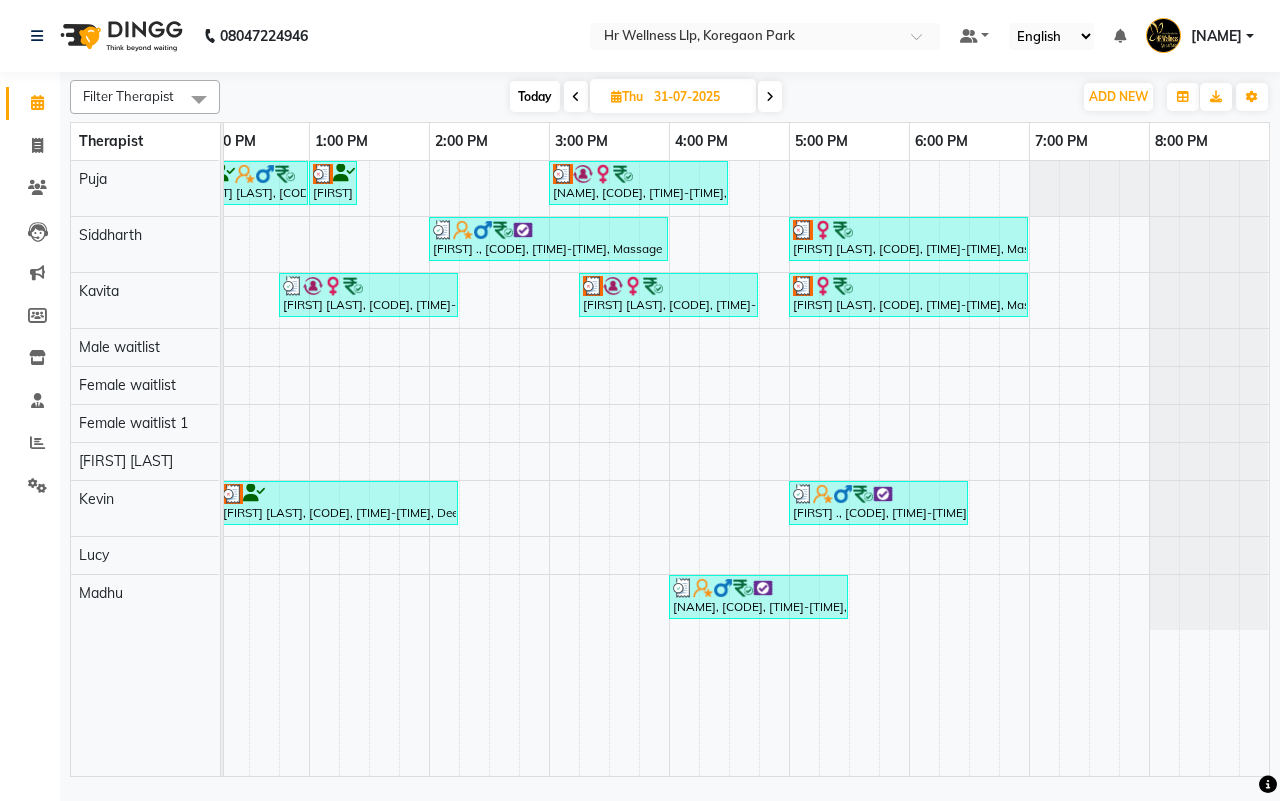 click at bounding box center (770, 96) 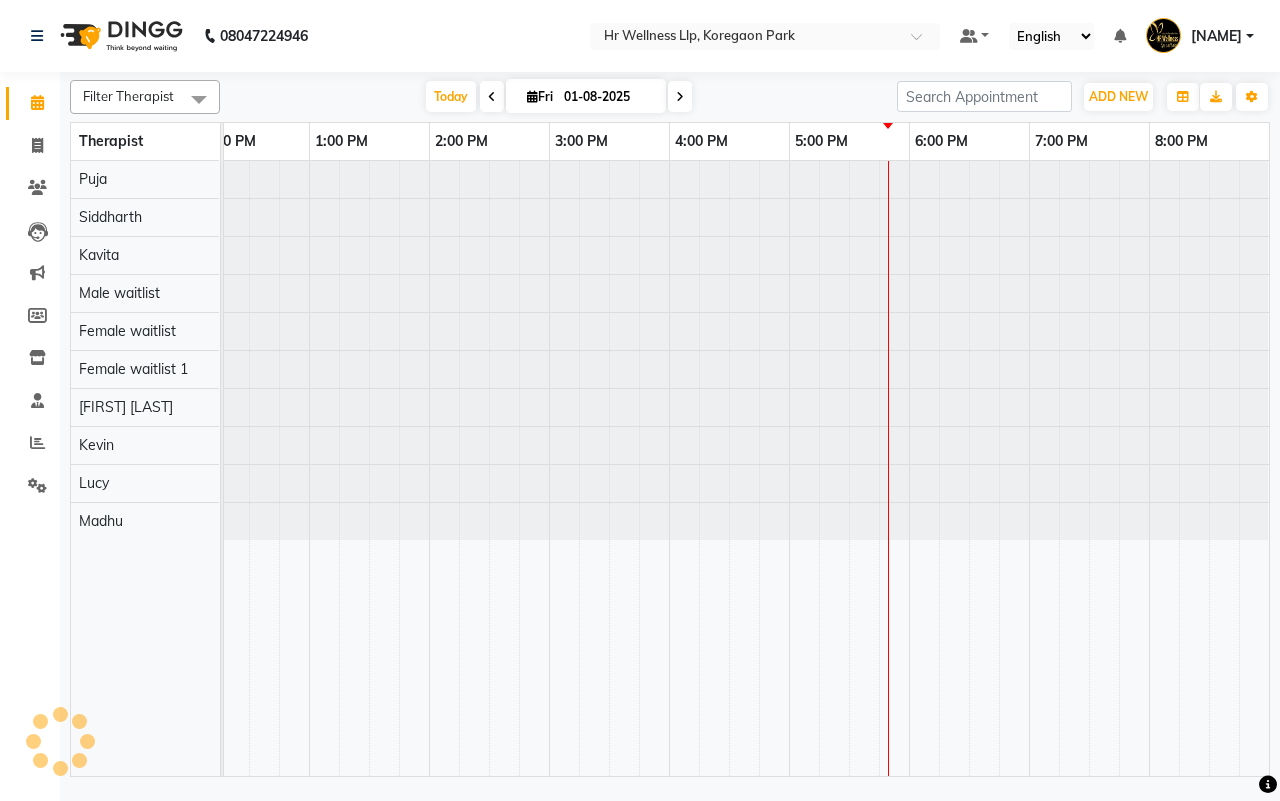 scroll, scrollTop: 0, scrollLeft: 0, axis: both 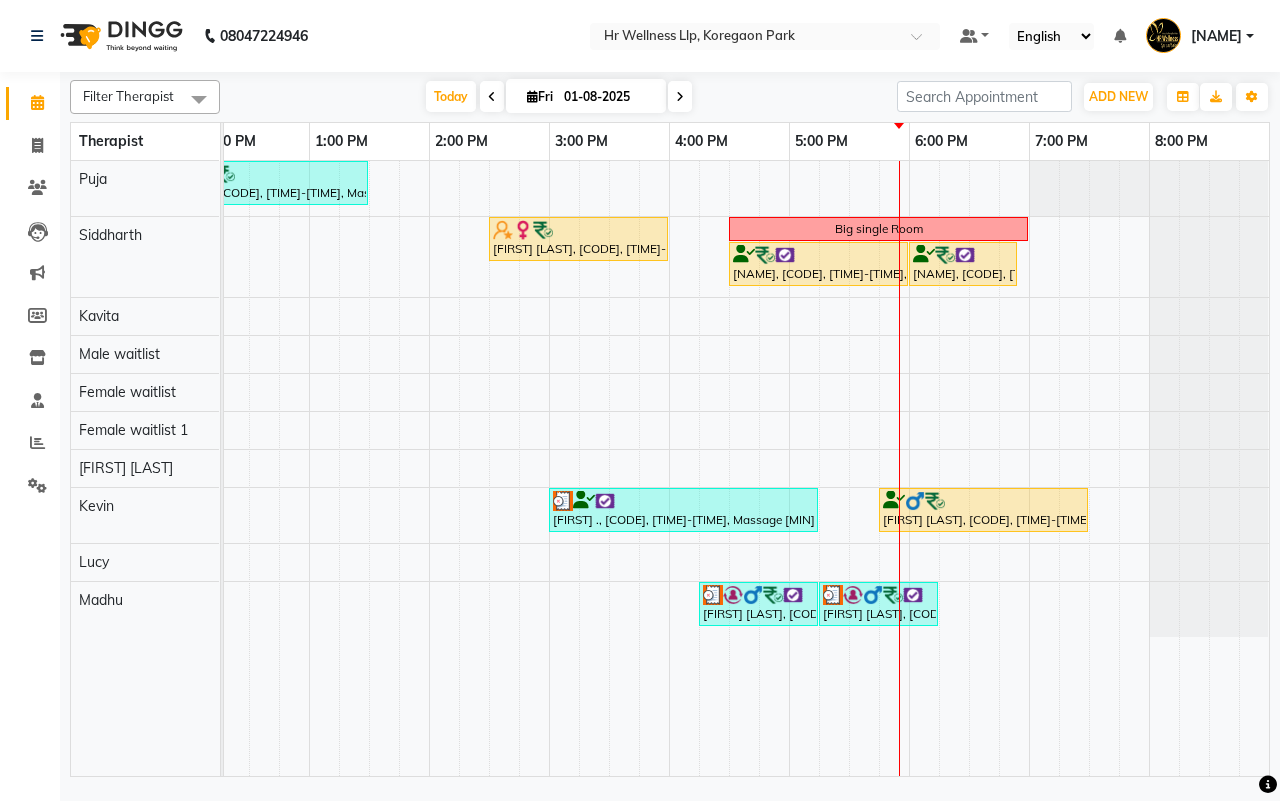 click at bounding box center [680, 96] 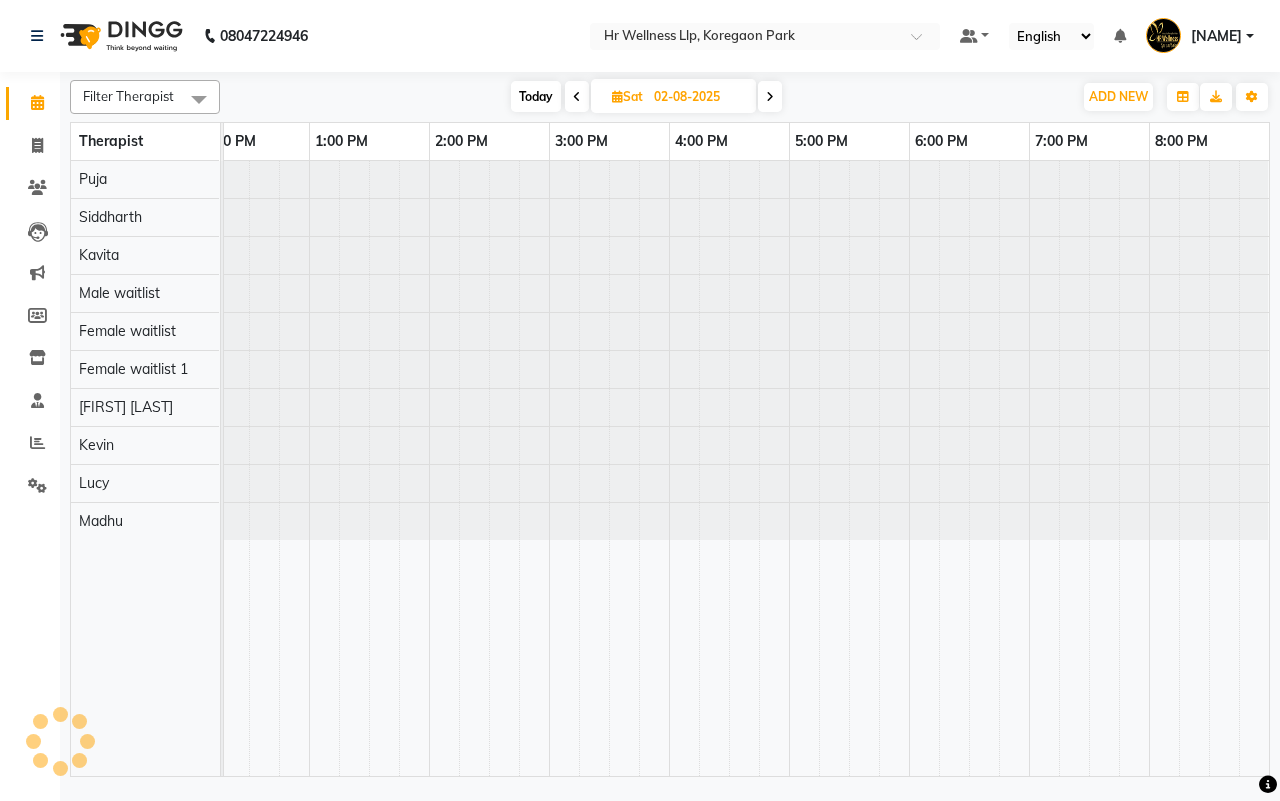 scroll, scrollTop: 0, scrollLeft: 515, axis: horizontal 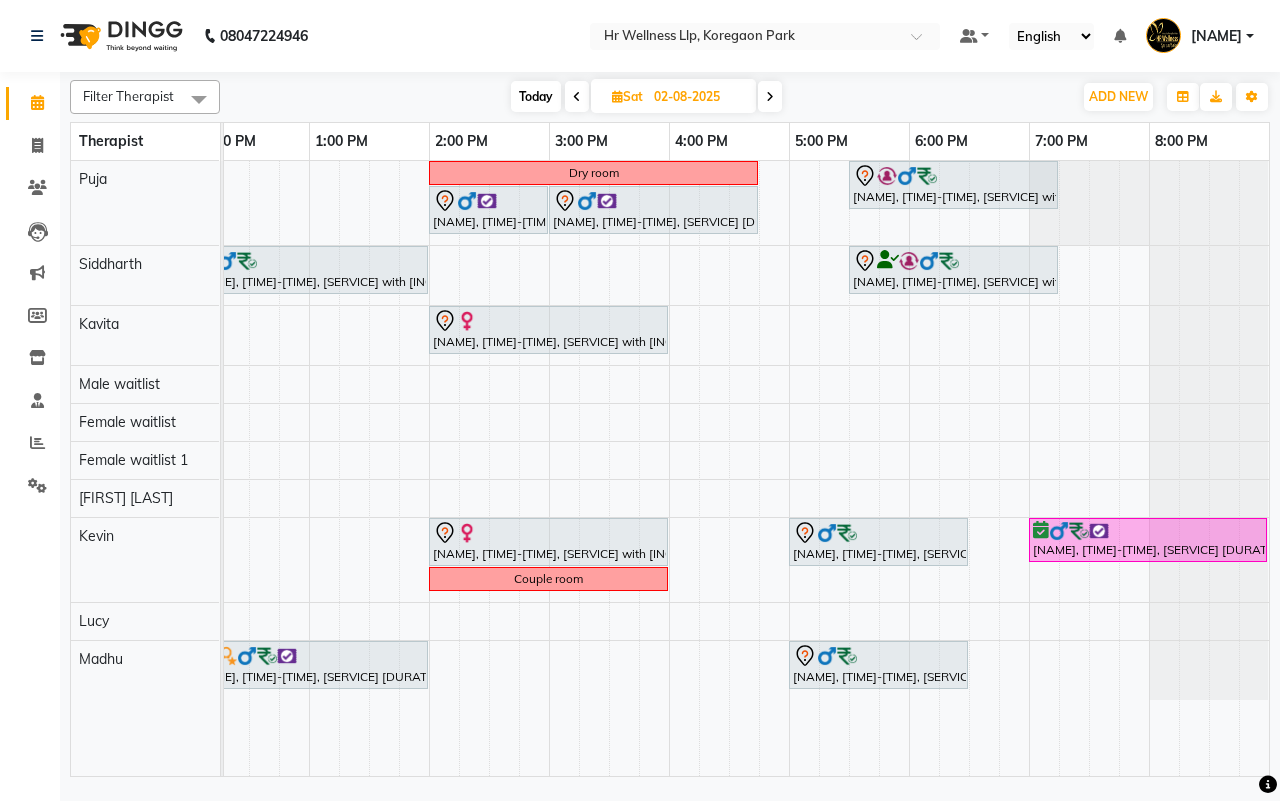 click on "02-08-2025" at bounding box center (698, 97) 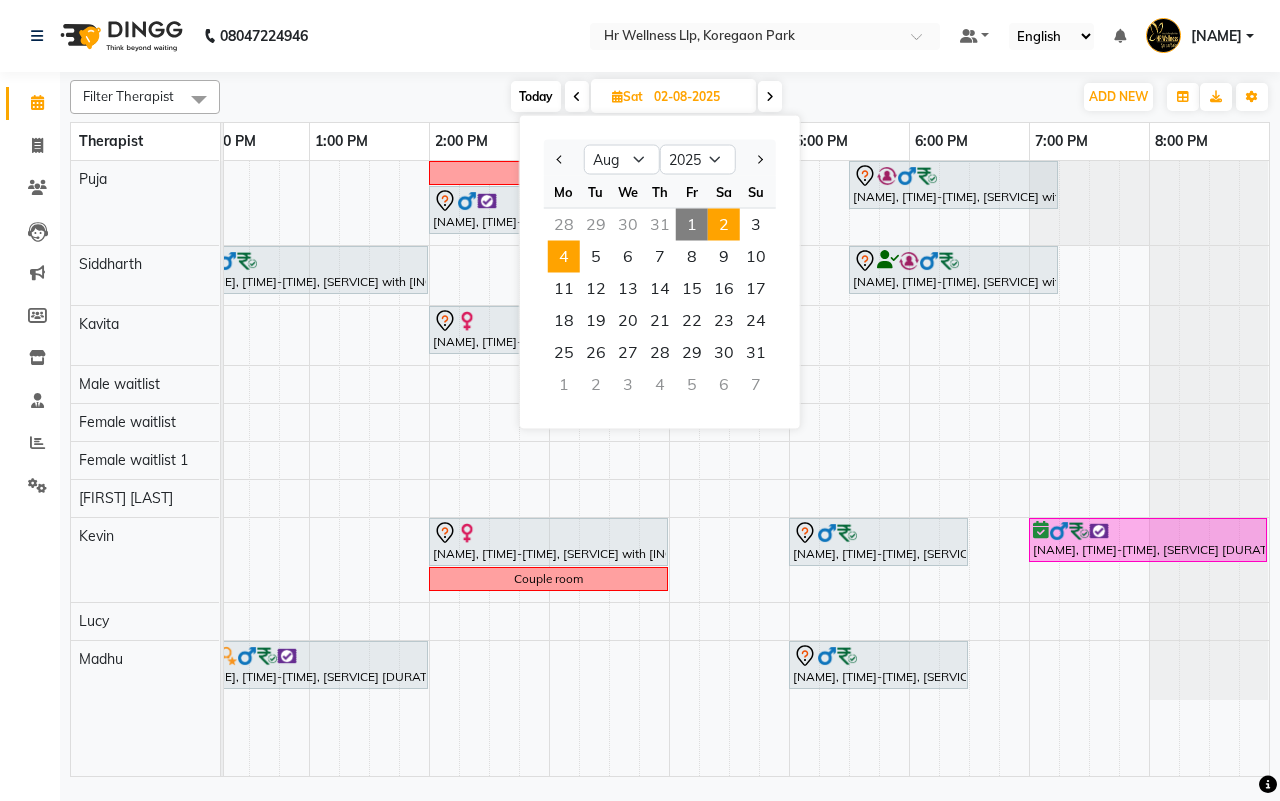 click on "4" at bounding box center [564, 257] 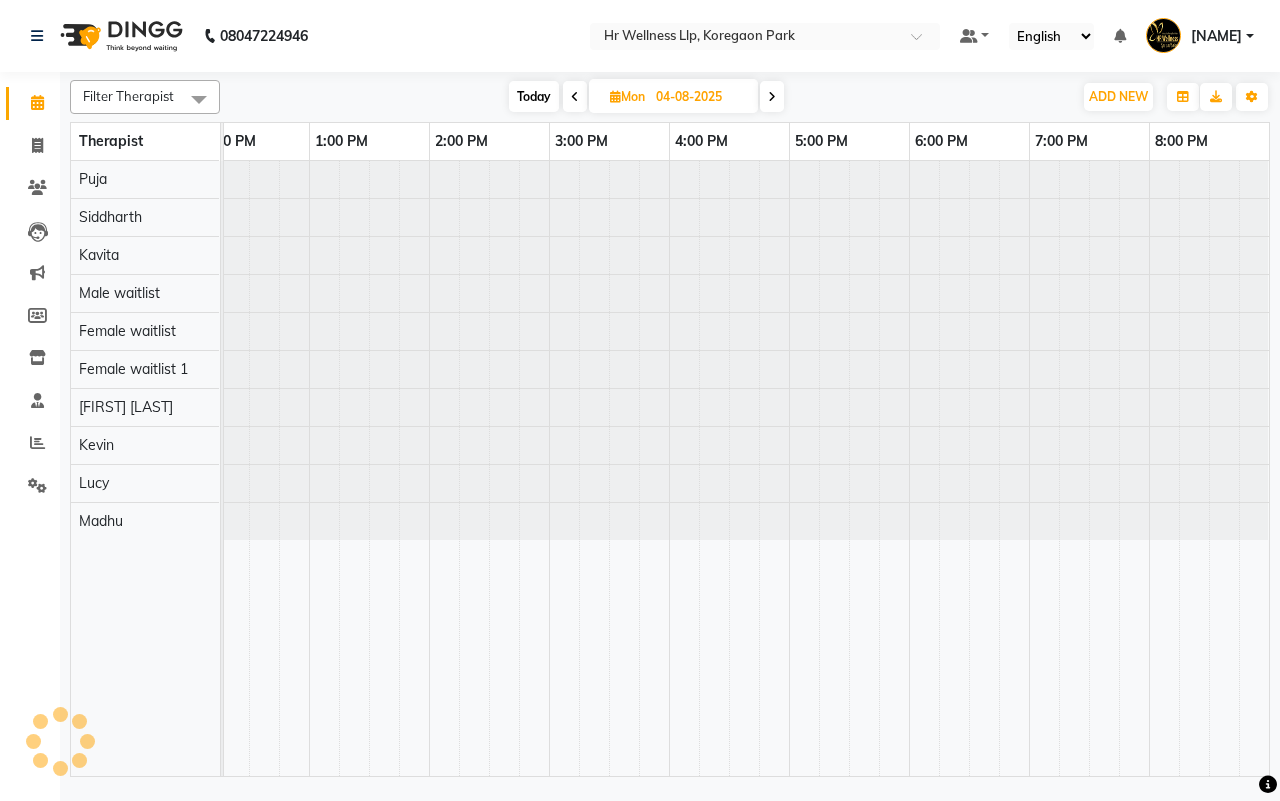 scroll, scrollTop: 0, scrollLeft: 0, axis: both 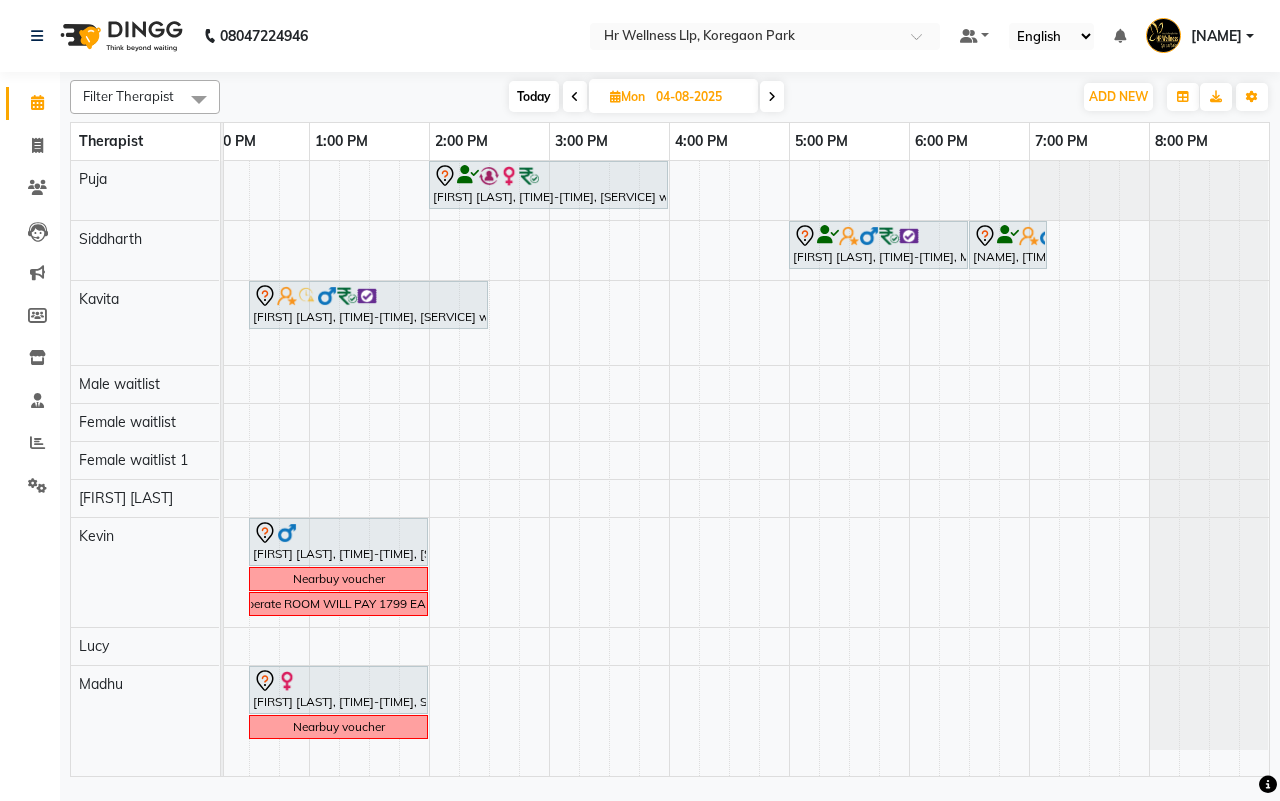 click on "04-08-2025" at bounding box center [700, 97] 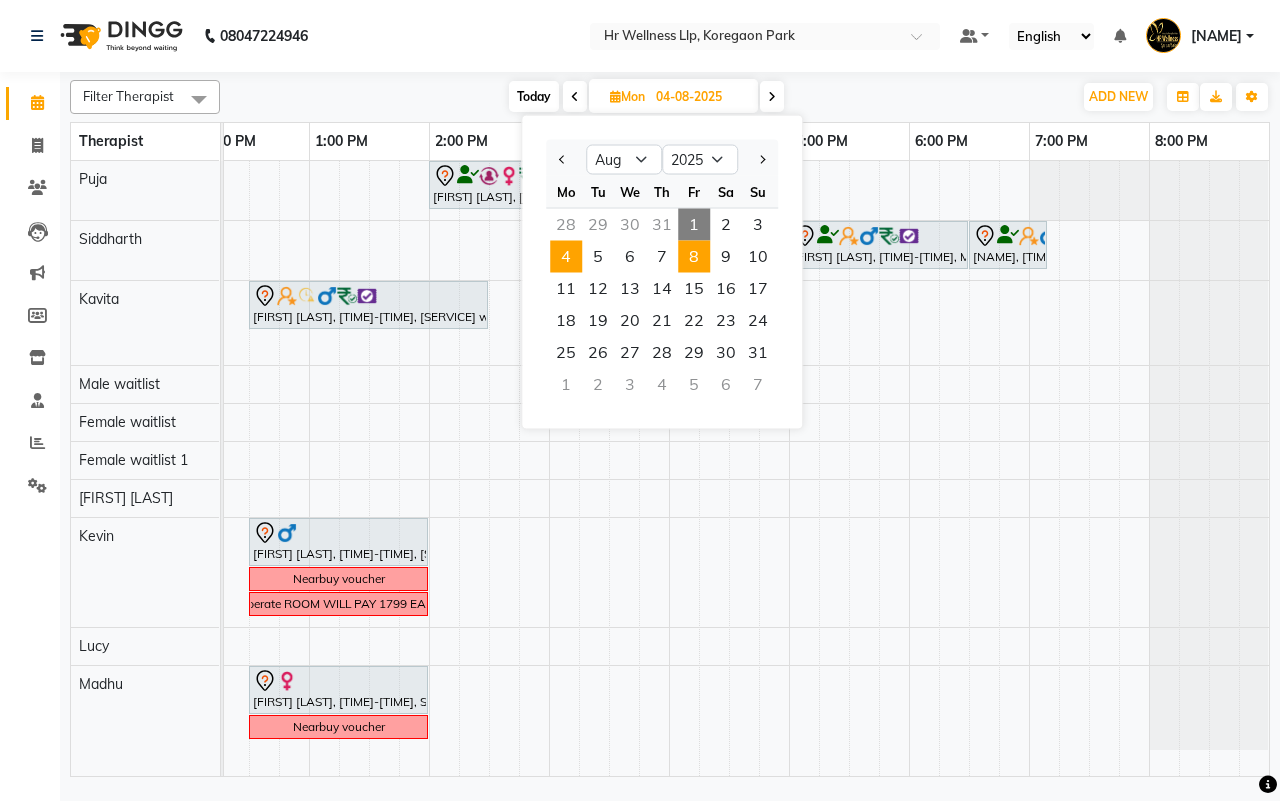 click on "8" at bounding box center (694, 257) 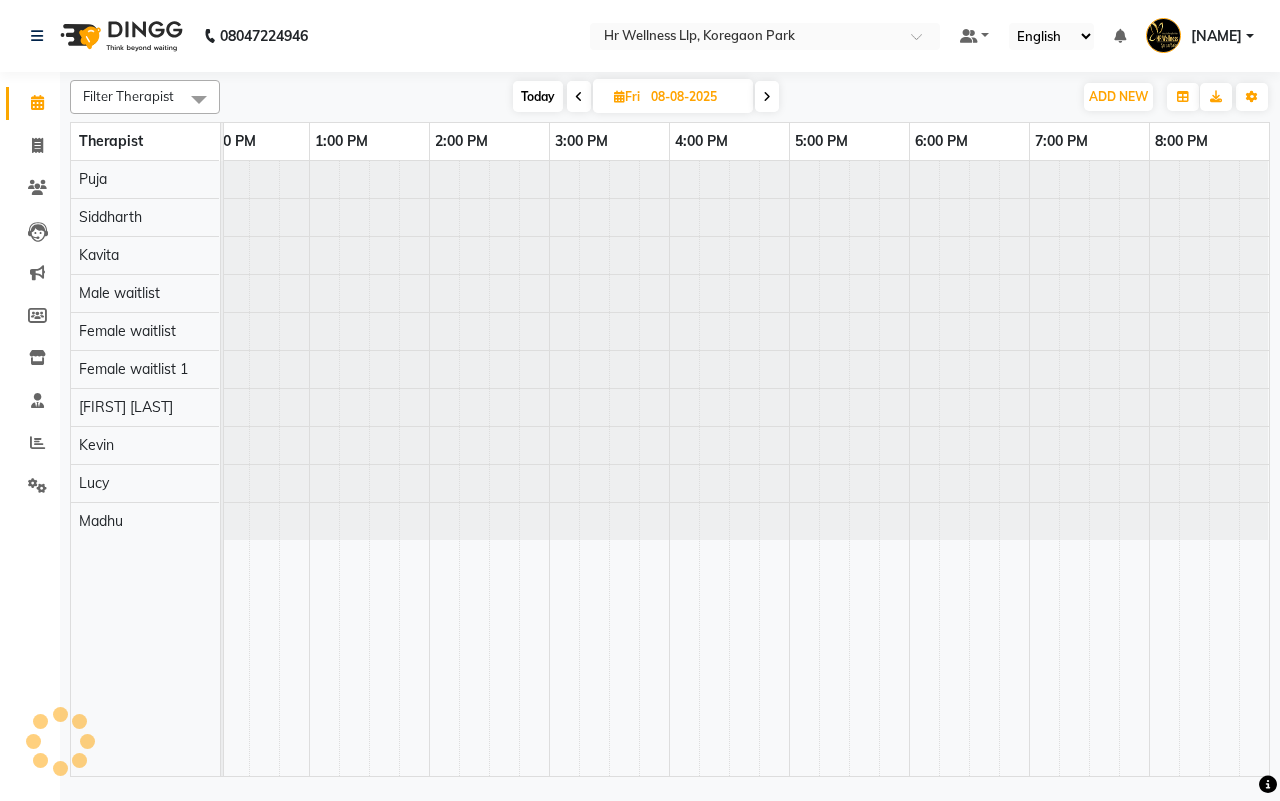 scroll, scrollTop: 0, scrollLeft: 515, axis: horizontal 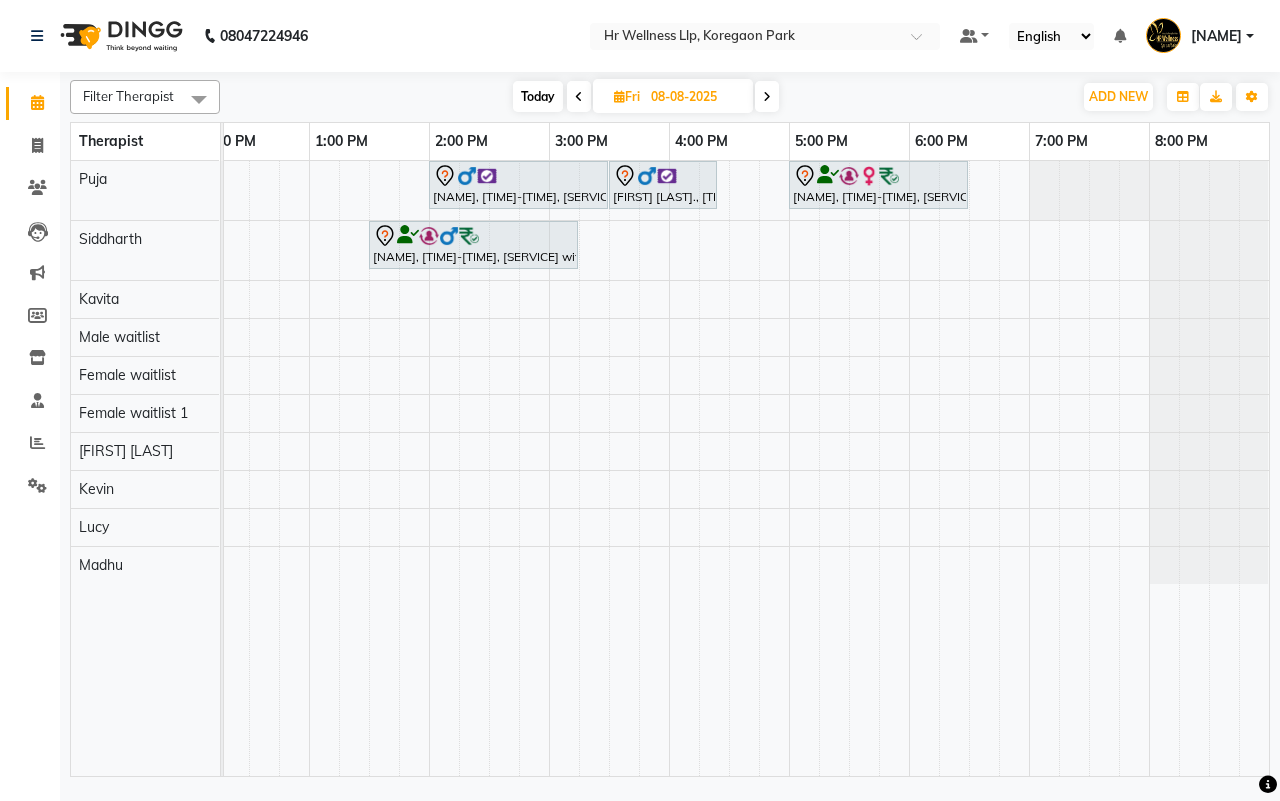 click on "Today" at bounding box center (538, 96) 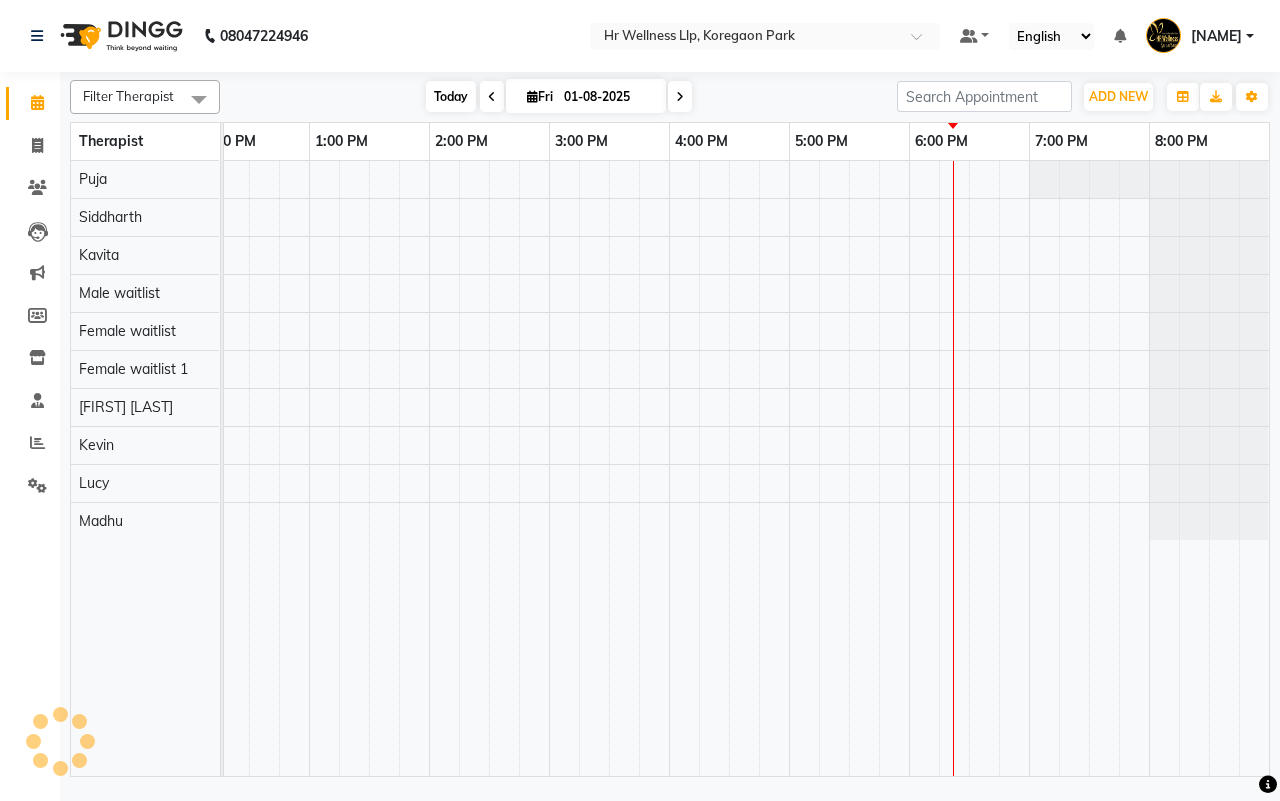 scroll, scrollTop: 0, scrollLeft: 515, axis: horizontal 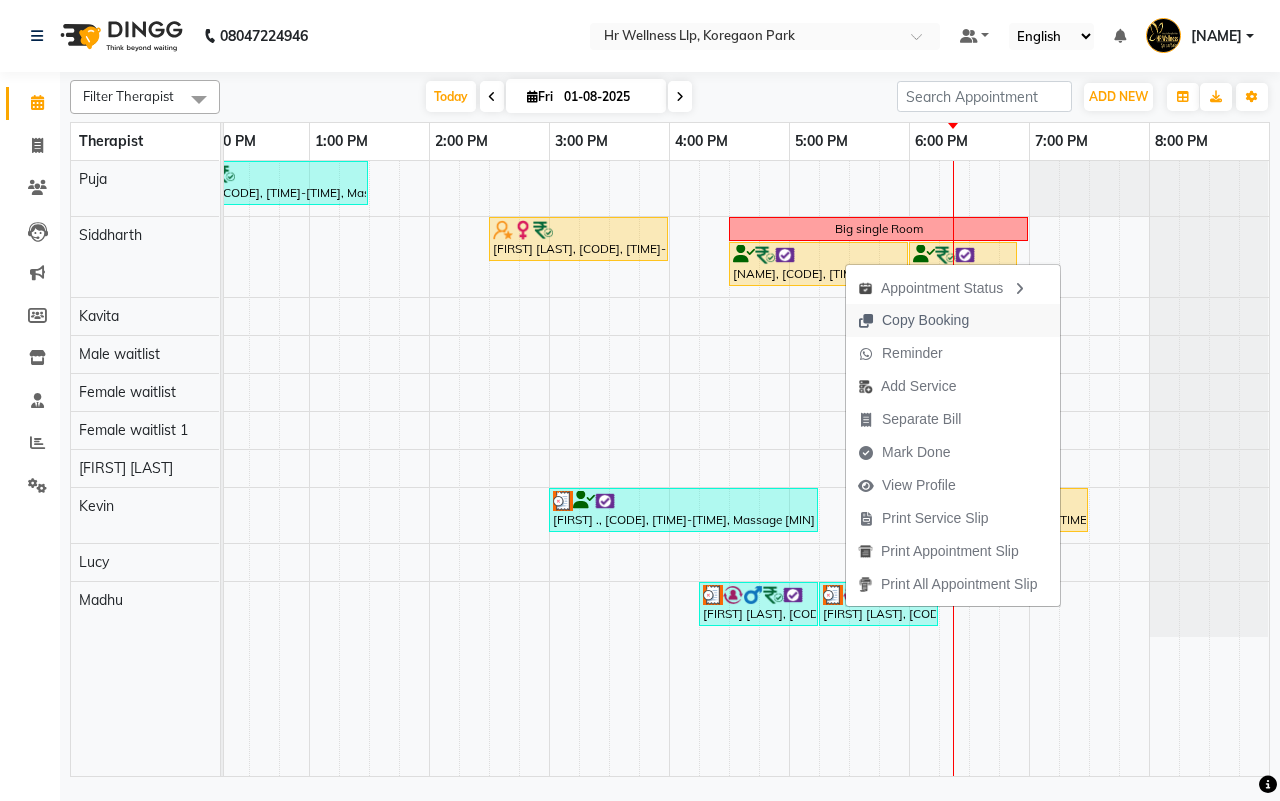 click on "Copy Booking" at bounding box center (925, 320) 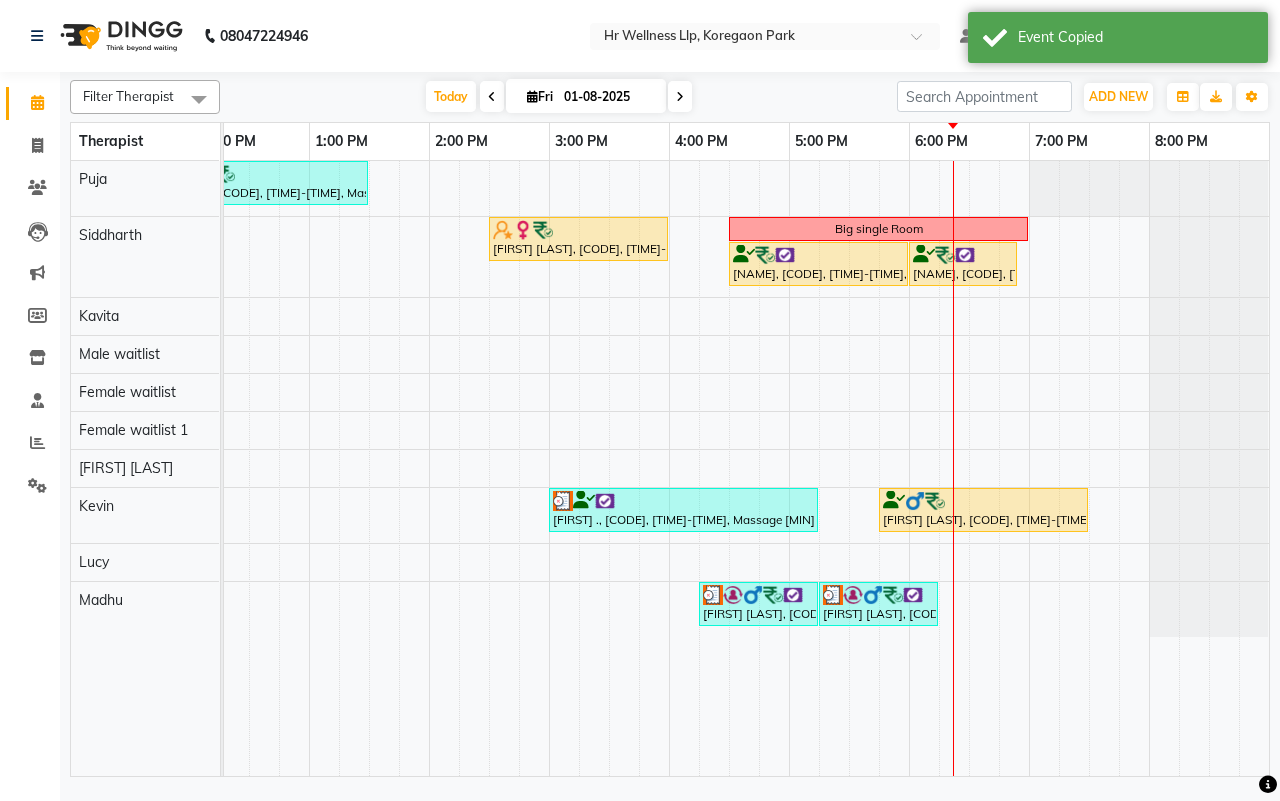 click on "01-08-2025" at bounding box center (608, 97) 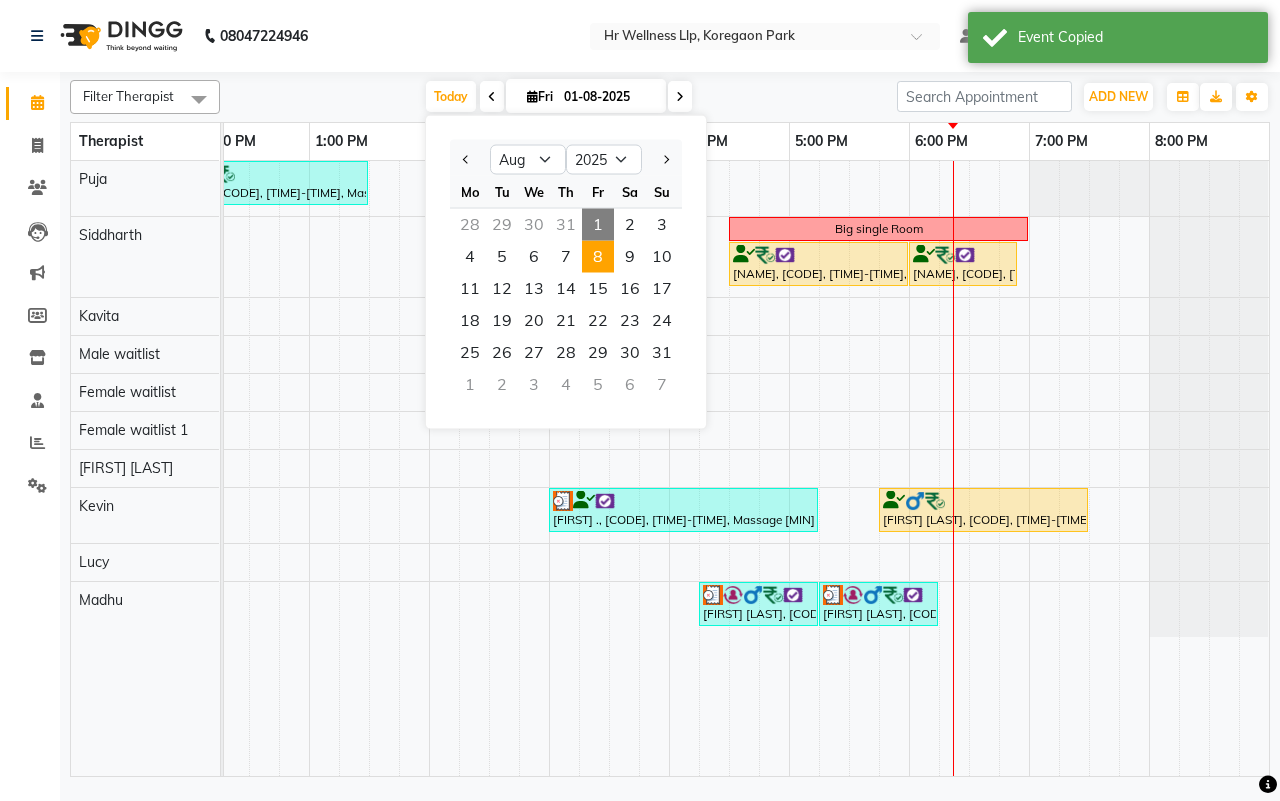 click on "8" at bounding box center [598, 257] 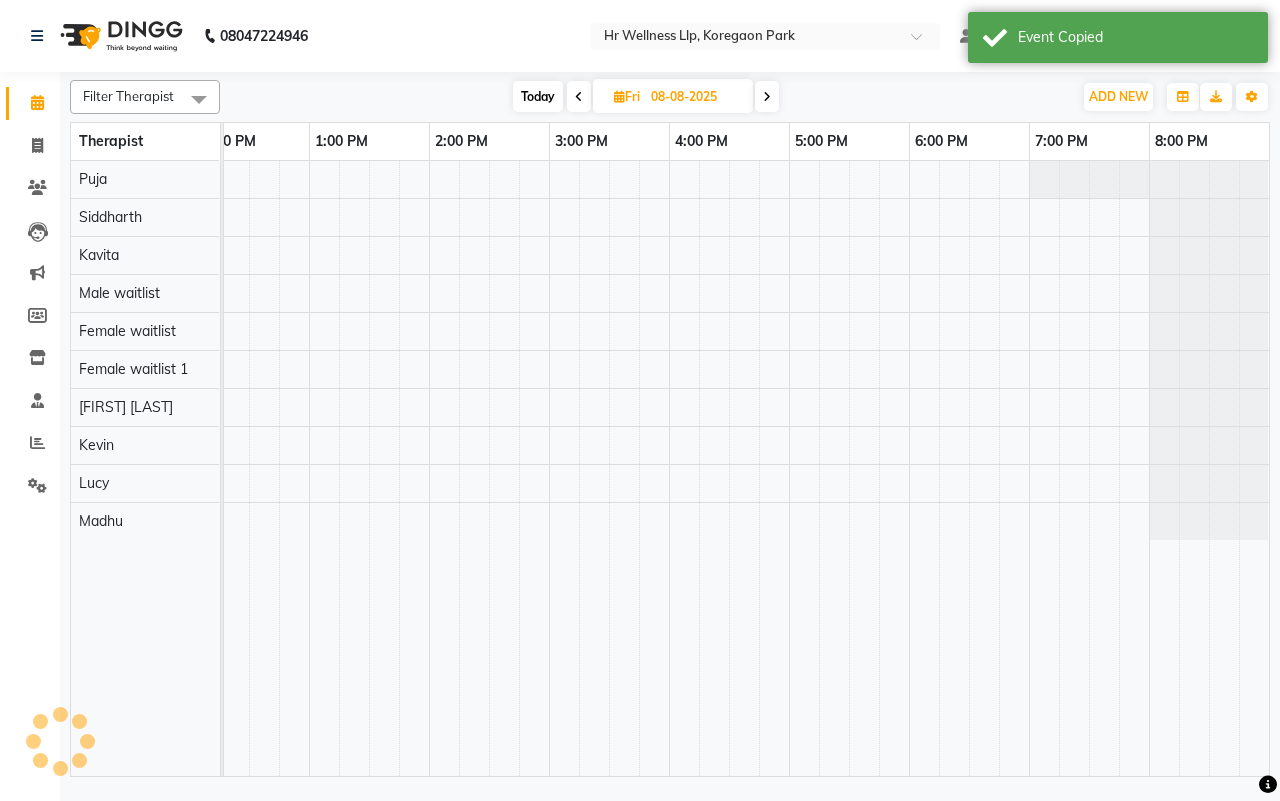 scroll, scrollTop: 0, scrollLeft: 515, axis: horizontal 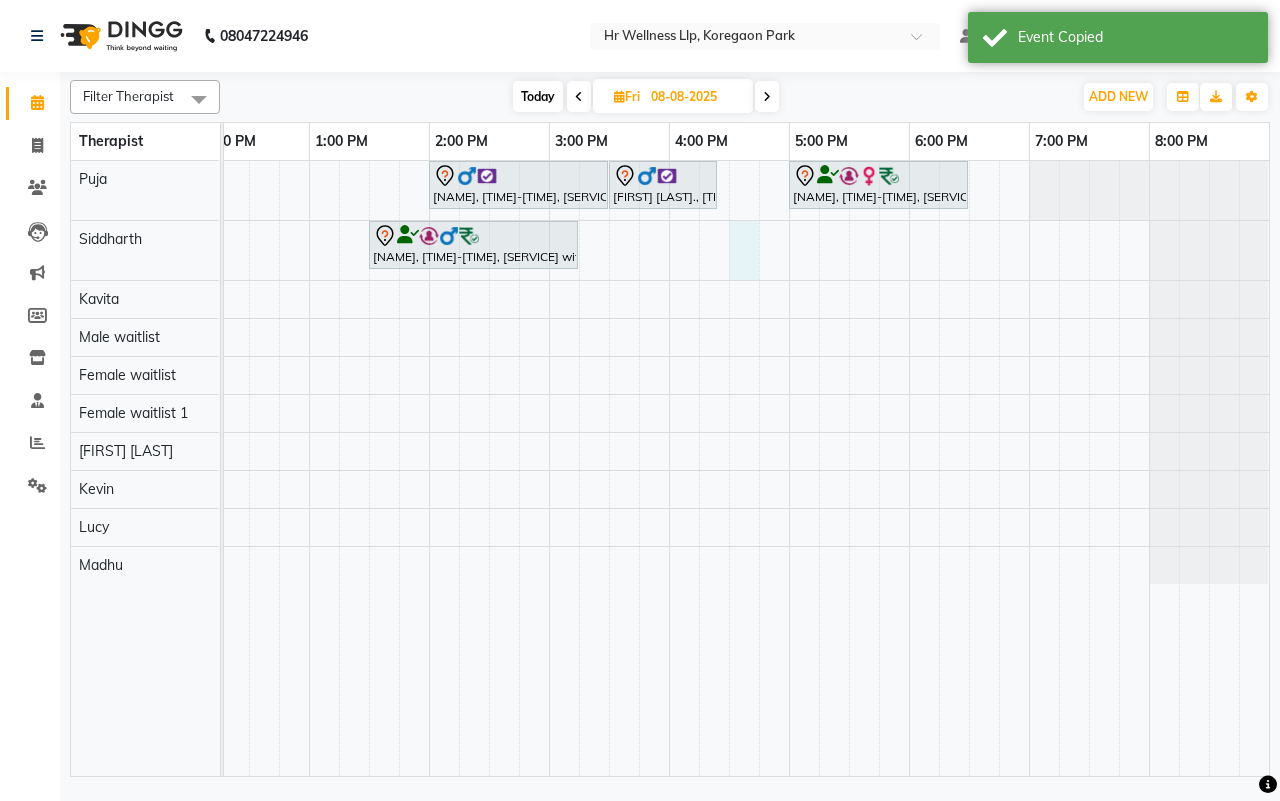 click on "[FIRST] [LAST]., [TIME]-[TIME], Massage [MIN]             [FIRST] [LAST]., [TIME]-[TIME], [MIN] complimentary Service             [FIRST] [LAST], [TIME]-[TIME], Swedish Massage with Wintergreen, Bayleaf & Clove [MIN]             [FIRST] [LAST], [TIME]-[TIME], Swedish Massage with Wintergreen, Bayleaf & Clove [MIN]             [FIRST] [LAST], [TIME]-[TIME], Deep Tissue Massage with Wintergreen oil [MIN]" at bounding box center [489, 468] 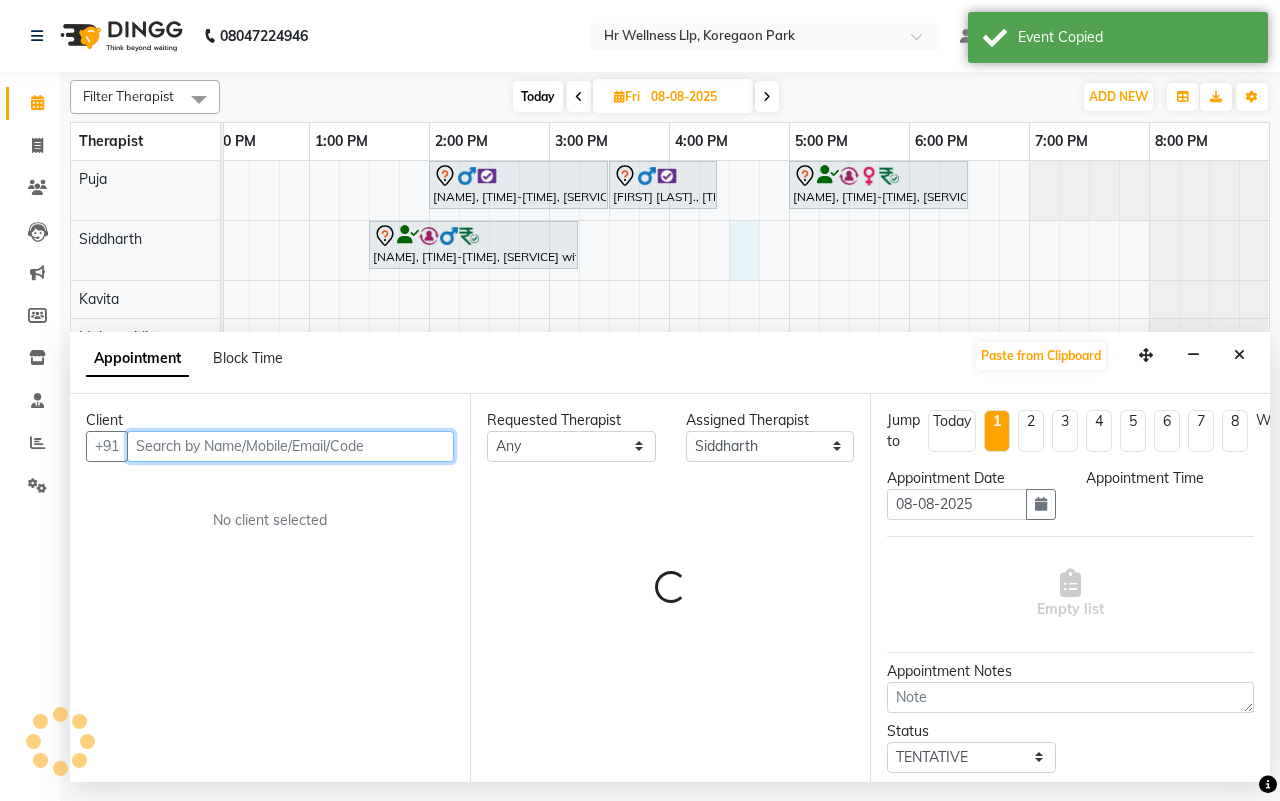 select on "990" 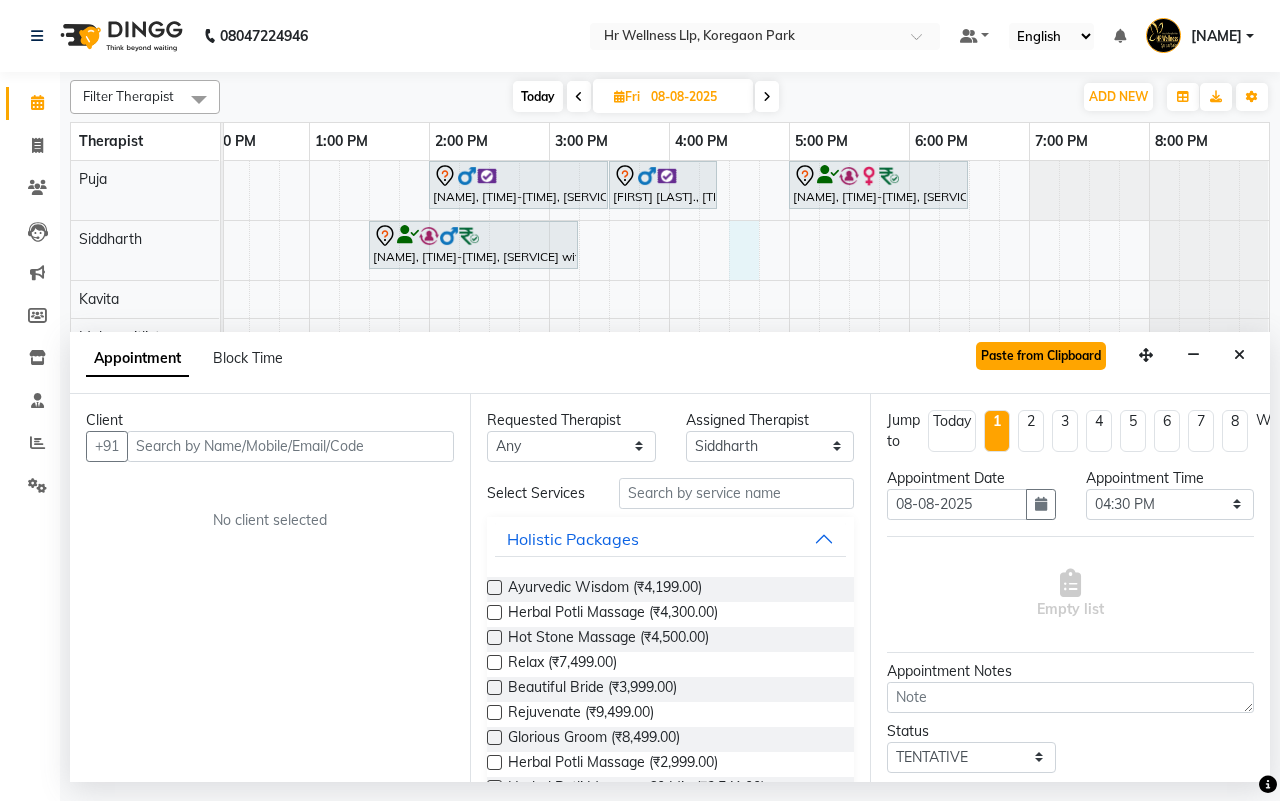 click on "Paste from Clipboard" at bounding box center [1041, 356] 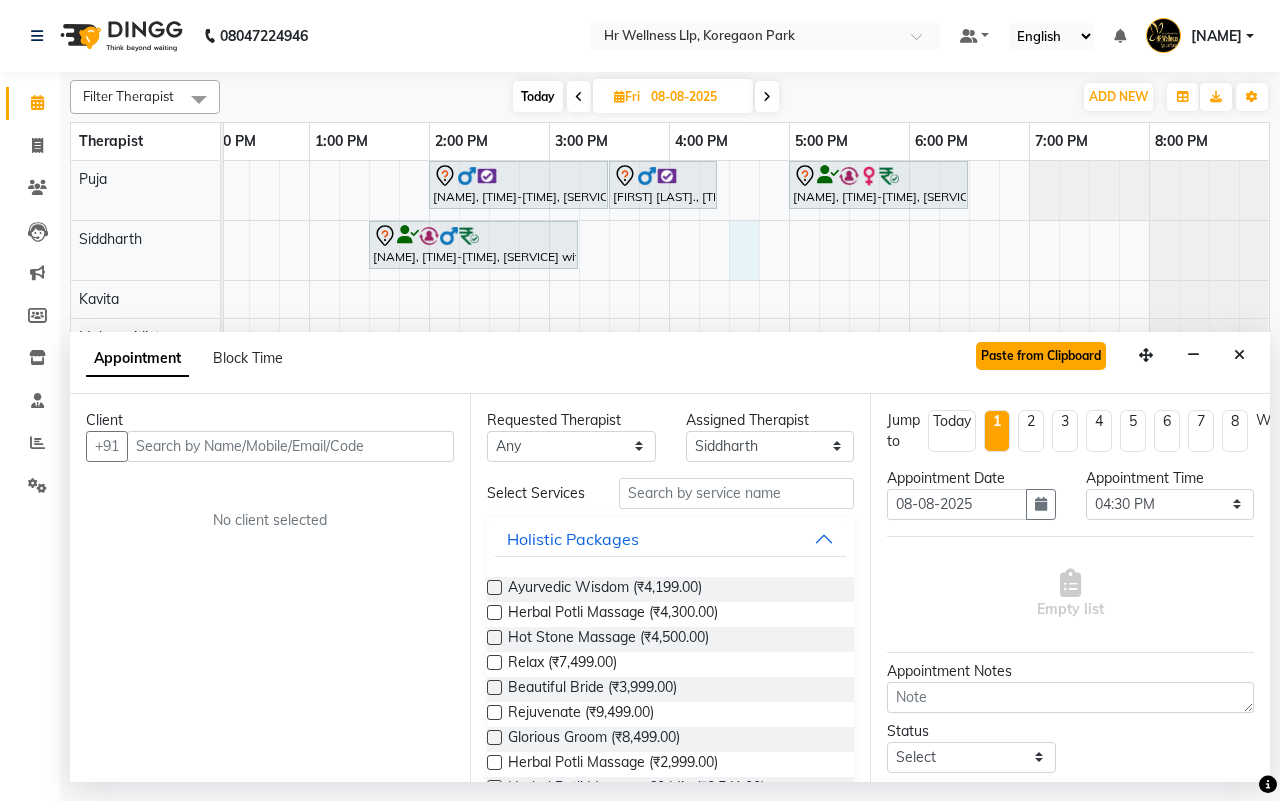 select on "1342" 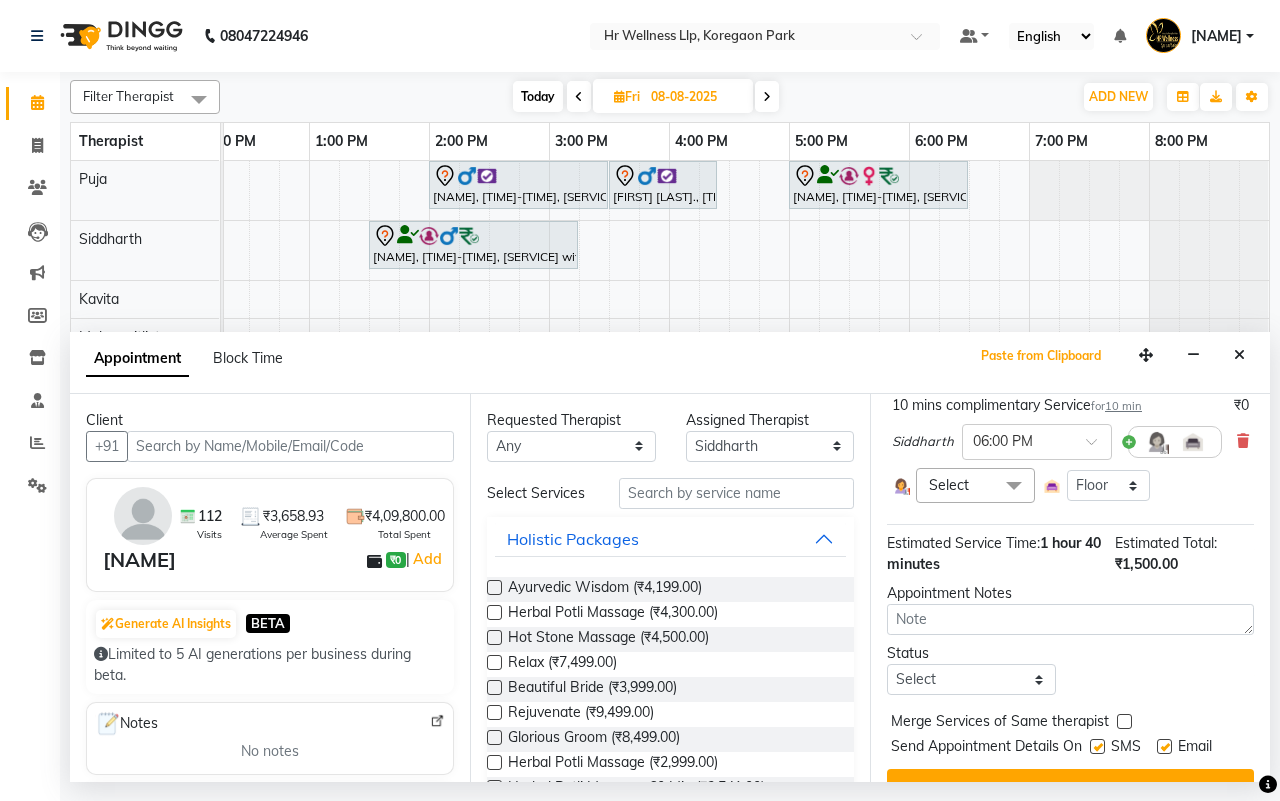 scroll, scrollTop: 300, scrollLeft: 0, axis: vertical 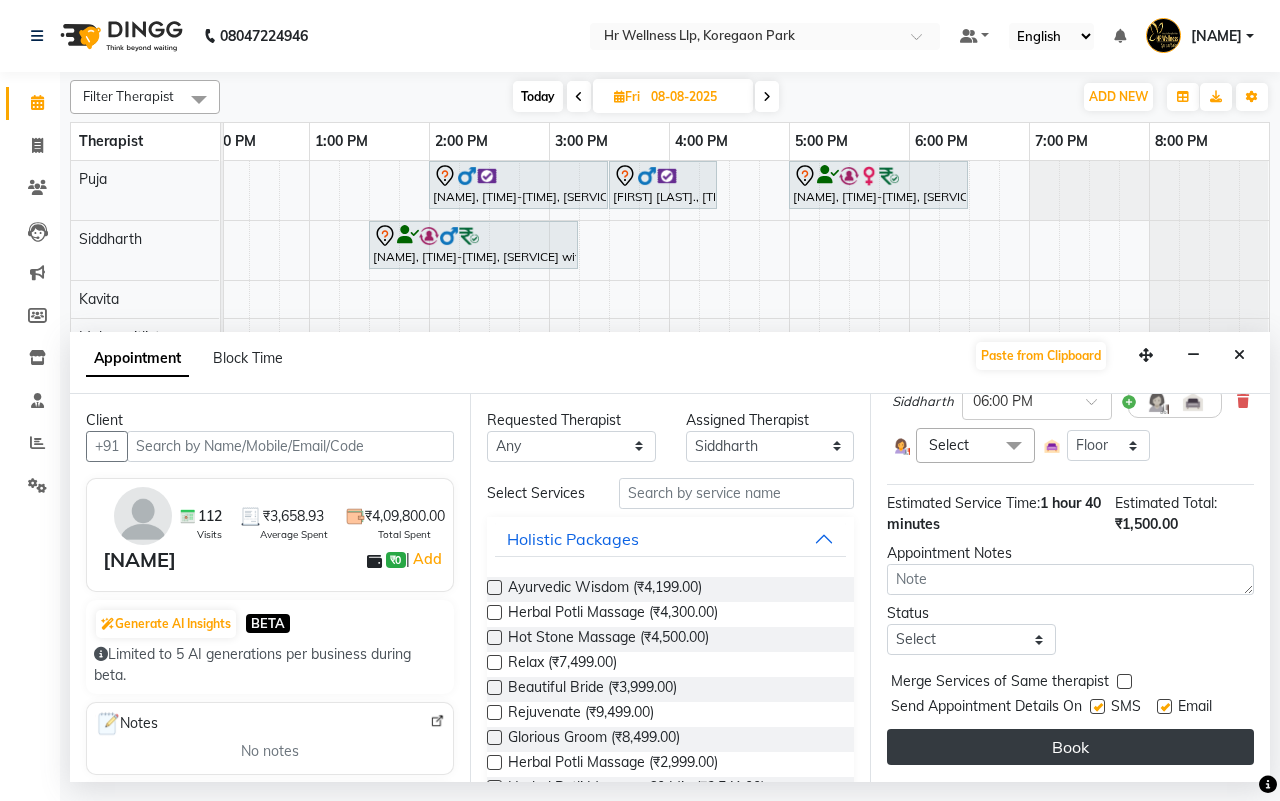 click on "Book" at bounding box center (1070, 747) 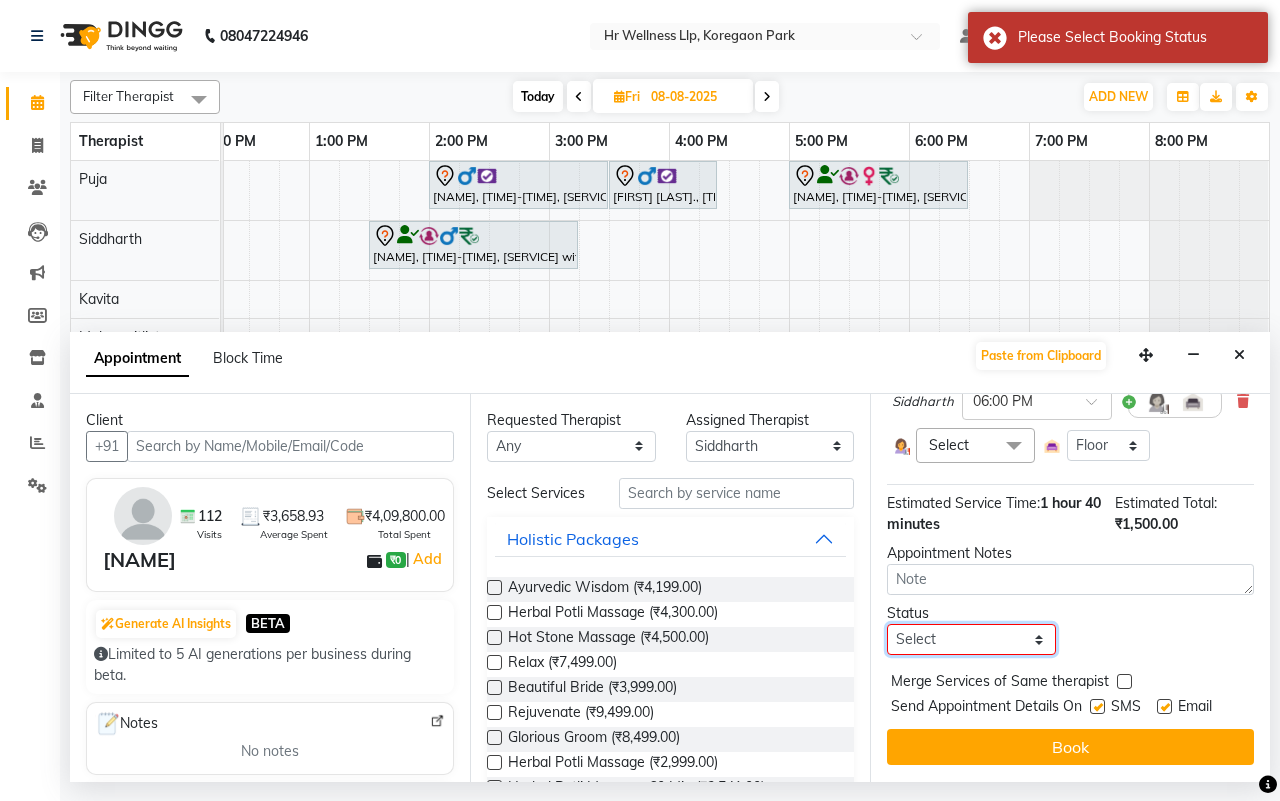 click on "Select TENTATIVE CONFIRM UPCOMING" at bounding box center (971, 639) 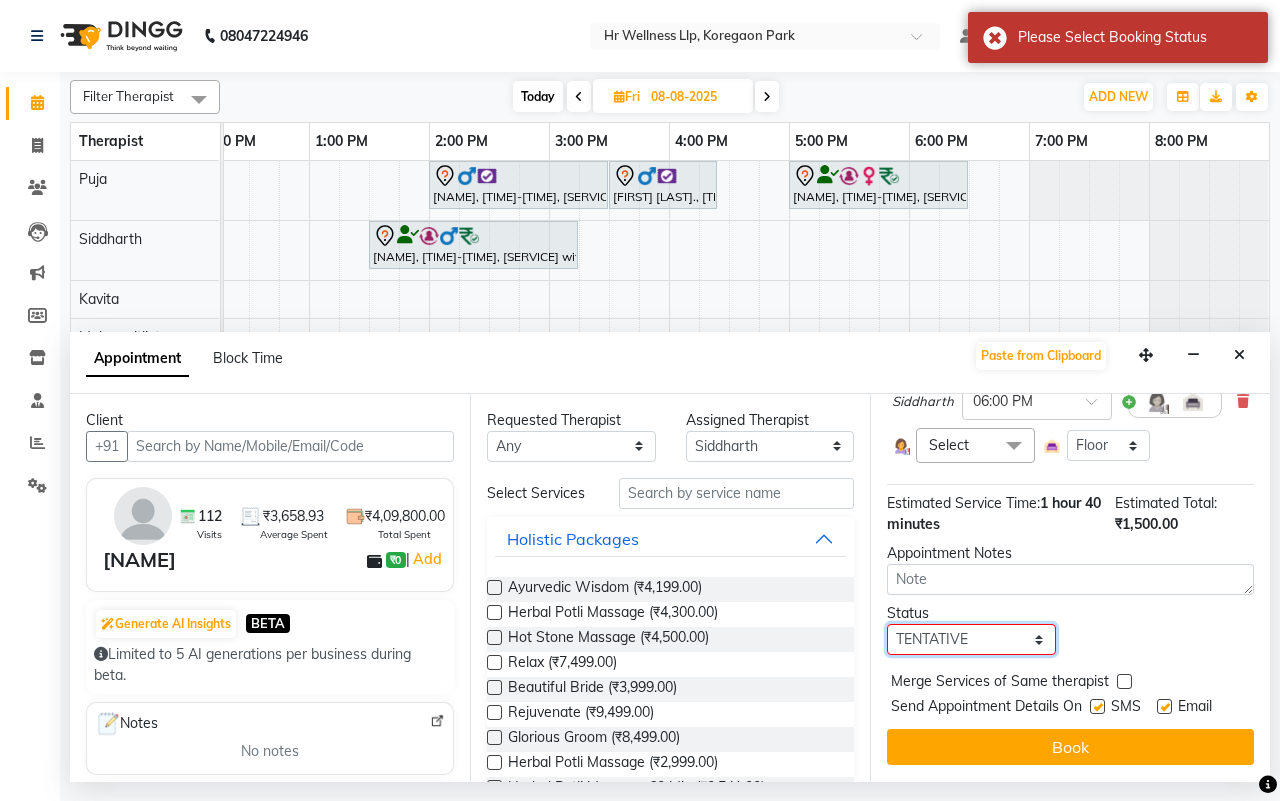 click on "Select TENTATIVE CONFIRM UPCOMING" at bounding box center [971, 639] 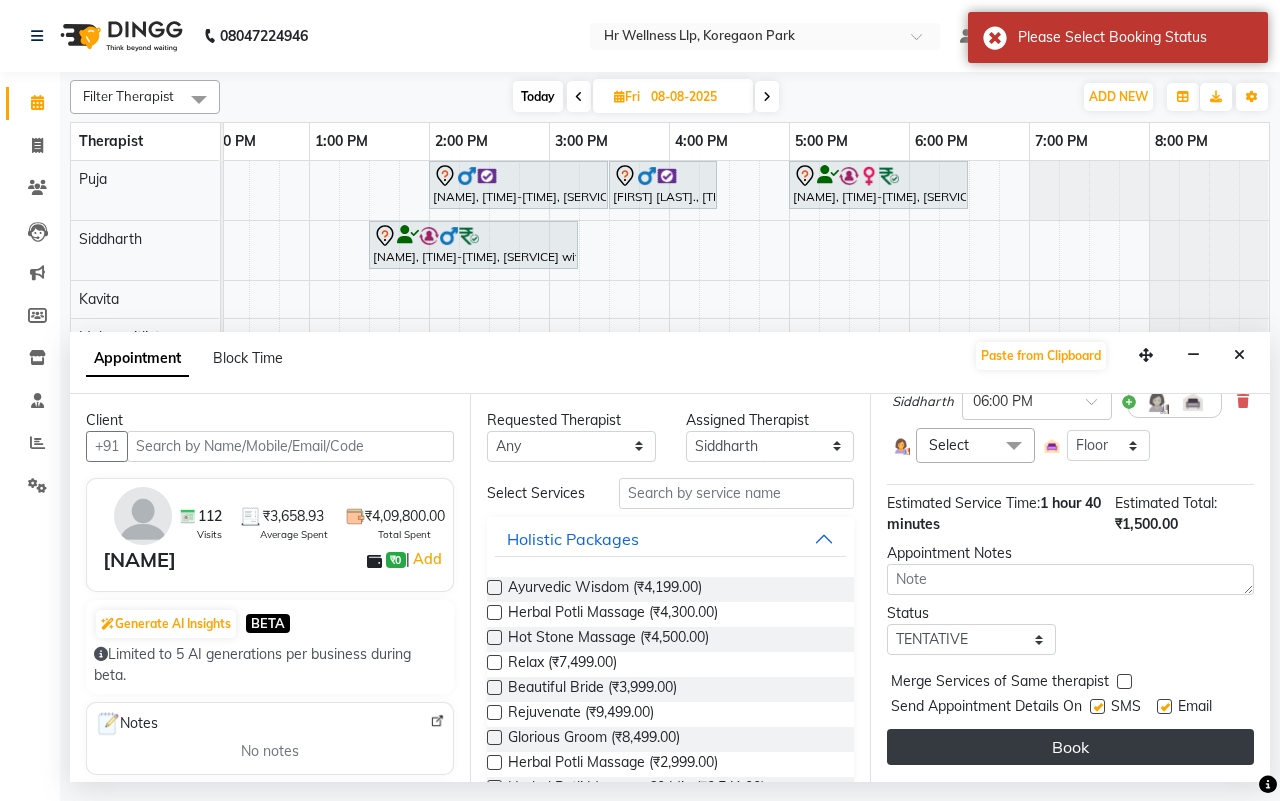 click on "Book" at bounding box center [1070, 747] 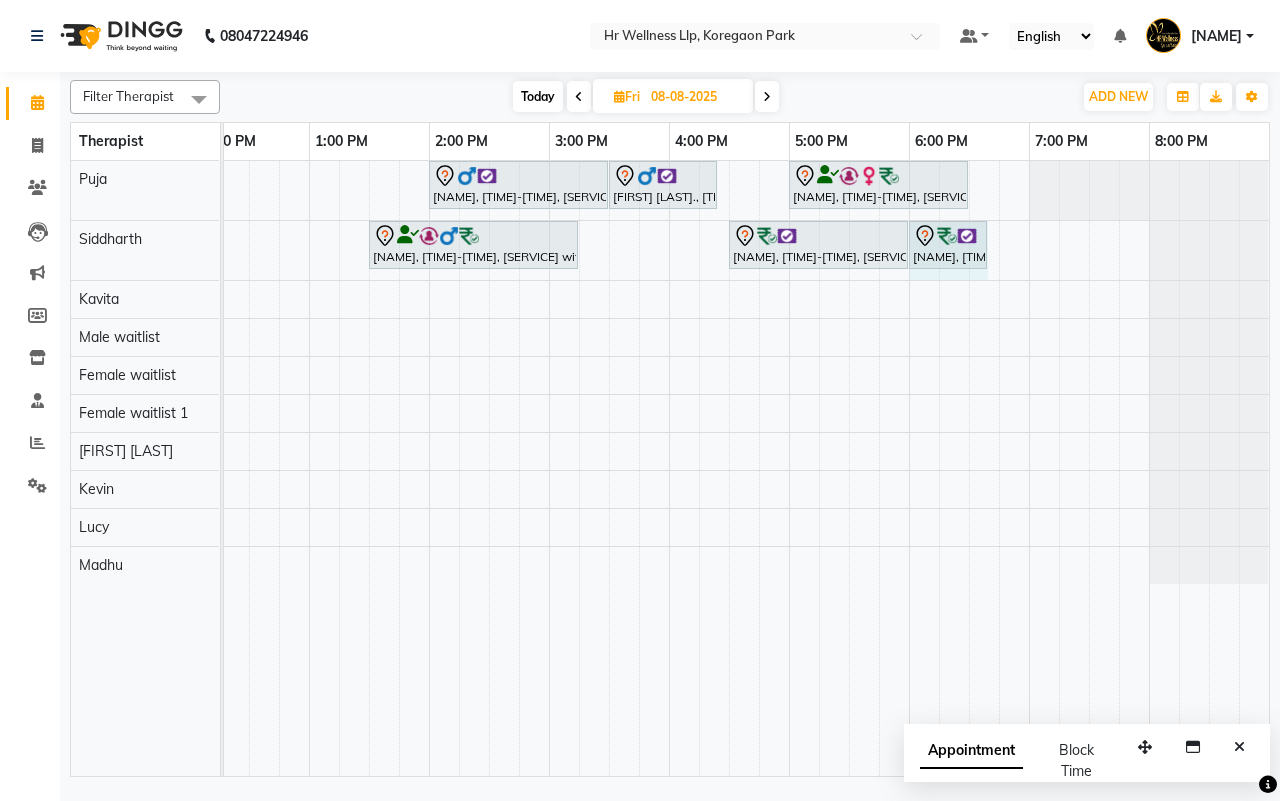 drag, startPoint x: 936, startPoint y: 241, endPoint x: 971, endPoint y: 243, distance: 35.057095 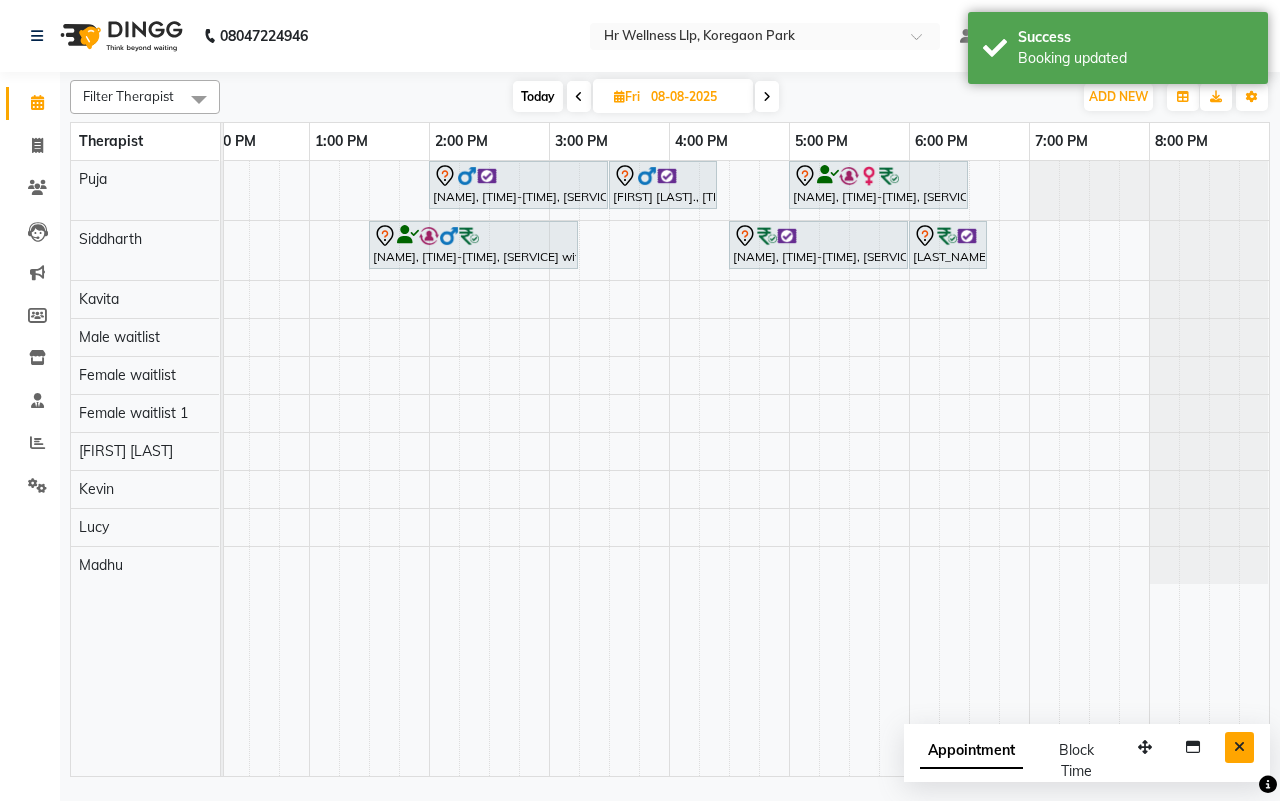 click at bounding box center (1239, 747) 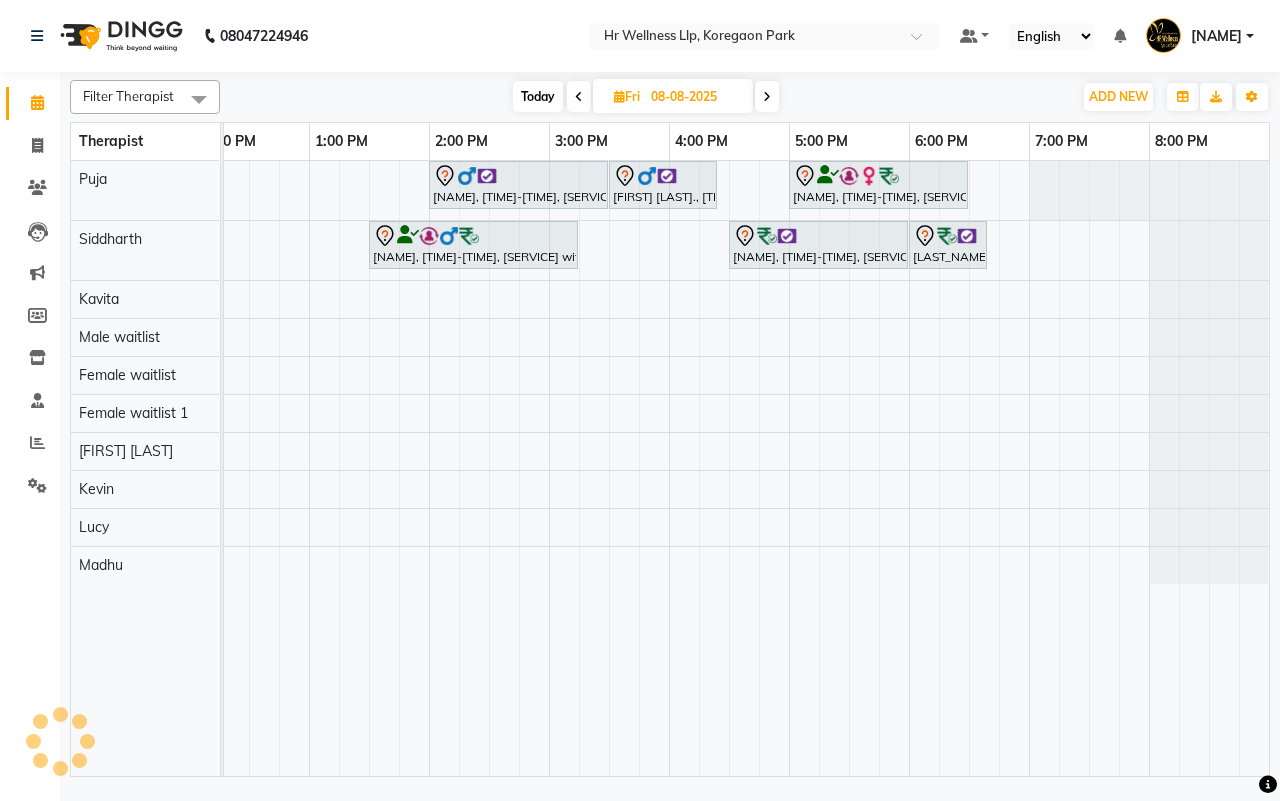 click on "08-08-2025" at bounding box center [695, 97] 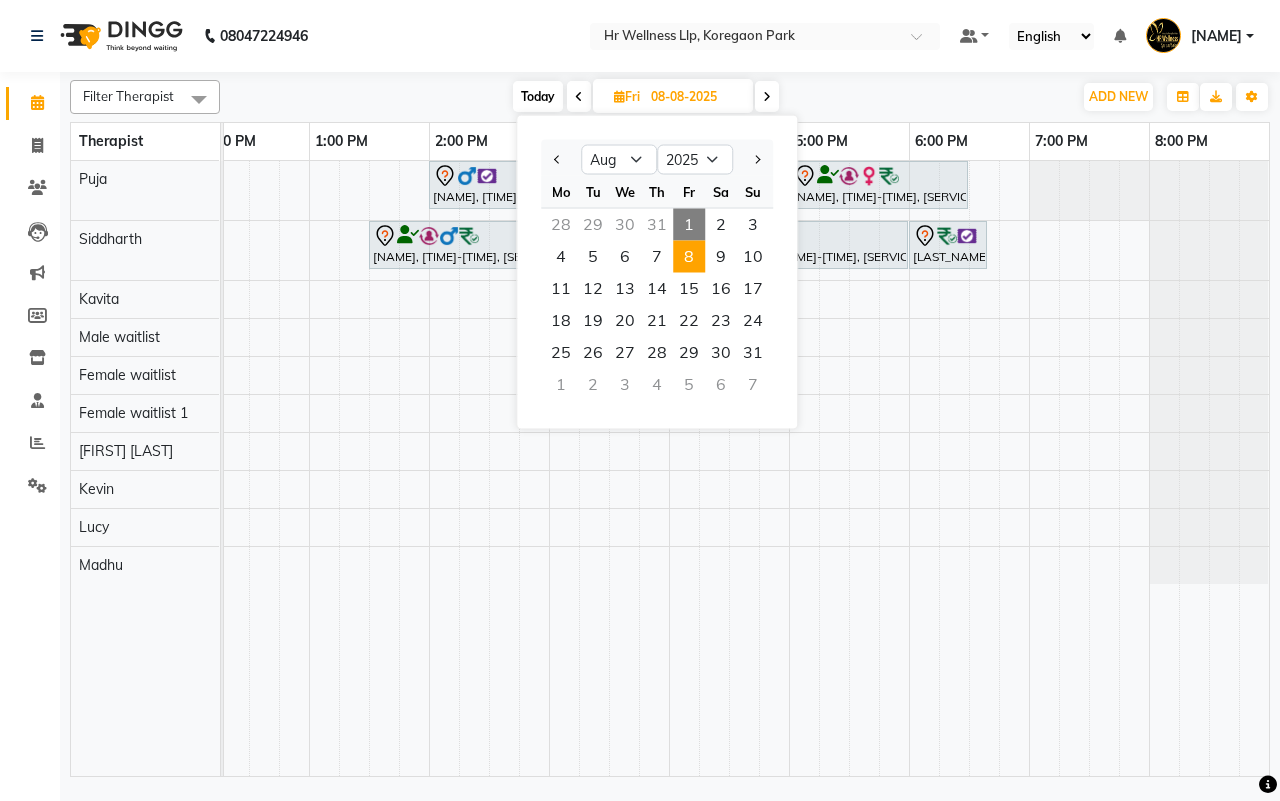 click on "Today  Fri 08-08-2025 Jan Feb Mar Apr May Jun Jul Aug Sep Oct Nov Dec 2015 2016 2017 2018 2019 2020 2021 2022 2023 2024 2025 2026 2027 2028 2029 2030 2031 2032 2033 2034 2035 Mo Tu We Th Fr Sa Su  28   29   30   31   1   2   3   4   5   6   7   8   9   10   11   12   13   14   15   16   17   18   19   20   21   22   23   24   25   26   27   28   29   30   31   1   2   3   4   5   6   7" at bounding box center [646, 97] 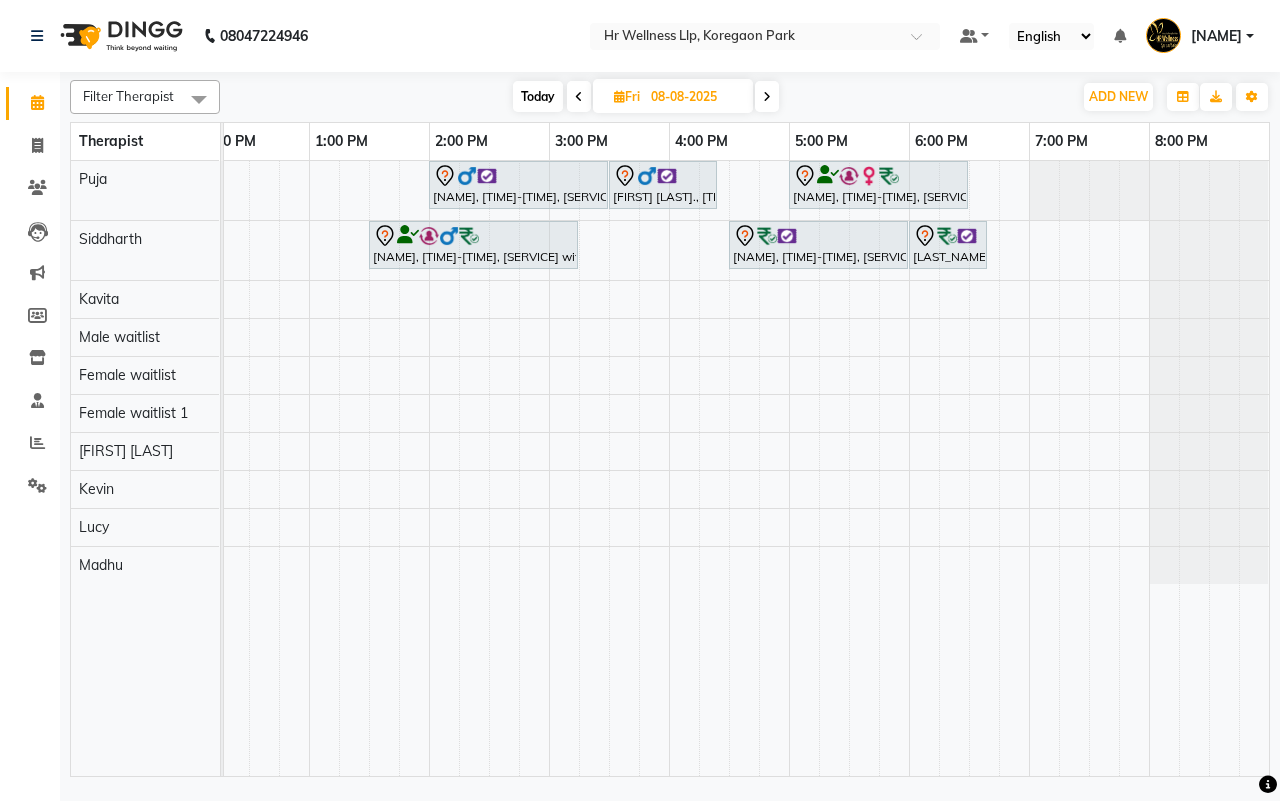scroll, scrollTop: 0, scrollLeft: 465, axis: horizontal 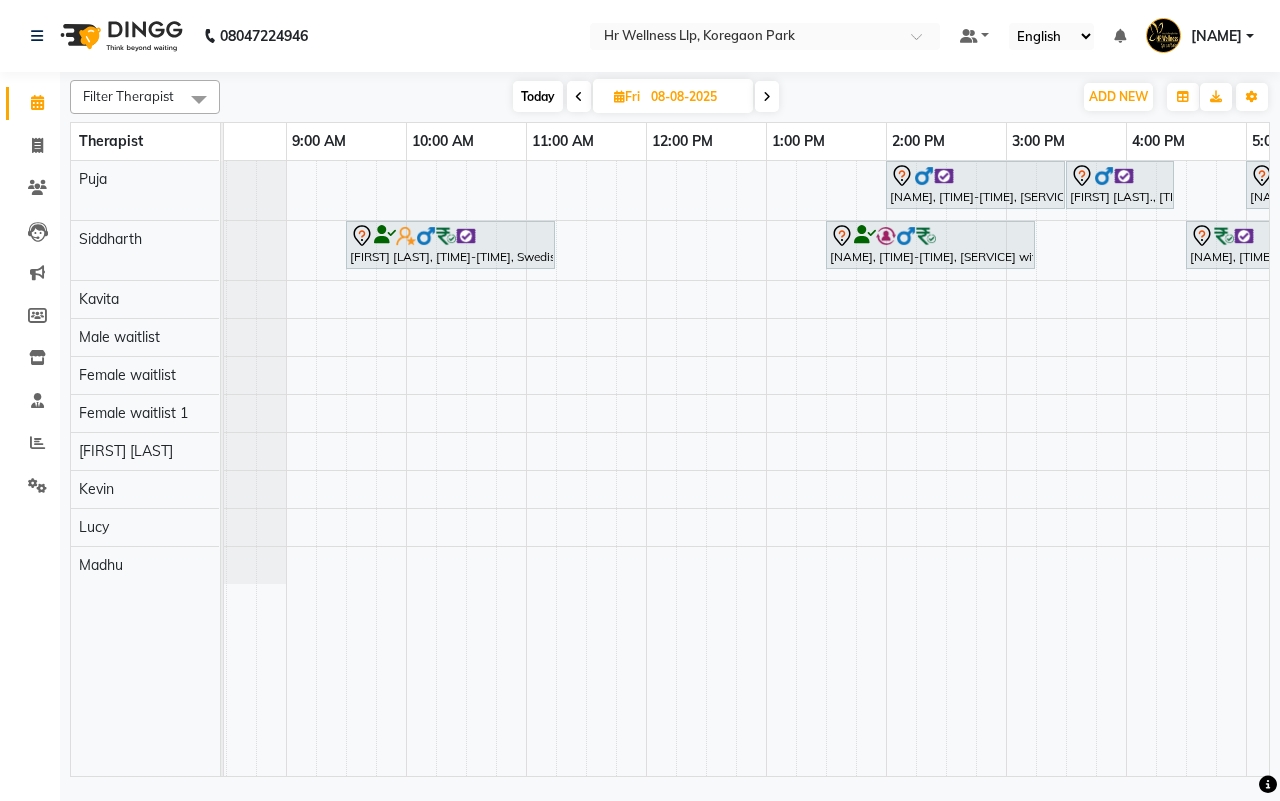 click on "08-08-2025" at bounding box center [695, 97] 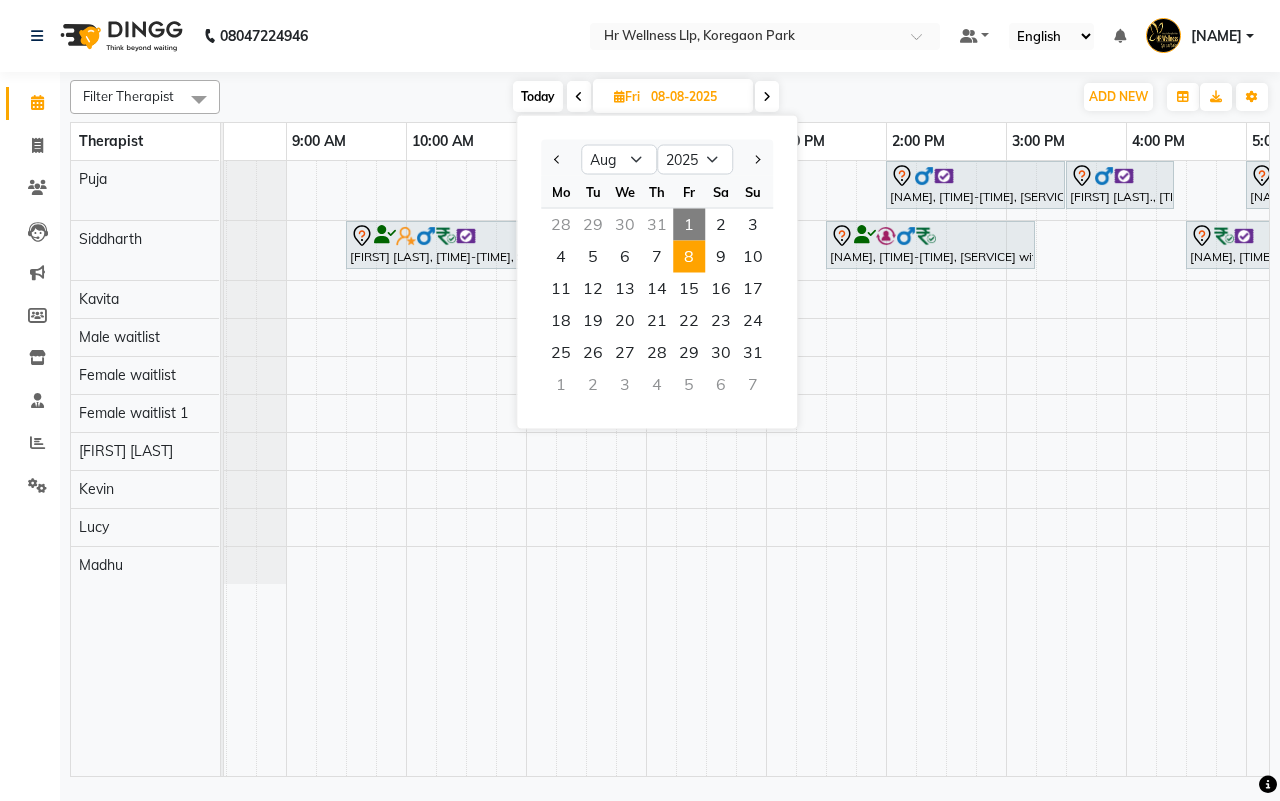 click on "[FIRST] [LAST]., [TIME]-[TIME], Massage [MIN]             [FIRST] [LAST]., [TIME]-[TIME], [MIN] complimentary Service             [FIRST] [LAST], [TIME]-[TIME], Swedish Massage with Wintergreen, Bayleaf & Clove [MIN]             [FIRST] [LAST], [TIME]-[TIME], Swedish Massage with Wintergreen, Bayleaf & Clove [MIN]             [FIRST] [LAST], [TIME]-[TIME], Deep Tissue Massage with Wintergreen oil [MIN]             [FIRST] [LAST], [TIME]-[TIME], Massage [MIN]             [FIRST] [LAST], [TIME]-[TIME], [MIN] complimentary Service" at bounding box center (946, 468) 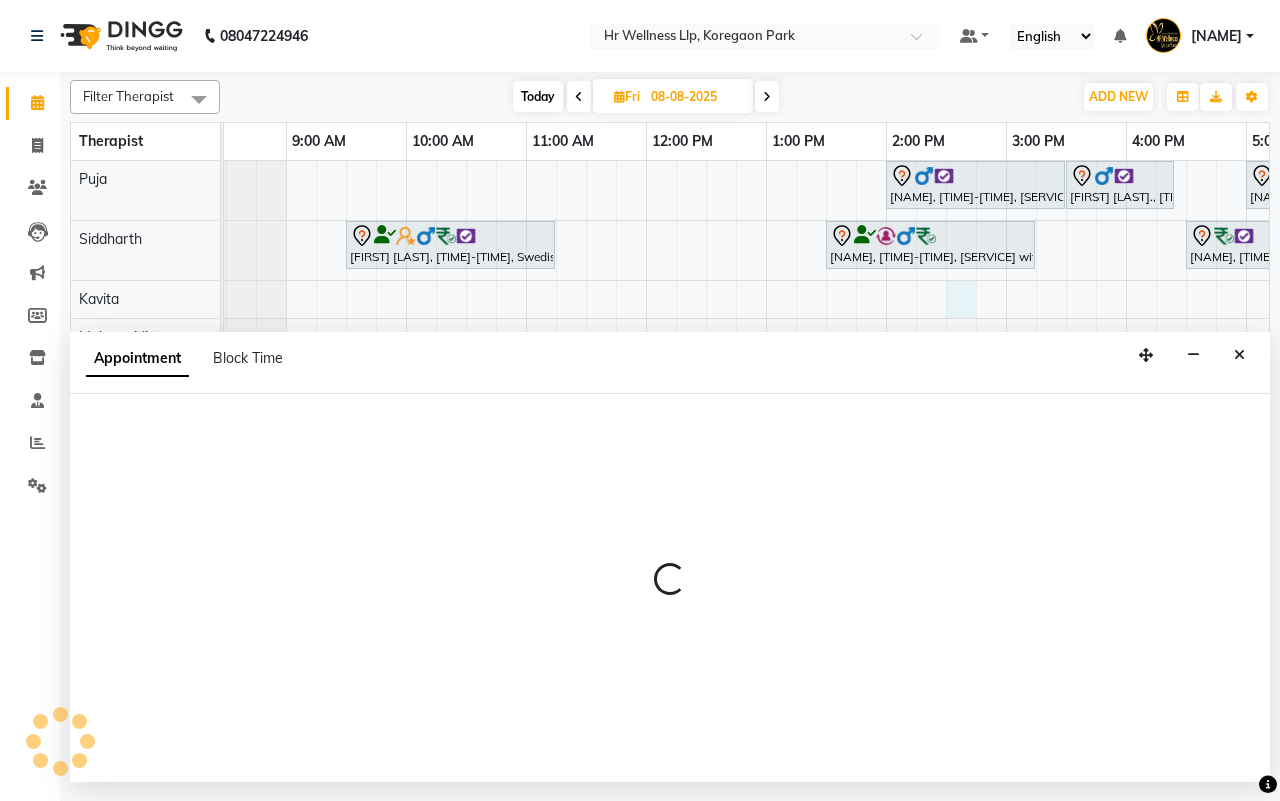 select on "19506" 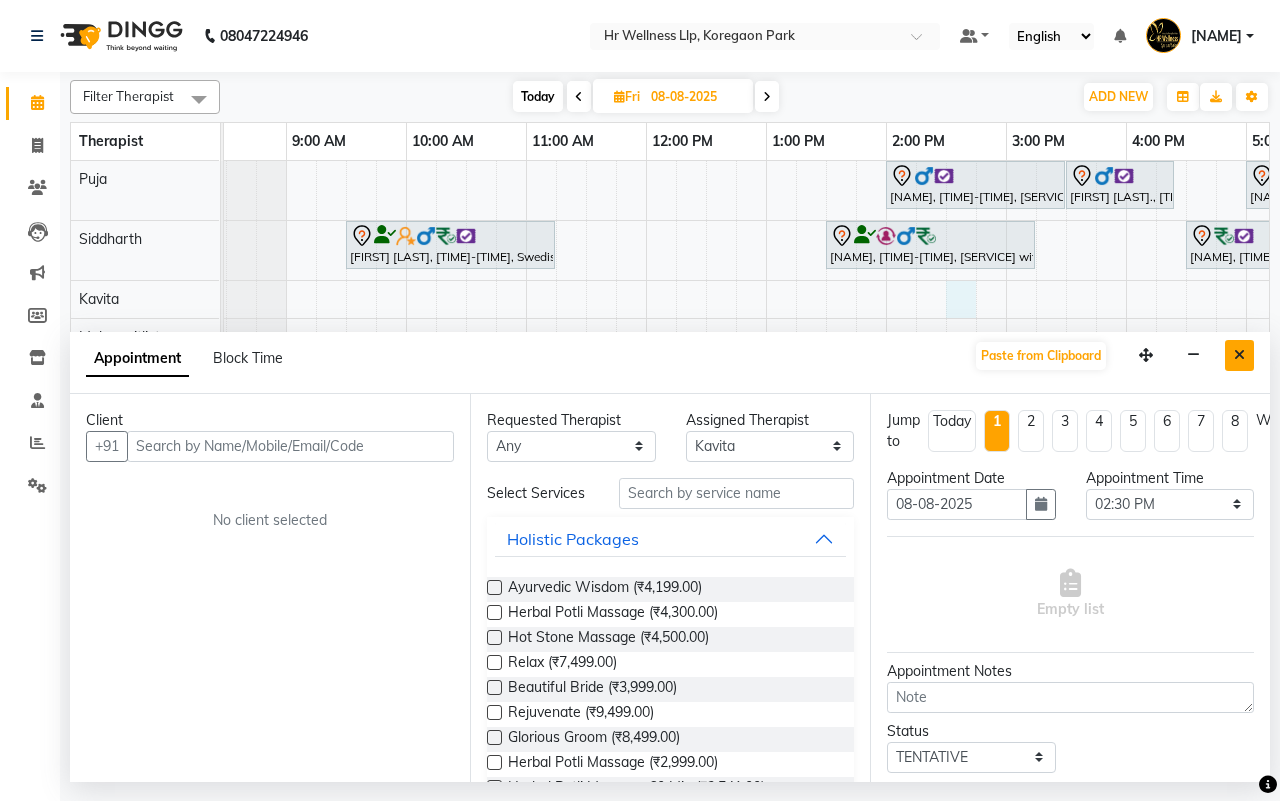 click at bounding box center [1239, 355] 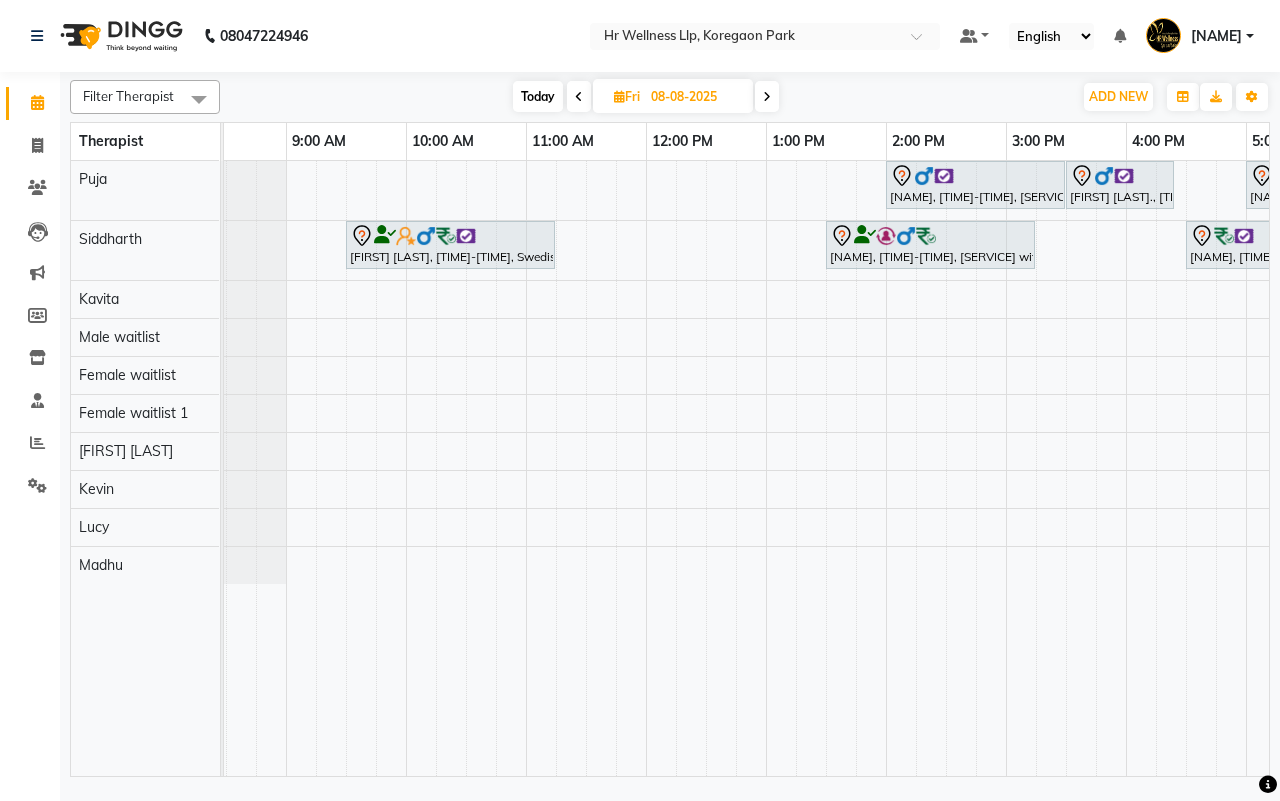 scroll, scrollTop: 0, scrollLeft: 533, axis: horizontal 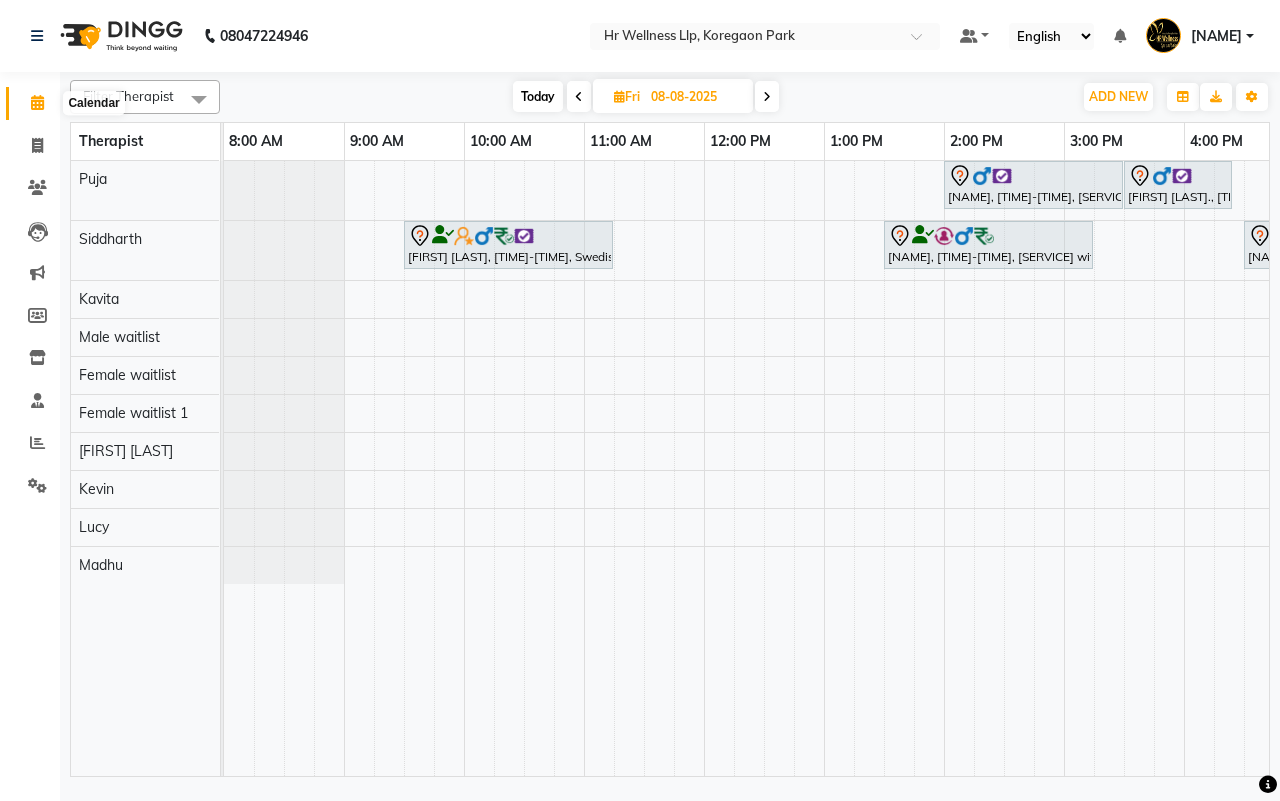 click 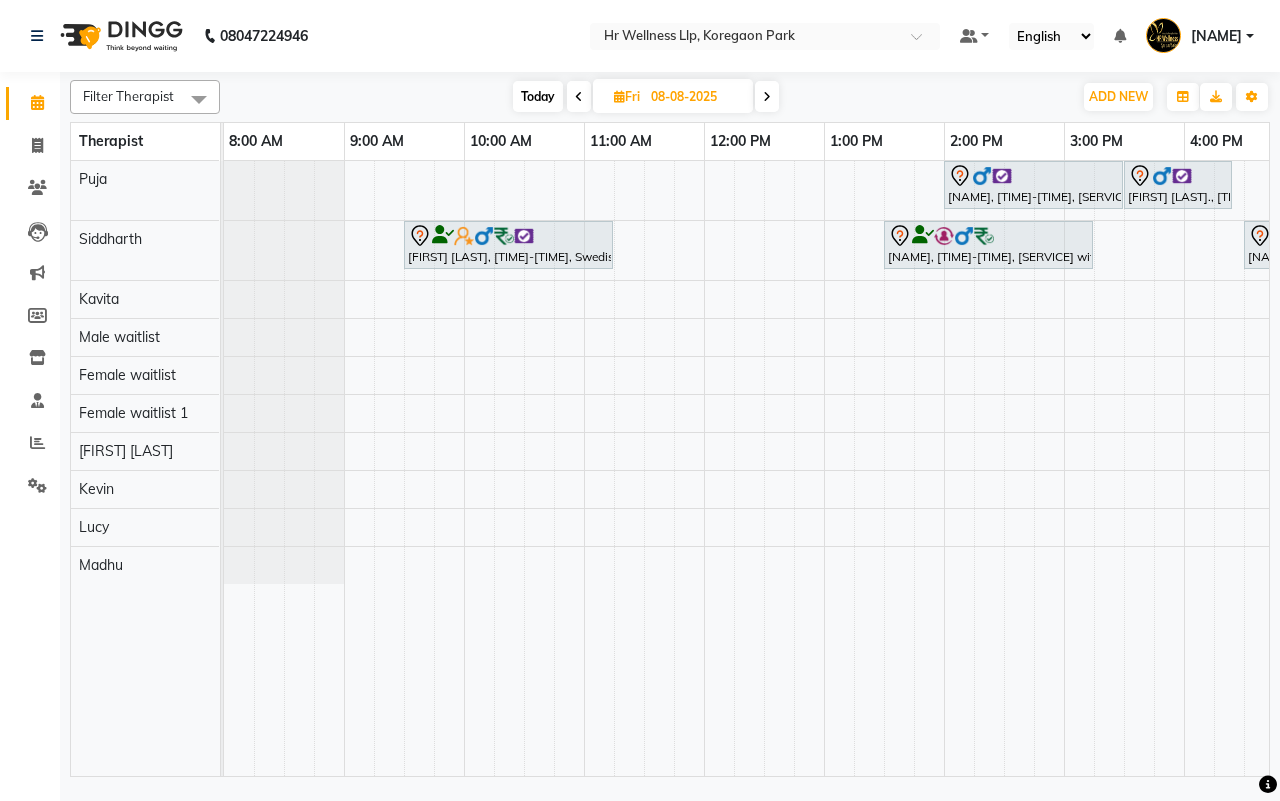 scroll, scrollTop: 0, scrollLeft: 300, axis: horizontal 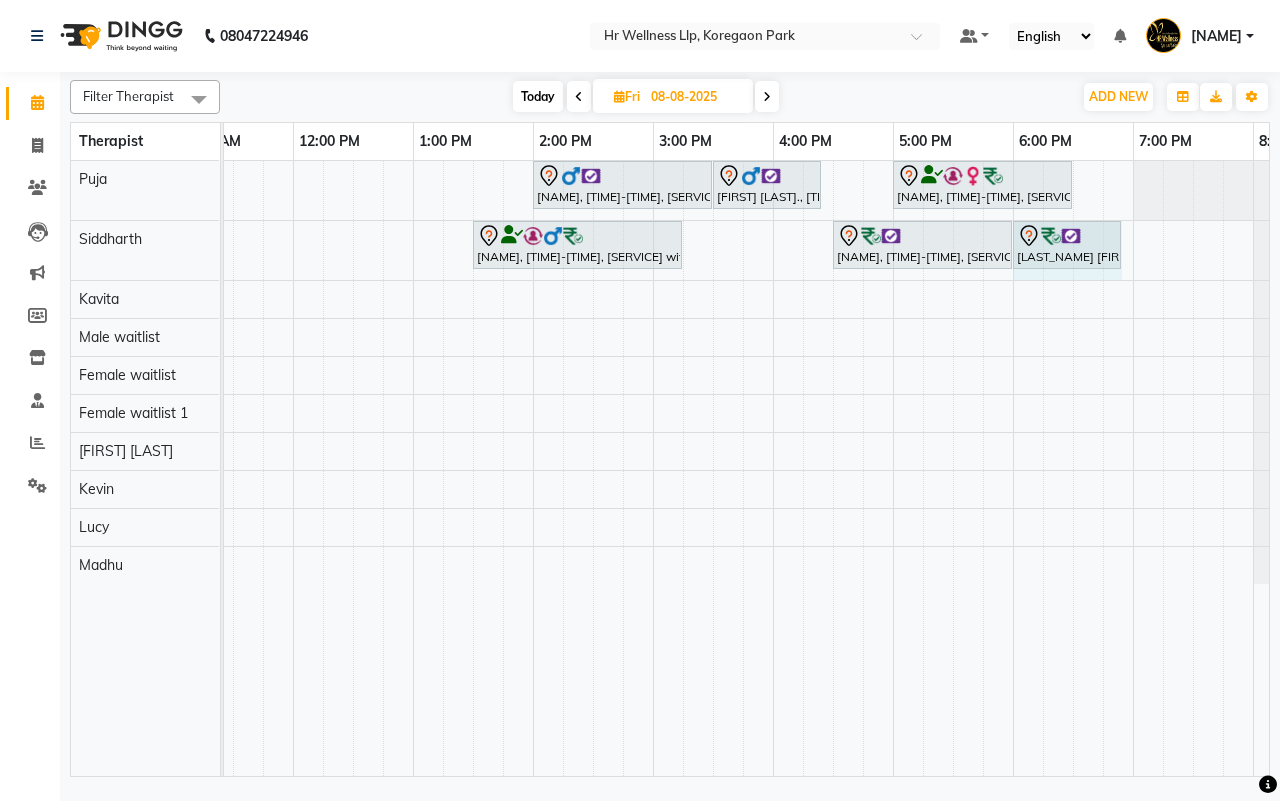drag, startPoint x: 1090, startPoint y: 240, endPoint x: 1121, endPoint y: 240, distance: 31 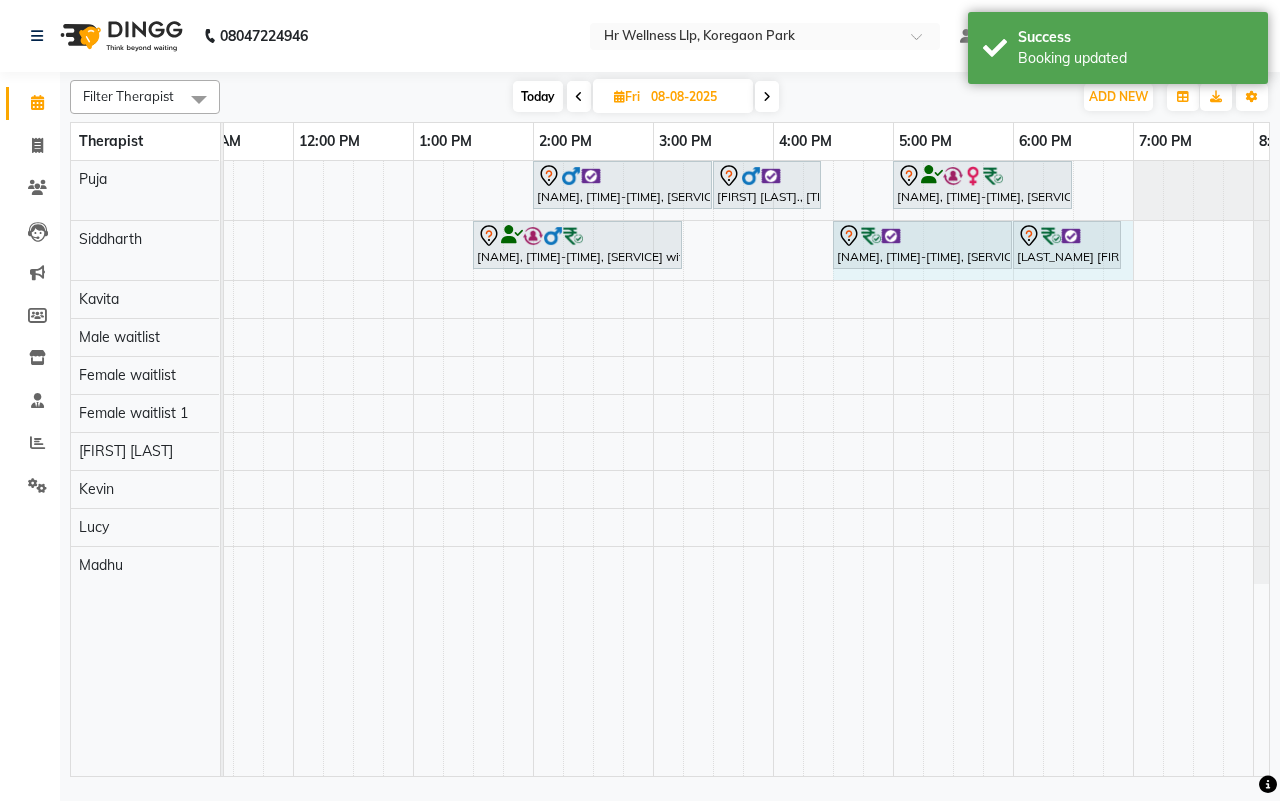 drag, startPoint x: 837, startPoint y: 277, endPoint x: 1103, endPoint y: 278, distance: 266.0019 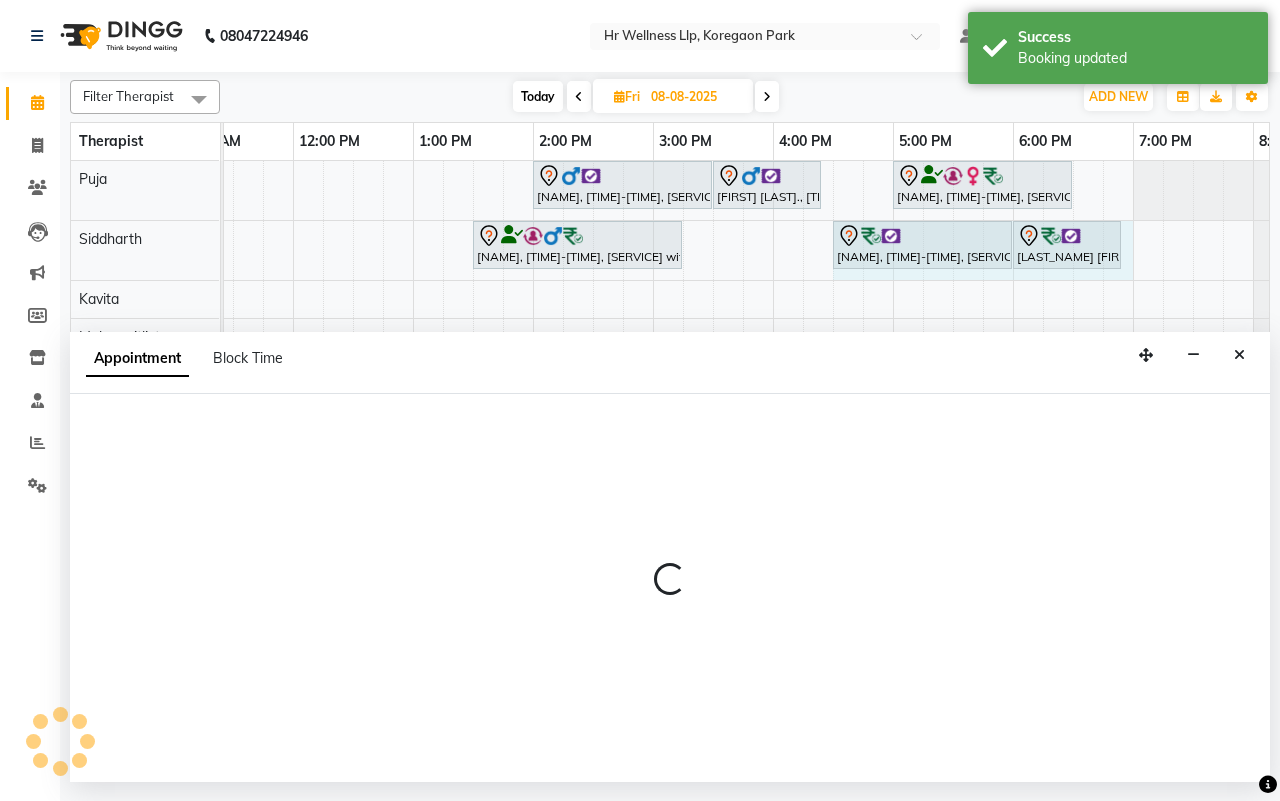 select on "16489" 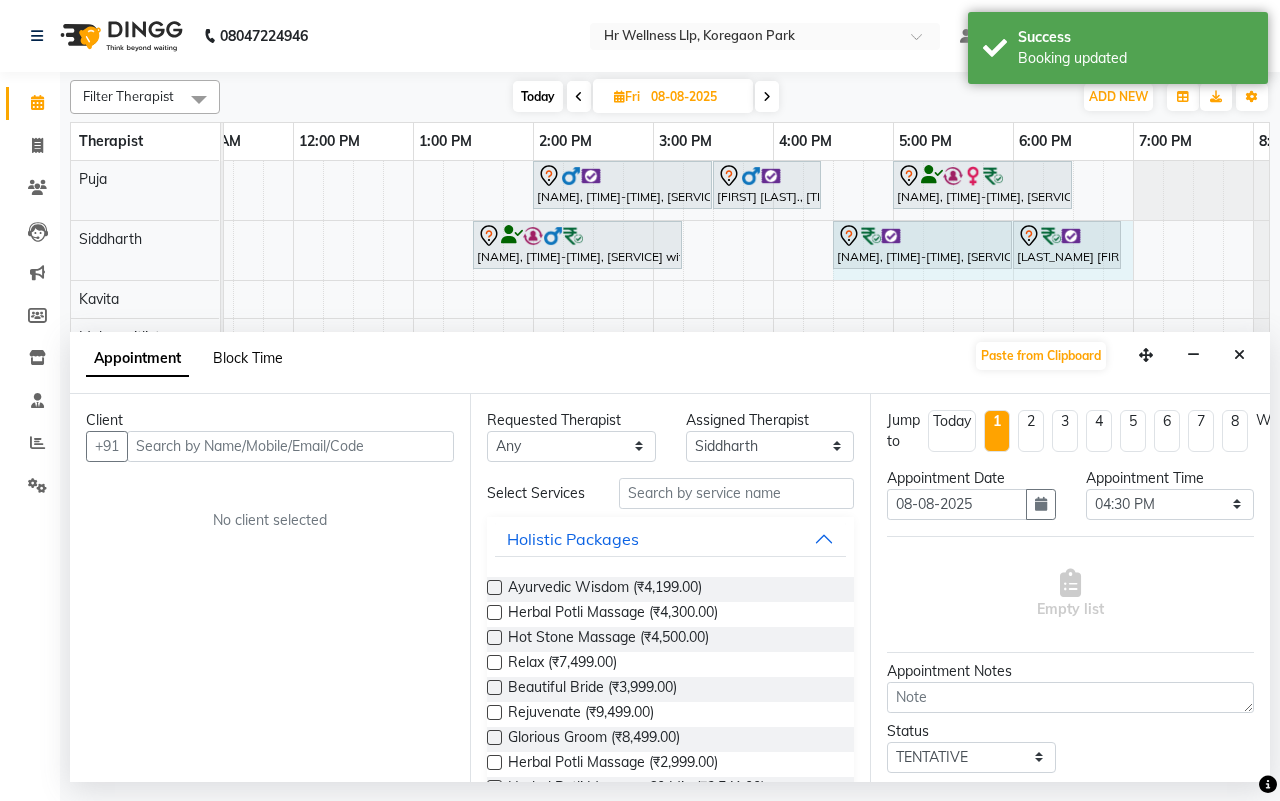 click on "Block Time" at bounding box center (248, 358) 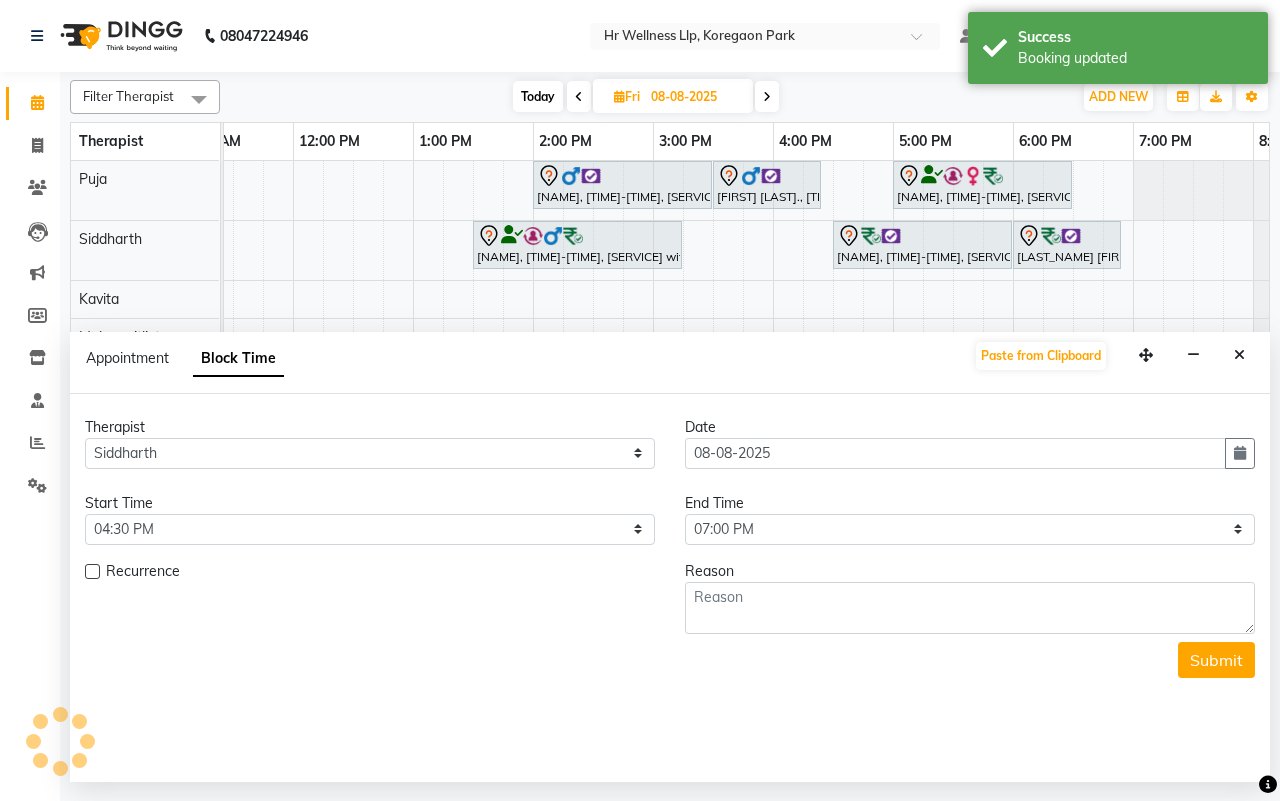 scroll, scrollTop: 0, scrollLeft: 515, axis: horizontal 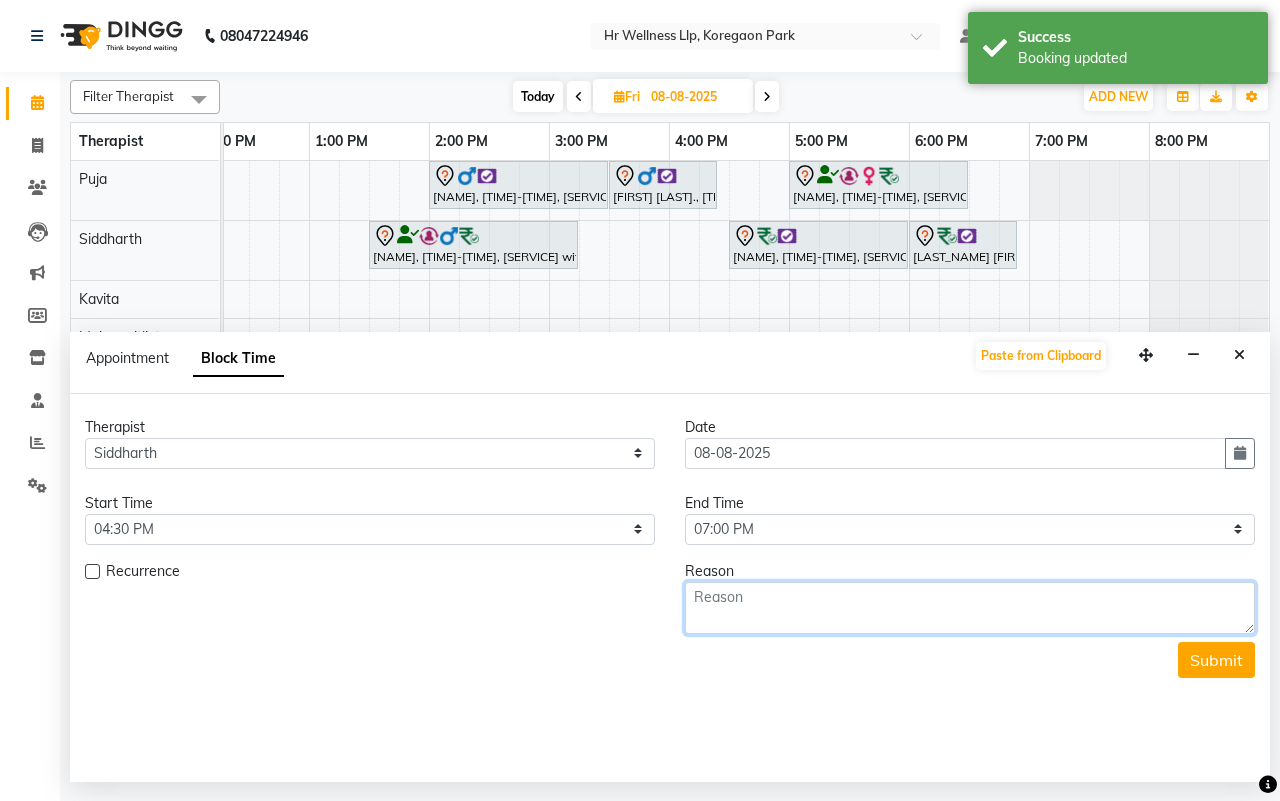 click at bounding box center (970, 608) 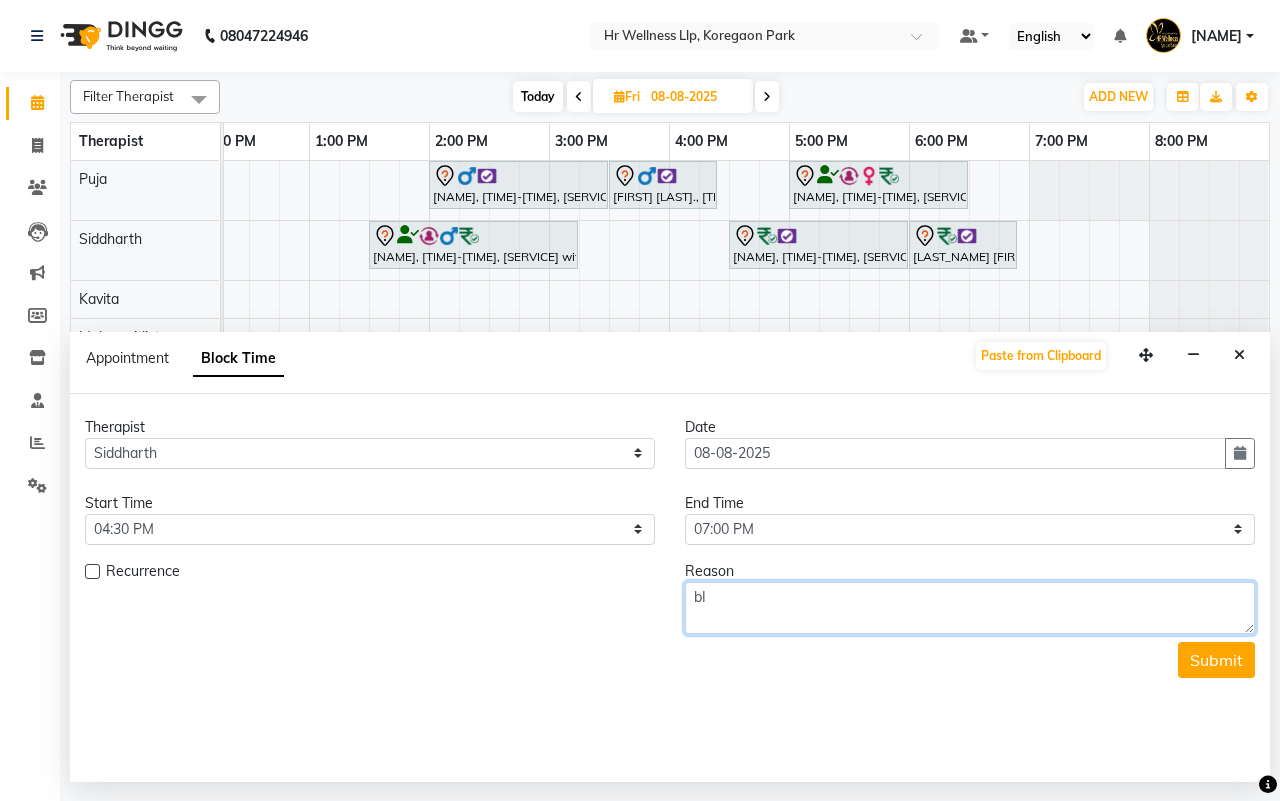 type on "b" 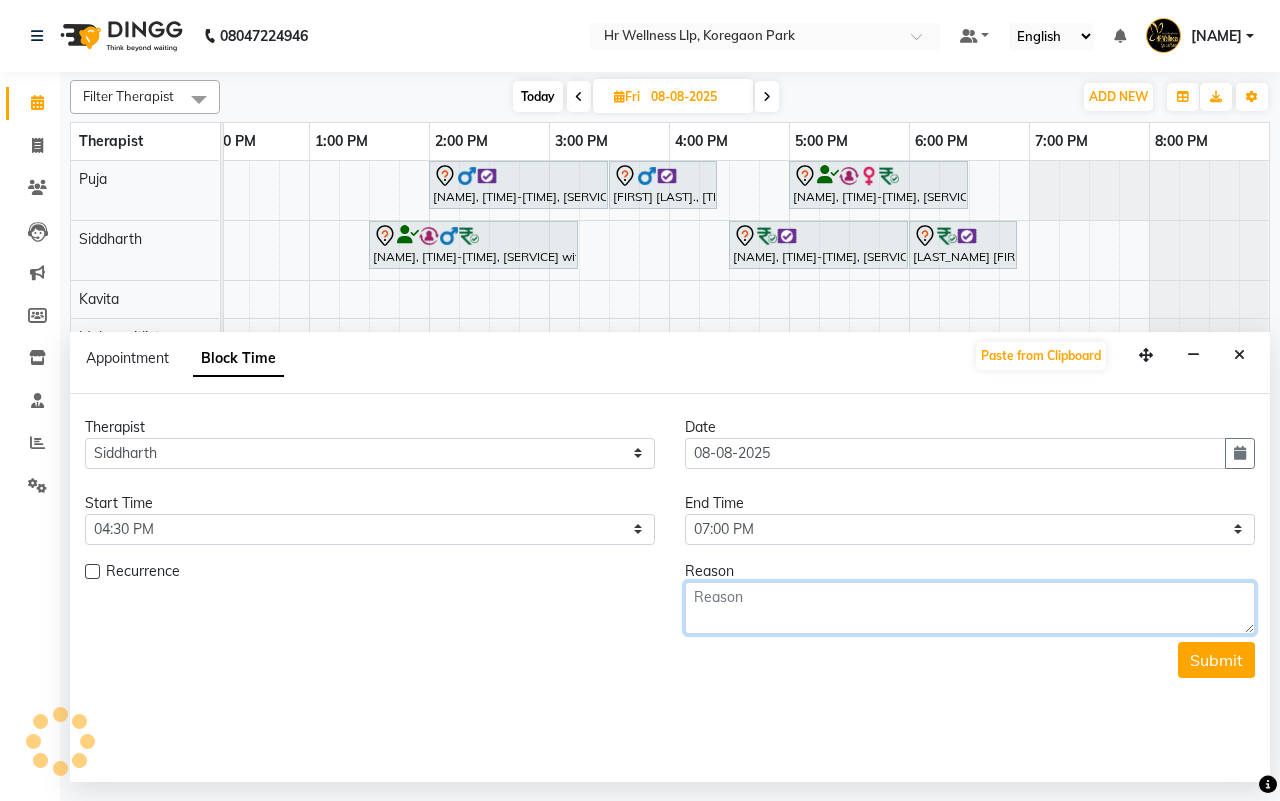 type on "b" 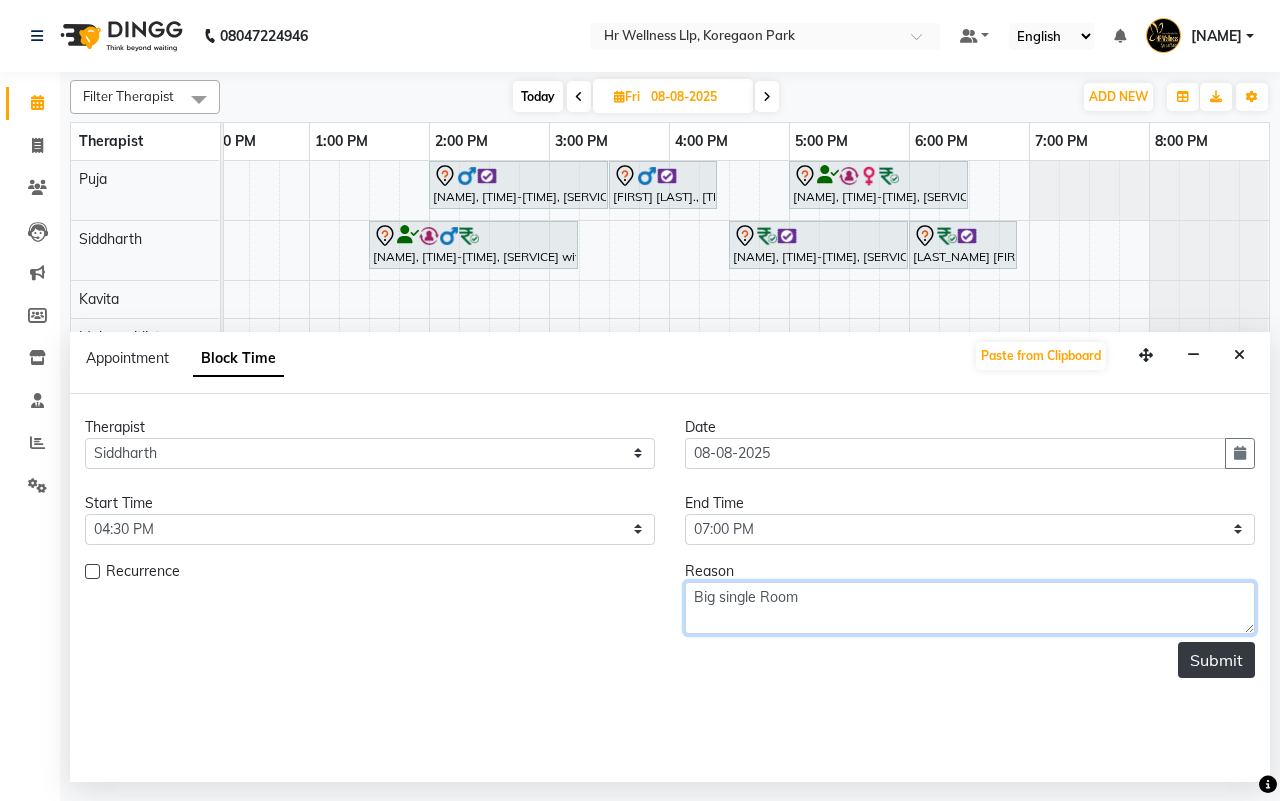 type on "Big single Room" 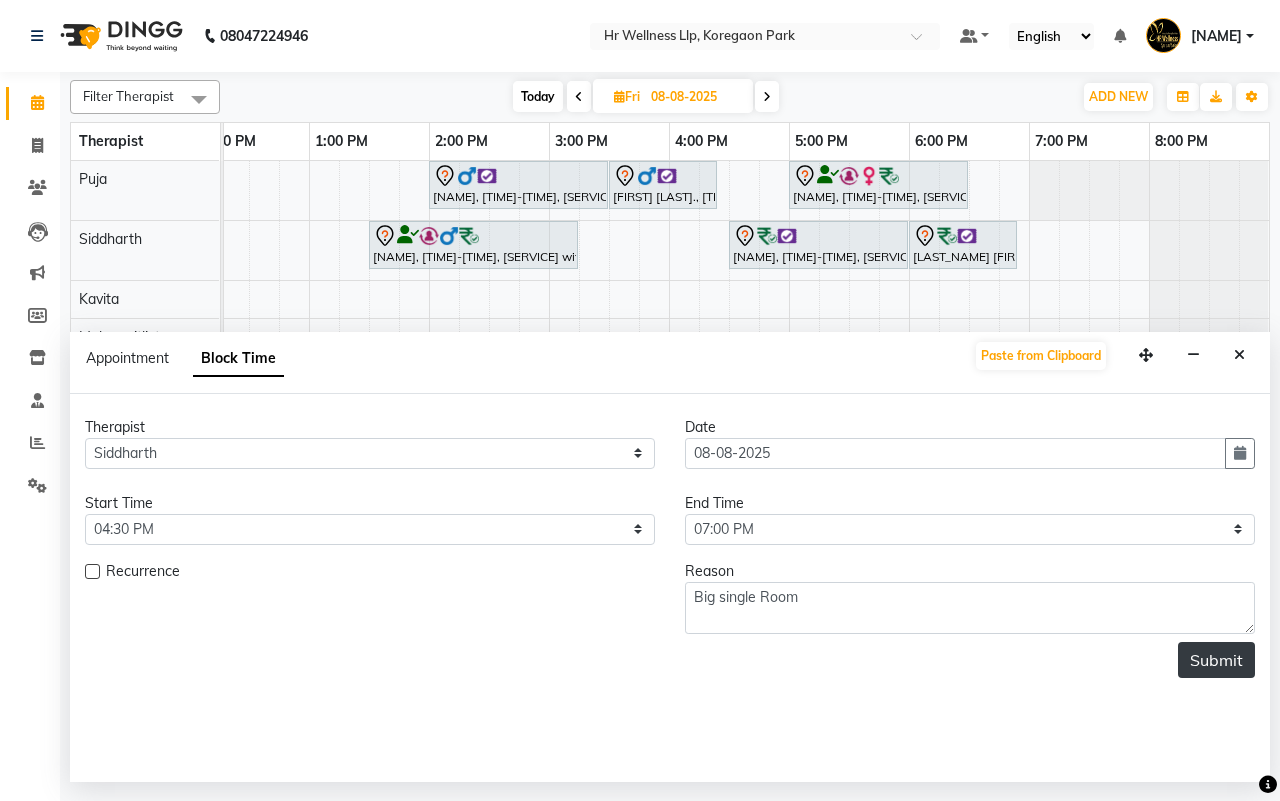 click on "Submit" at bounding box center [1216, 660] 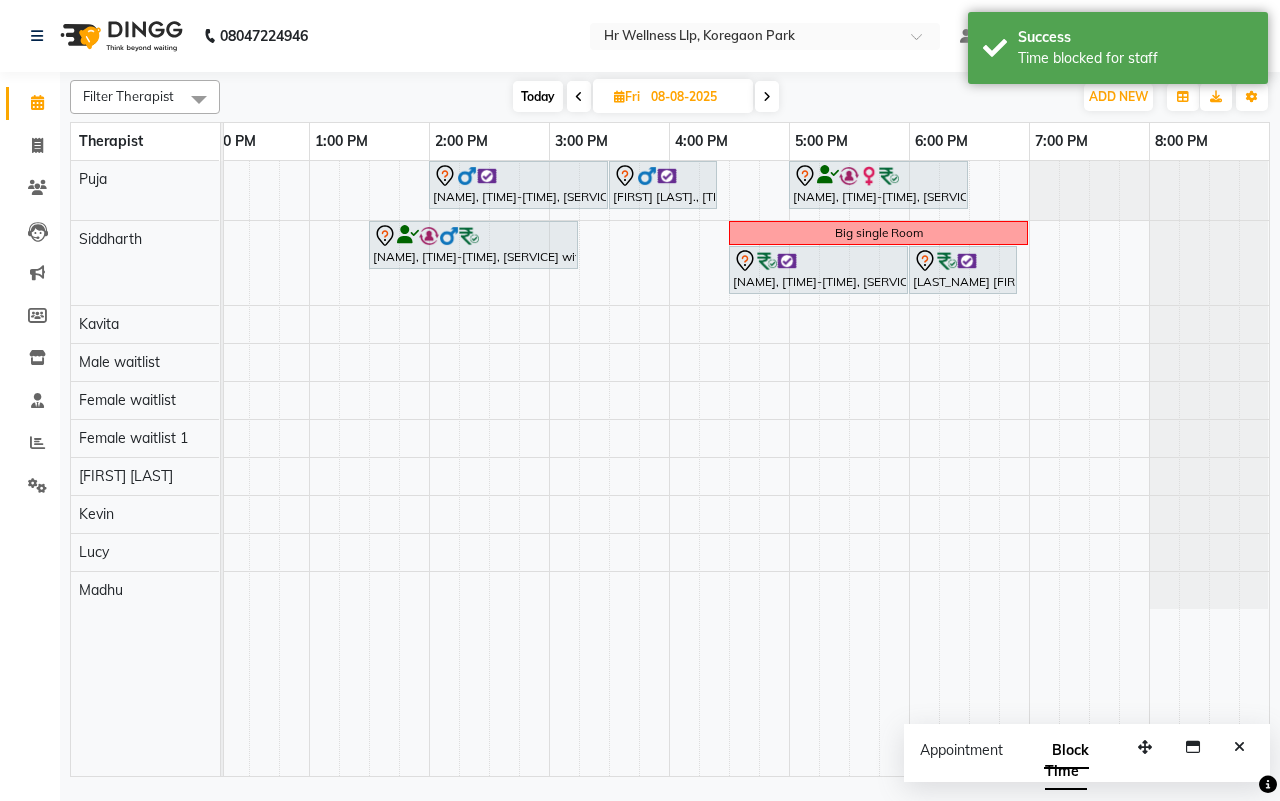 click on "[FIRST] [LAST]., [TIME]-[TIME], Massage [MIN]             [FIRST] [LAST]., [TIME]-[TIME], [MIN] complimentary Service             [FIRST] [LAST], [TIME]-[TIME], Swedish Massage with Wintergreen, Bayleaf & Clove [MIN]             [FIRST] [LAST], [TIME]-[TIME], Swedish Massage with Wintergreen, Bayleaf & Clove [MIN]             [FIRST] [LAST], [TIME]-[TIME], Deep Tissue Massage with Wintergreen oil [MIN]  Big single Room              [FIRST] [LAST], [TIME]-[TIME], Massage [MIN]             [FIRST] [LAST], [TIME]-[TIME], [MIN] complimentary Service" at bounding box center (489, 468) 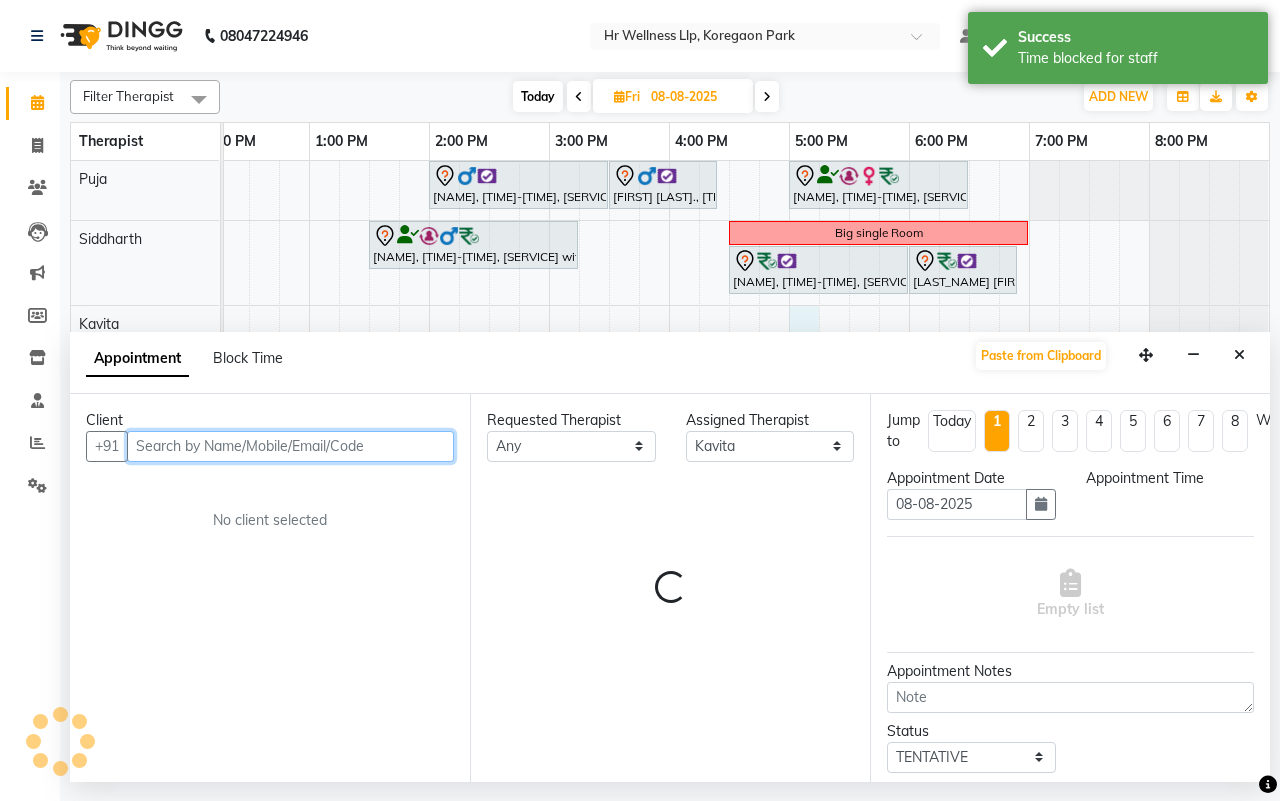 select on "1020" 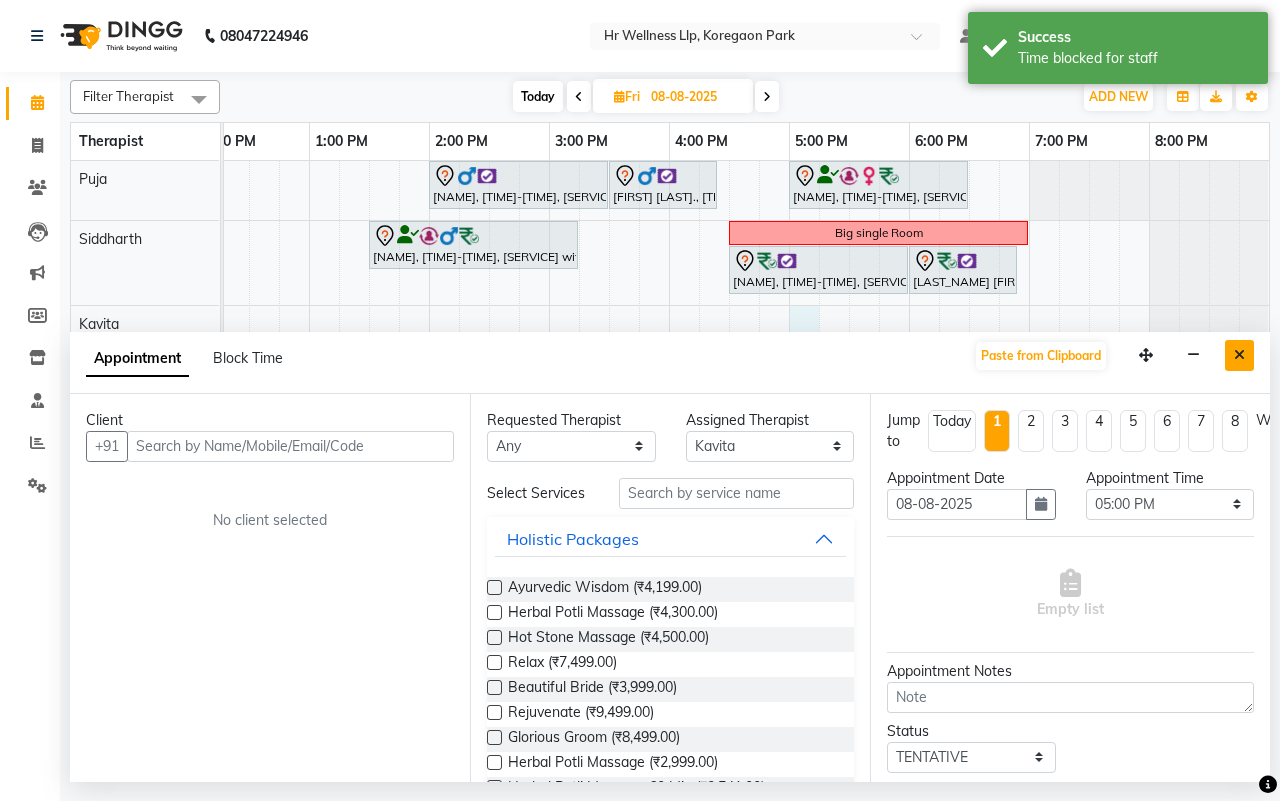 click at bounding box center (1239, 355) 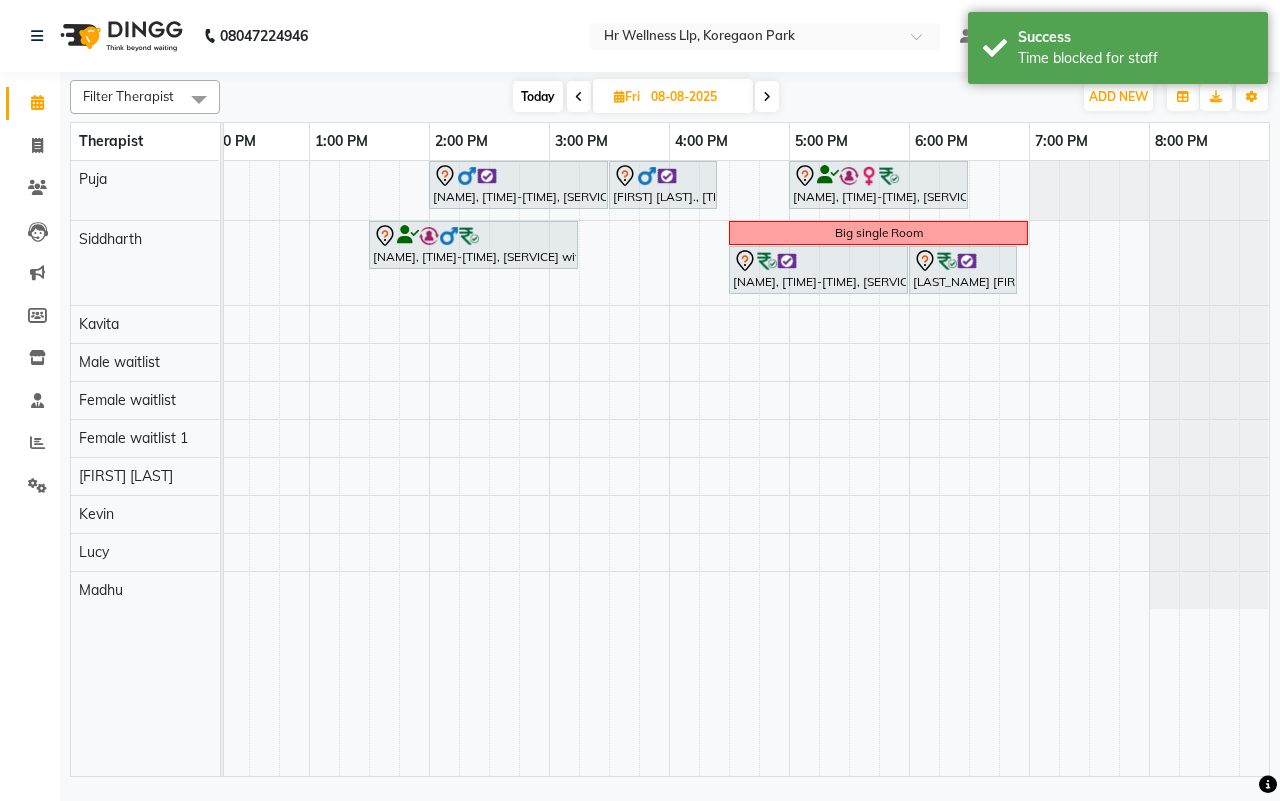 scroll, scrollTop: 0, scrollLeft: 0, axis: both 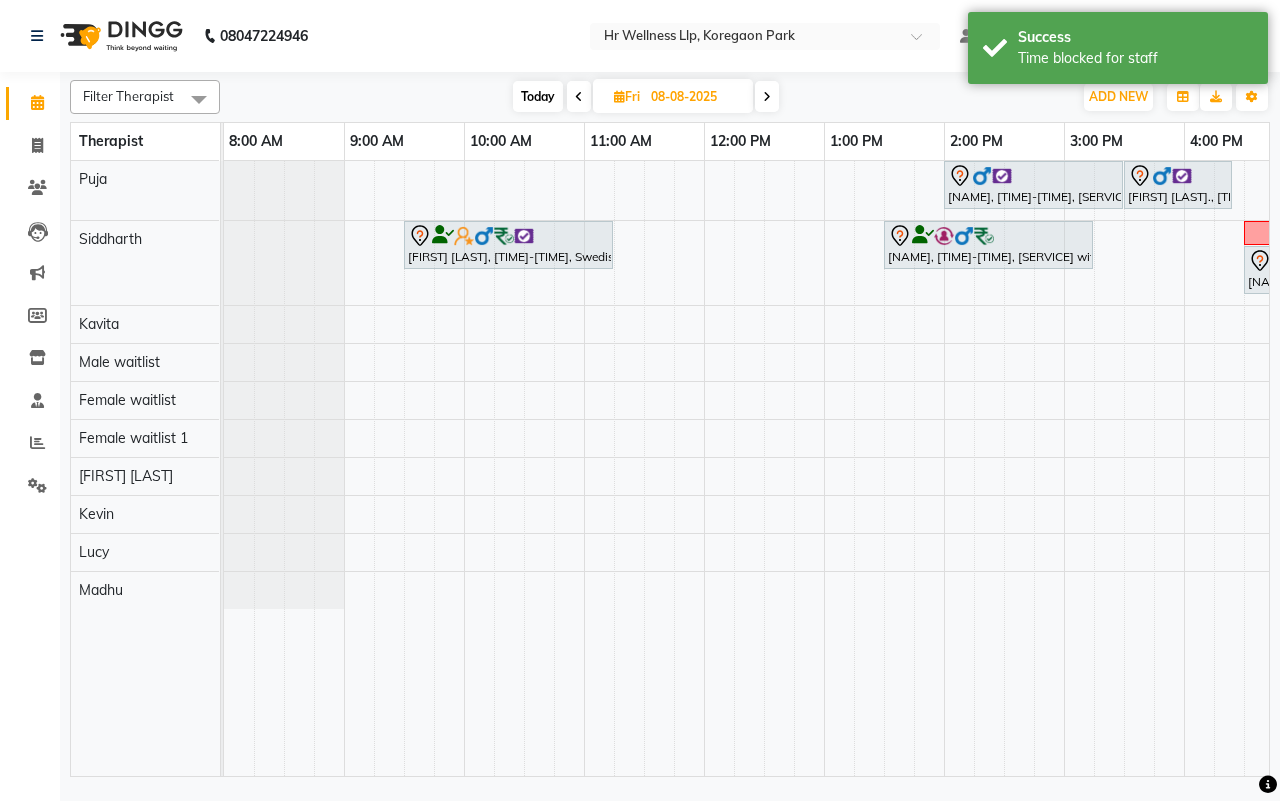 click on "Today" at bounding box center [538, 96] 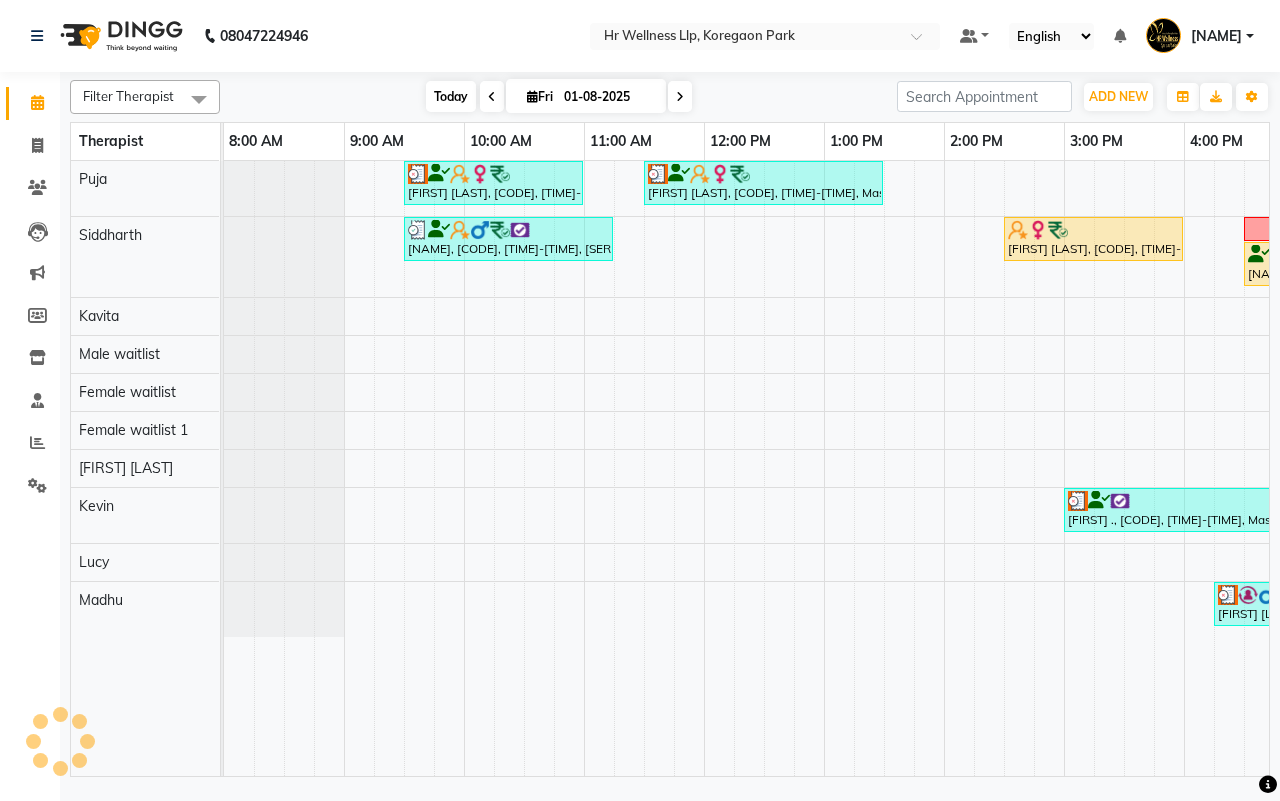 scroll, scrollTop: 0, scrollLeft: 515, axis: horizontal 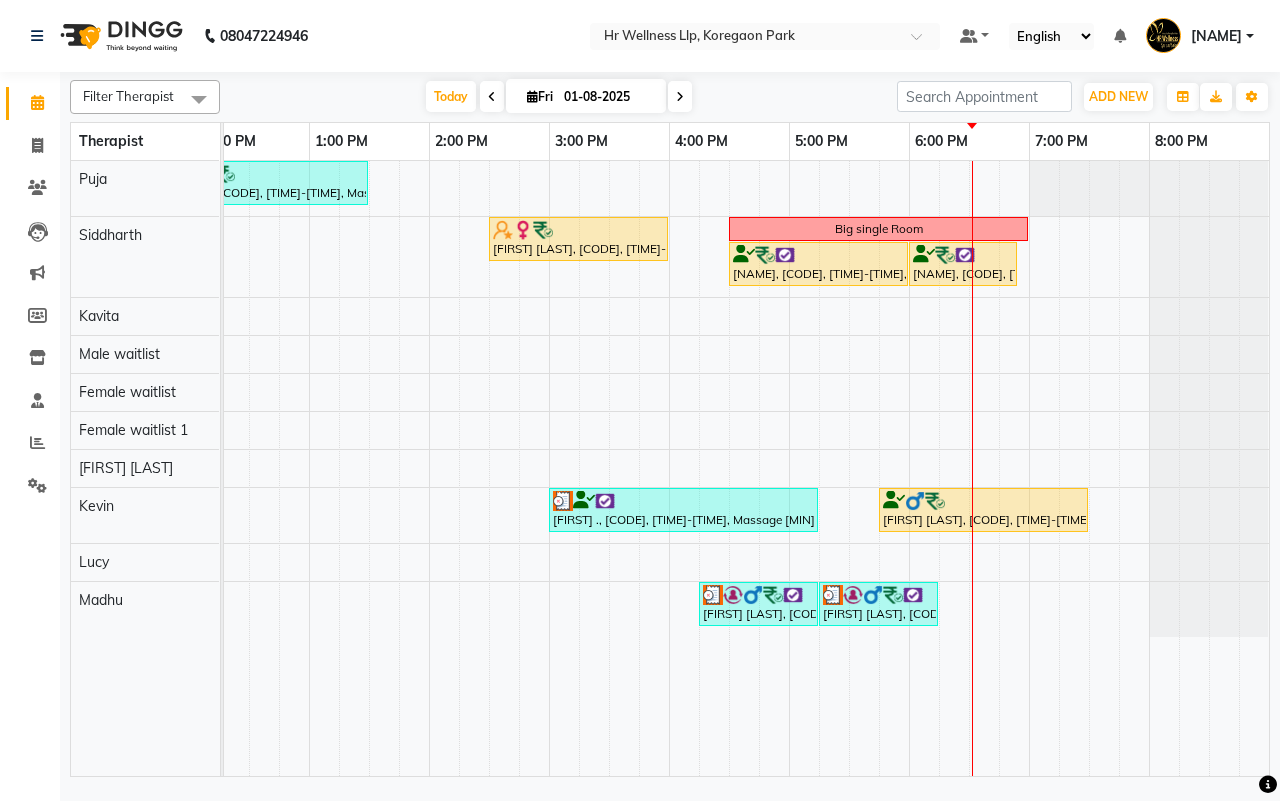 click at bounding box center (680, 96) 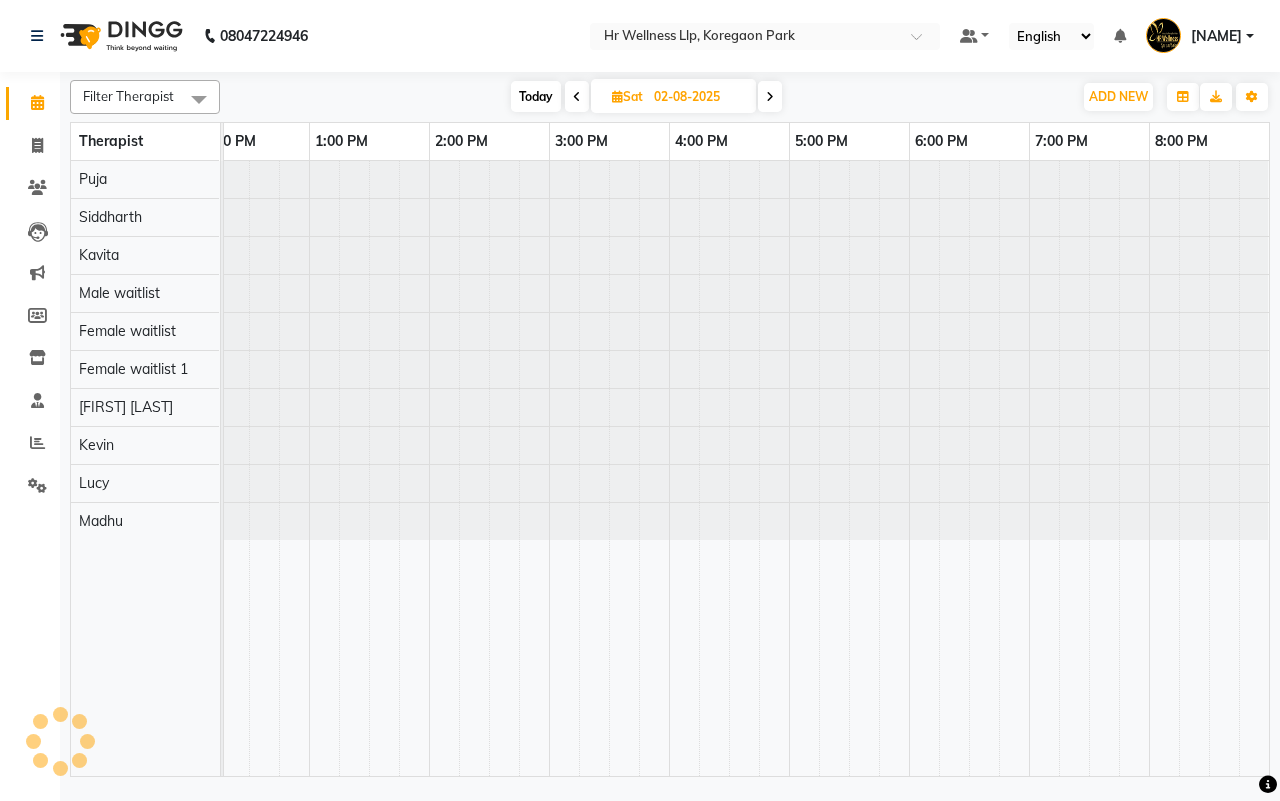 scroll, scrollTop: 0, scrollLeft: 515, axis: horizontal 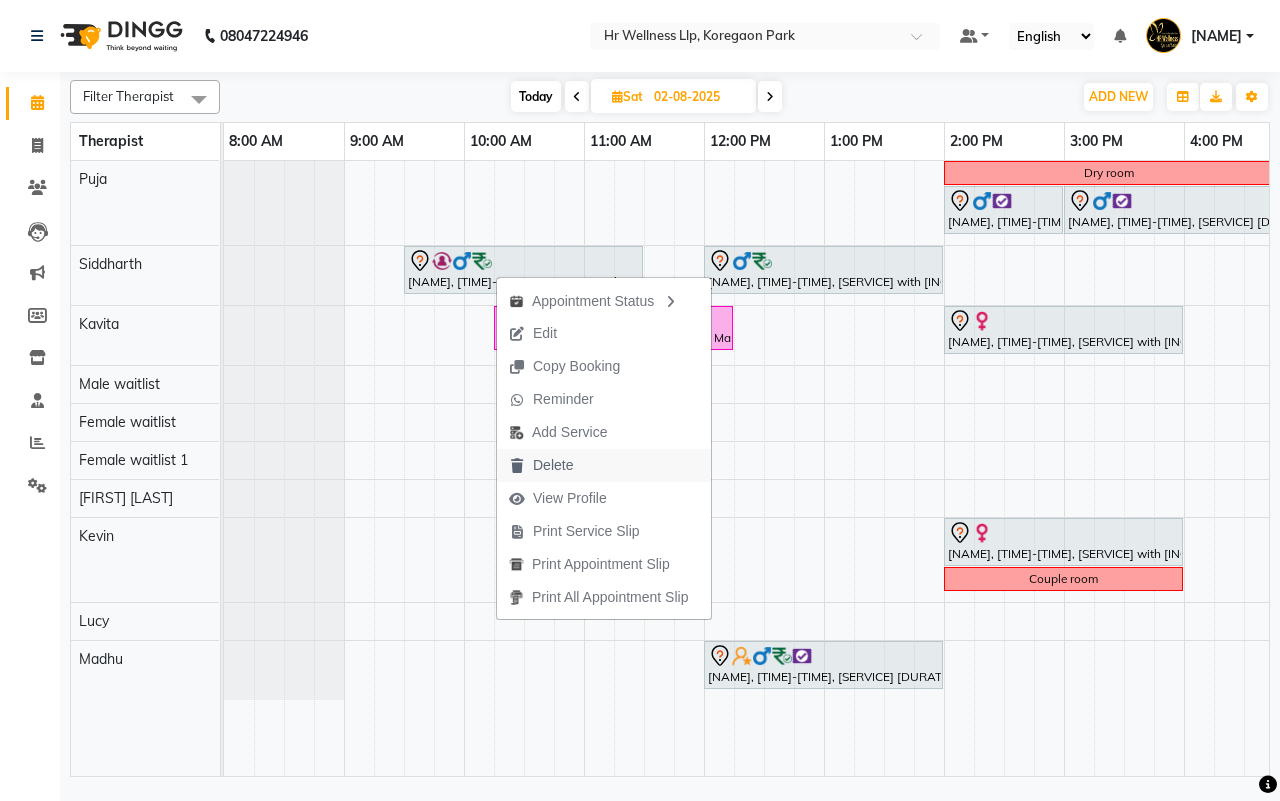 click on "Delete" at bounding box center (541, 465) 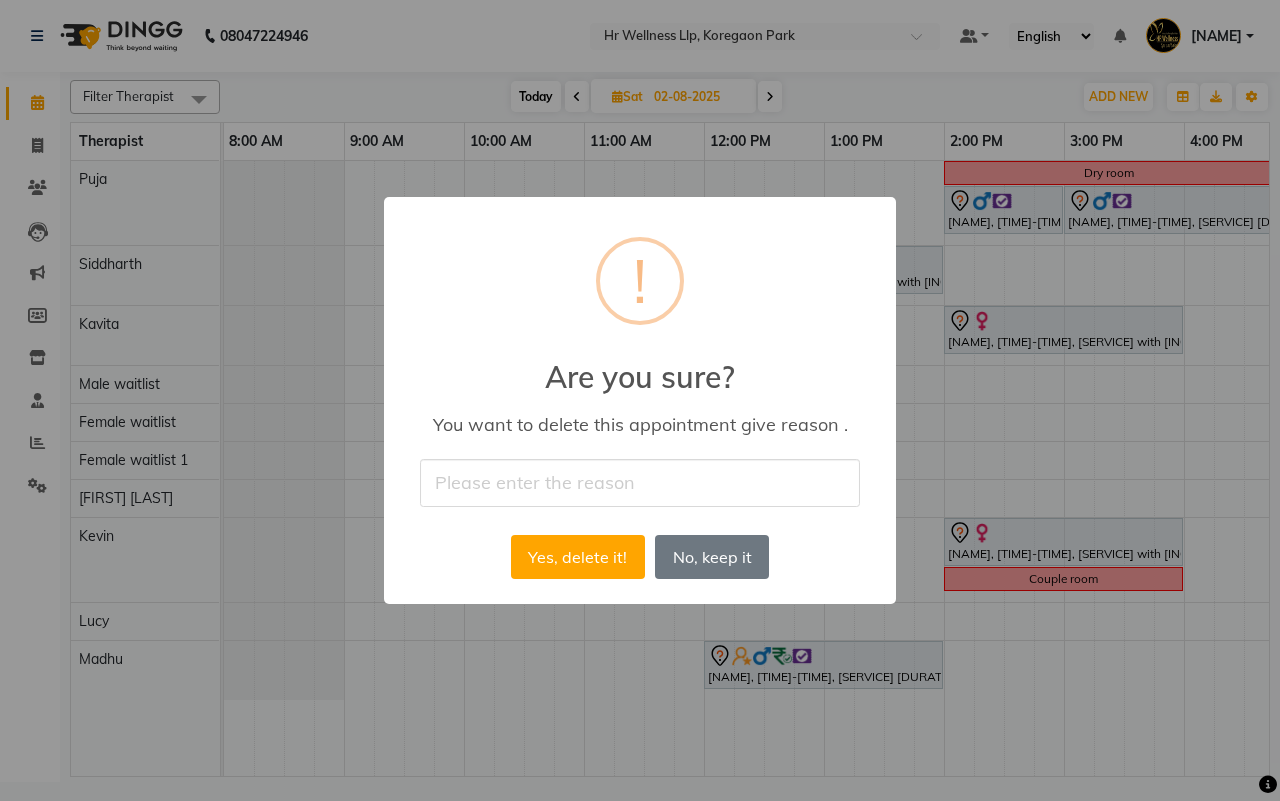 click at bounding box center (640, 482) 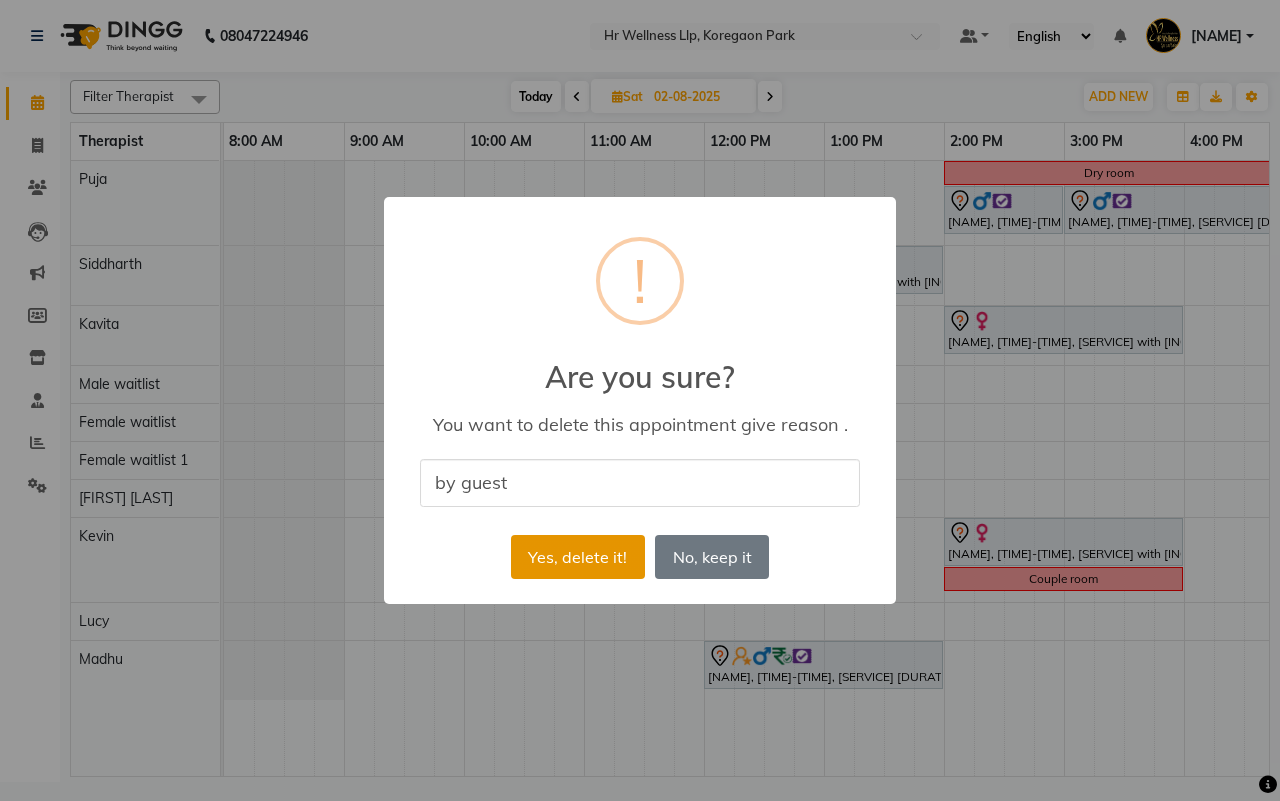 click on "Yes, delete it!" at bounding box center [578, 557] 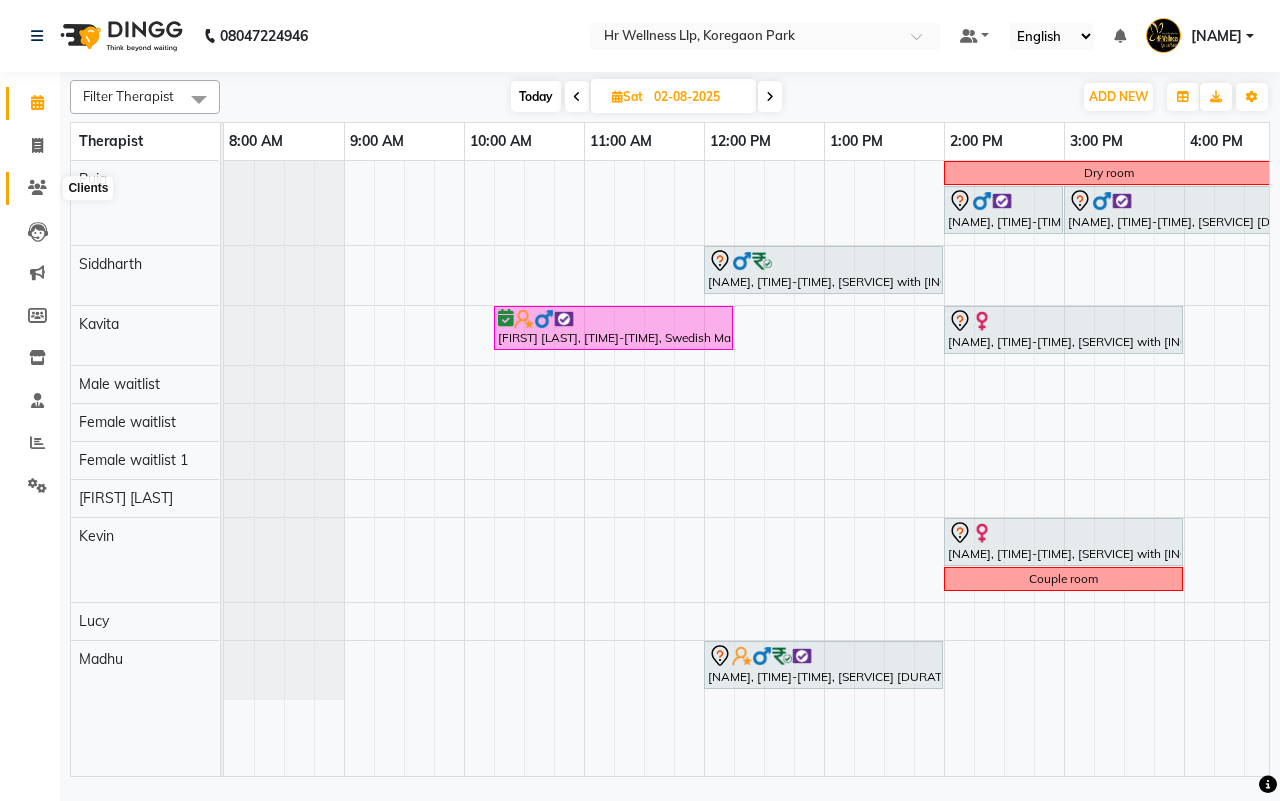 click 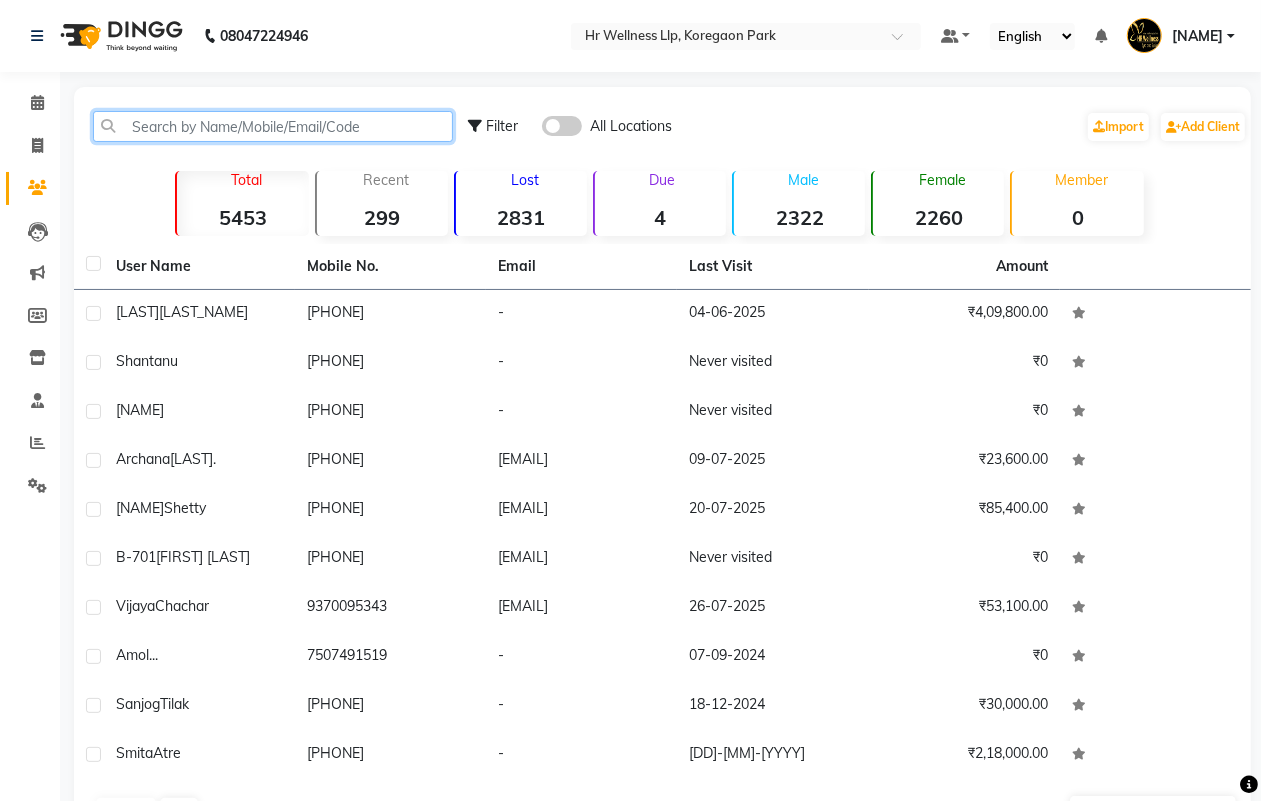 click 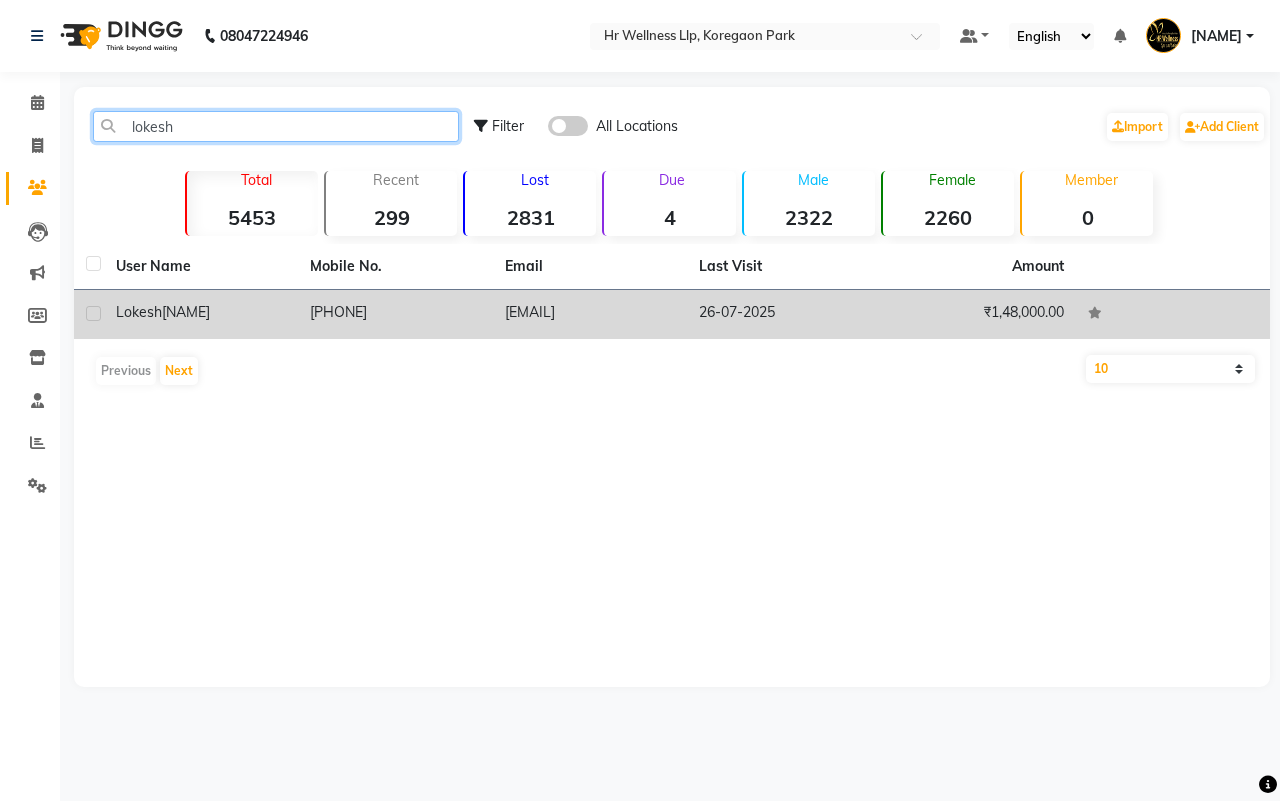 type on "lokesh" 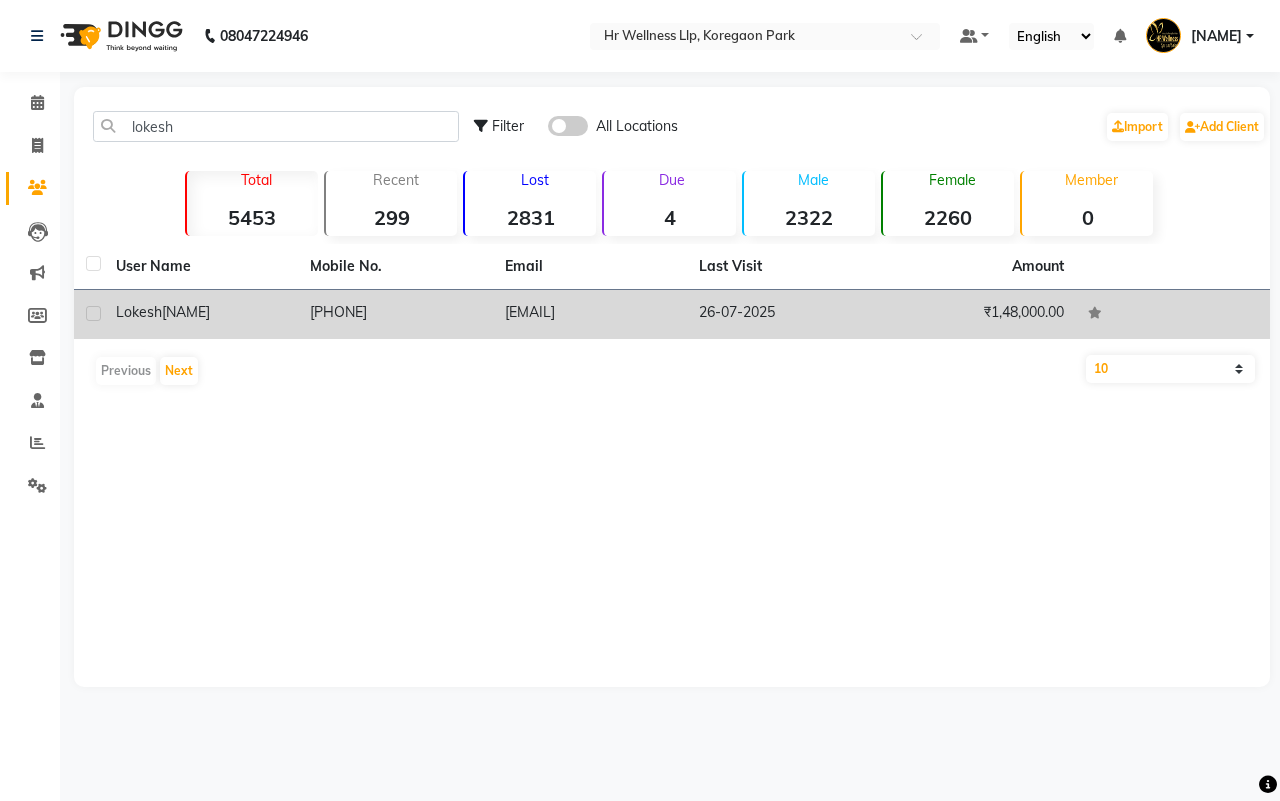 click on "Lokesh" 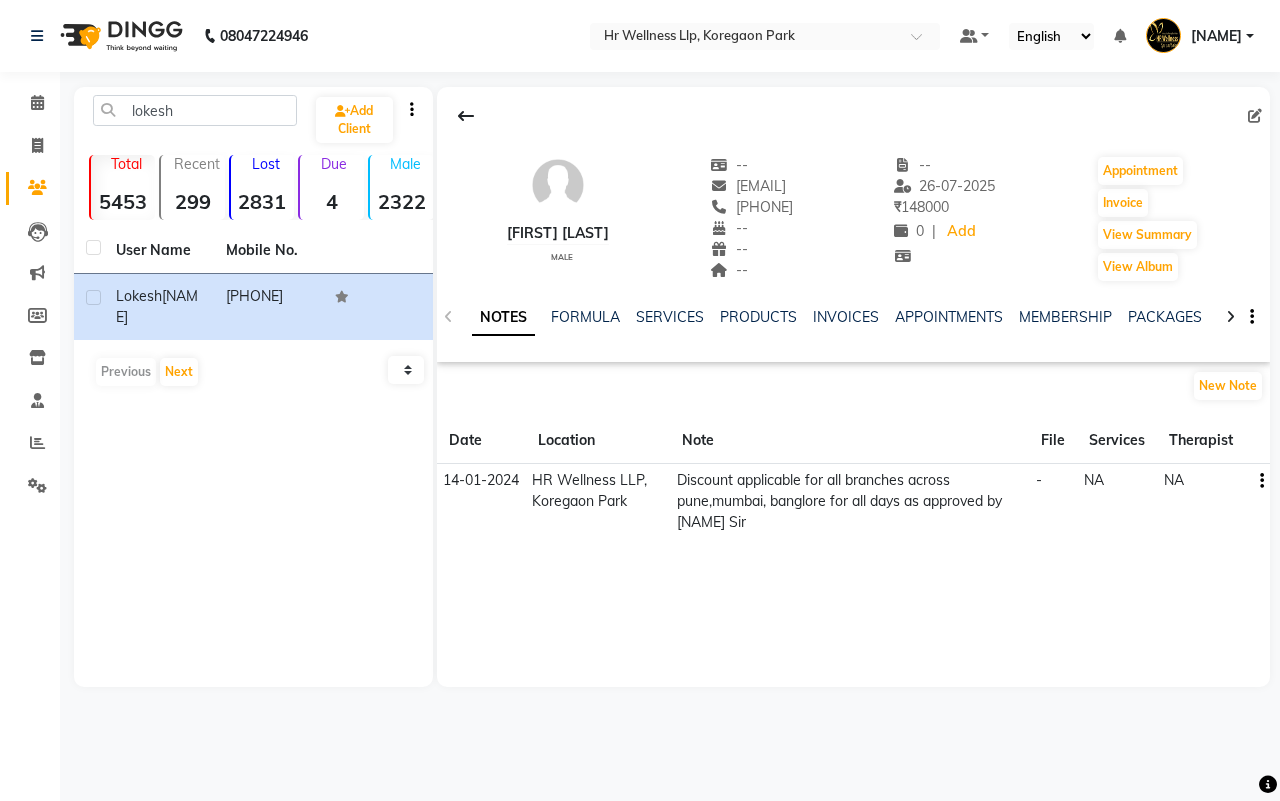 click 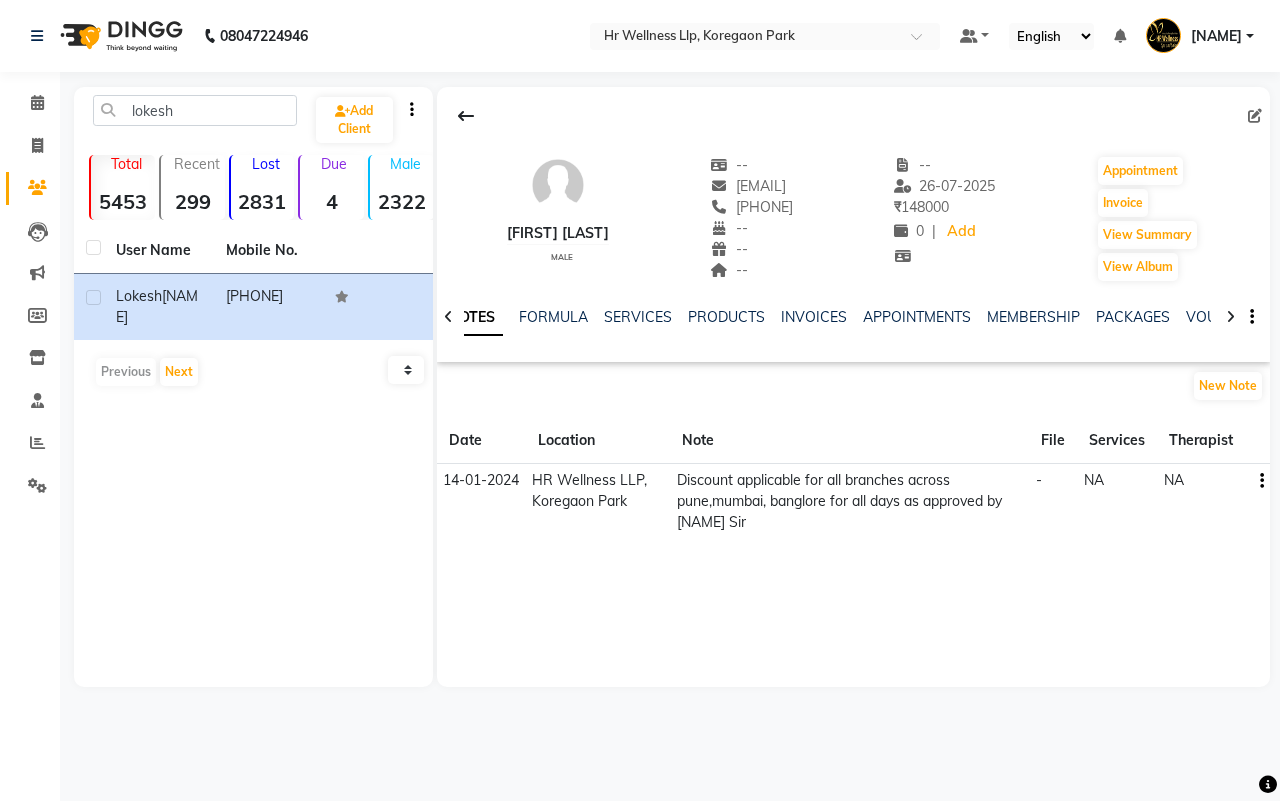click 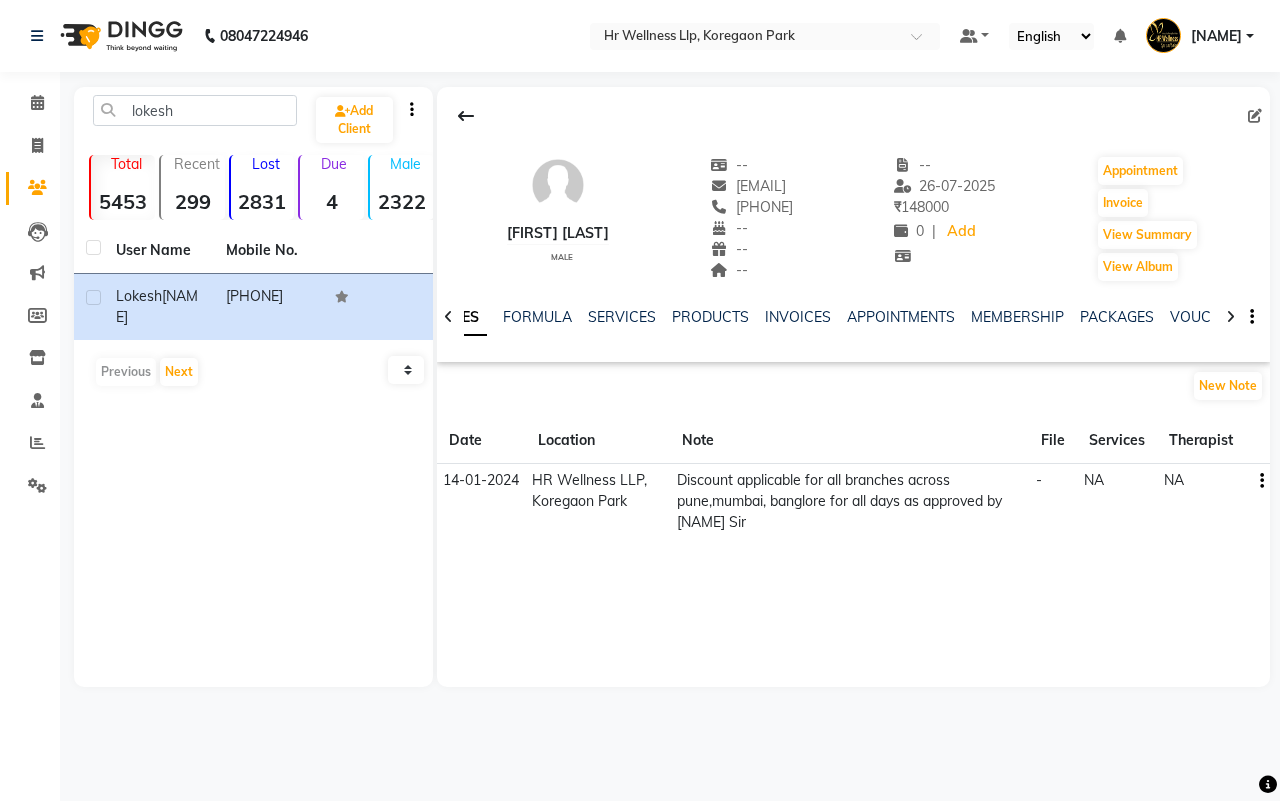 click 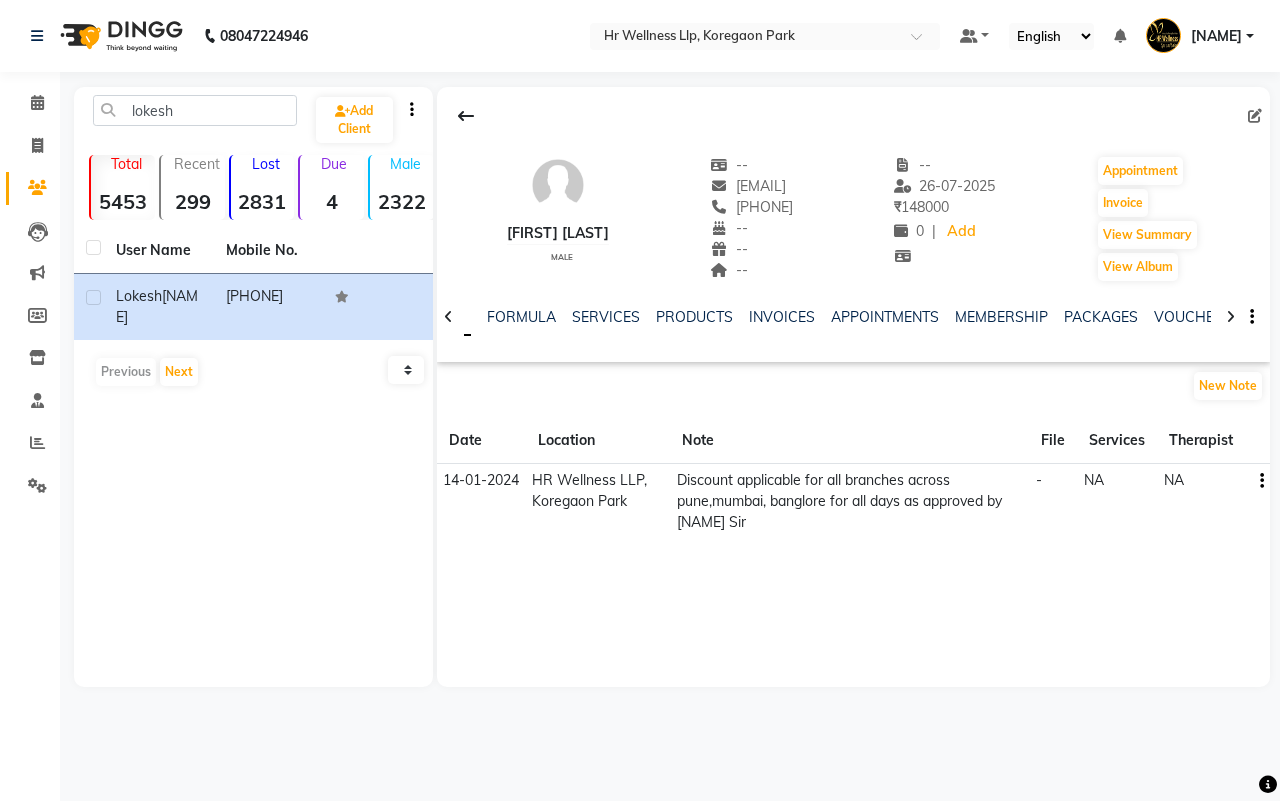 click 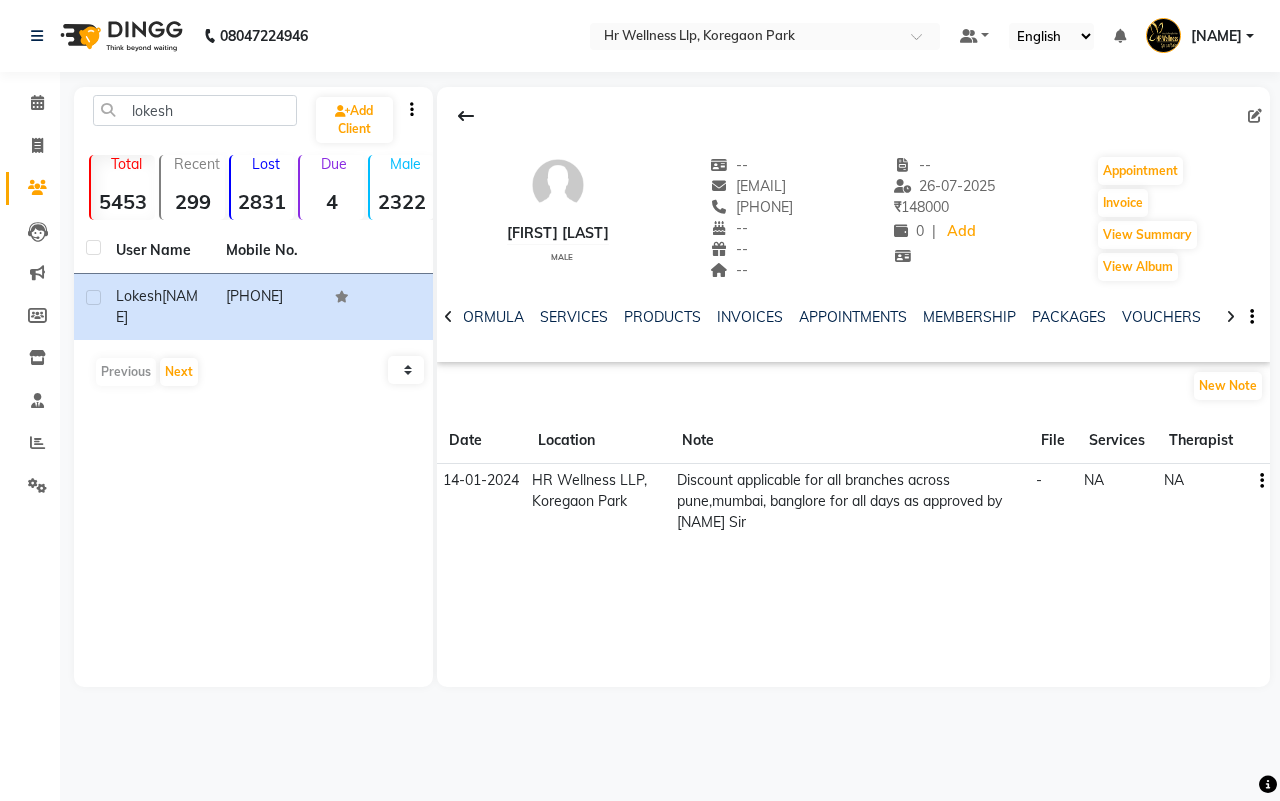 click 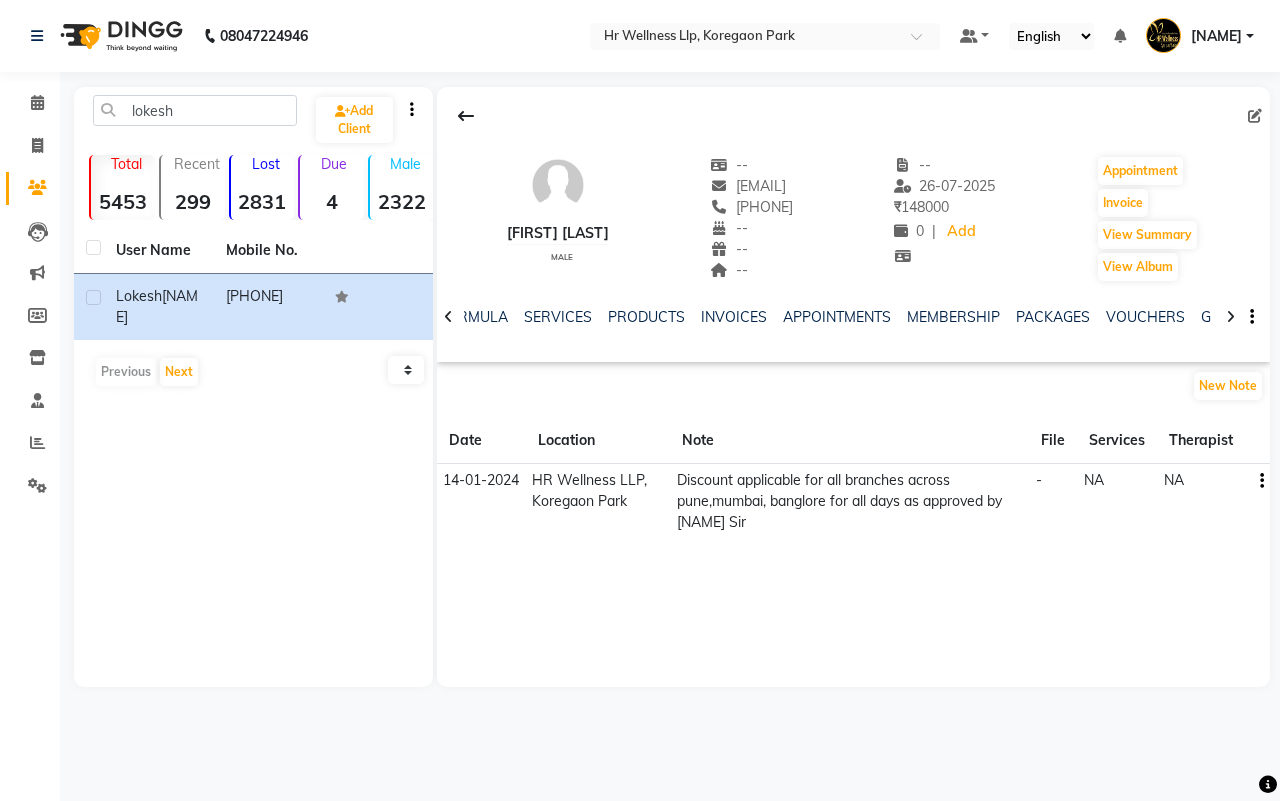 click 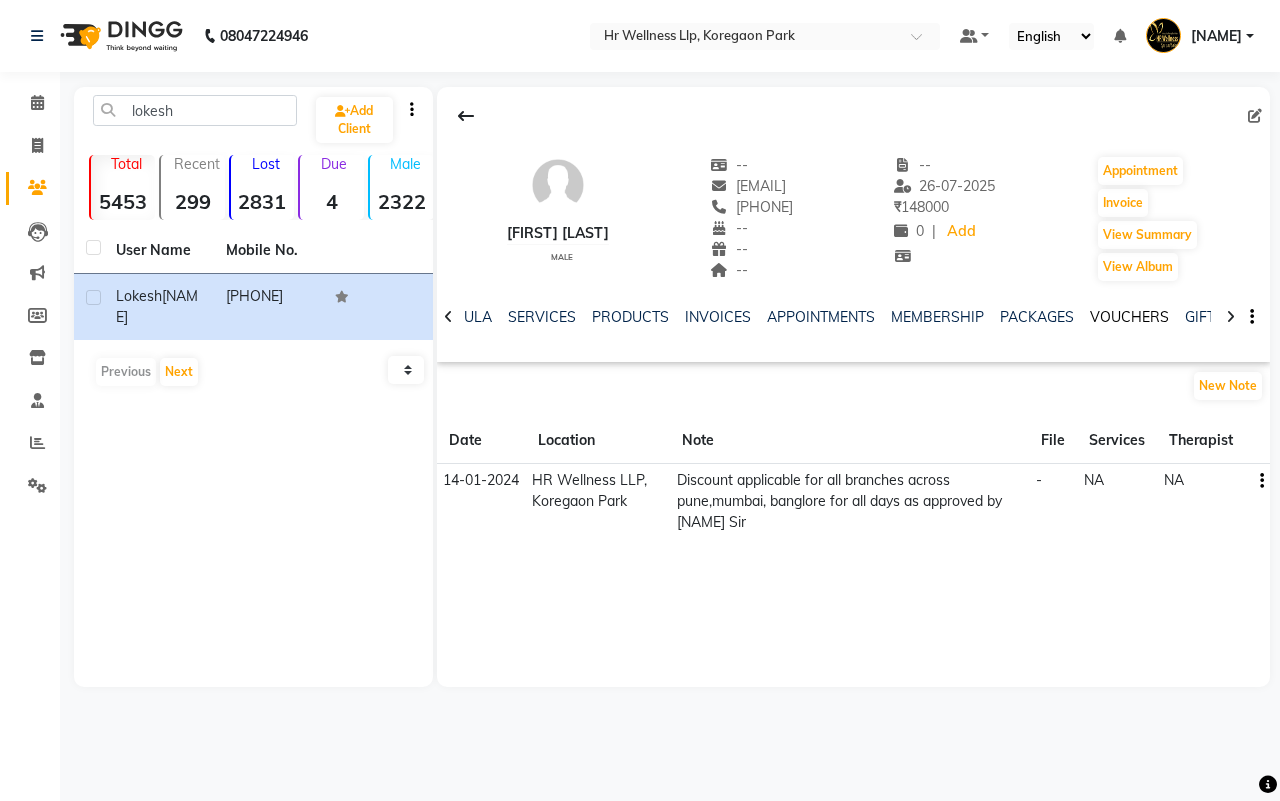 click on "VOUCHERS" 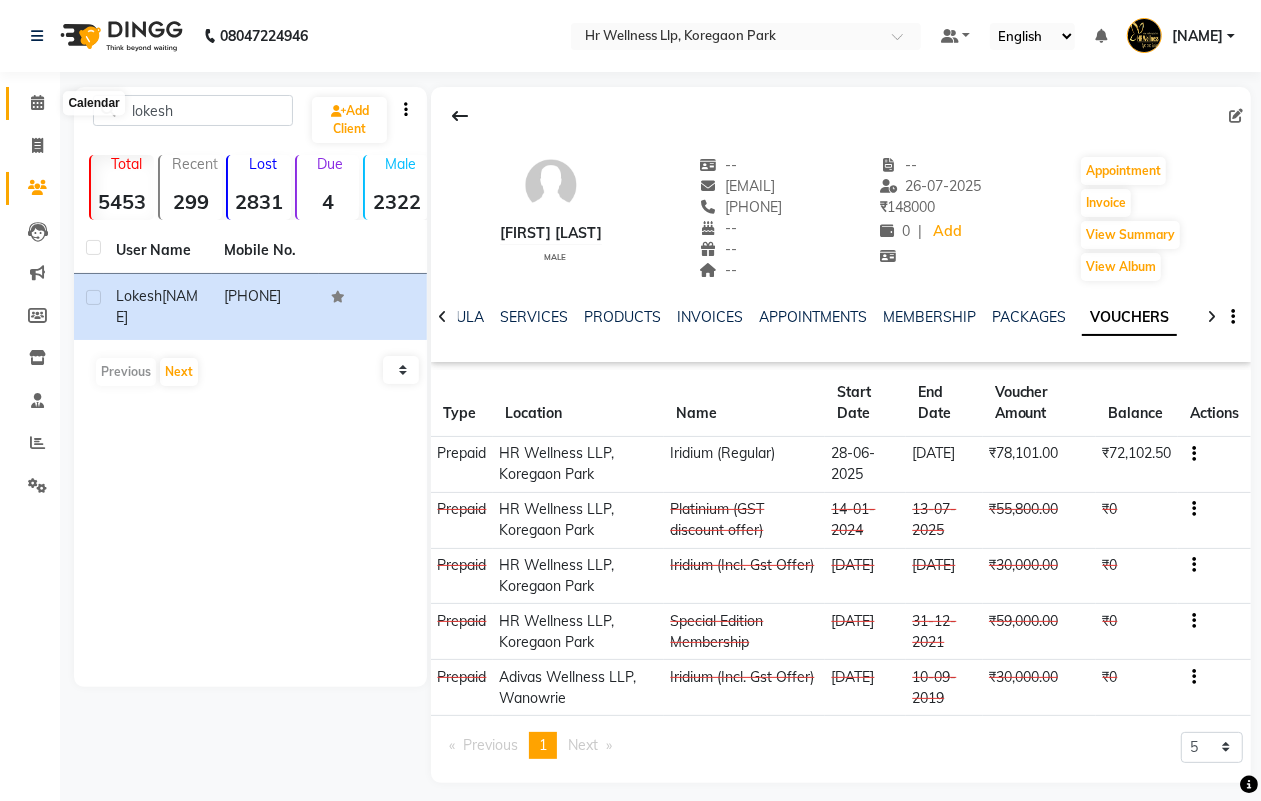 click 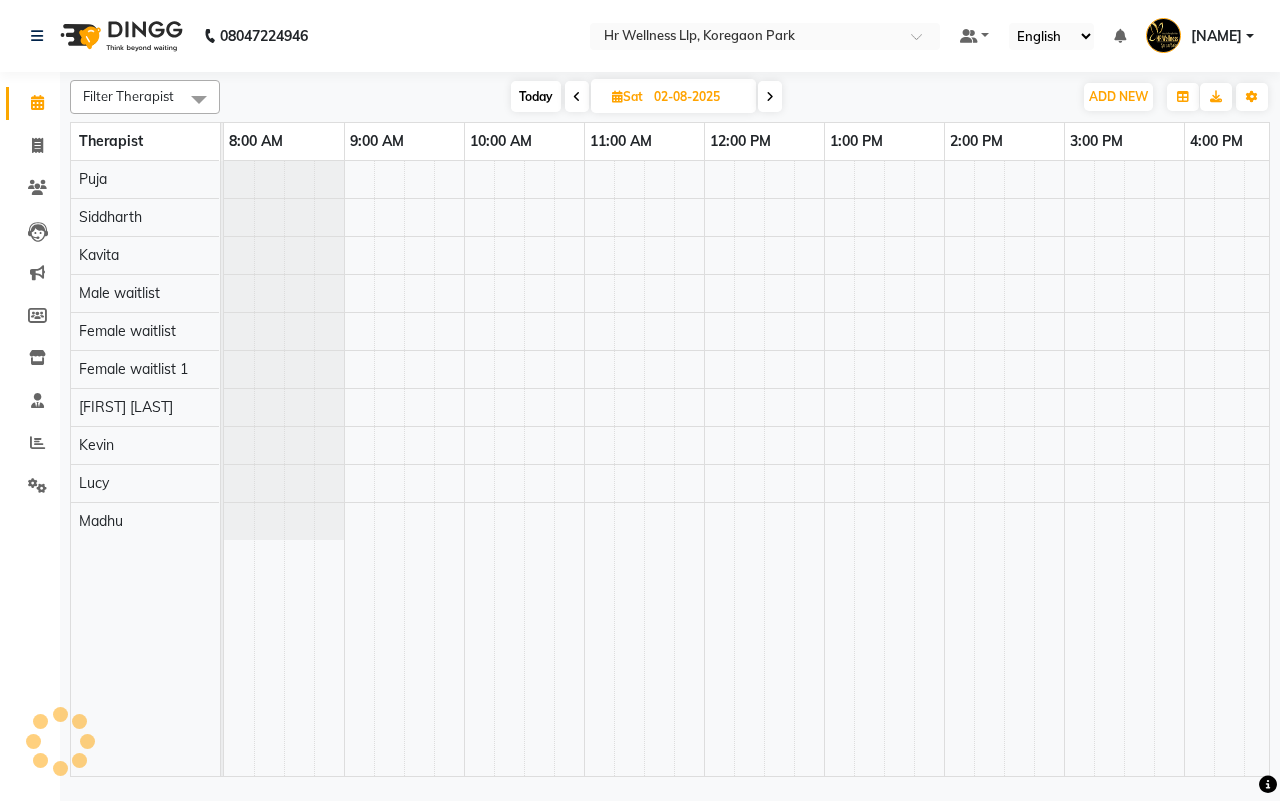 scroll, scrollTop: 0, scrollLeft: 0, axis: both 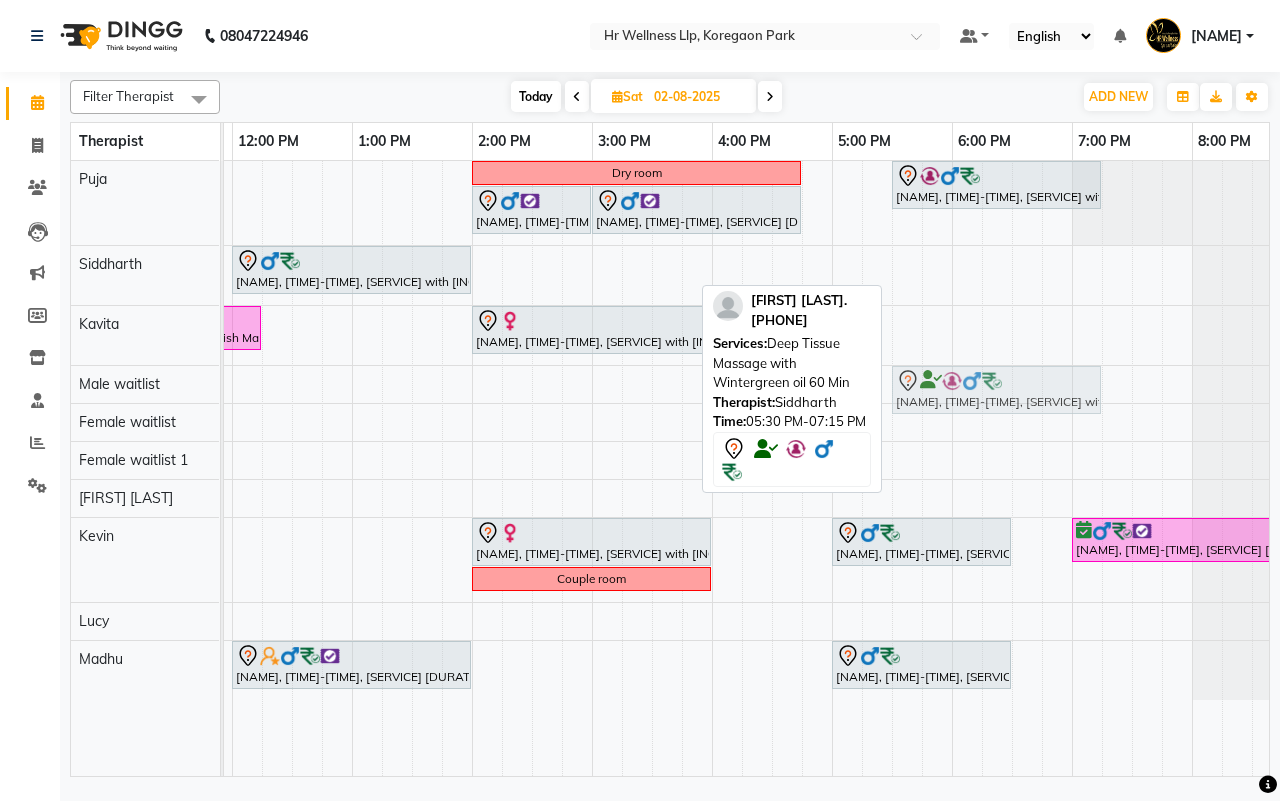 drag, startPoint x: 982, startPoint y: 265, endPoint x: 985, endPoint y: 366, distance: 101.04455 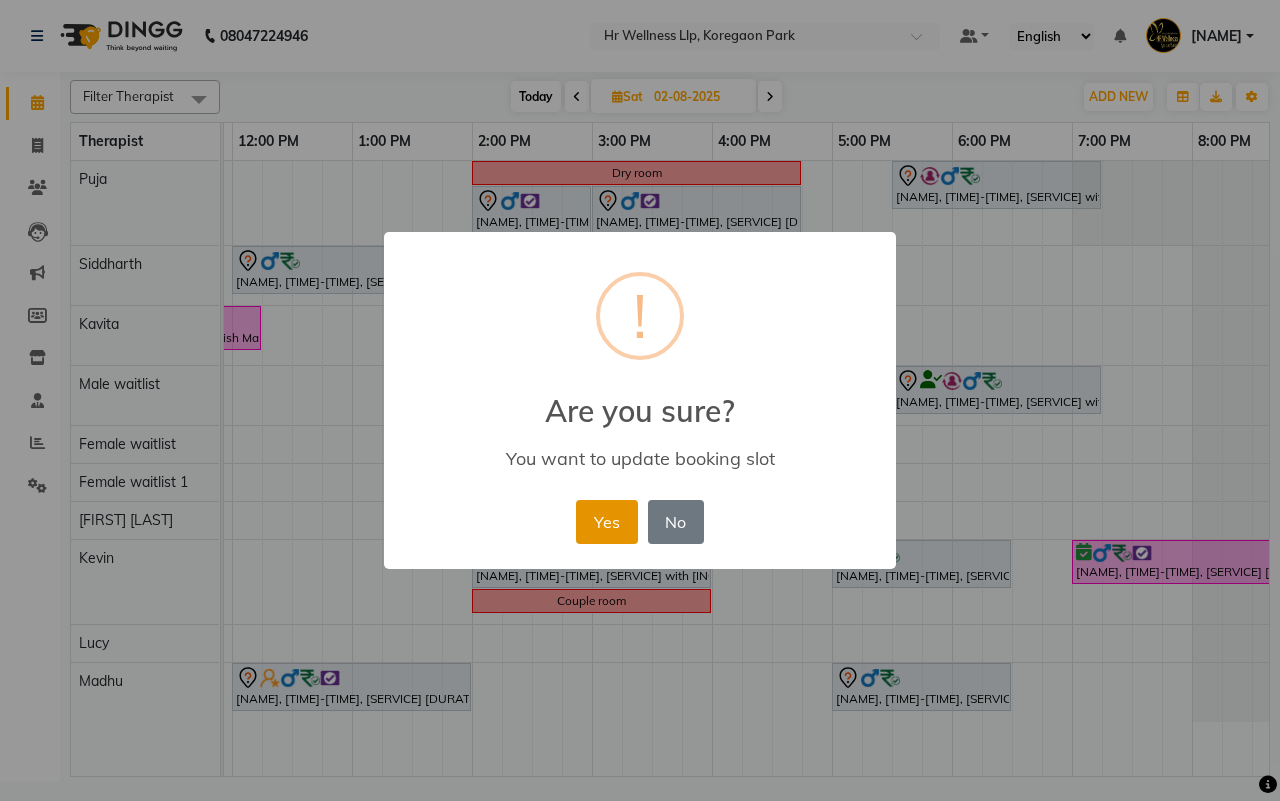 click on "Yes" at bounding box center [606, 522] 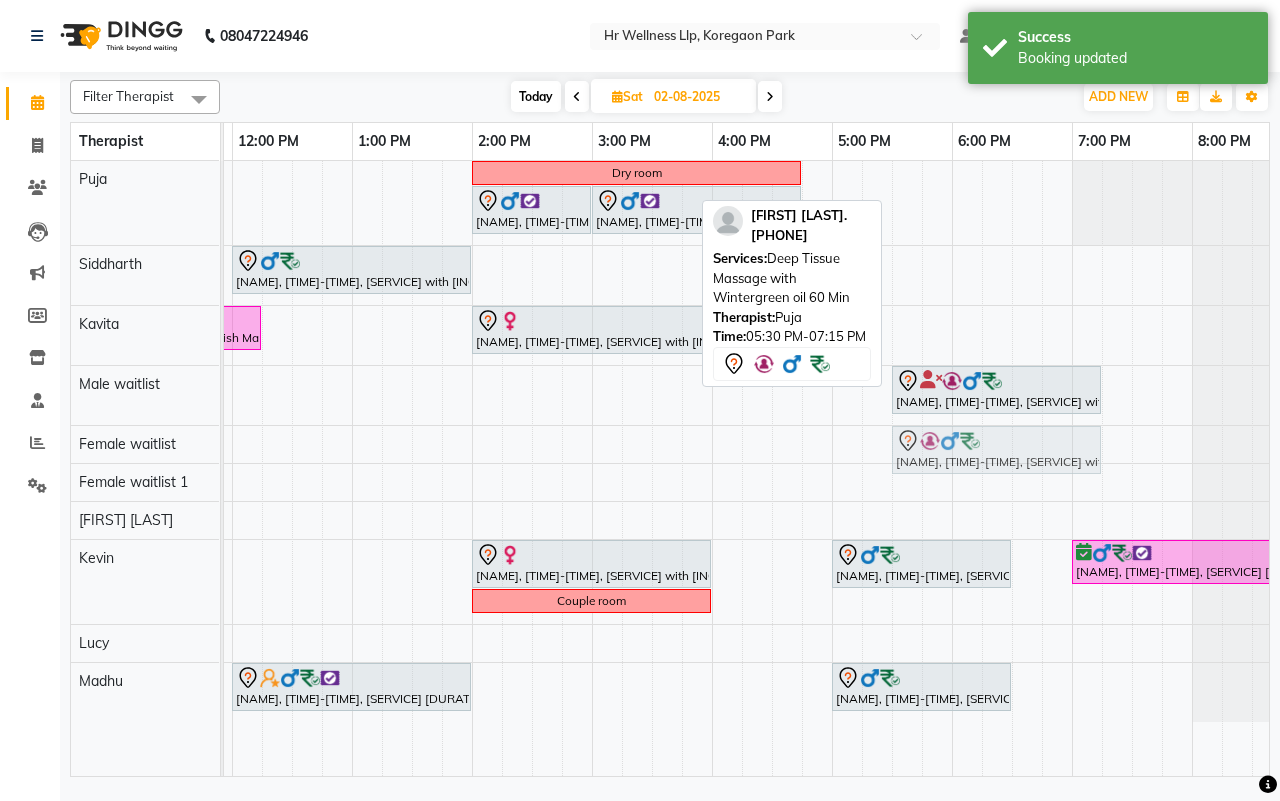 drag, startPoint x: 1046, startPoint y: 176, endPoint x: 1035, endPoint y: 428, distance: 252.23996 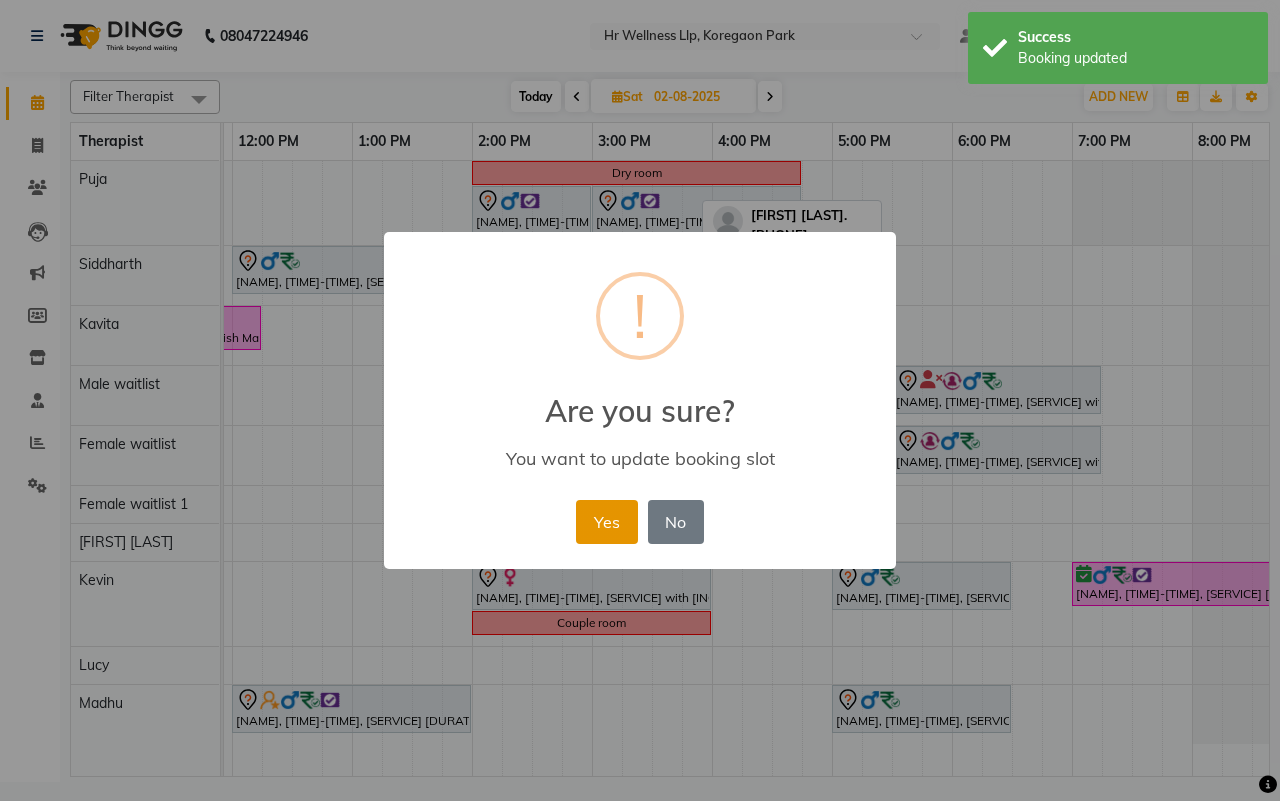 click on "Yes" at bounding box center [606, 522] 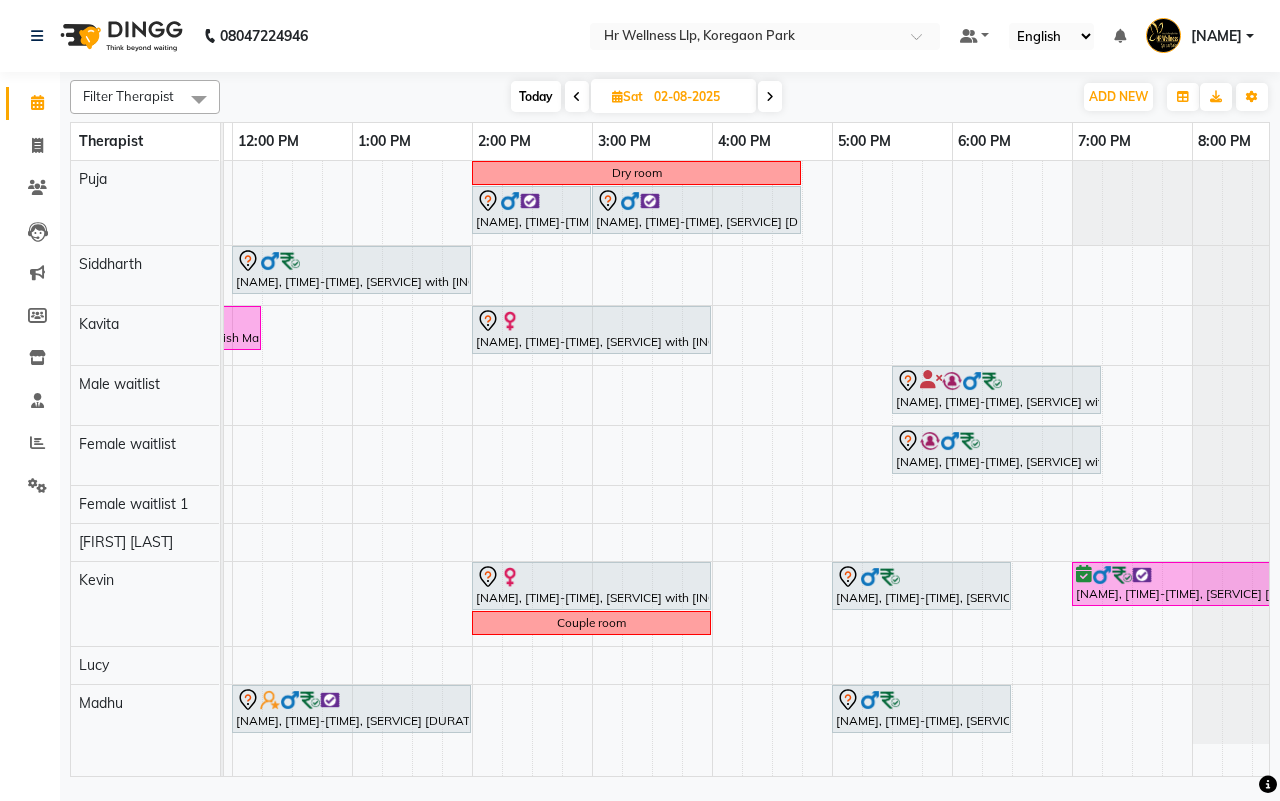 scroll, scrollTop: 0, scrollLeft: 321, axis: horizontal 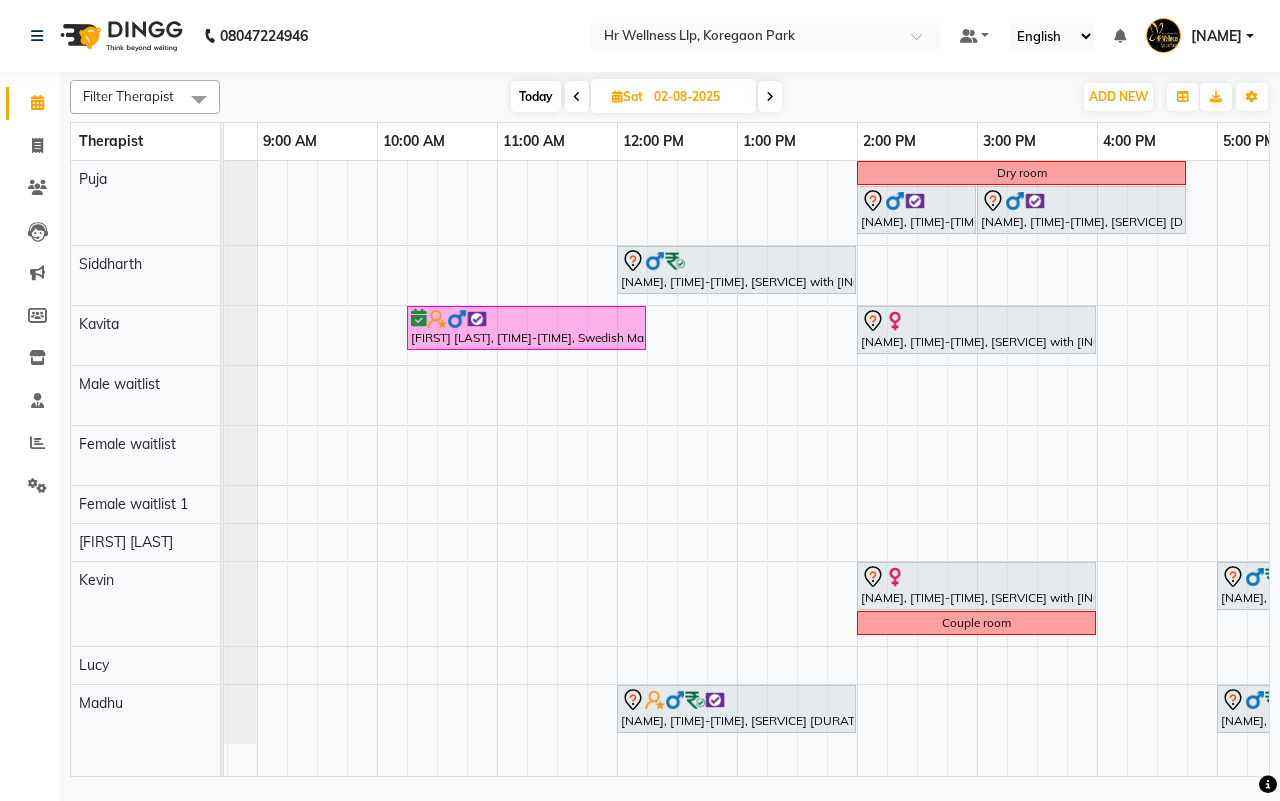 click at bounding box center (577, 97) 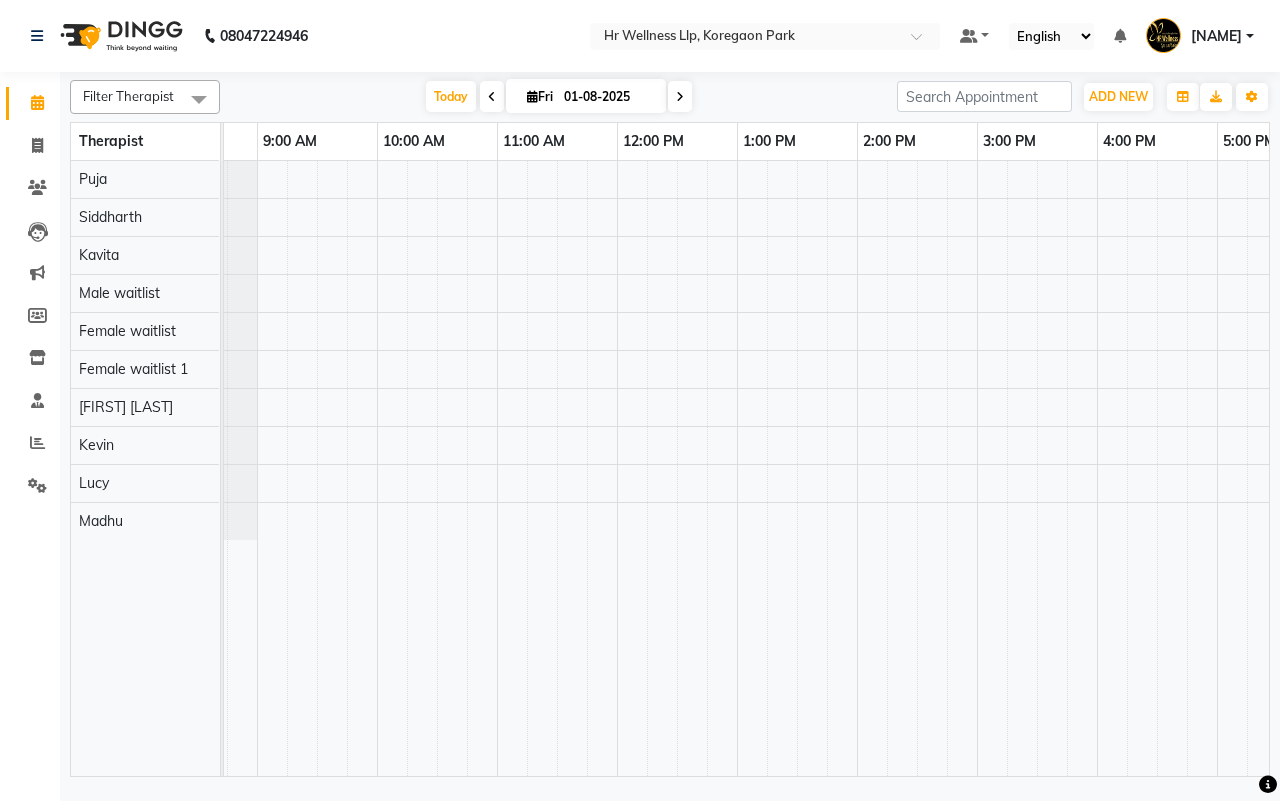 scroll, scrollTop: 0, scrollLeft: 515, axis: horizontal 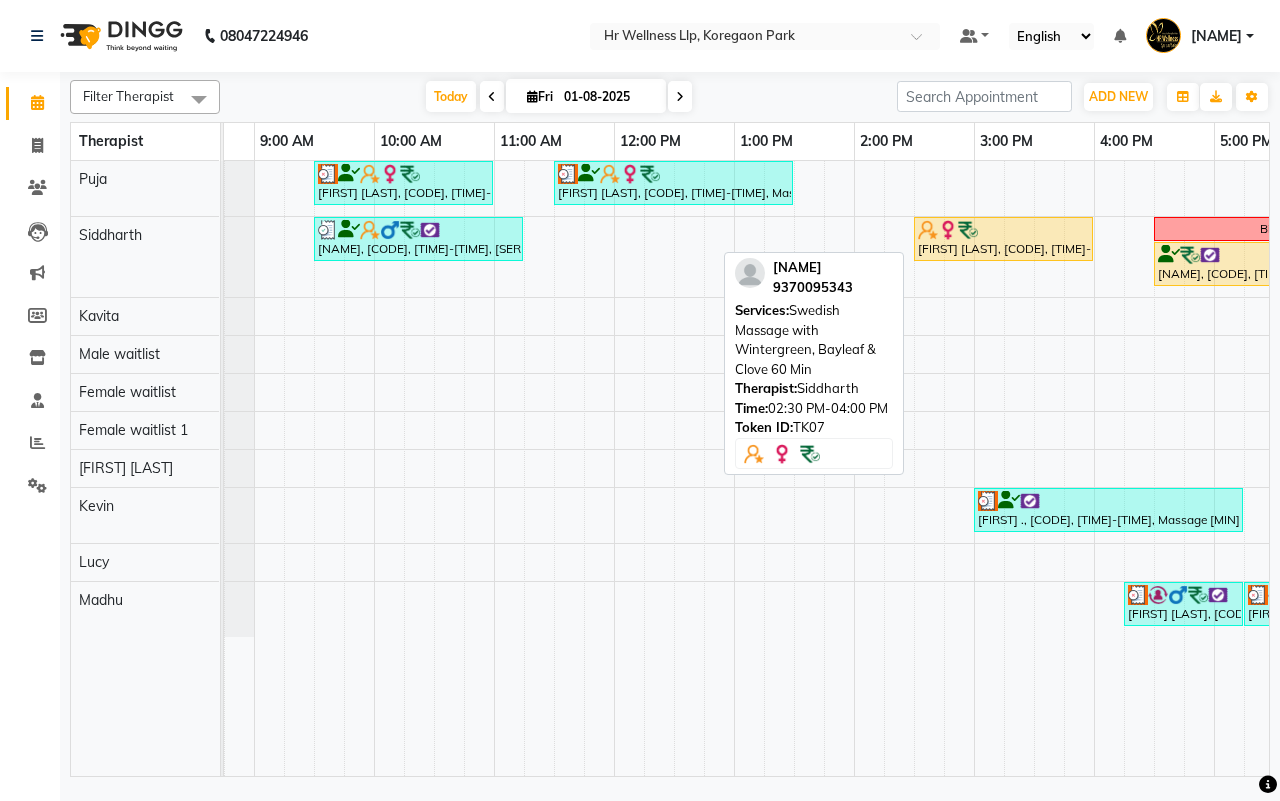 click on "[FIRST] [LAST], [CODE], [TIME]-[TIME], Swedish Massage with Wintergreen, Bayleaf & Clove [MIN]" at bounding box center (1003, 239) 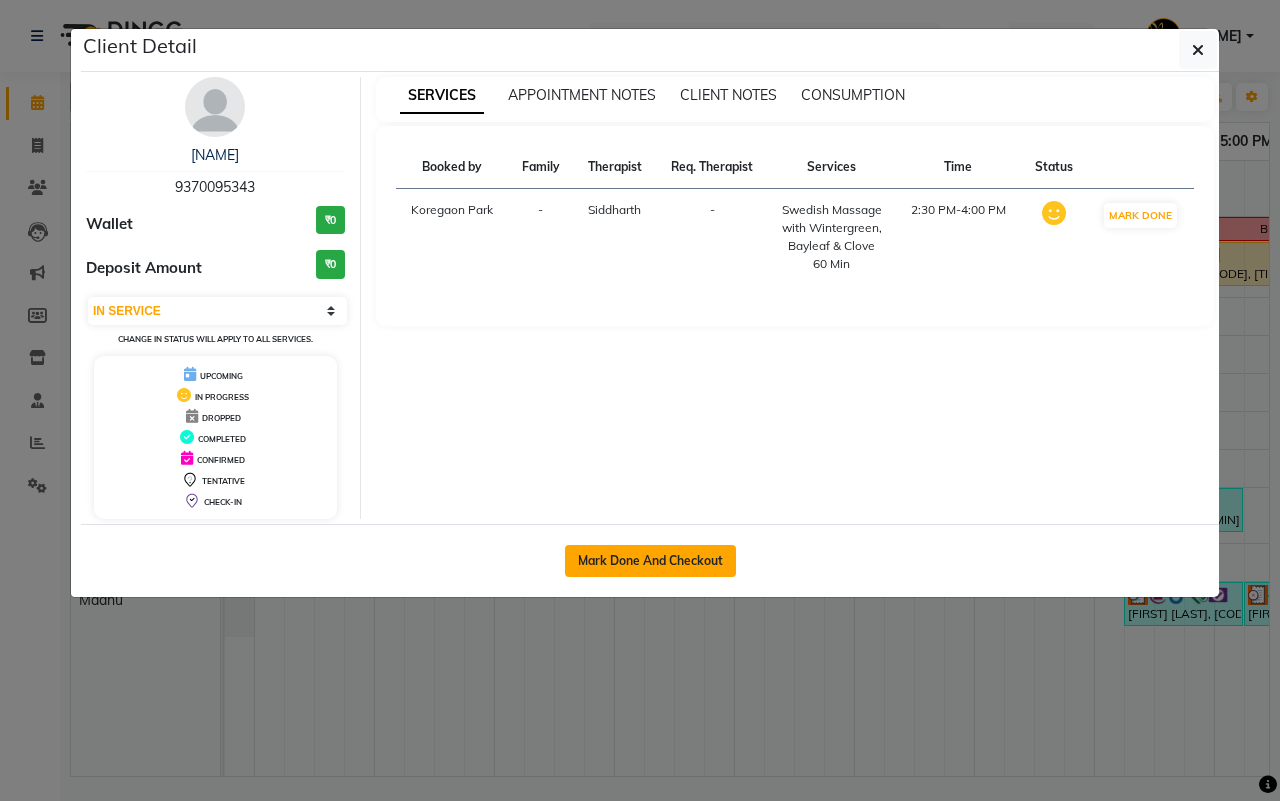 click on "Mark Done And Checkout" 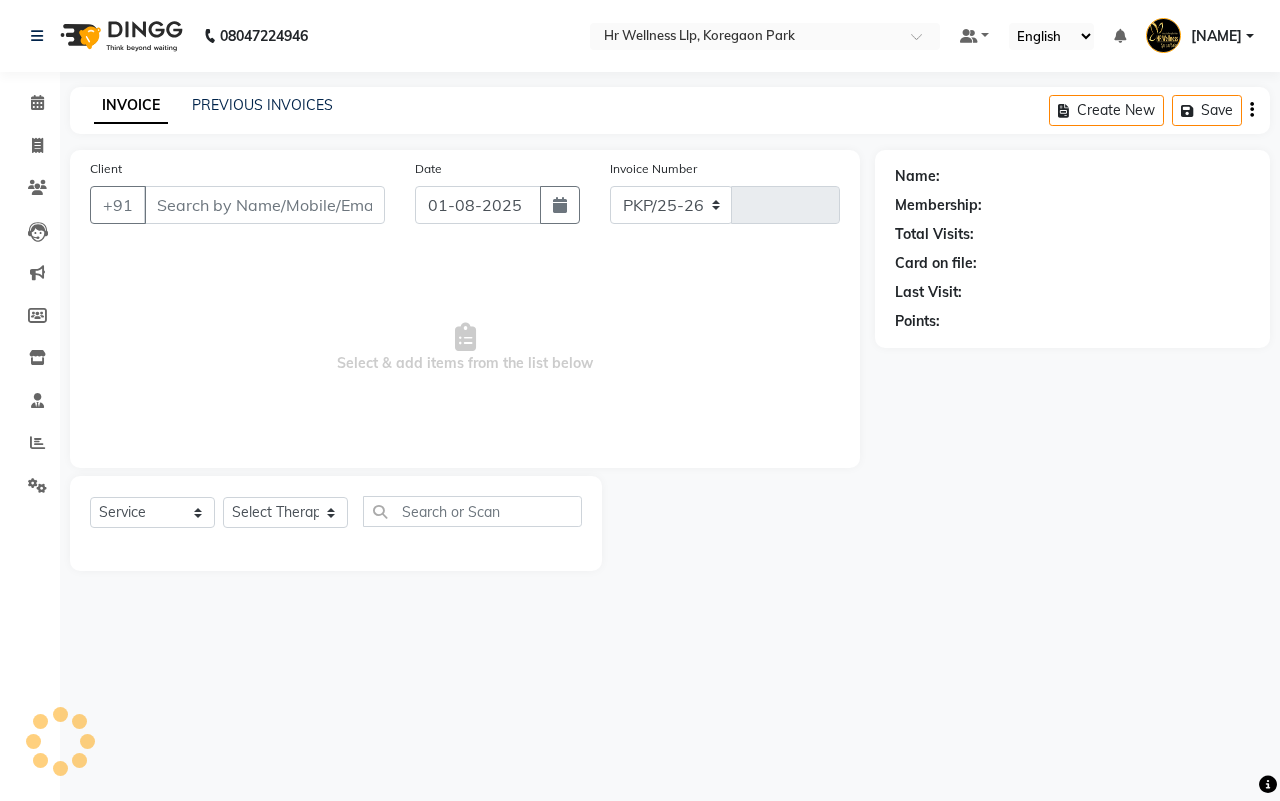 select on "4295" 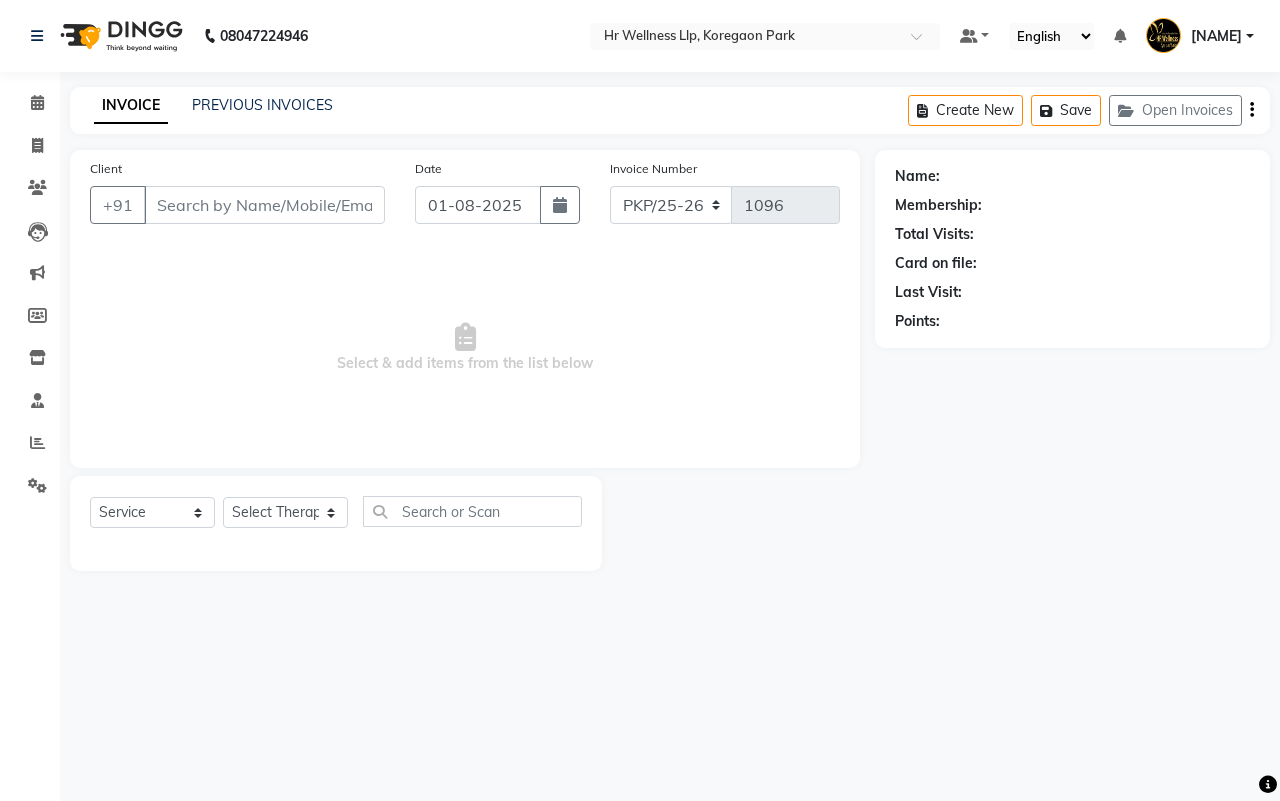type on "9370095343" 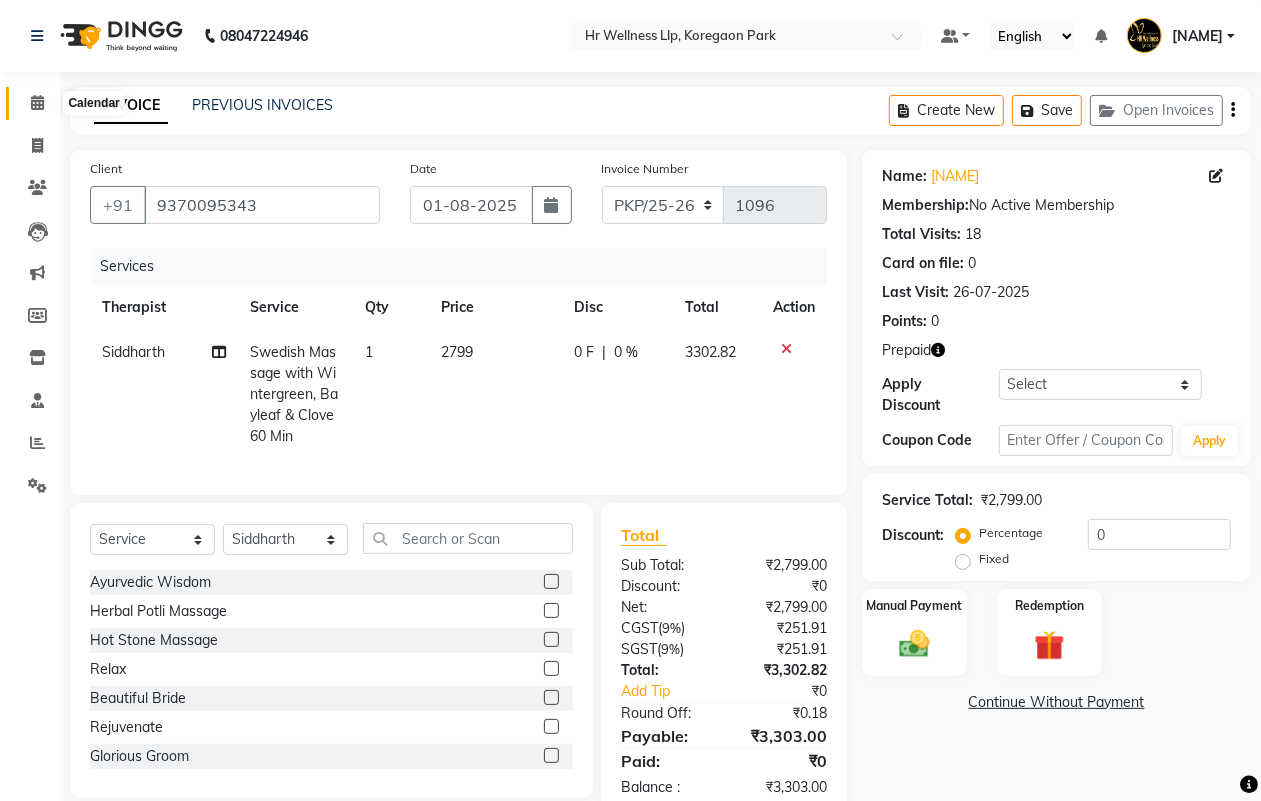 click 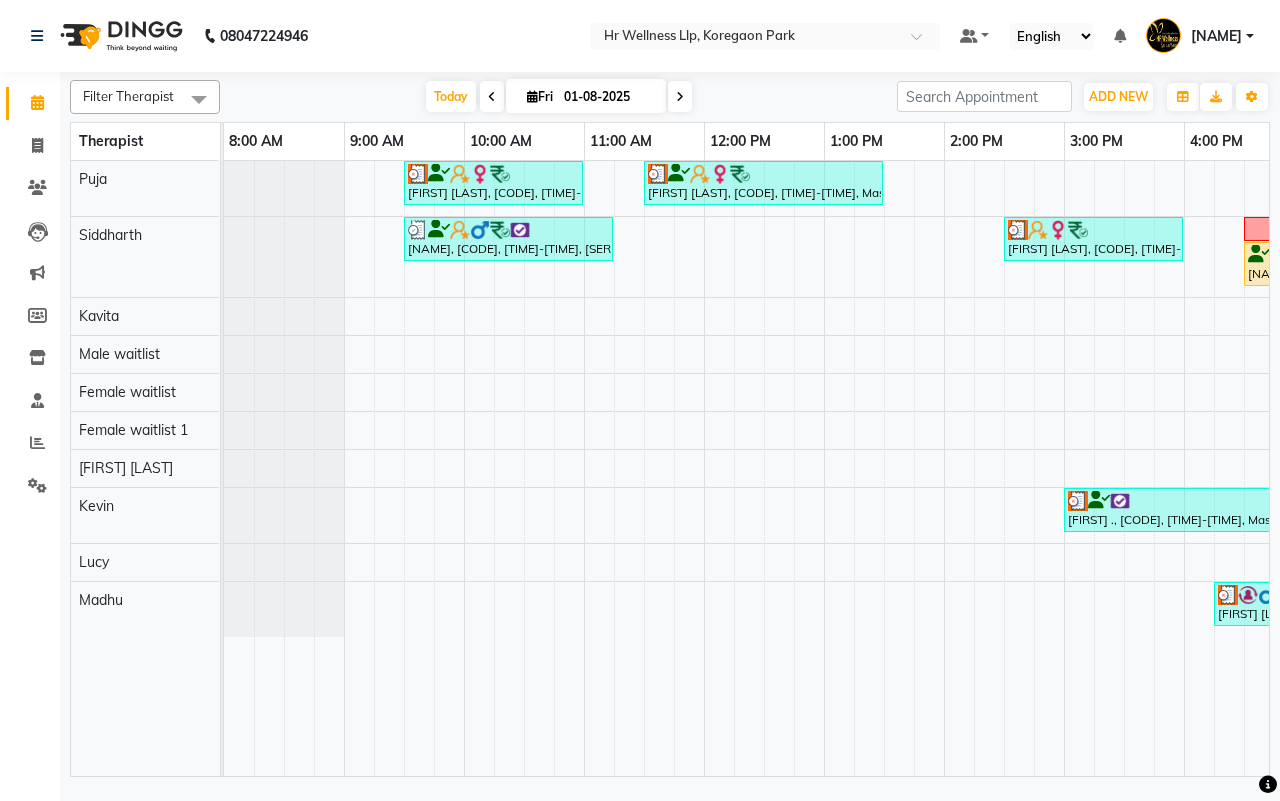 scroll, scrollTop: 0, scrollLeft: 293, axis: horizontal 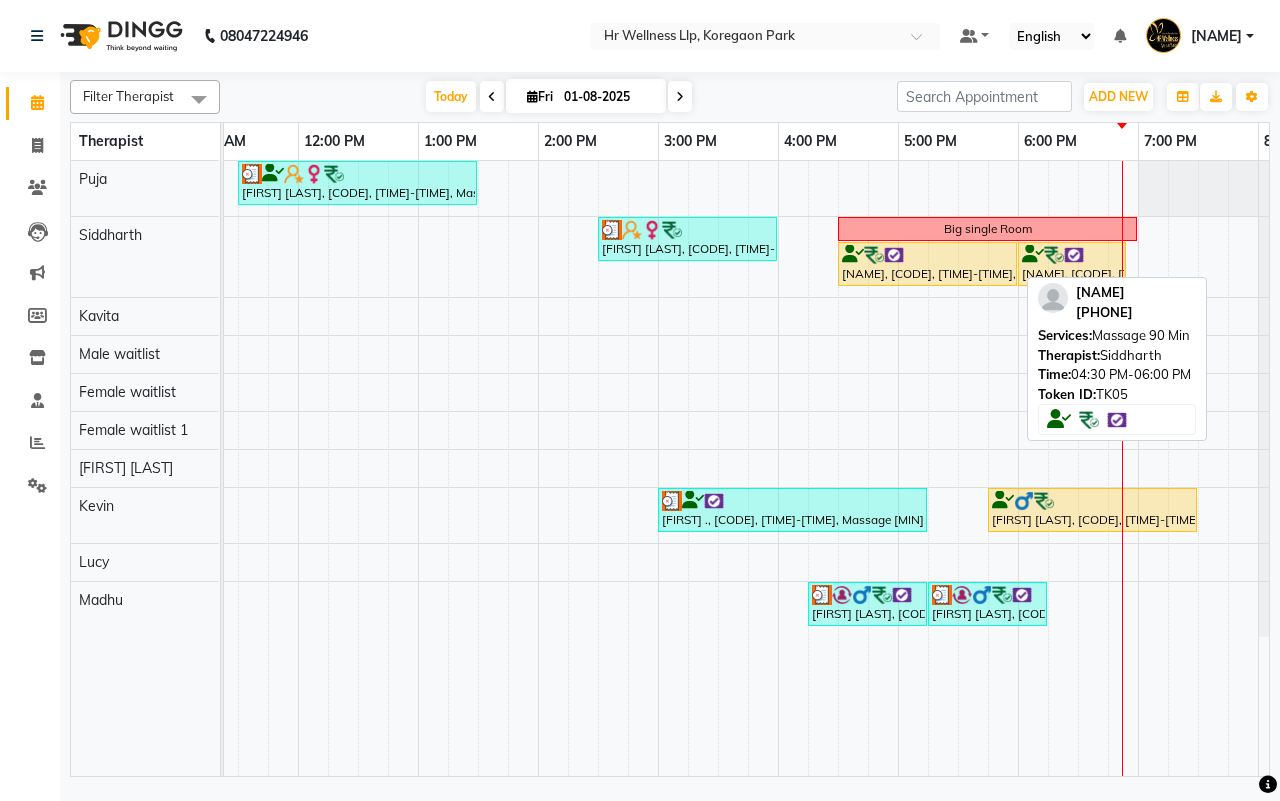 click at bounding box center [927, 255] 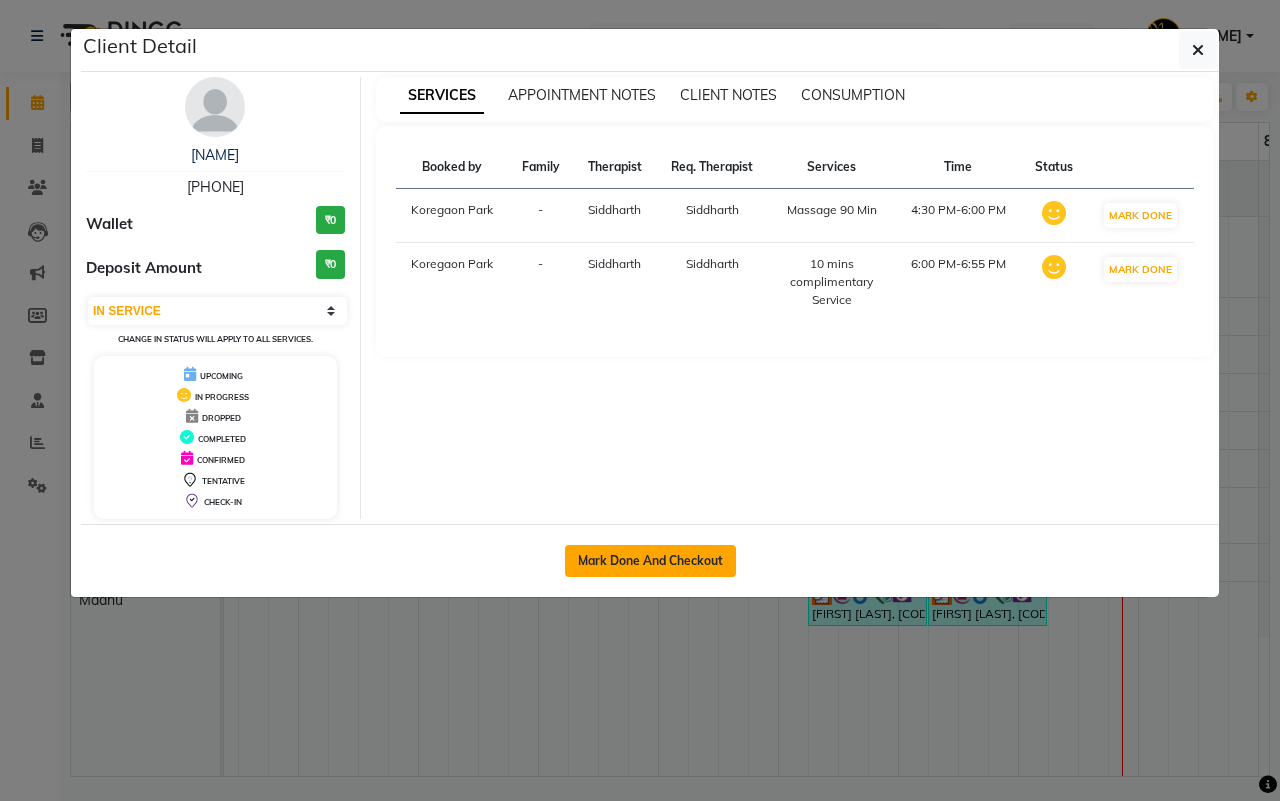 click on "Mark Done And Checkout" 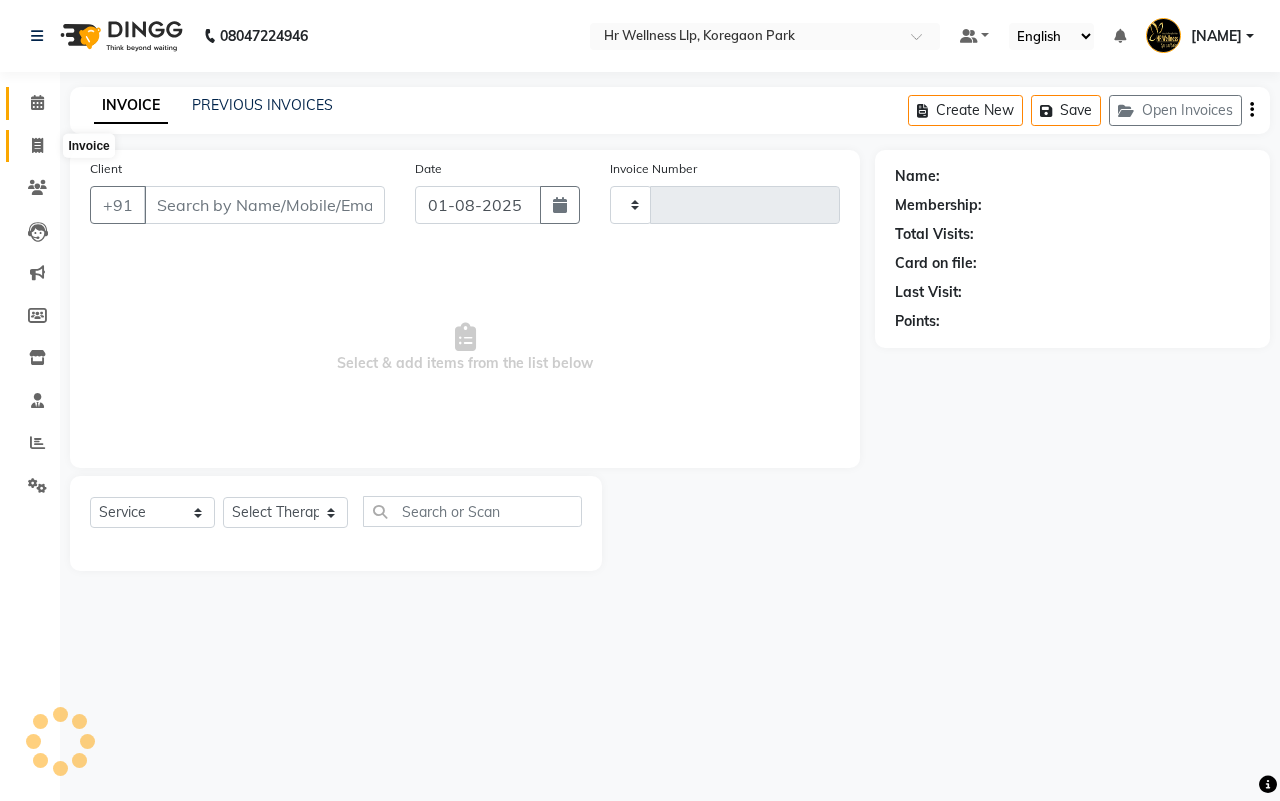 type on "1096" 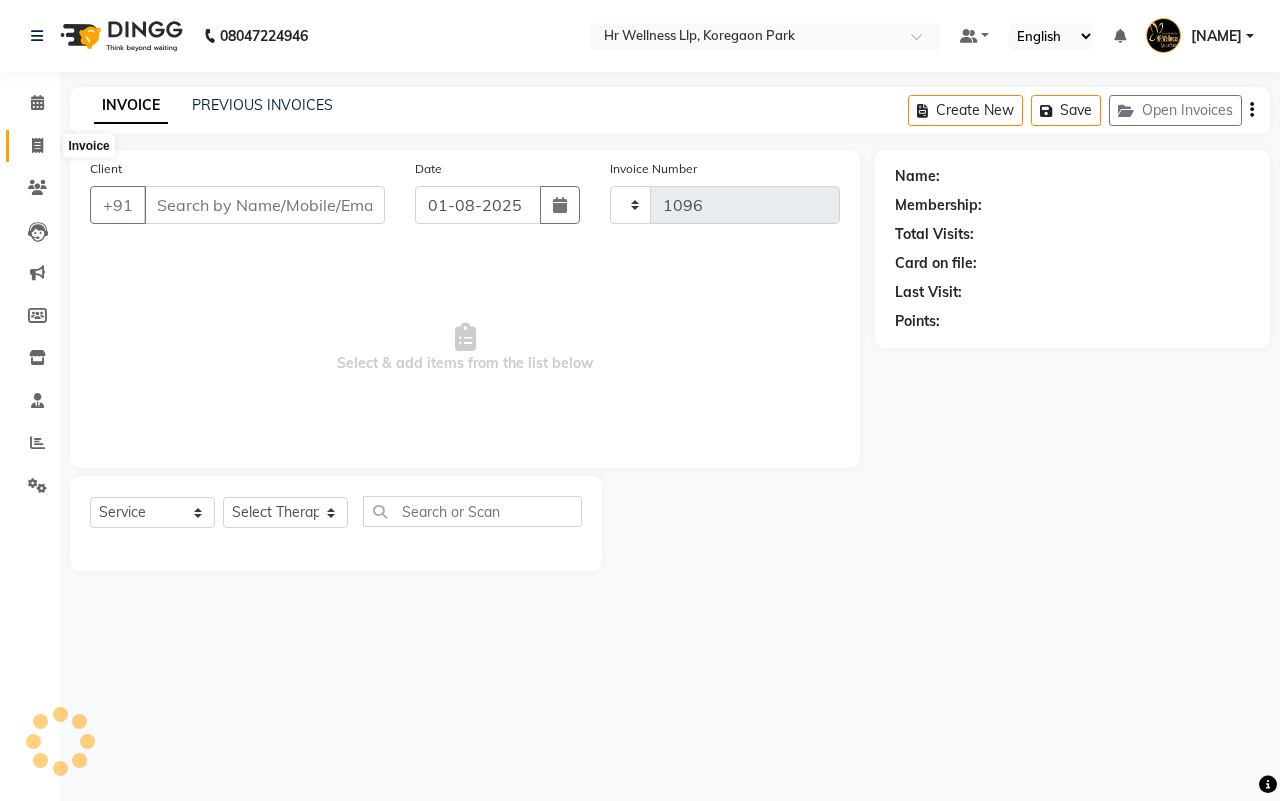 select on "4295" 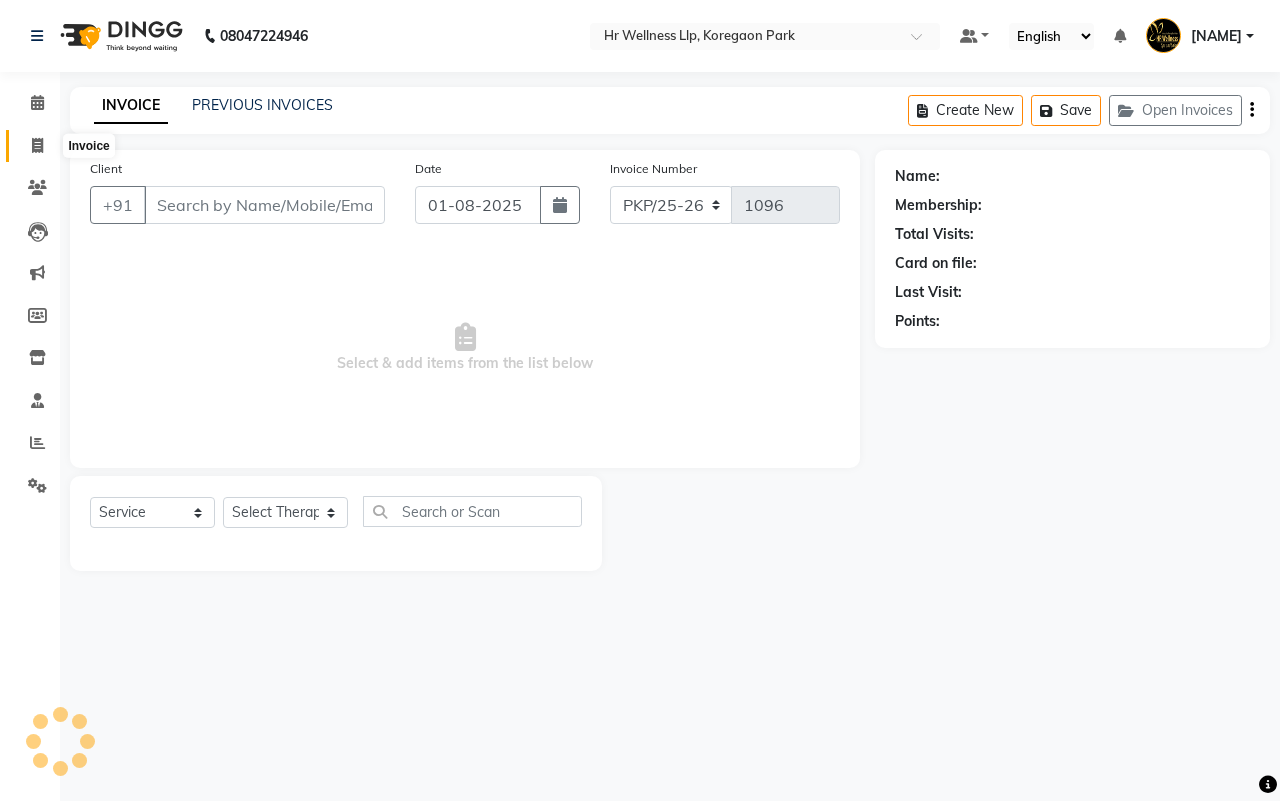 click 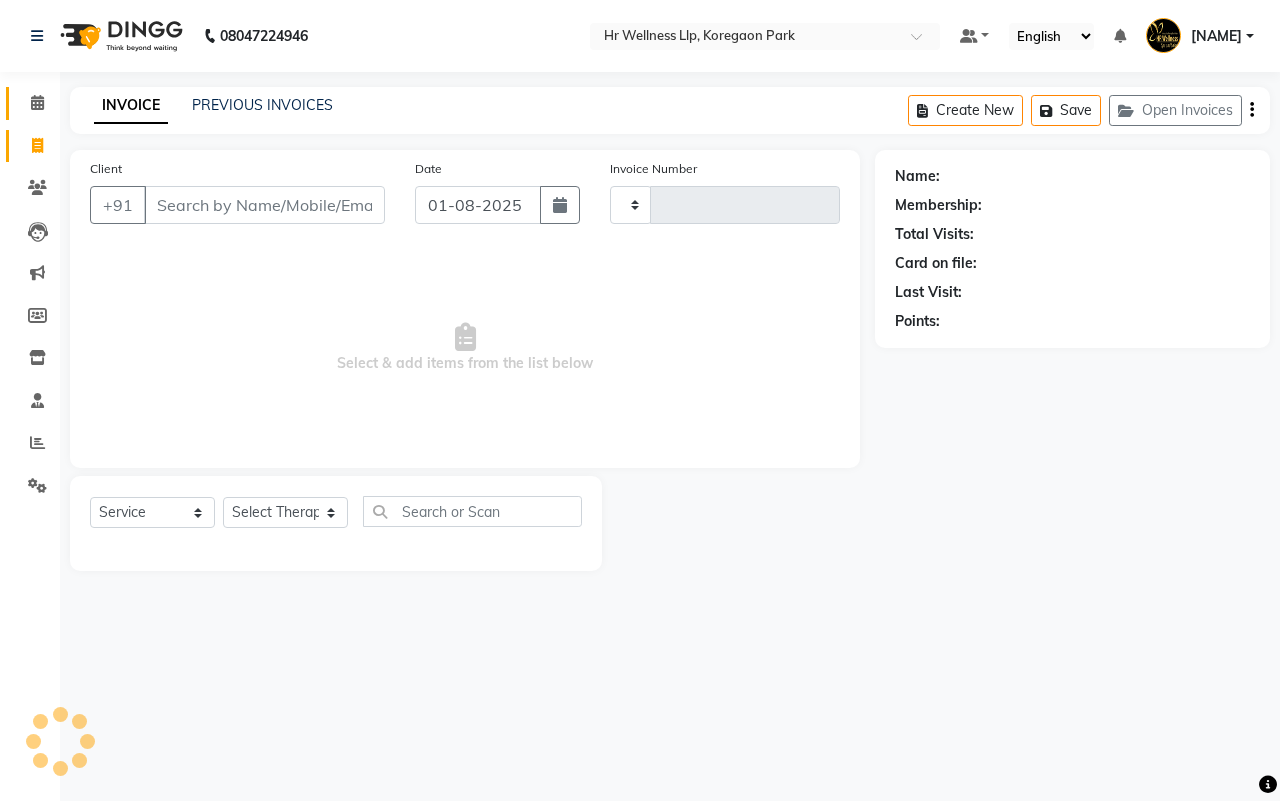 type on "1096" 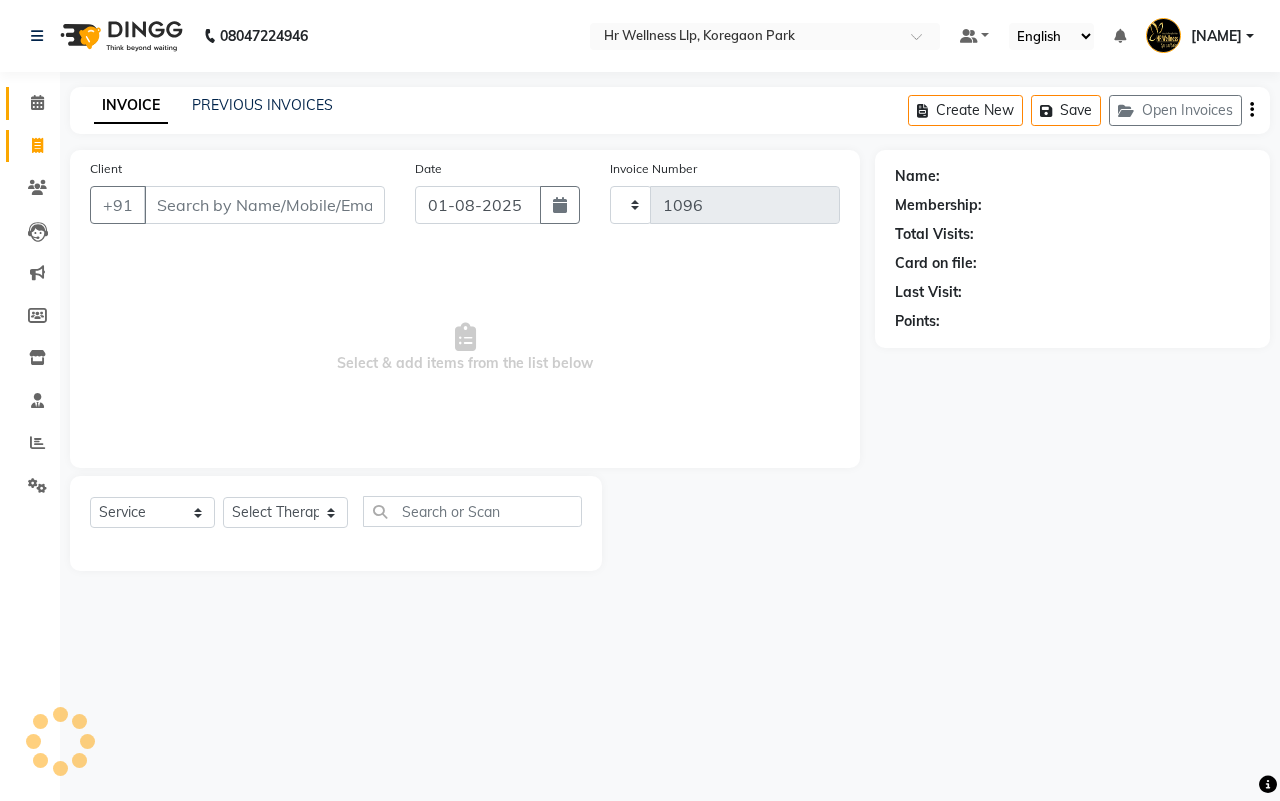 select on "4295" 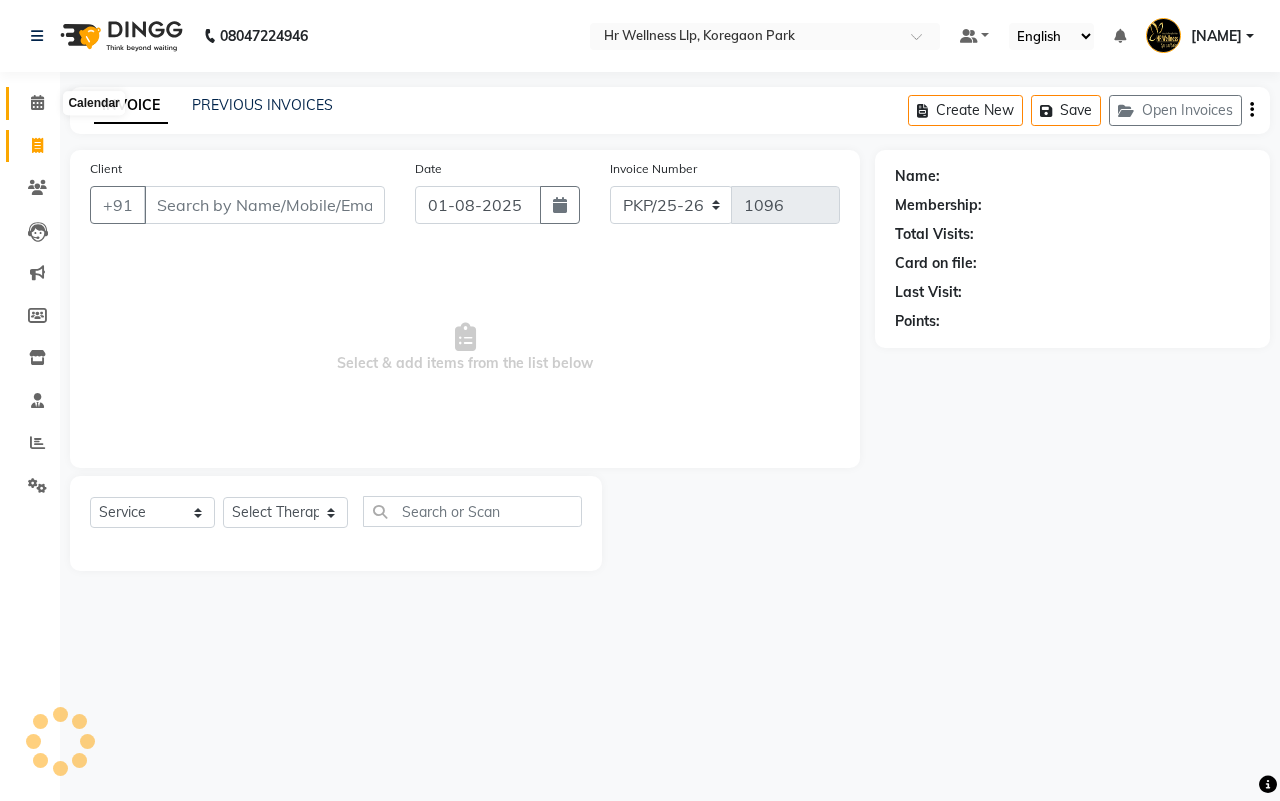 click 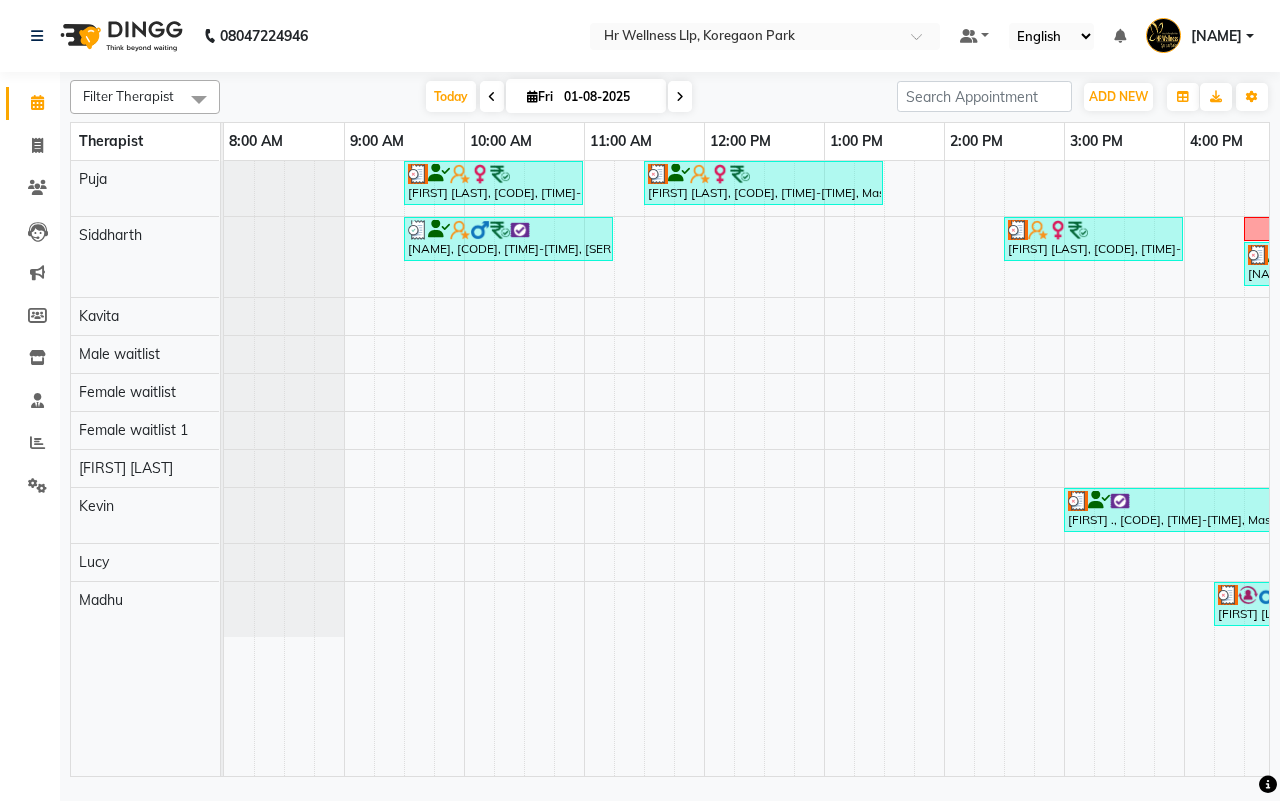 scroll, scrollTop: 0, scrollLeft: 276, axis: horizontal 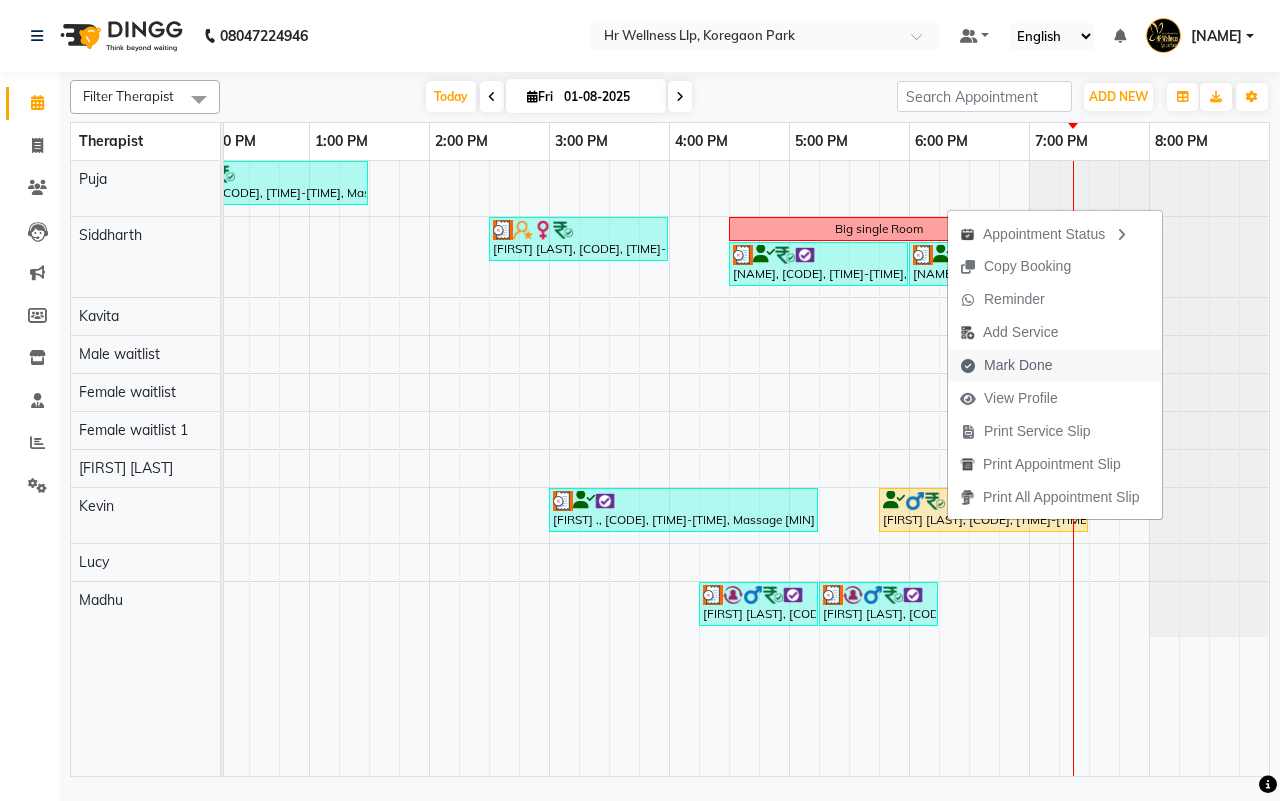 click on "Mark Done" at bounding box center [1018, 365] 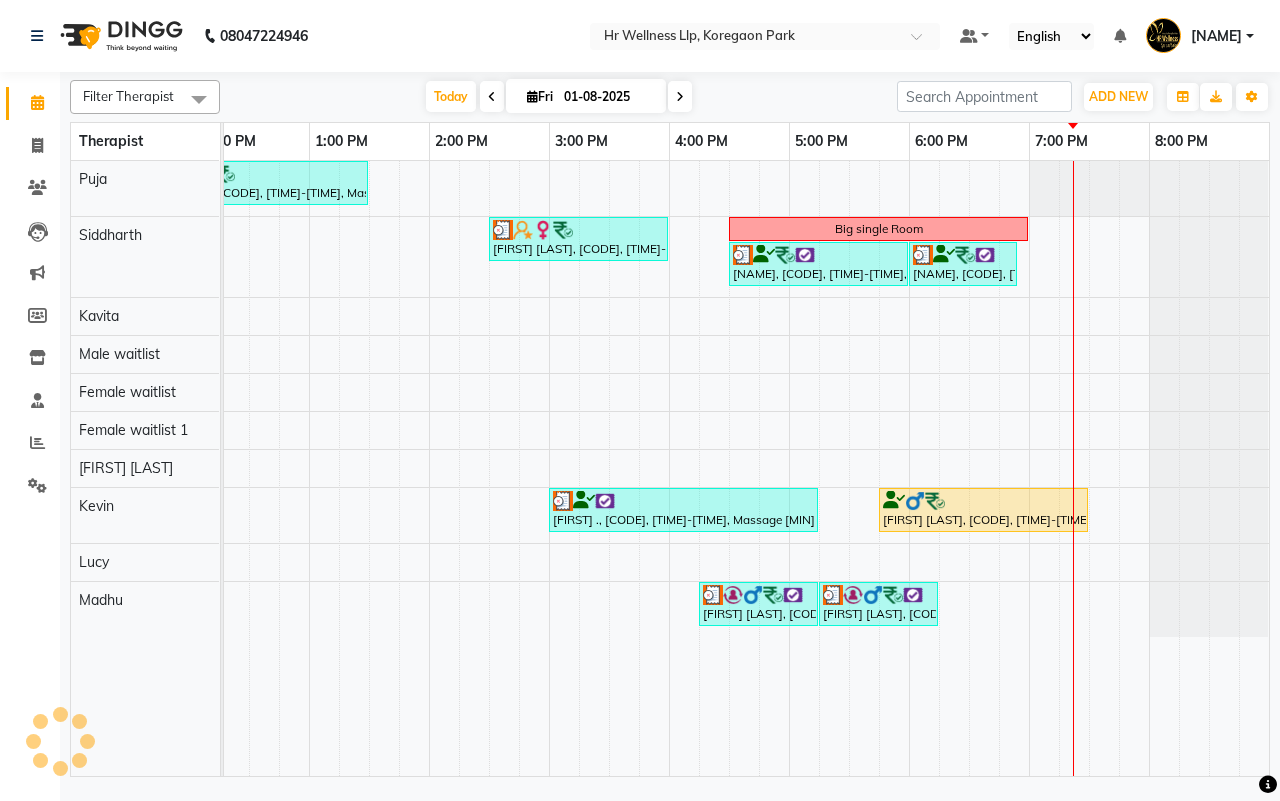 select on "service" 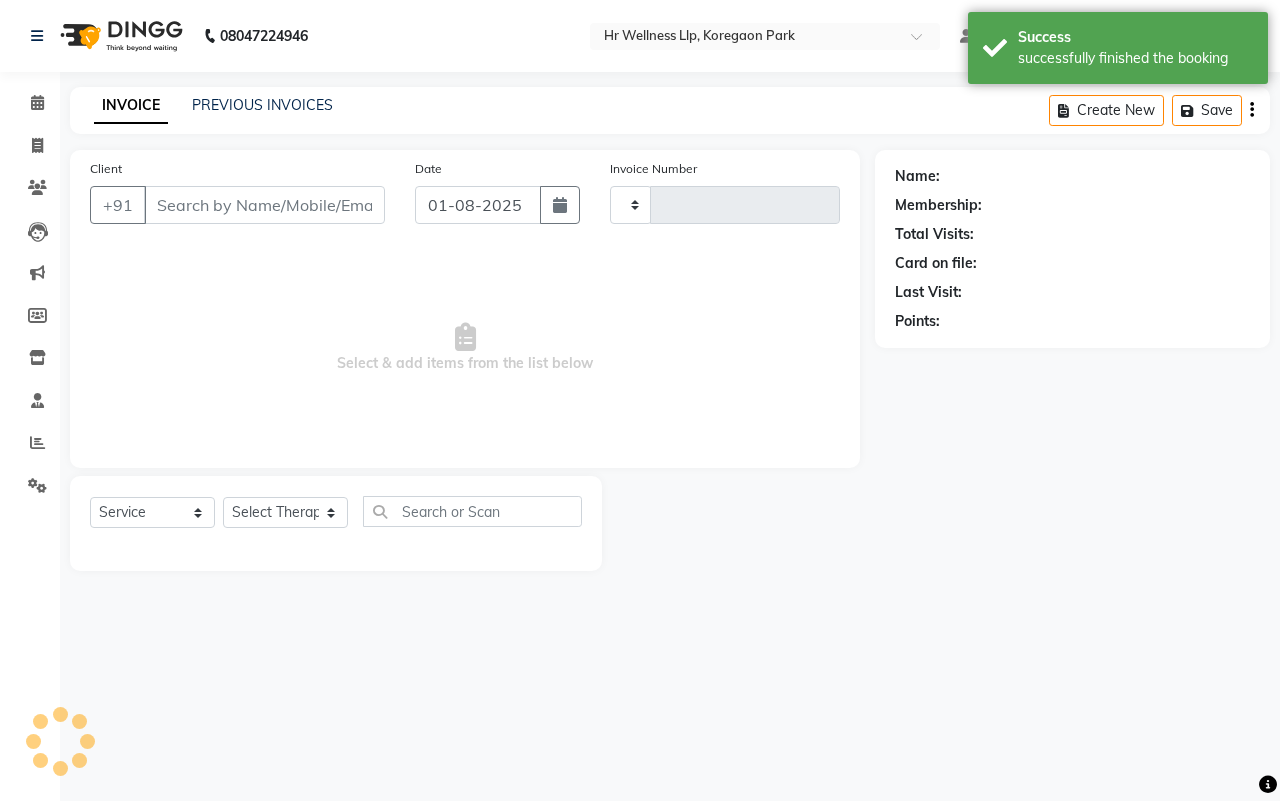 type on "1096" 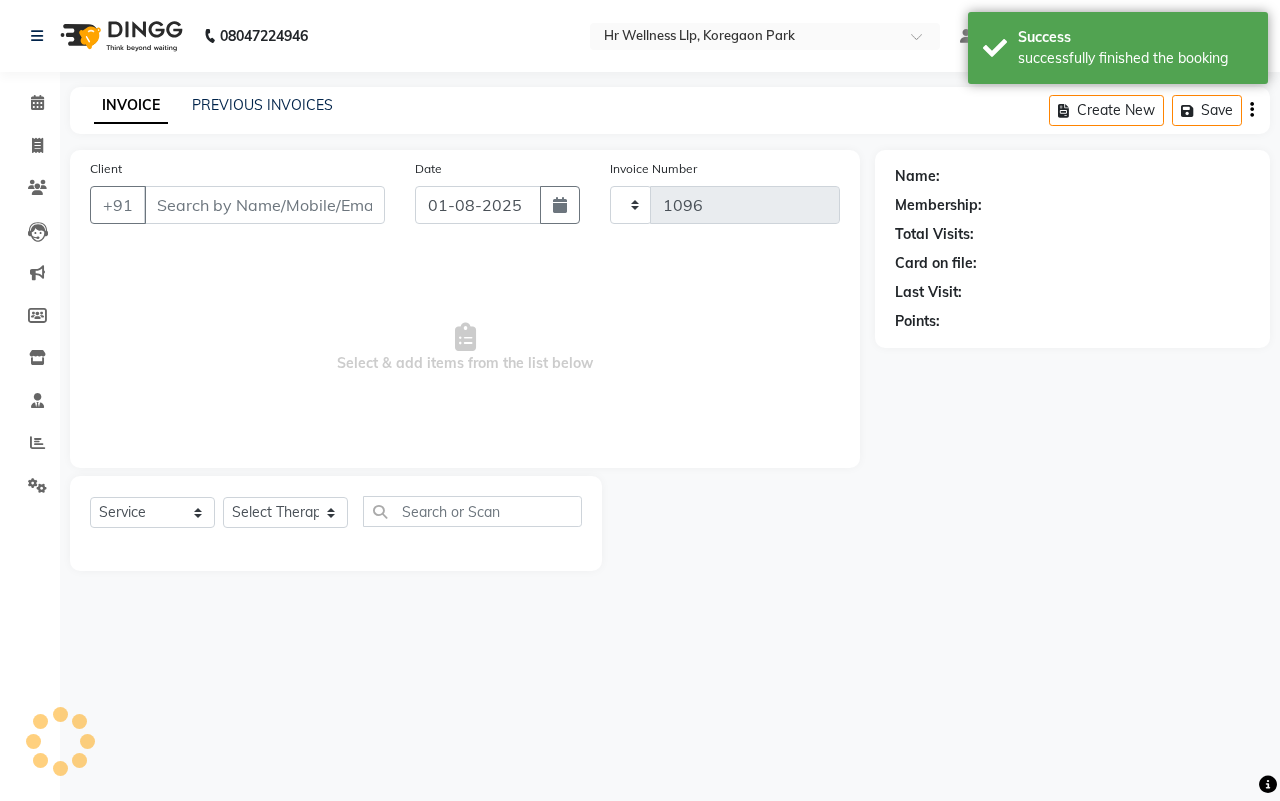 type 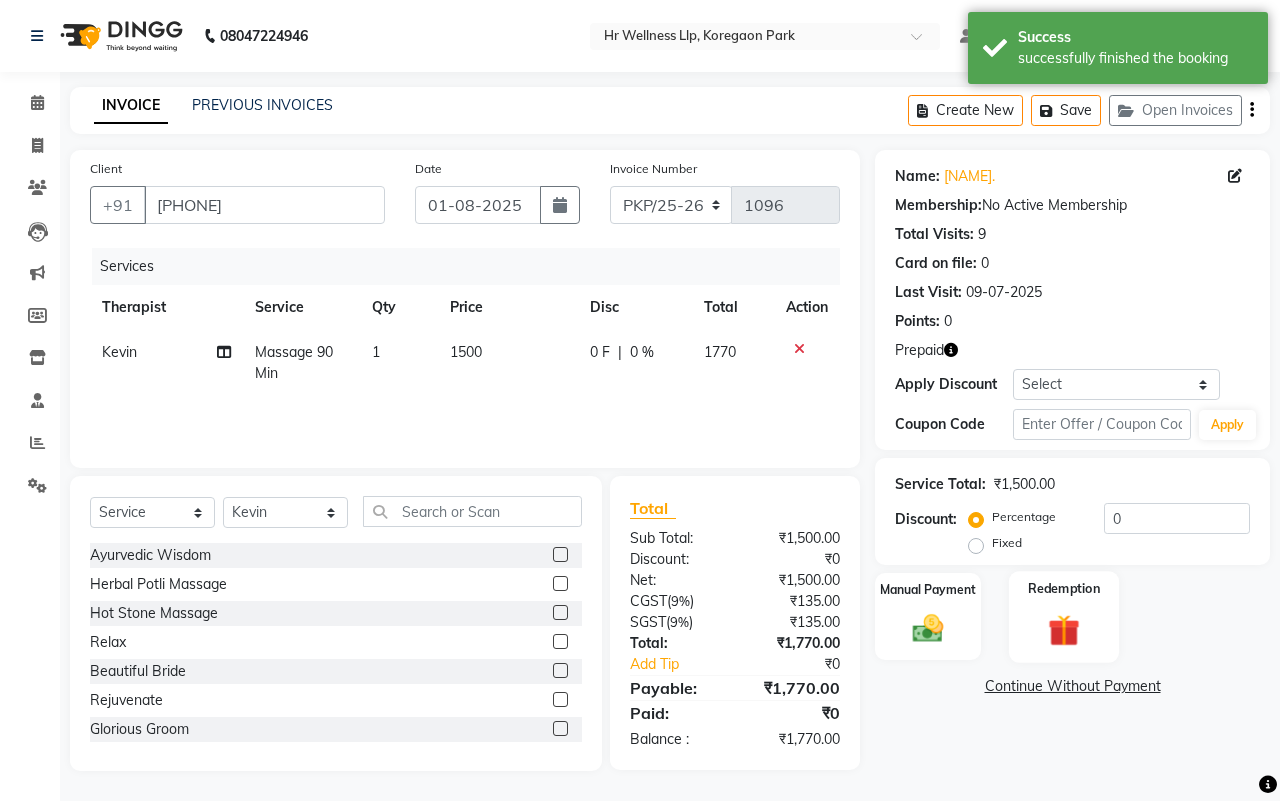 click 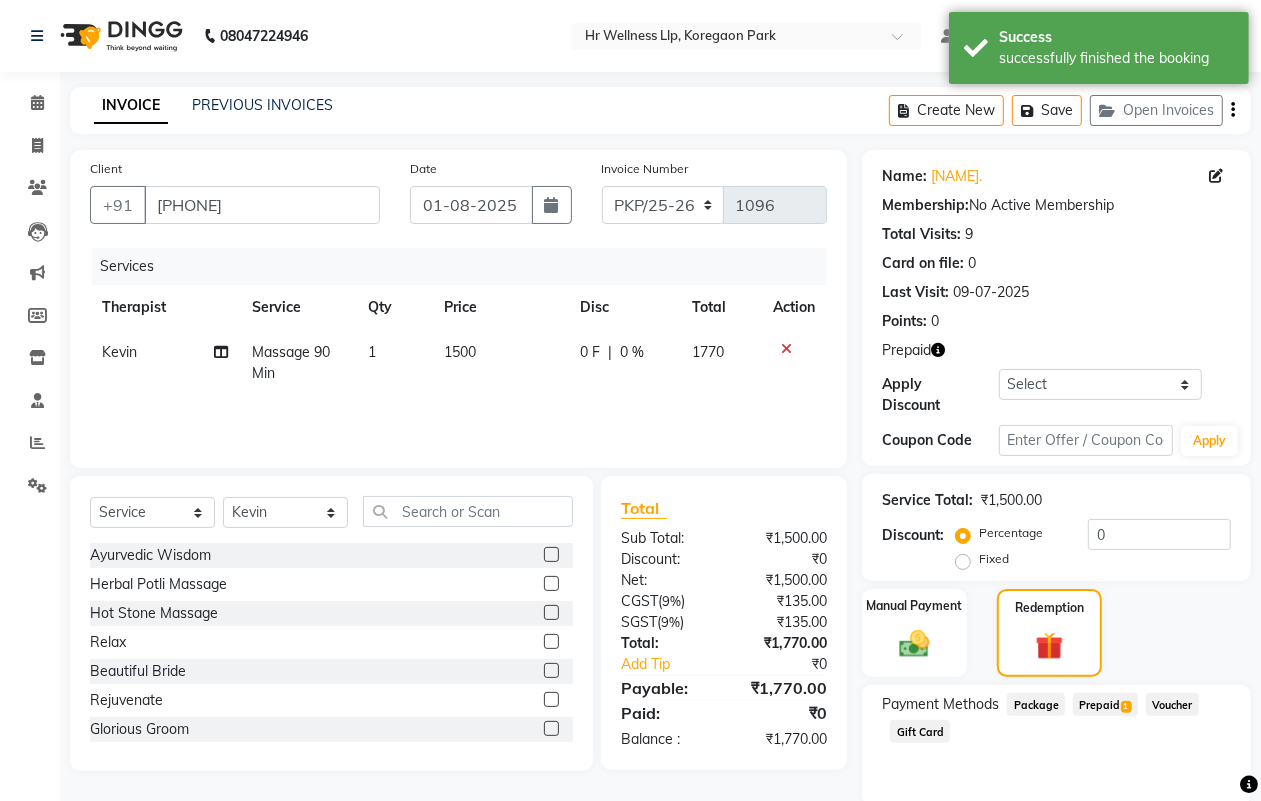 click on "Prepaid  1" 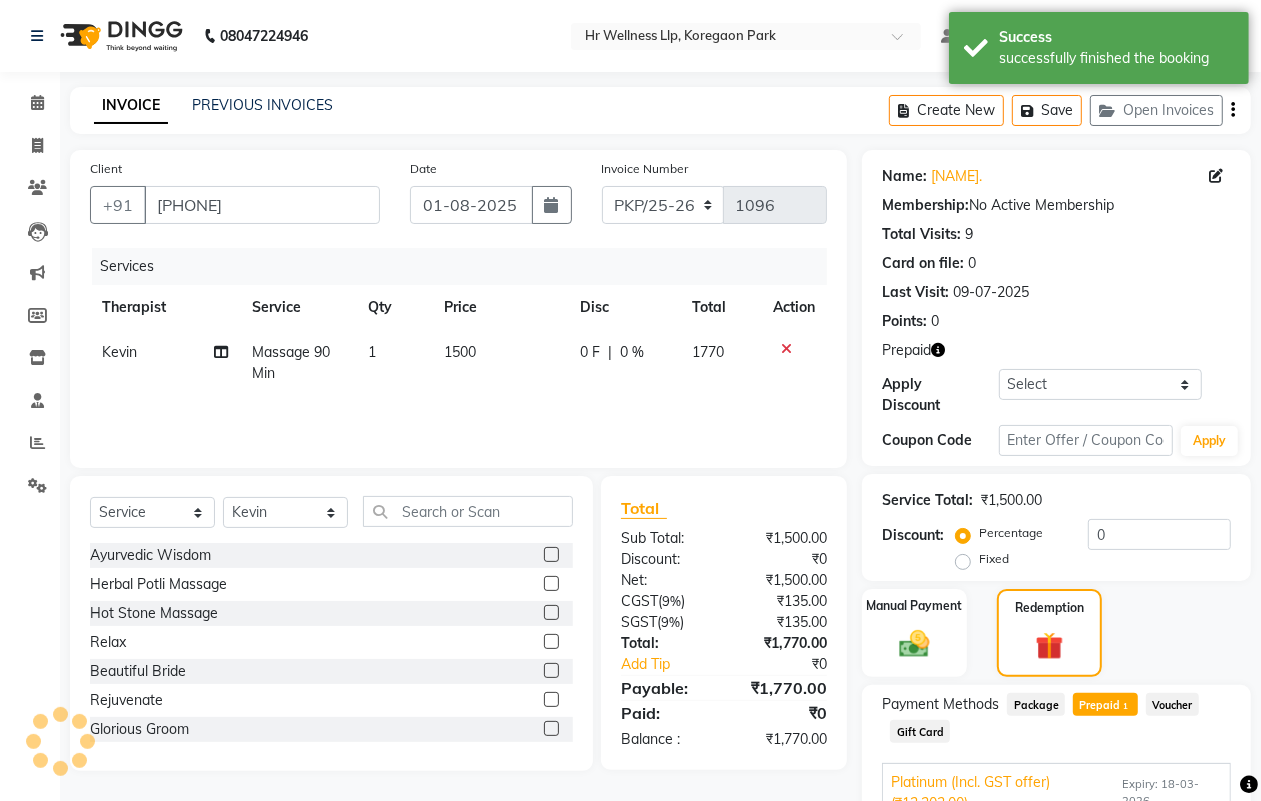 scroll, scrollTop: 138, scrollLeft: 0, axis: vertical 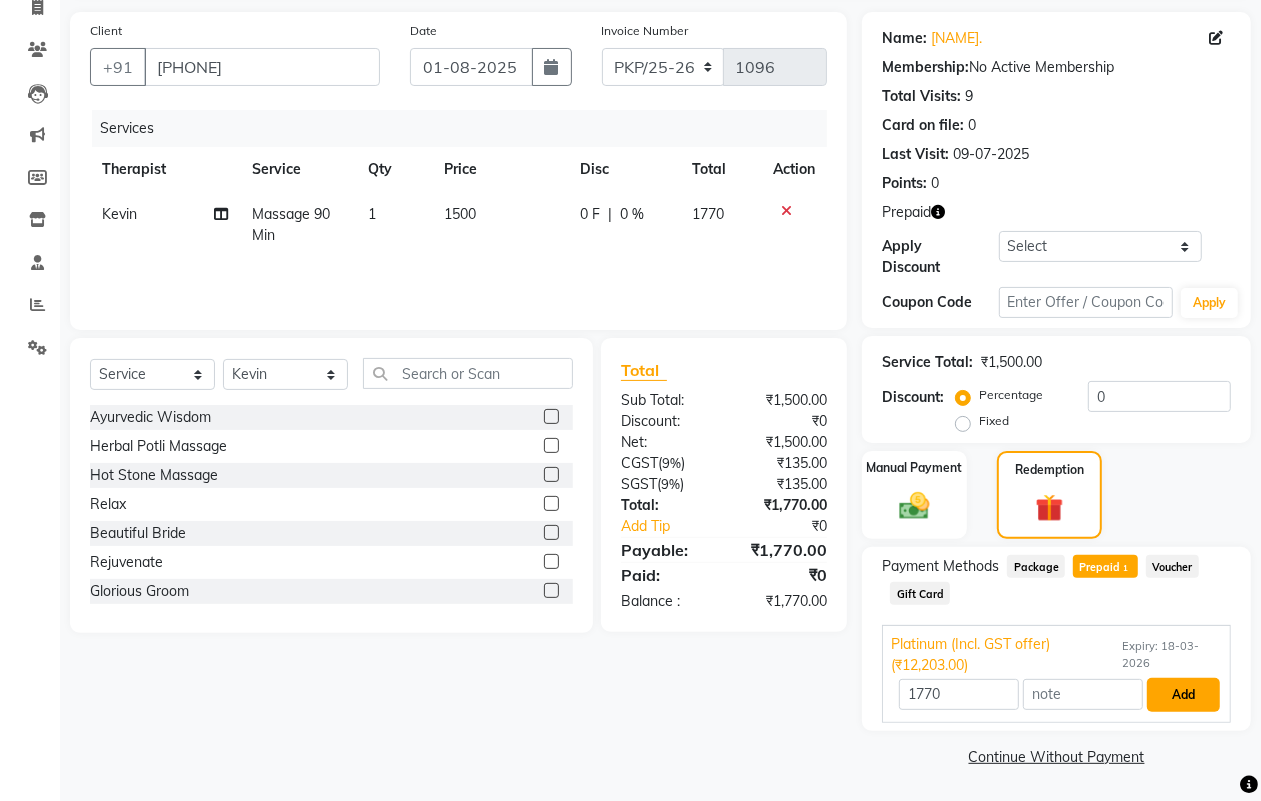 click on "Add" at bounding box center [1183, 695] 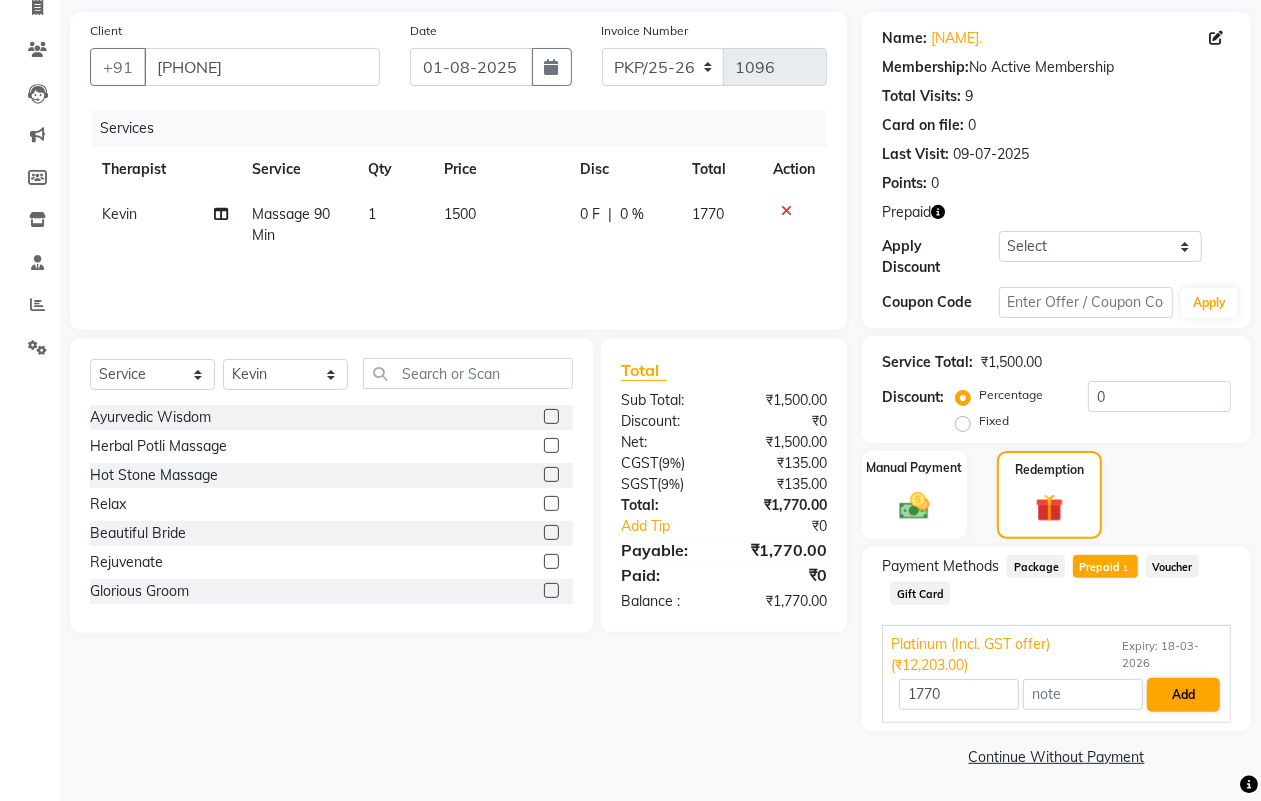 scroll, scrollTop: 91, scrollLeft: 0, axis: vertical 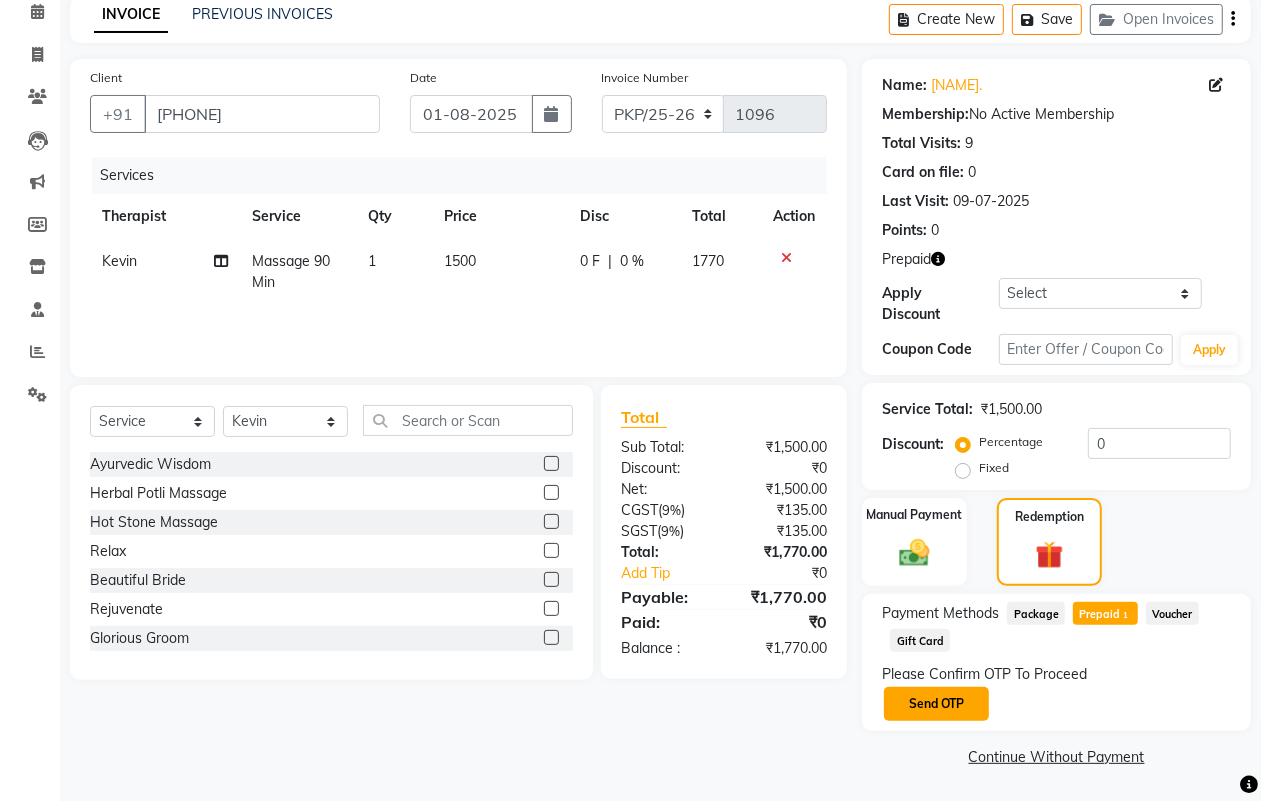 click on "Send OTP" 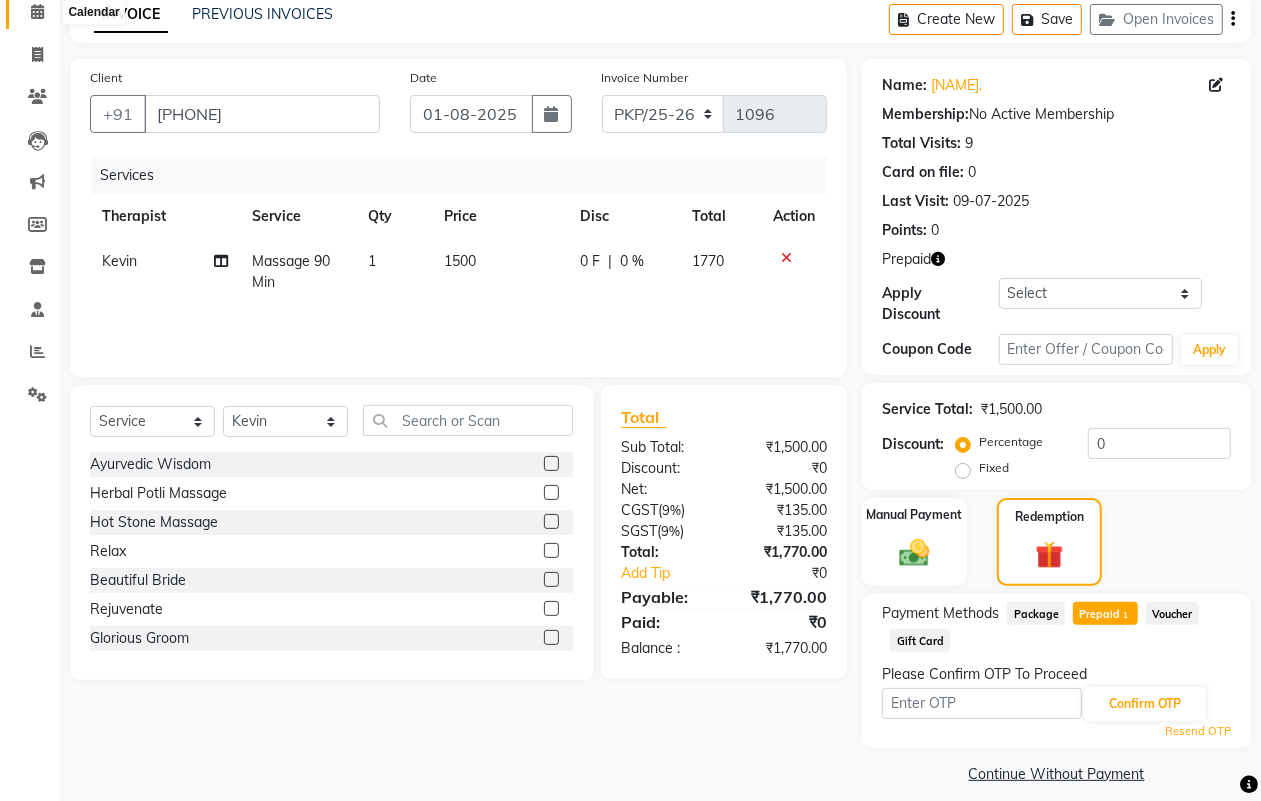 click 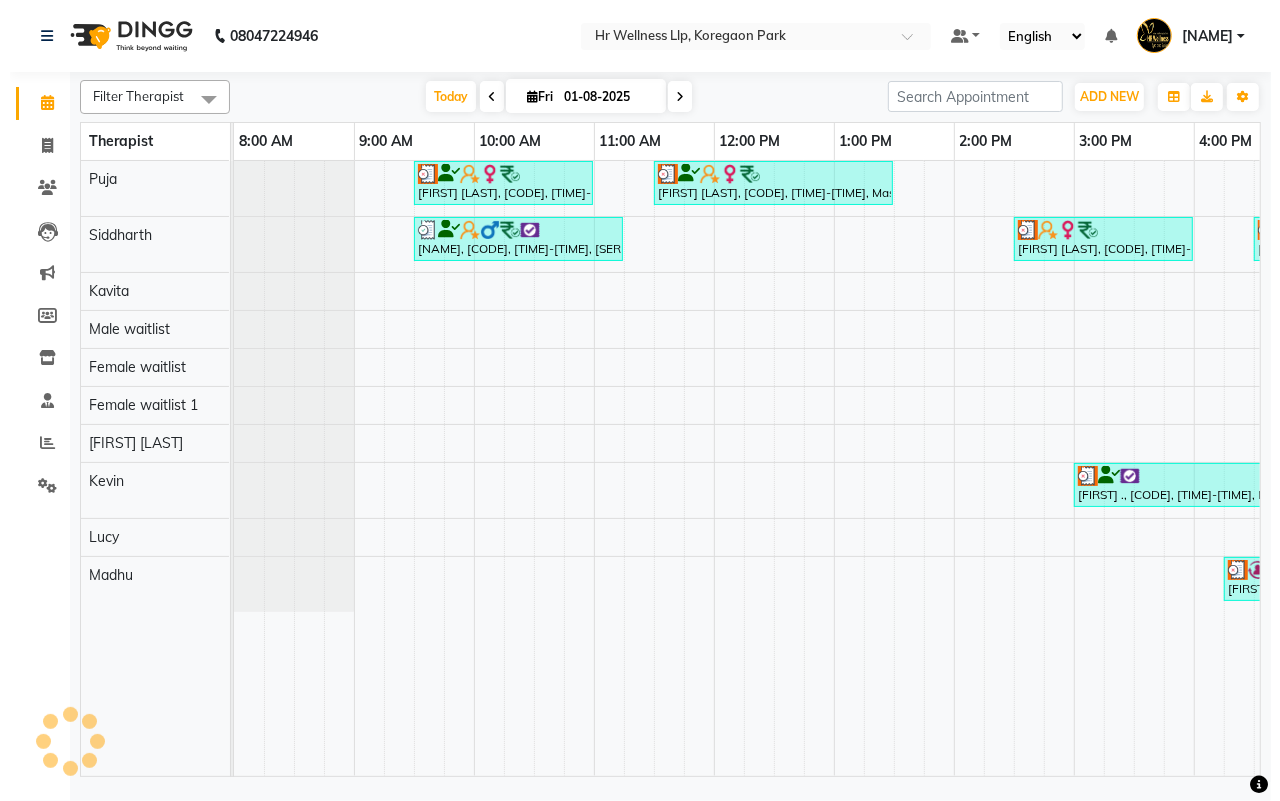 scroll, scrollTop: 0, scrollLeft: 0, axis: both 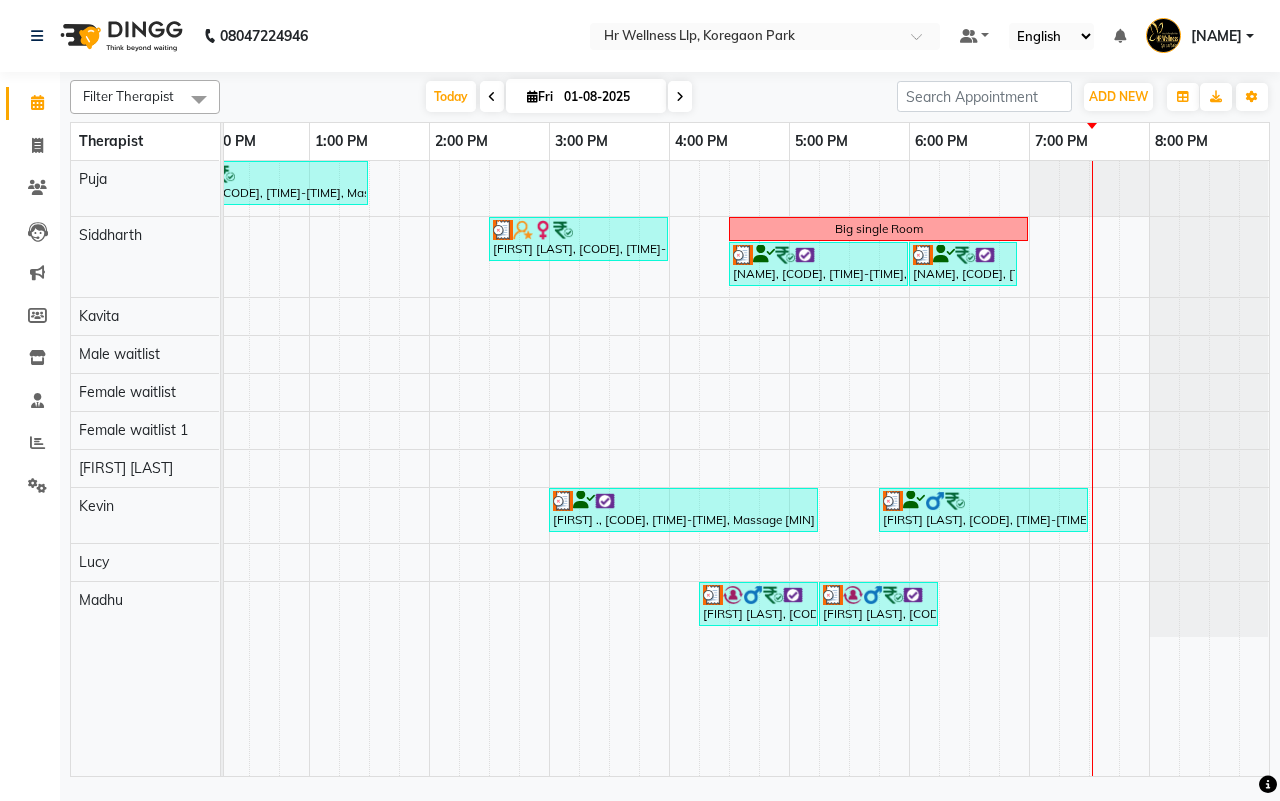 click at bounding box center [680, 97] 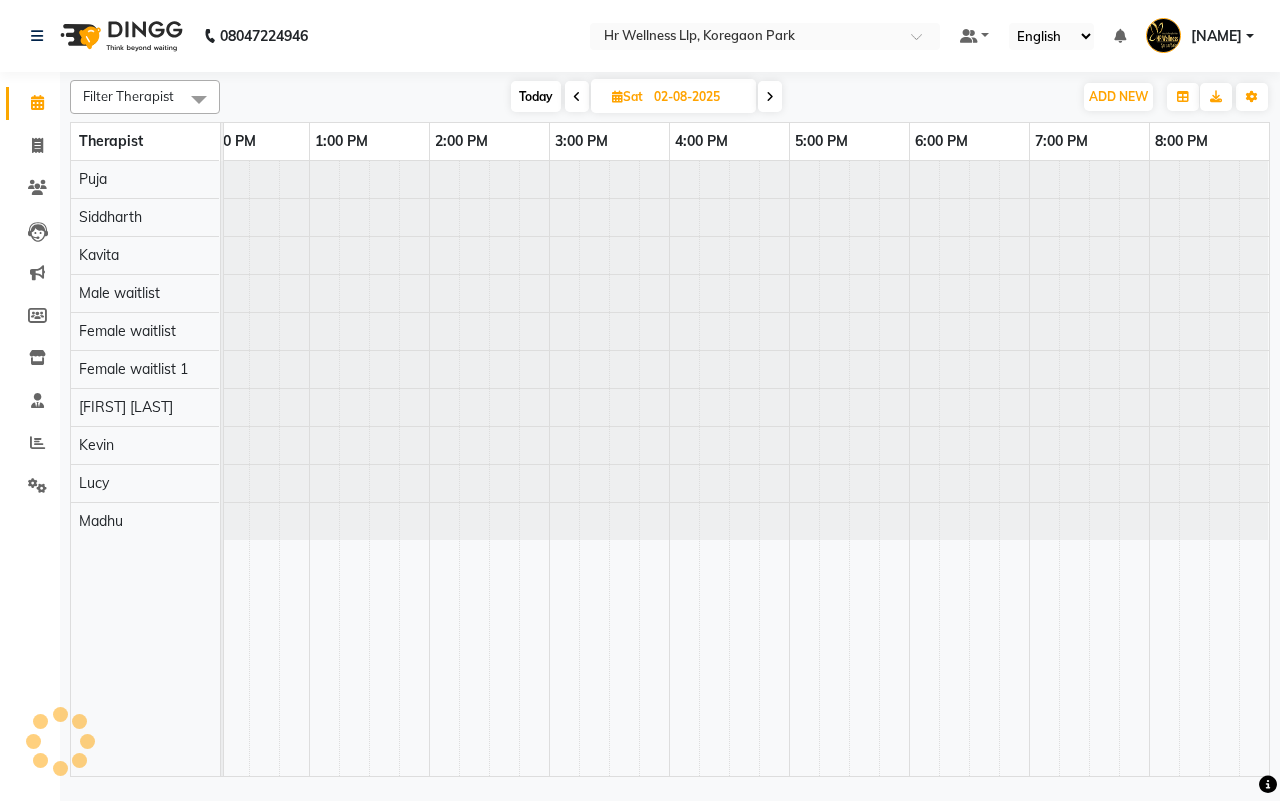scroll, scrollTop: 0, scrollLeft: 0, axis: both 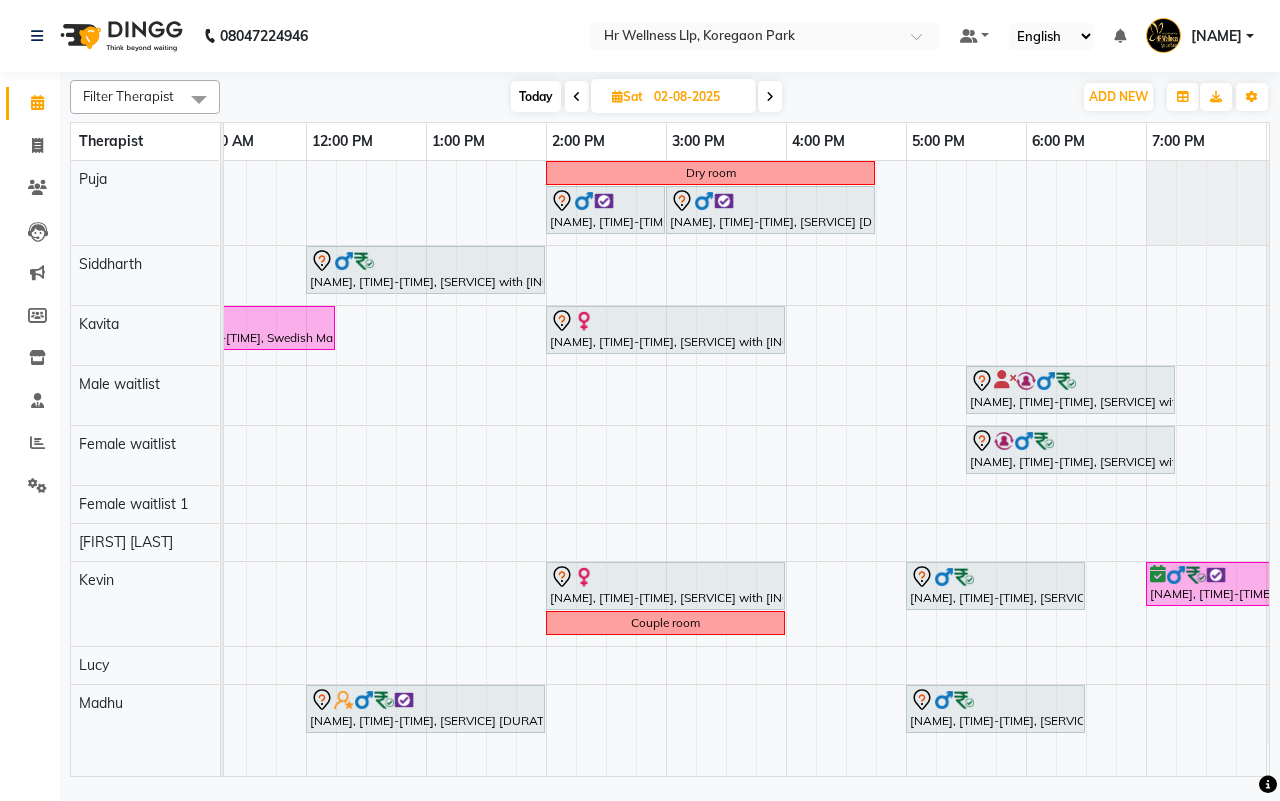 click at bounding box center (770, 96) 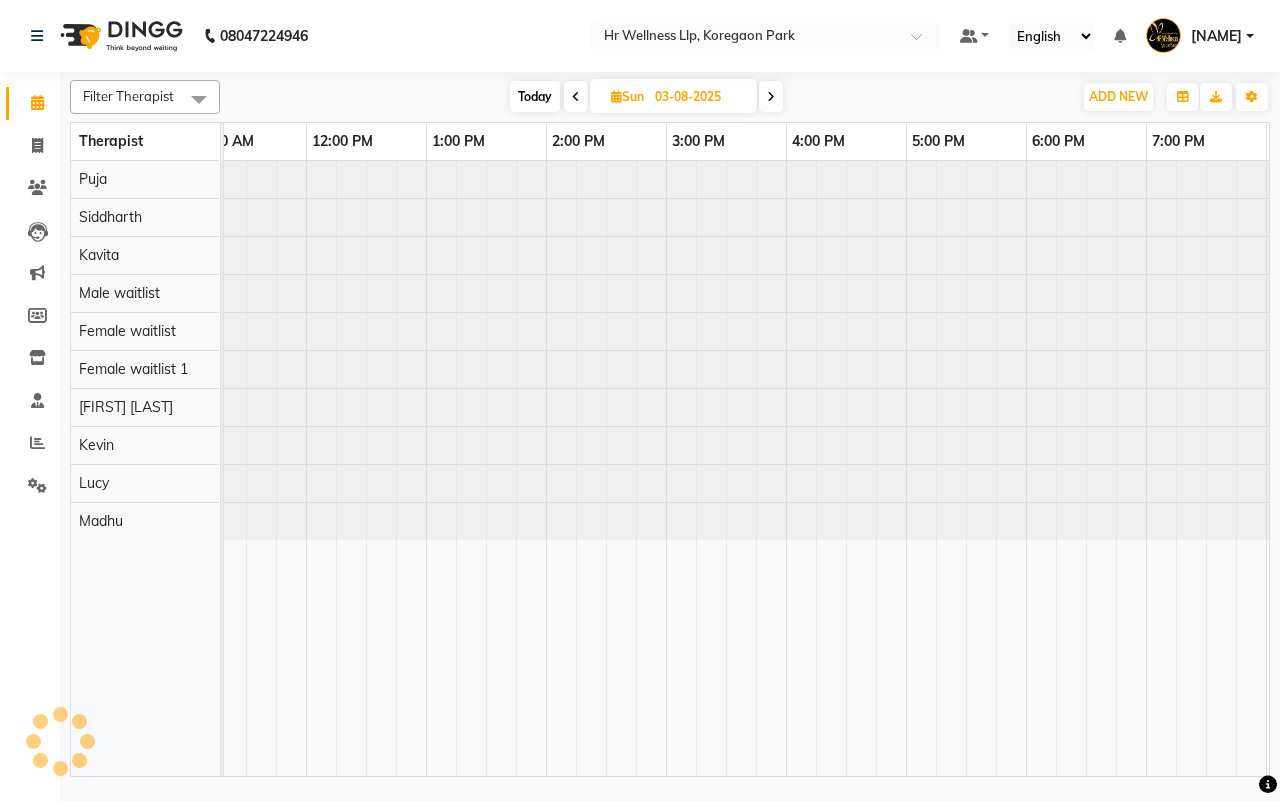 scroll, scrollTop: 0, scrollLeft: 515, axis: horizontal 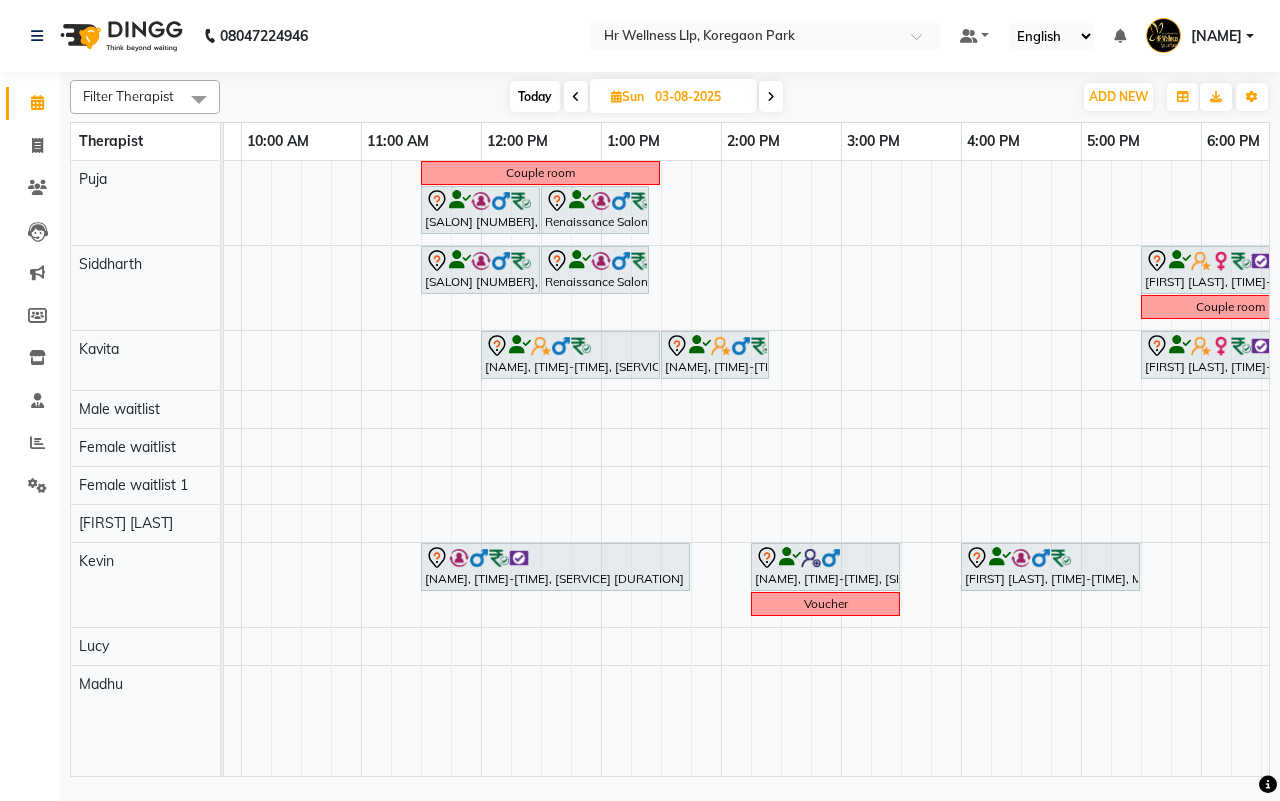 click at bounding box center (771, 97) 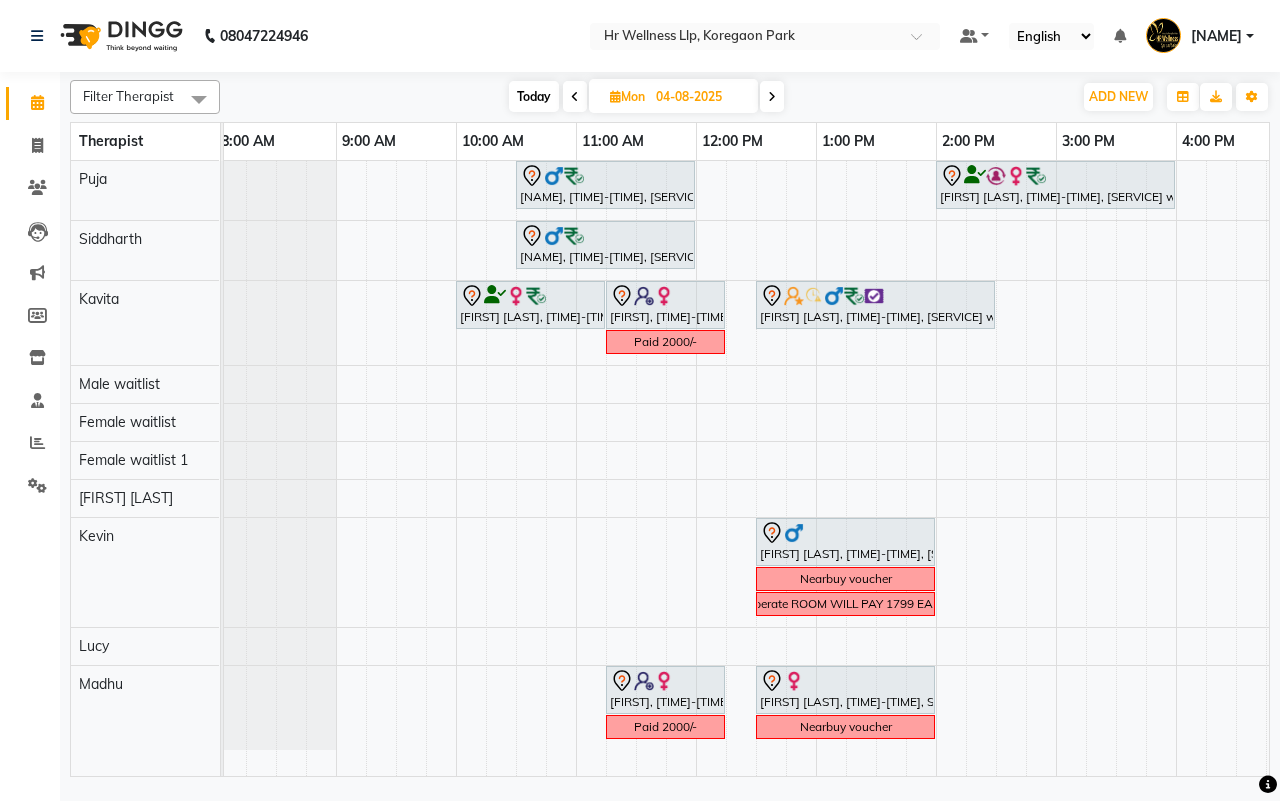 click at bounding box center (575, 97) 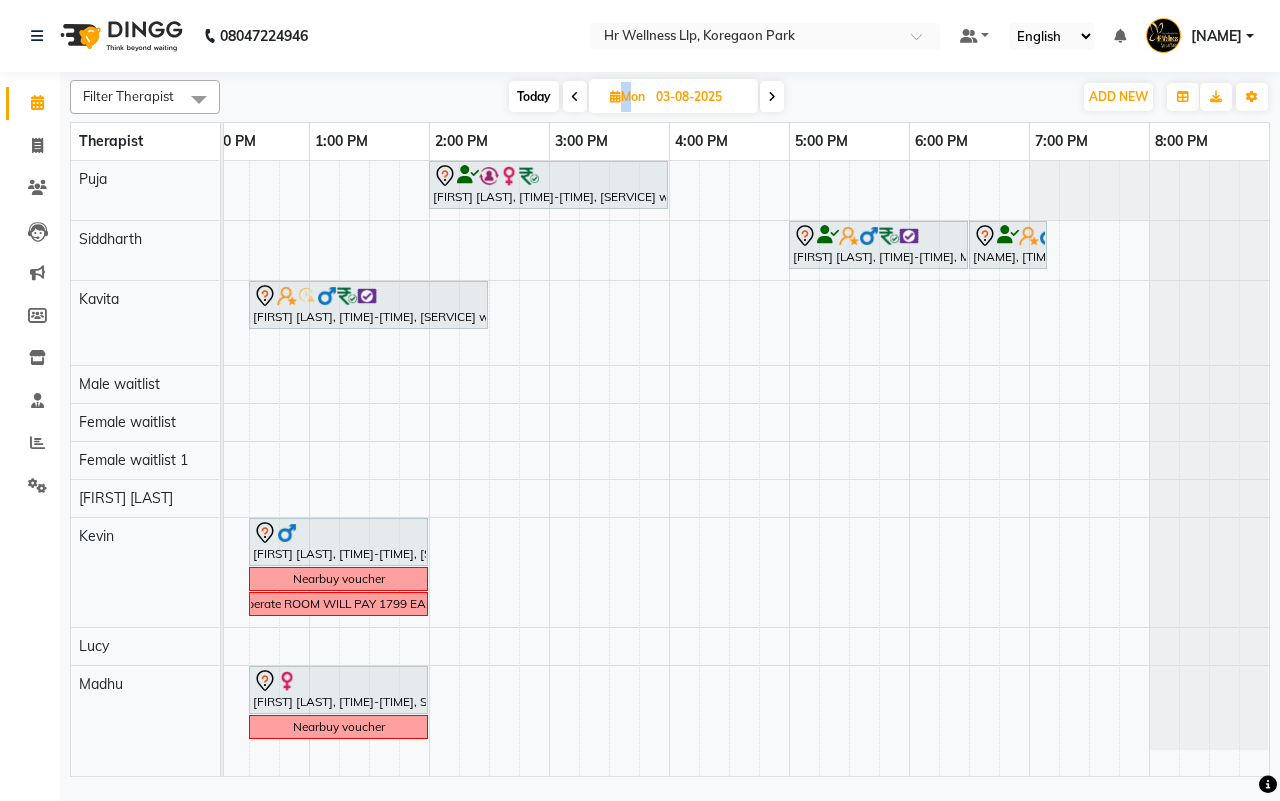 click at bounding box center (575, 97) 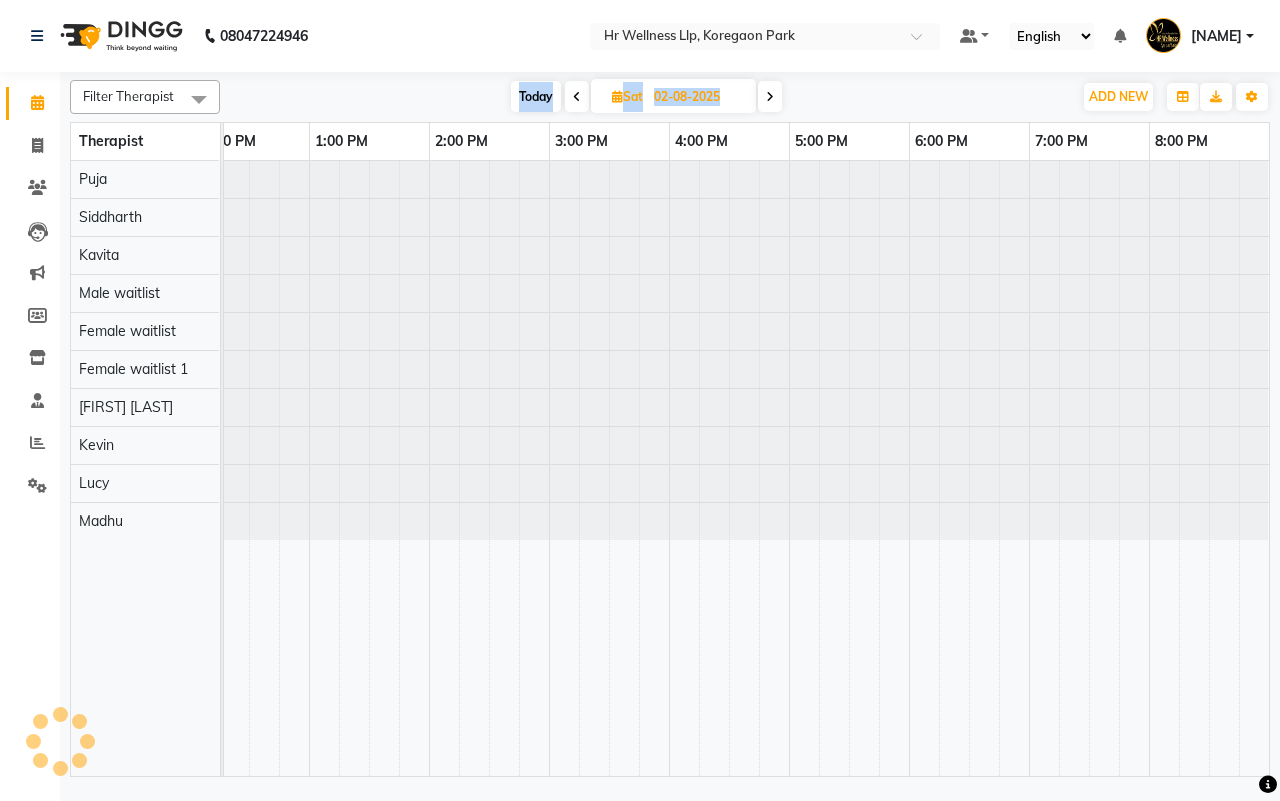 click at bounding box center (577, 97) 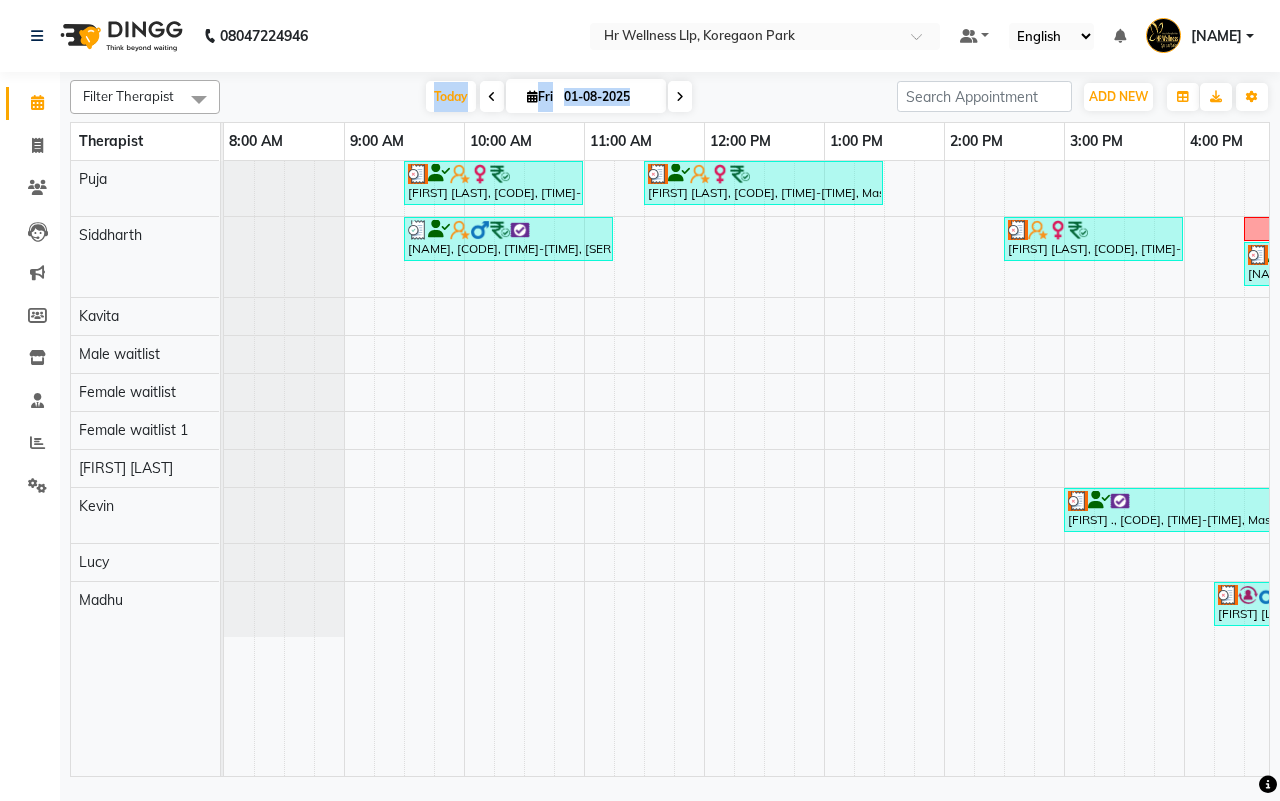 click at bounding box center (680, 97) 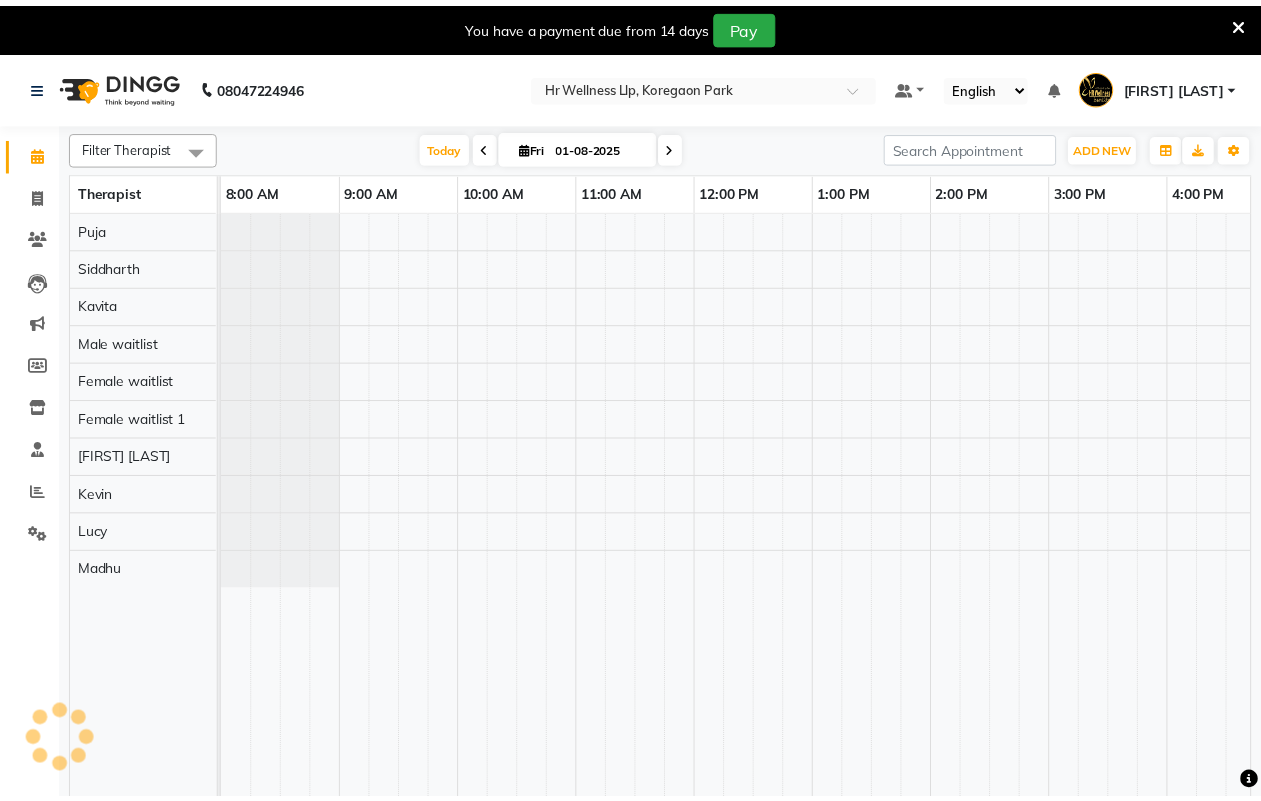 scroll, scrollTop: 0, scrollLeft: 0, axis: both 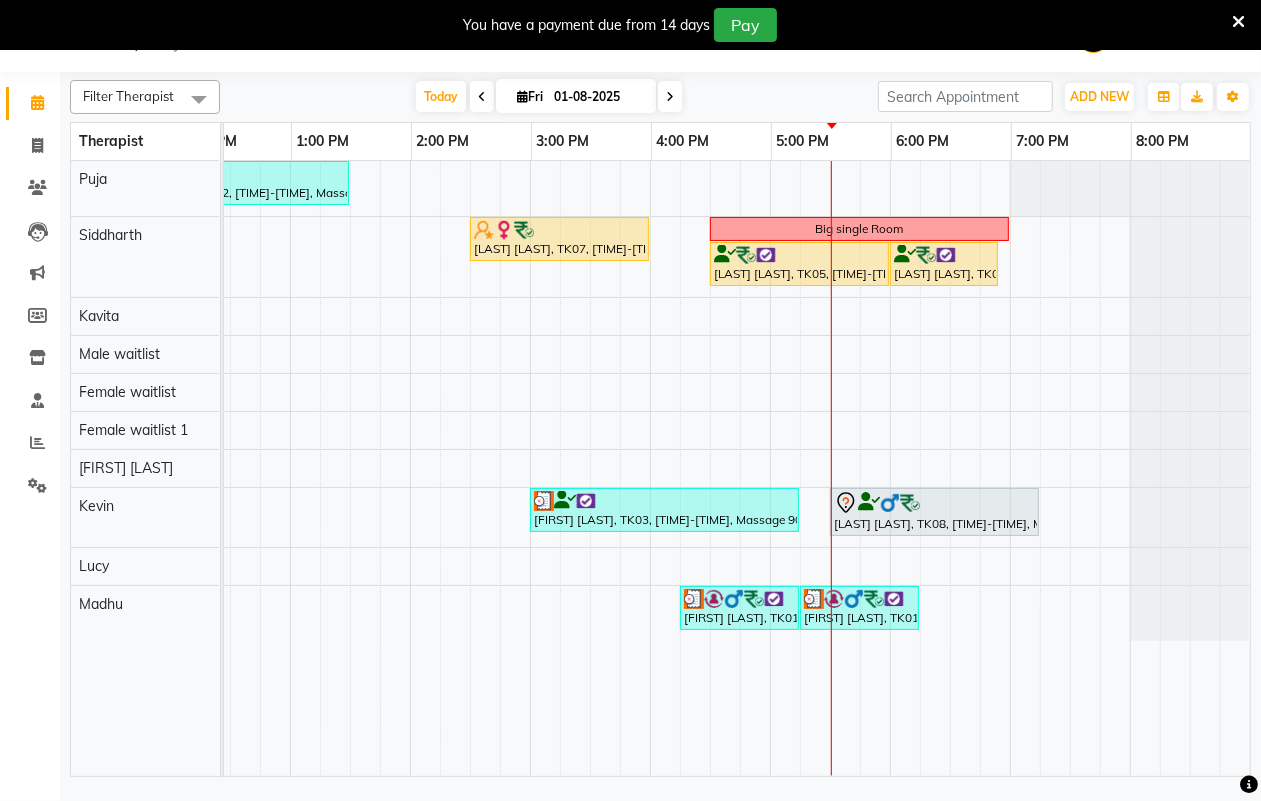 click at bounding box center (670, 96) 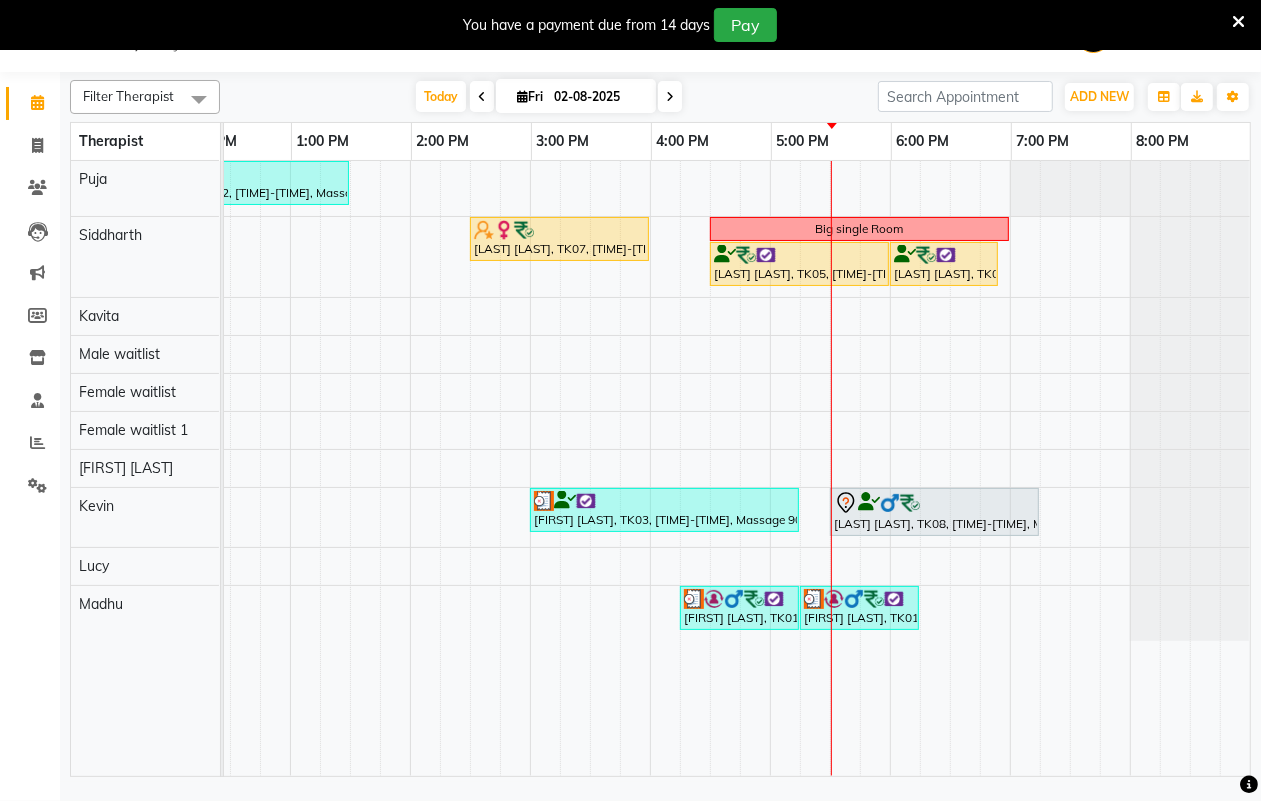 scroll, scrollTop: 0, scrollLeft: 0, axis: both 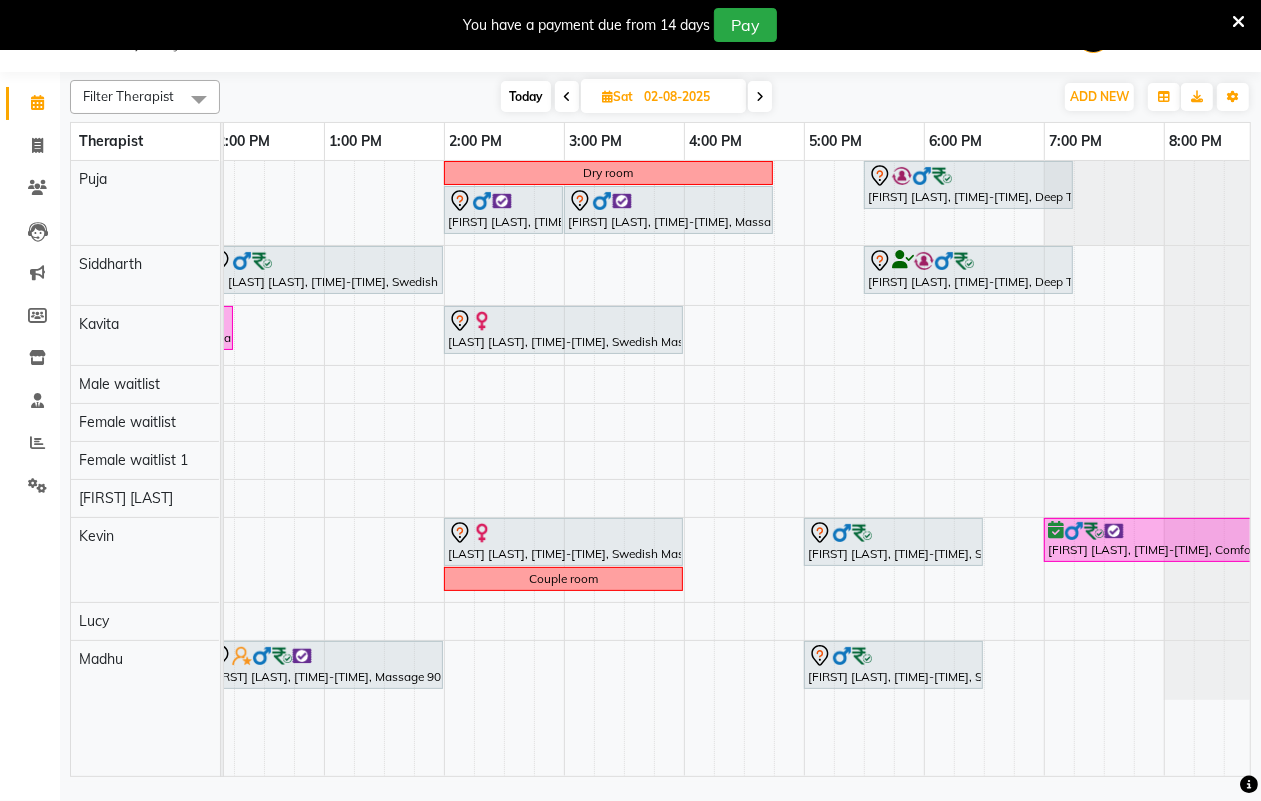 click on "Dry room              [FIRST] [LAST], [TIME]-[TIME], Deep Tissue Massage with Wintergreen oil 60 Min             [FIRST] [LAST], [TIME]-[TIME], Massage 60 Min             [FIRST] [LAST], [TIME]-[TIME], Massage 60 Min             [FIRST] [LAST], [TIME]-[TIME], Swedish Massage with Wintergreen, Bayleaf & Clove 90 Min             Mr. [LAST] [LAST], [TIME]-[TIME], Swedish Massage with Wintergreen, Bayleaf & Clove 90 Min             [FIRST] [LAST], [TIME]-[TIME], Deep Tissue Massage with Wintergreen oil 60 Min     [FIRST] [LAST], [TIME]-[TIME], Swedish Massage 90 Min             [LAST] [LAST], [TIME]-[TIME], Swedish Massage with Wintergreen, Bayleaf & Clove 60 Min             [LAST] [LAST], [TIME]-[TIME], Swedish Massage with Wintergreen, Bayleaf & Clove 60 Min             [FIRST] [LAST], [TIME]-[TIME], Swedish Massage with Wintergreen, Bayleaf & Clove 60 Min     [FIRST] [LAST], [TIME]-[TIME], Comforting Clove Balm Massage 90 Min  Couple room" at bounding box center (504, 468) 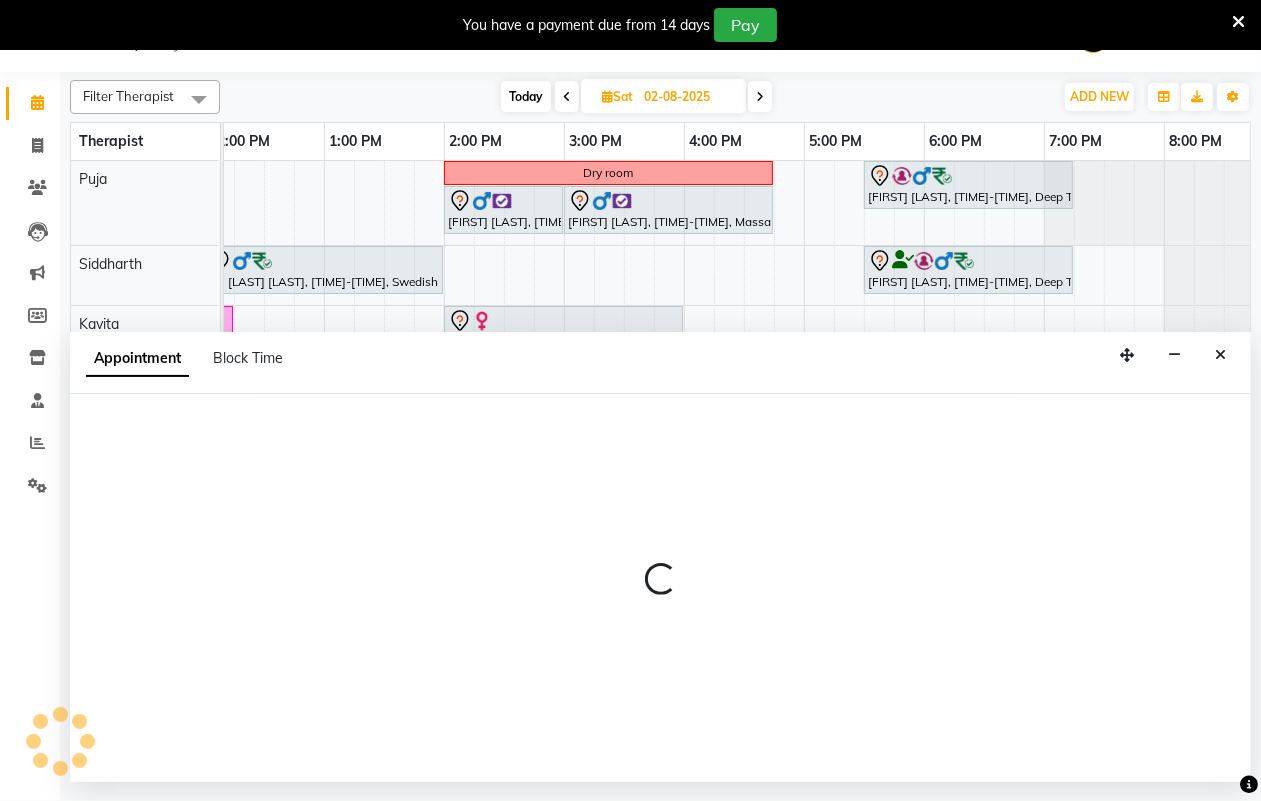 select on "[NUMBER]" 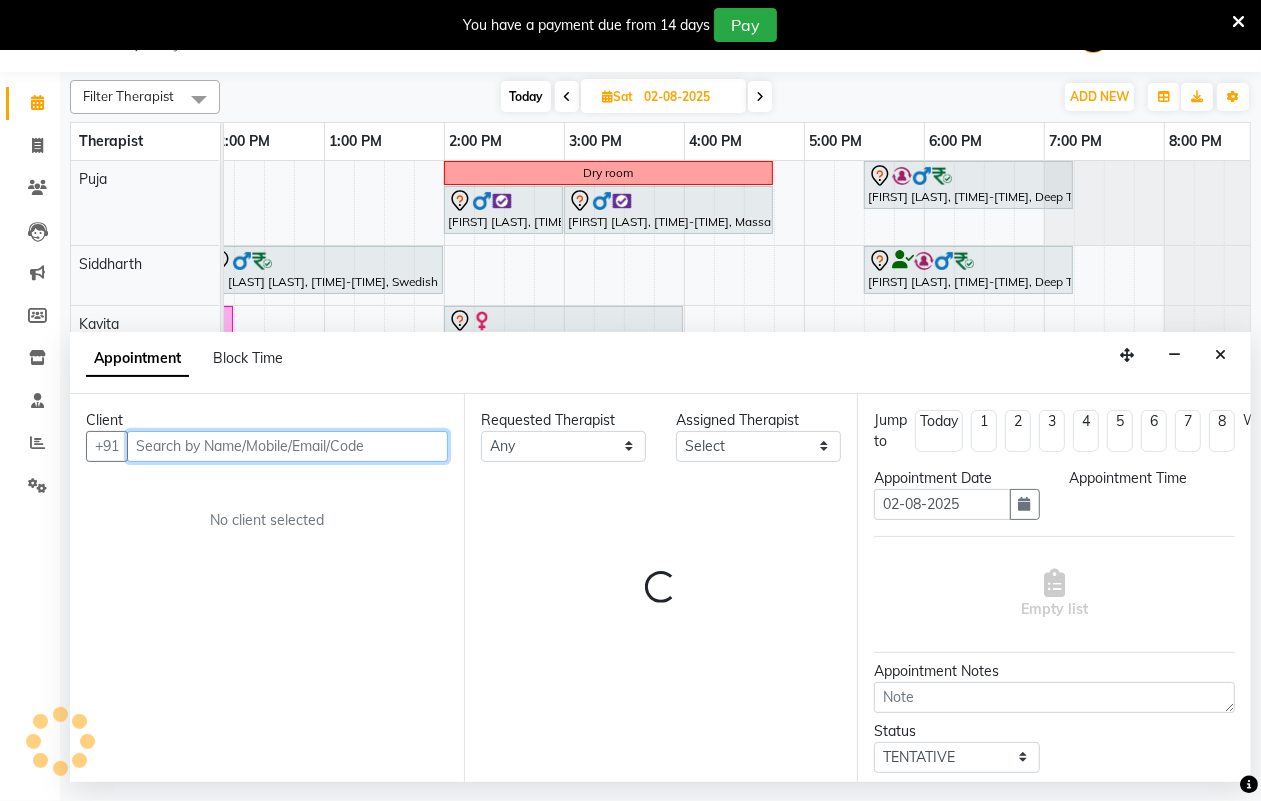 select on "915" 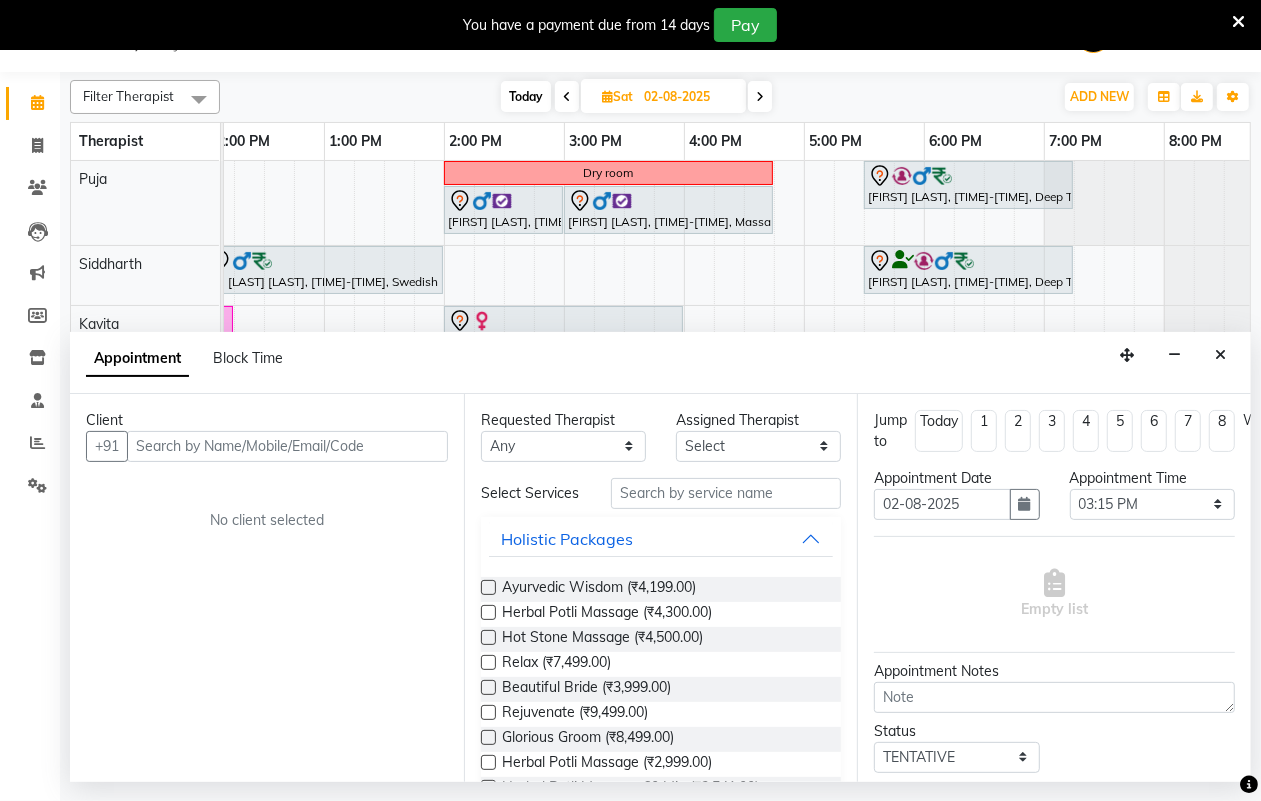 click at bounding box center (1220, 355) 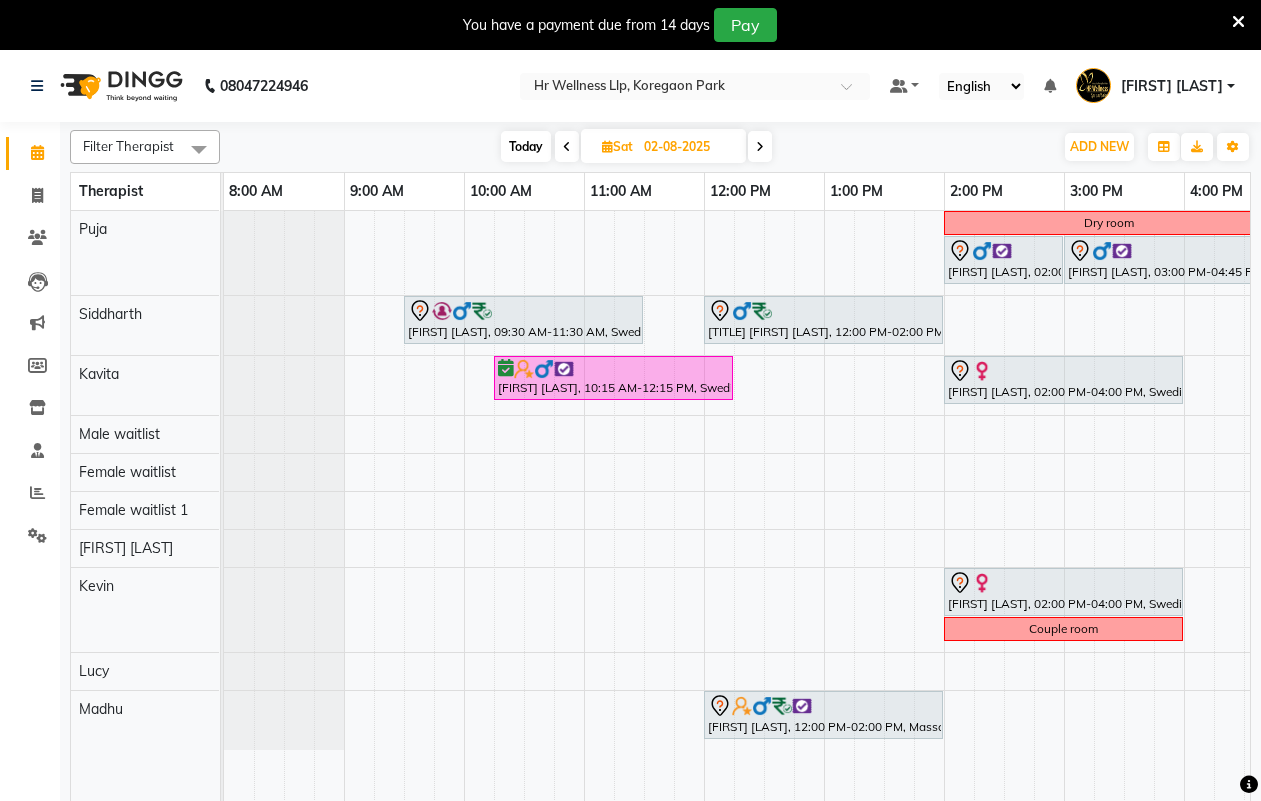 scroll, scrollTop: 50, scrollLeft: 0, axis: vertical 